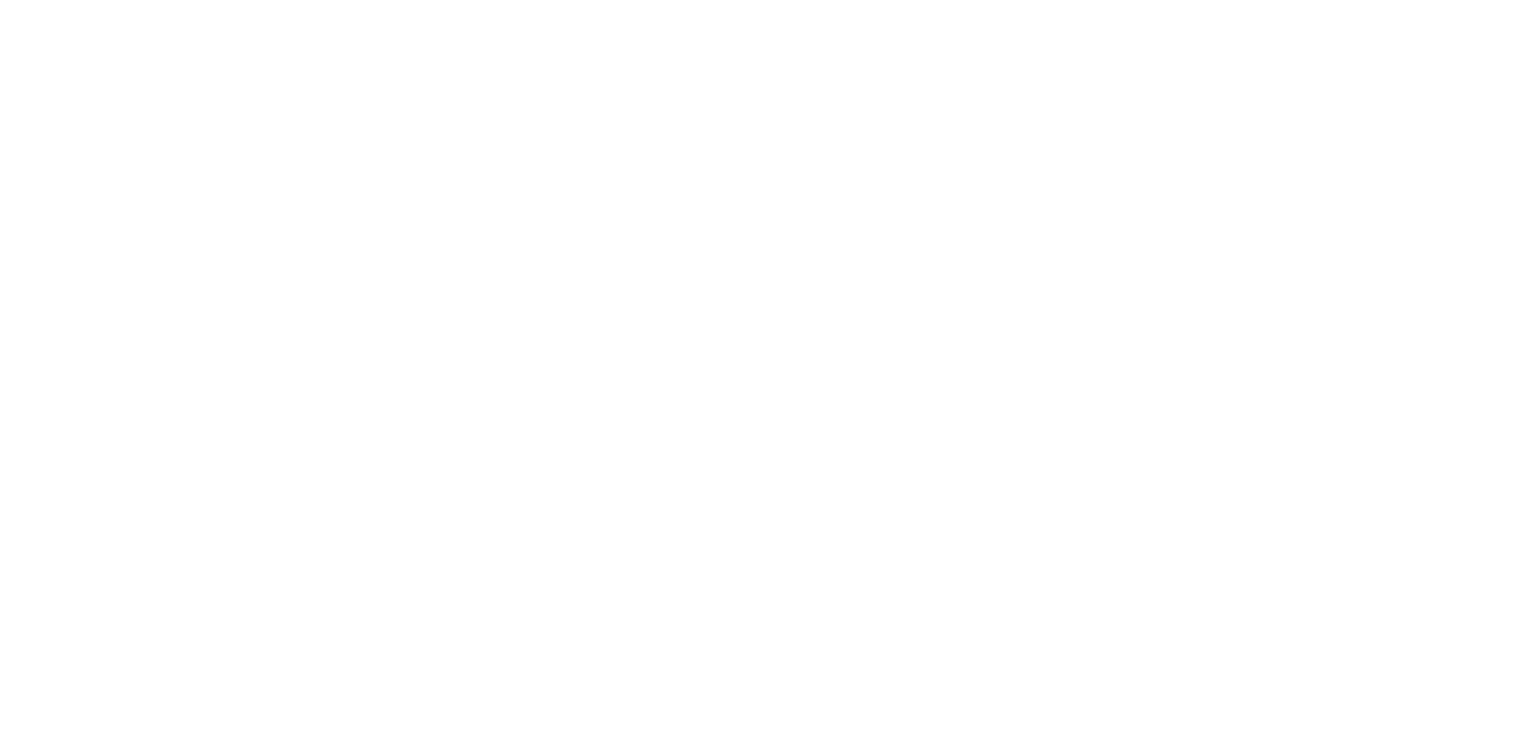 scroll, scrollTop: 0, scrollLeft: 0, axis: both 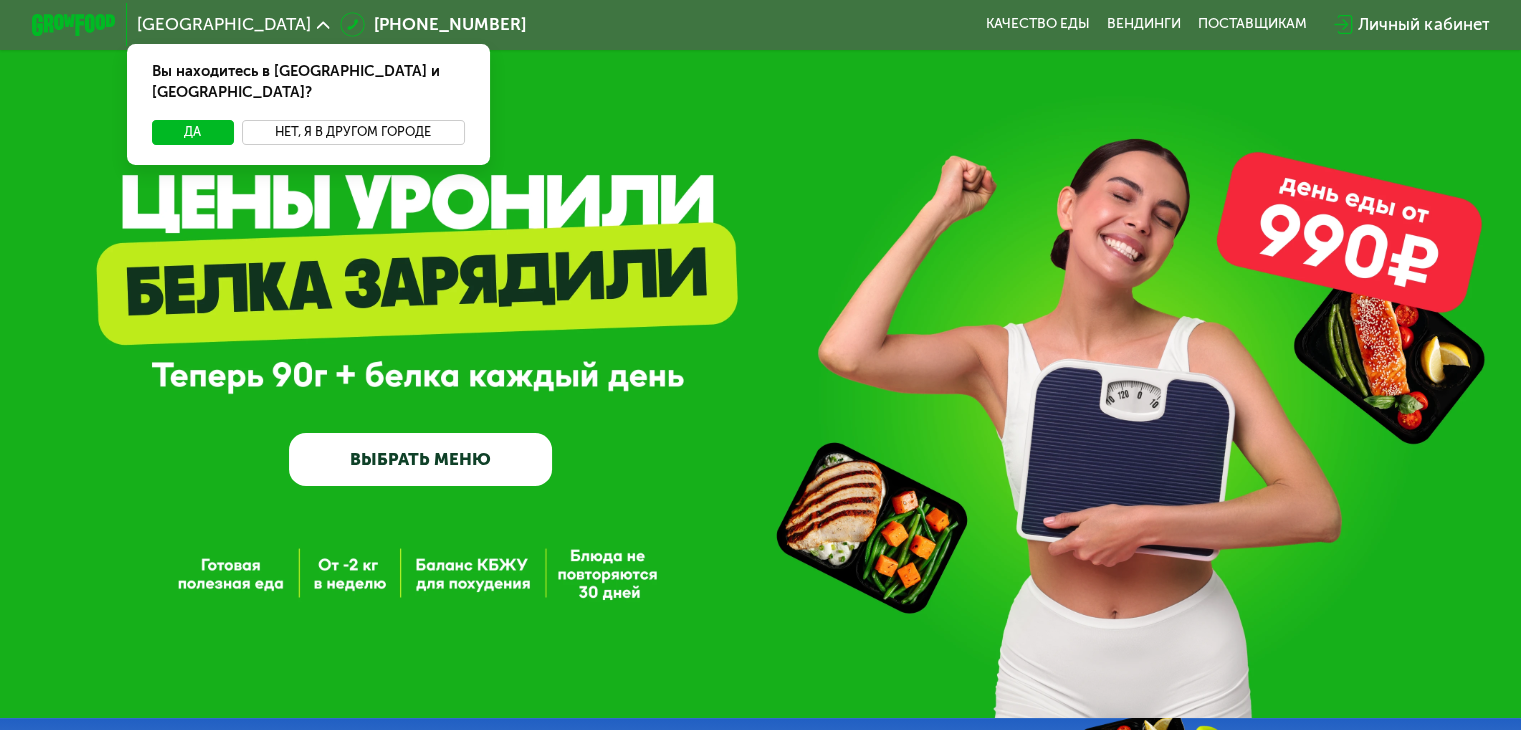 click on "Нет, я в другом городе" at bounding box center (353, 132) 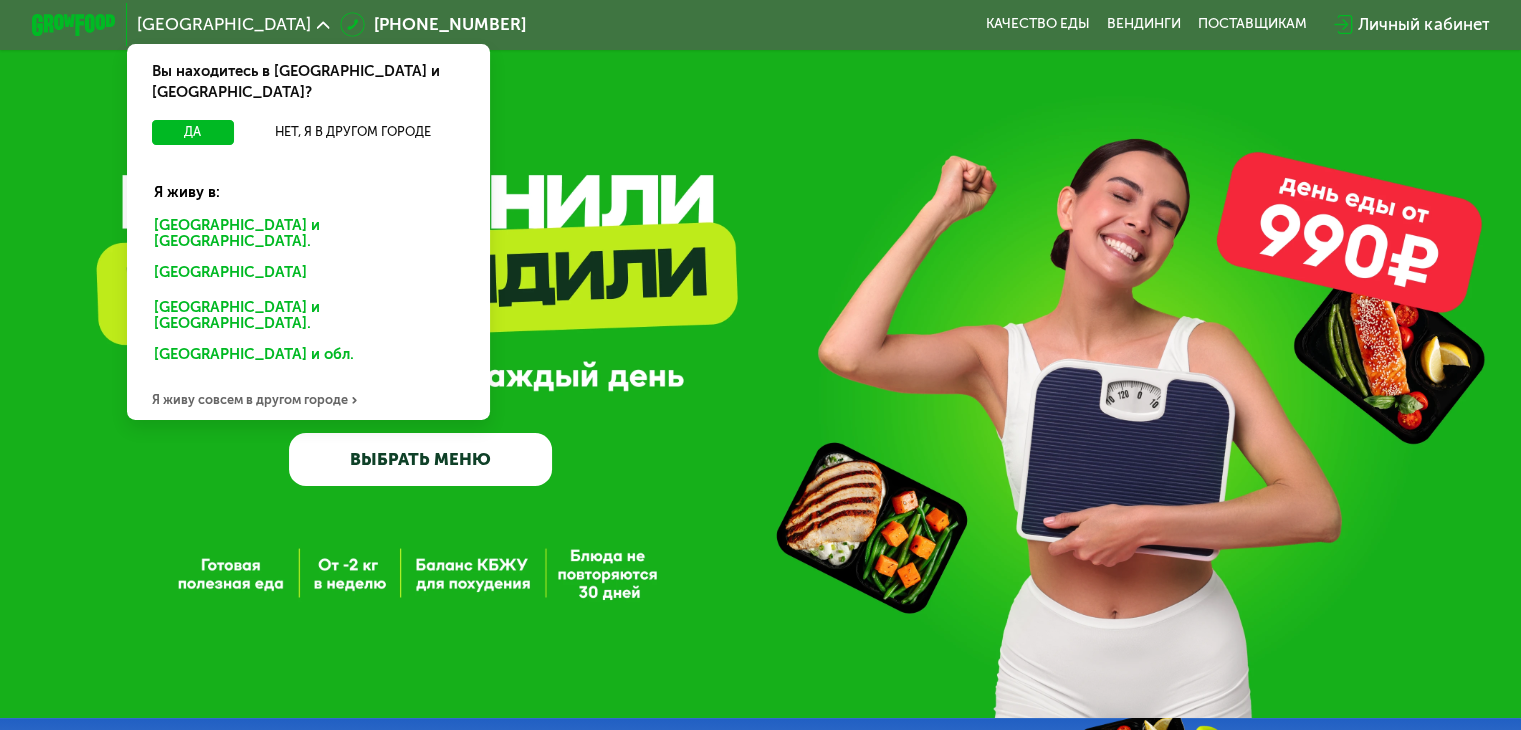 click on "Санкт-Петербурге и обл." 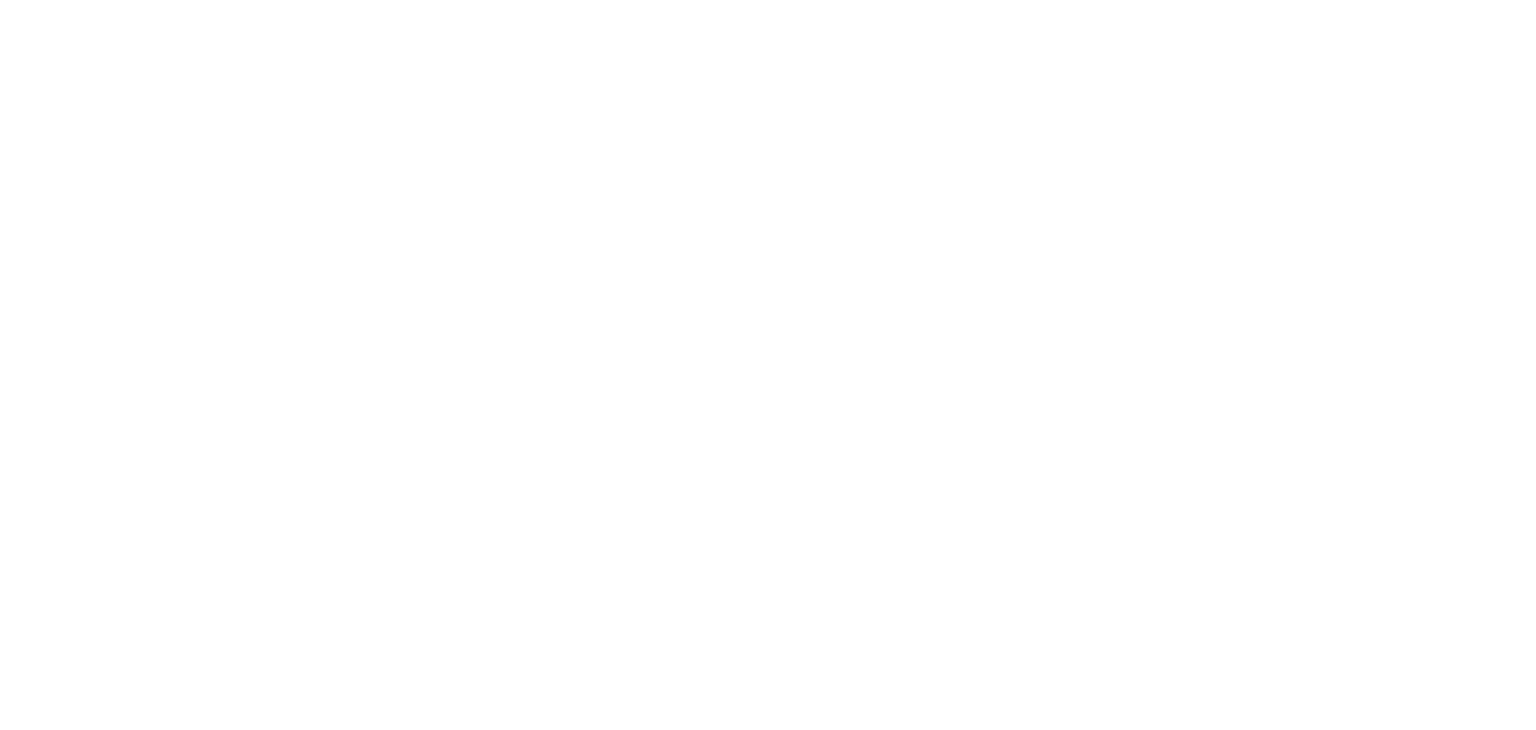 scroll, scrollTop: 0, scrollLeft: 0, axis: both 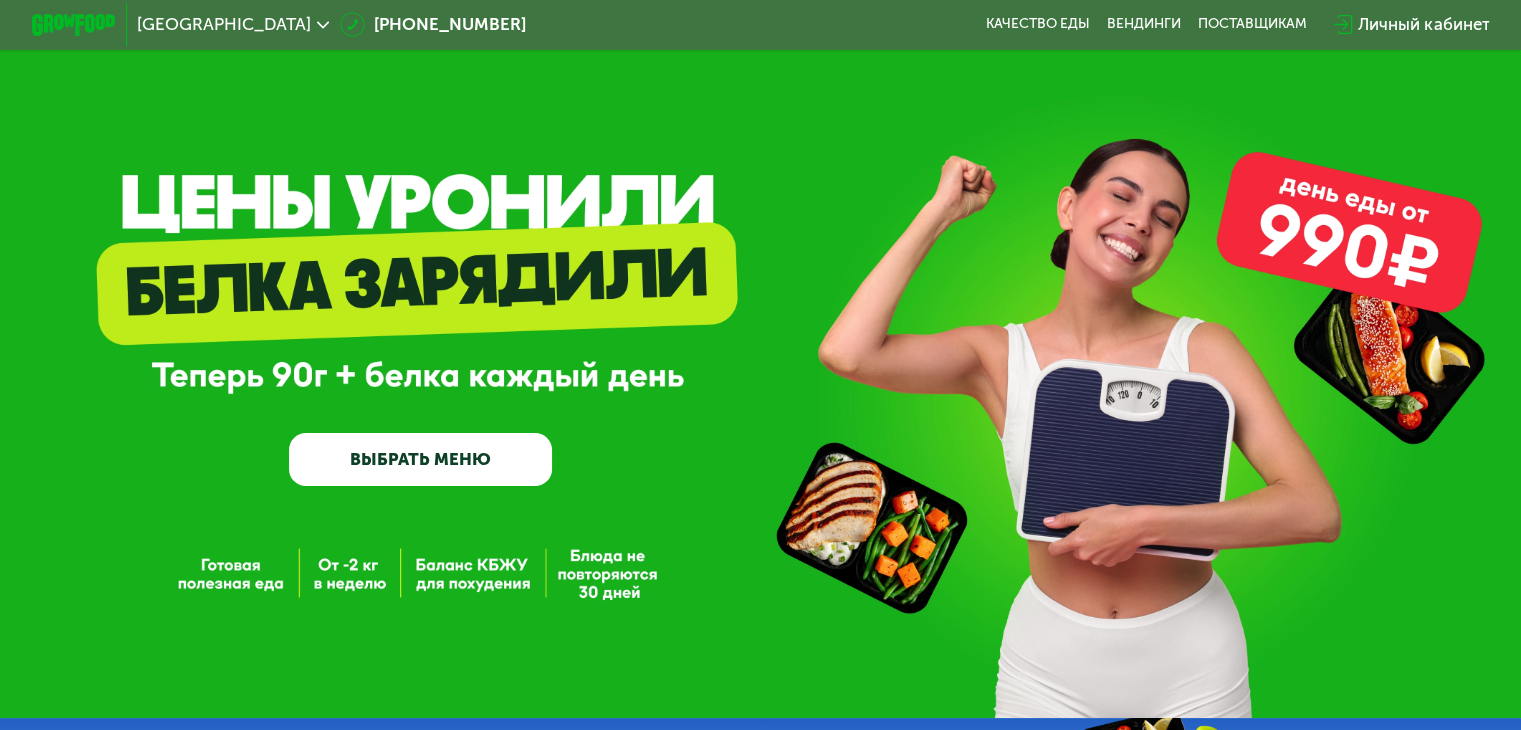 click 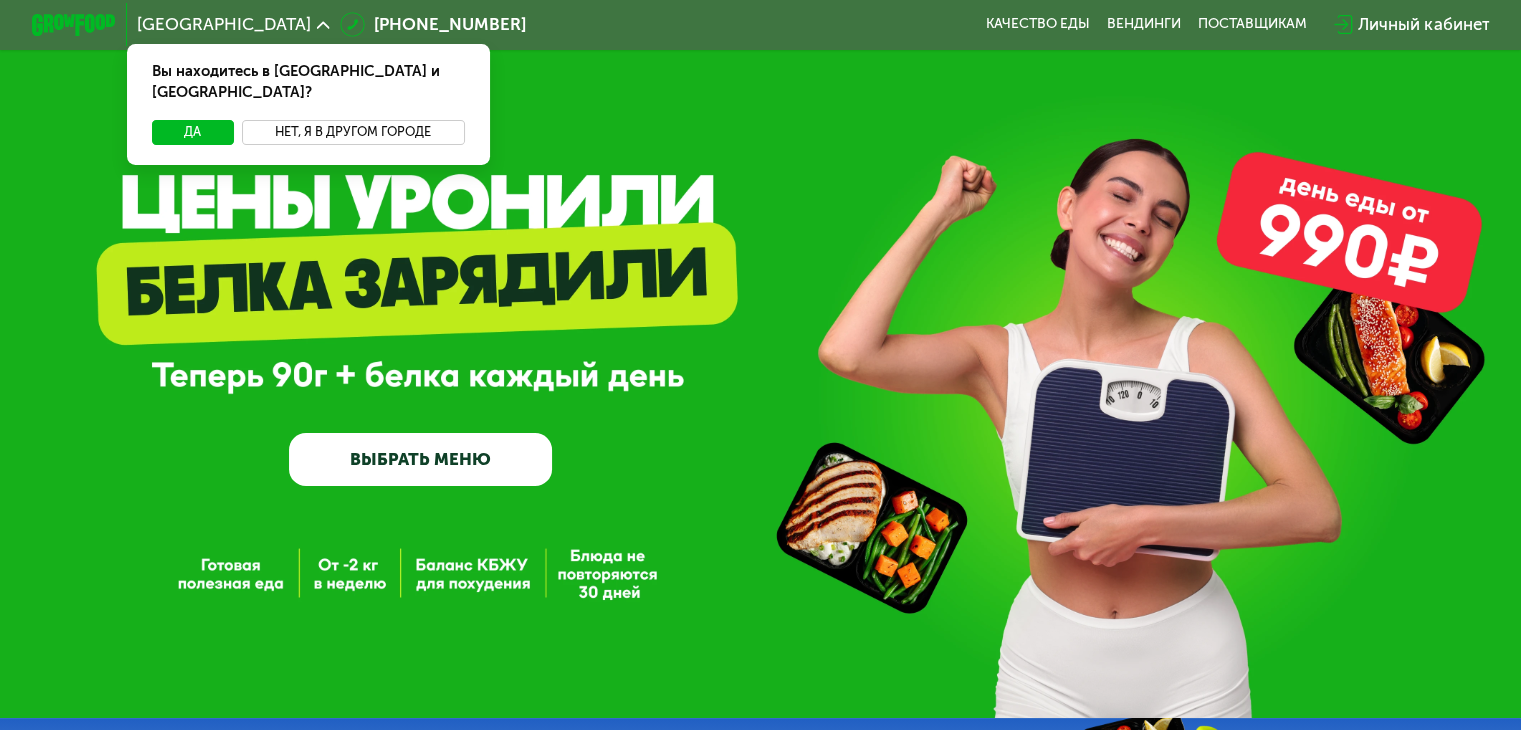click on "Нет, я в другом городе" at bounding box center [353, 132] 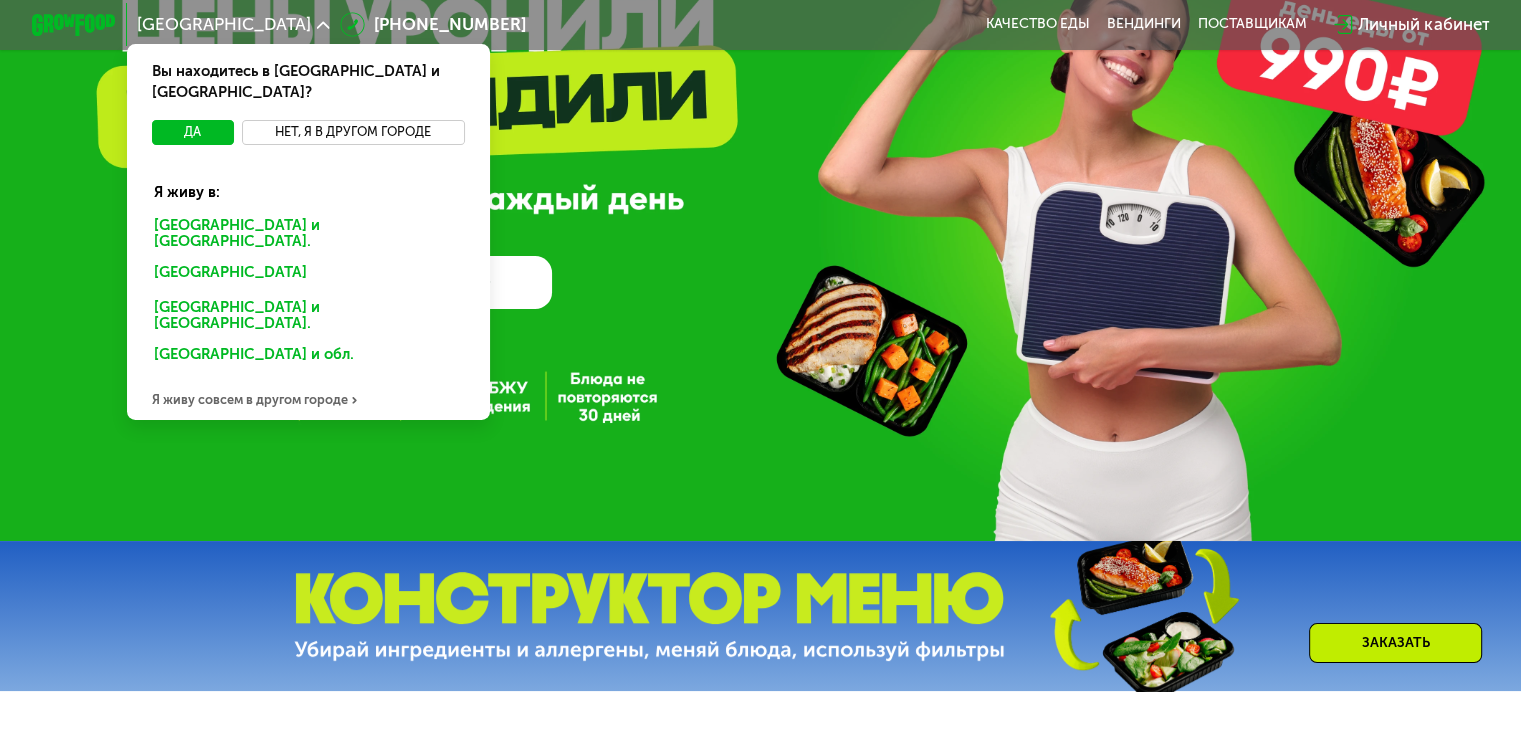 scroll, scrollTop: 200, scrollLeft: 0, axis: vertical 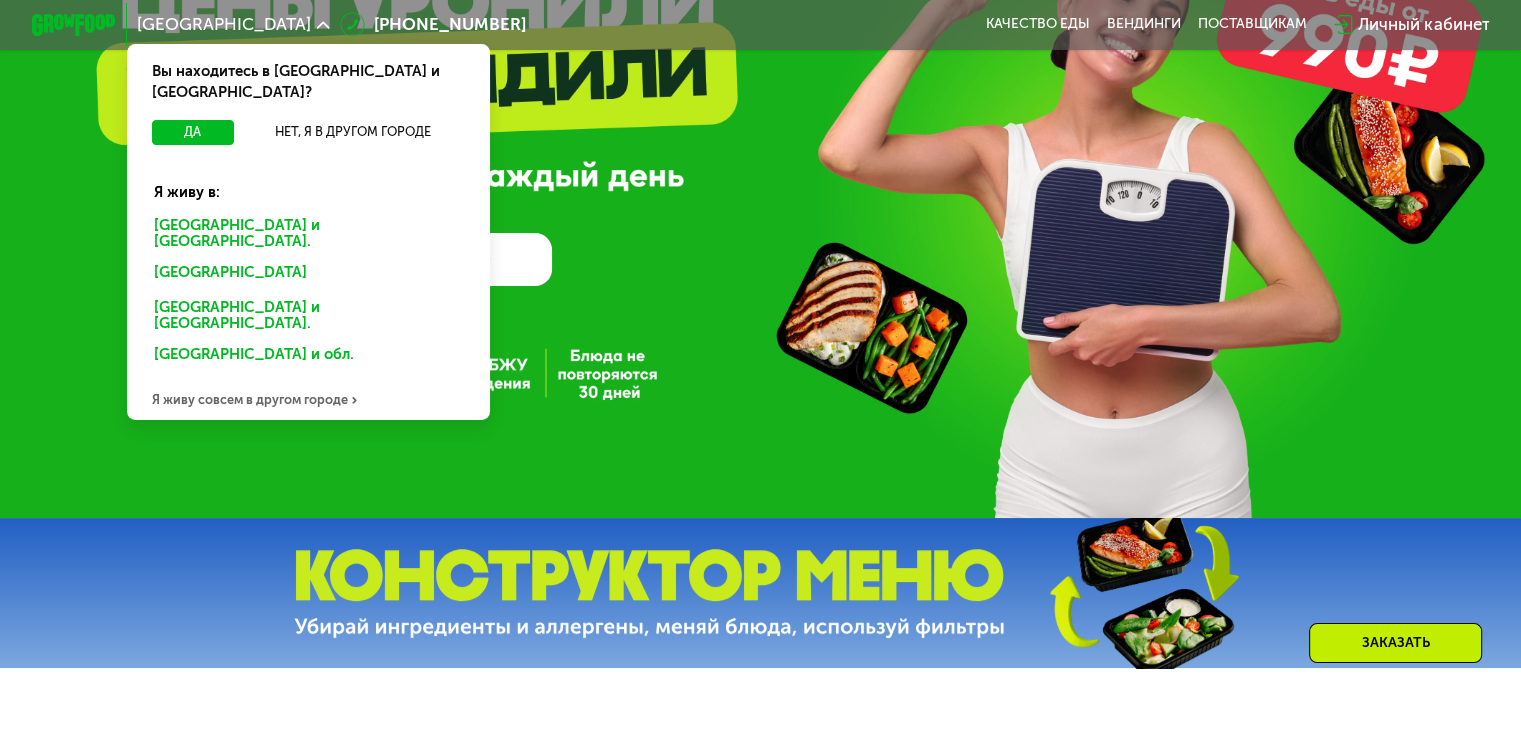 click on "Я живу совсем в другом городе" at bounding box center [308, 399] 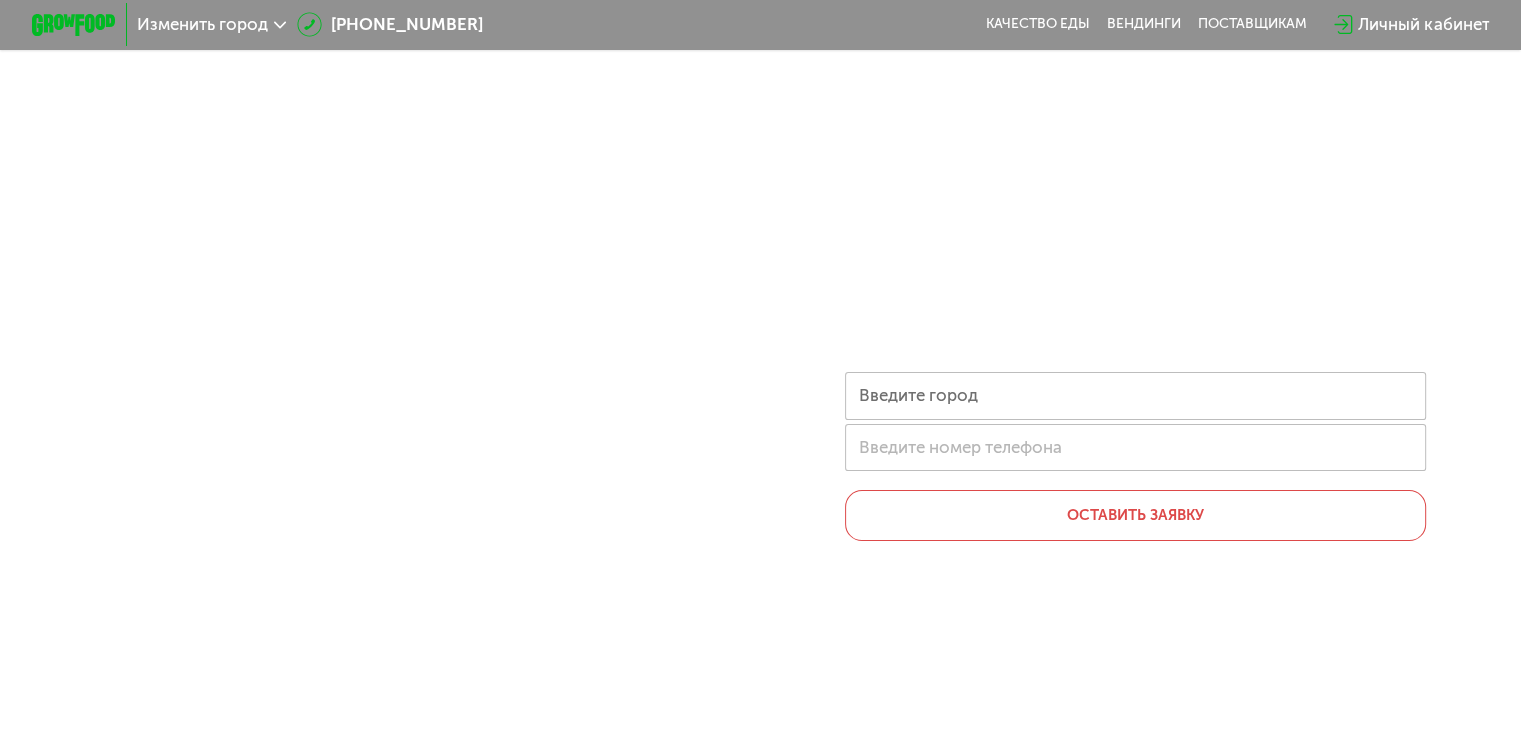 scroll, scrollTop: 0, scrollLeft: 0, axis: both 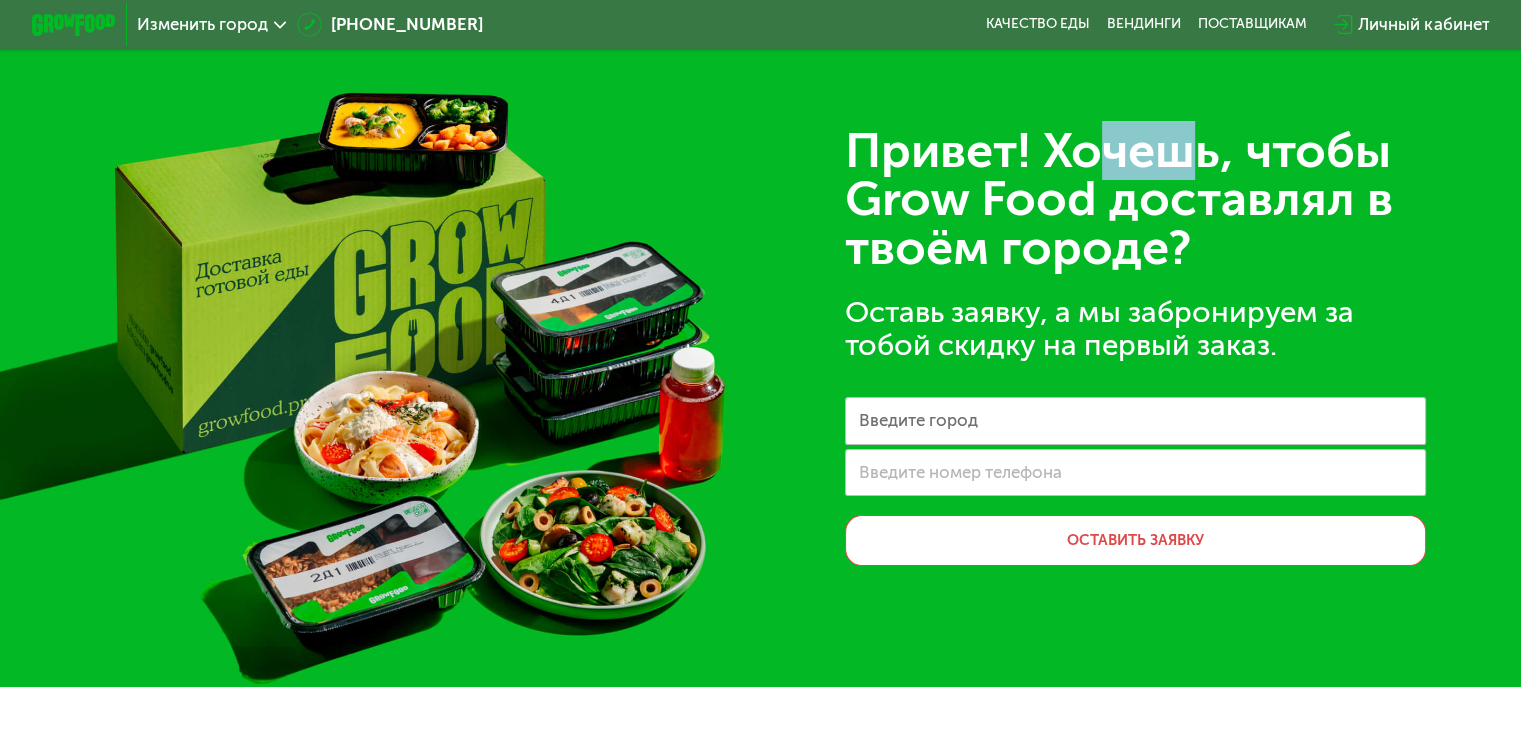 drag, startPoint x: 1089, startPoint y: 105, endPoint x: 1153, endPoint y: 181, distance: 99.35794 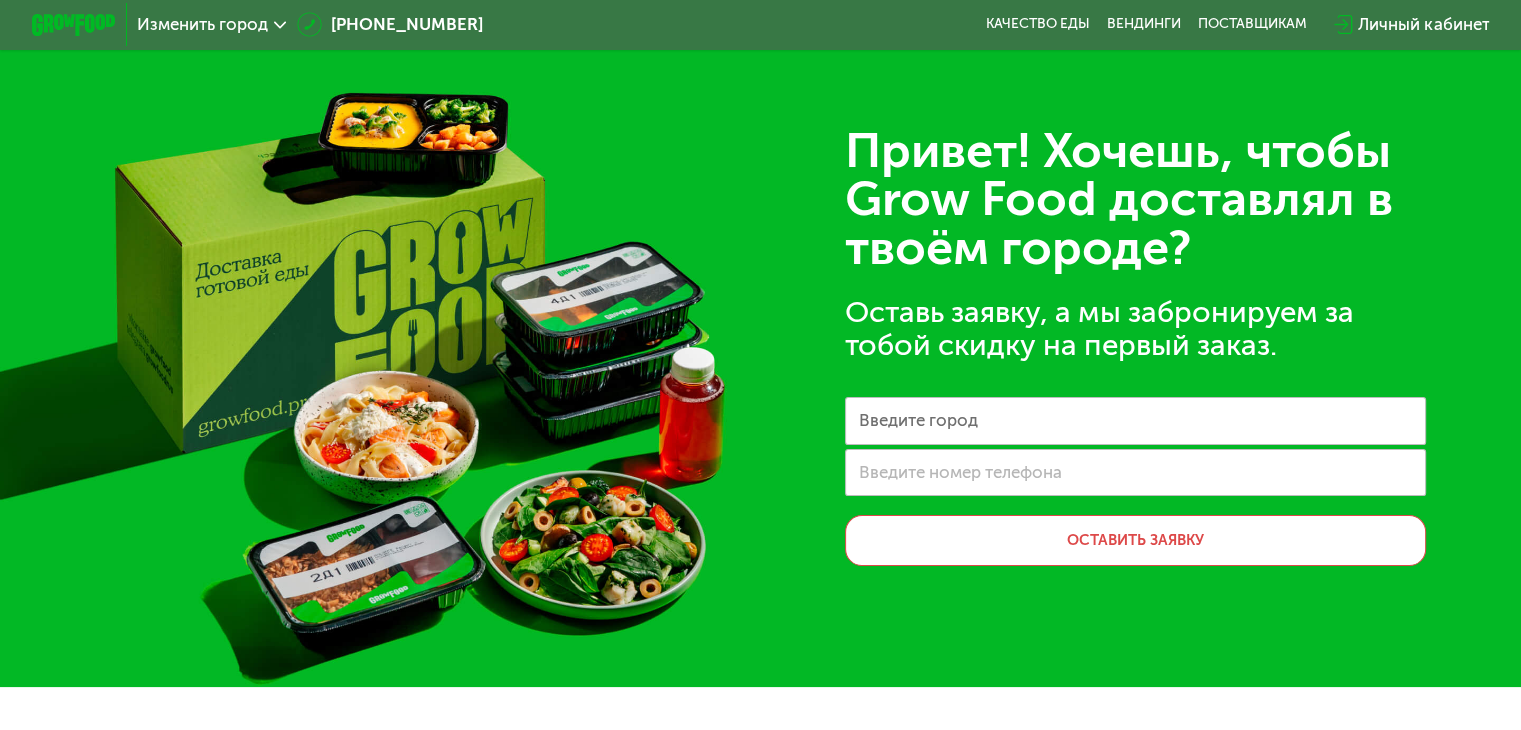 click on "Изменить город" 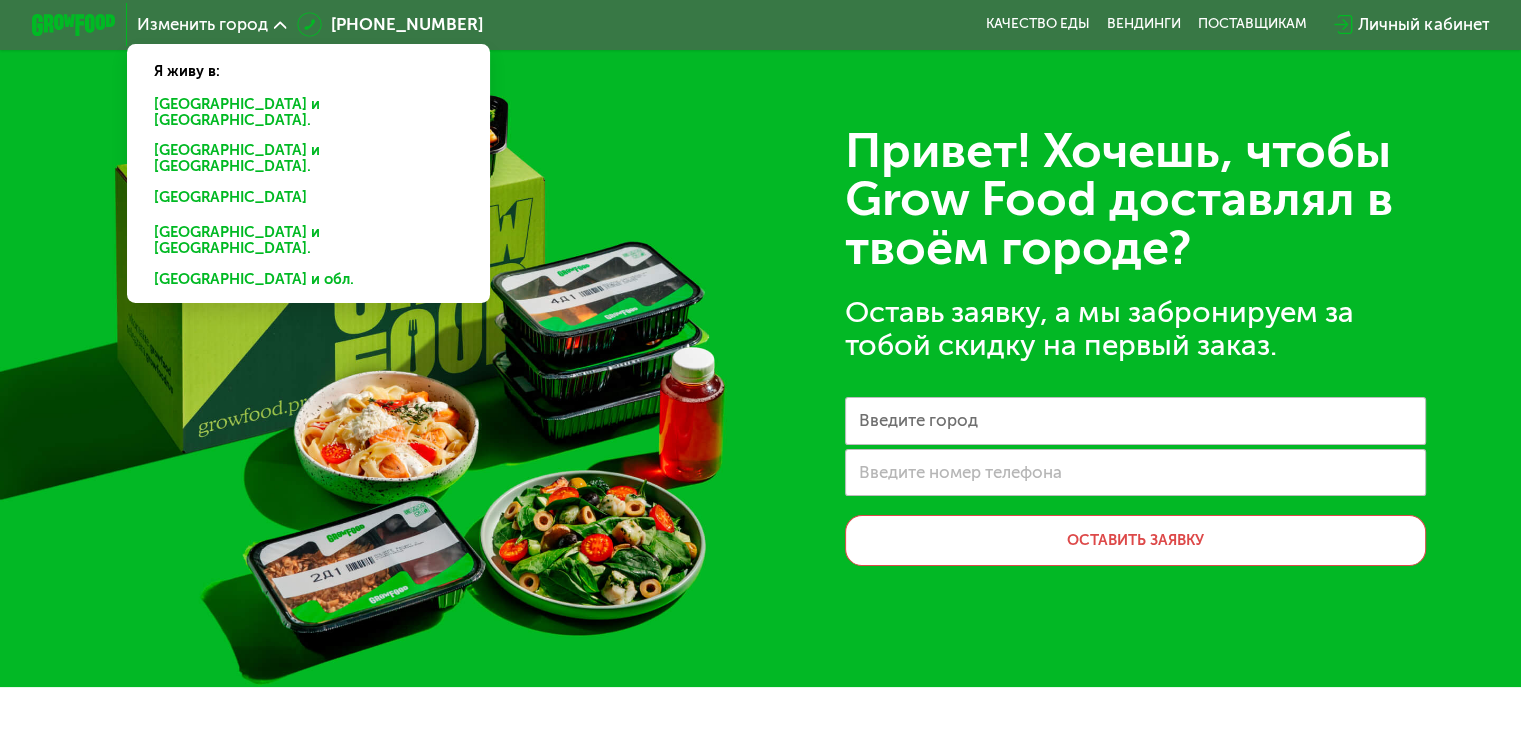 click on "Санкт-Петербурге и обл." 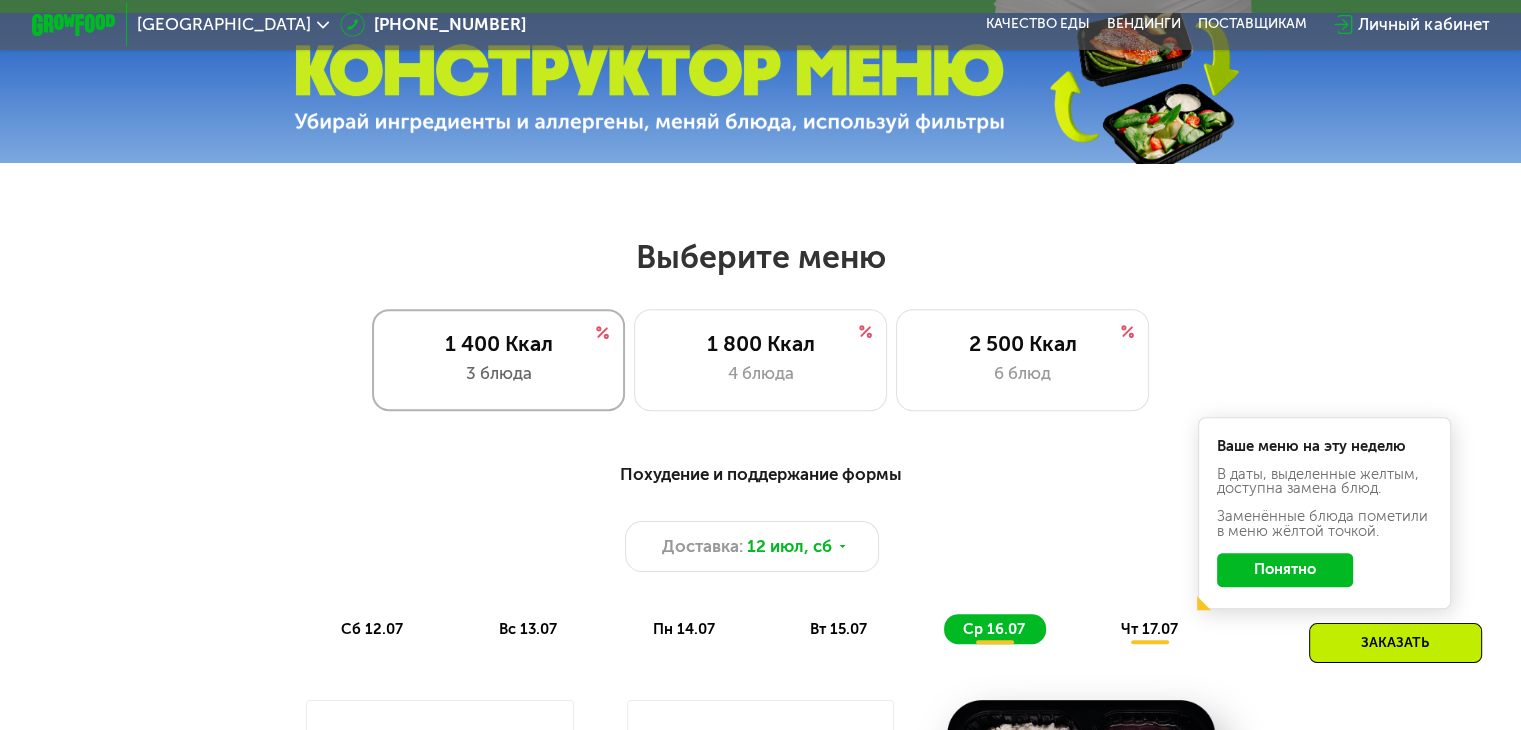 scroll, scrollTop: 800, scrollLeft: 0, axis: vertical 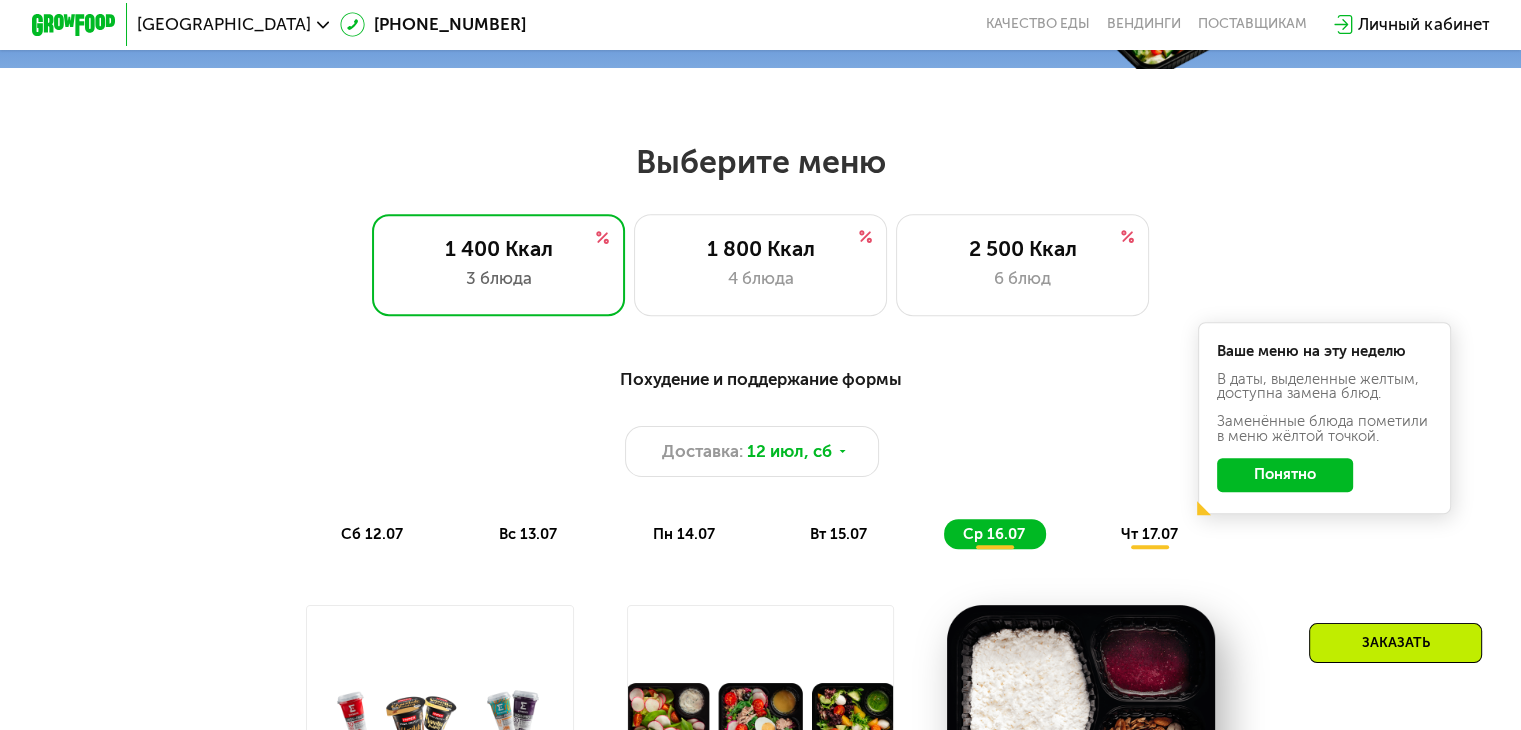 click on "Понятно" 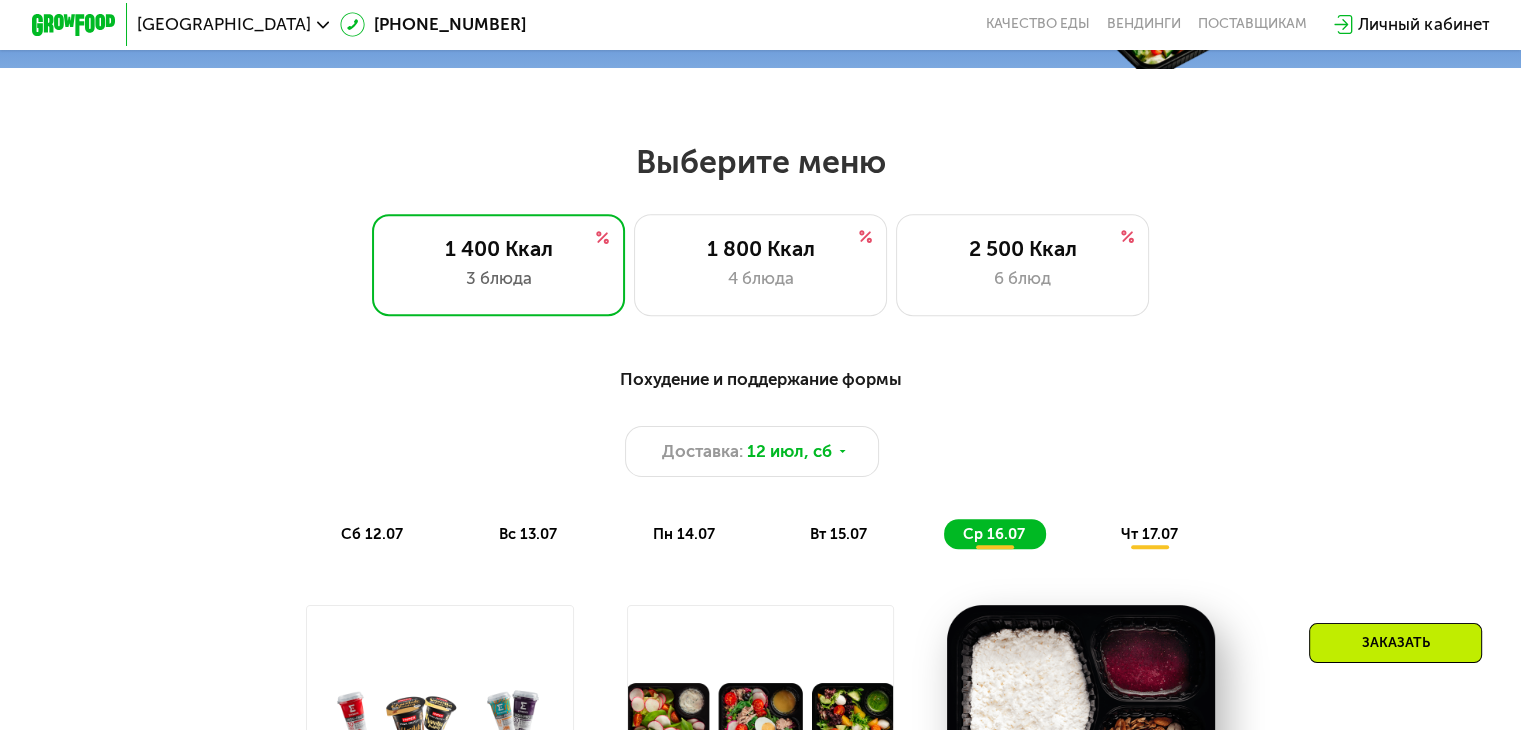 click on "Похудение и поддержание формы Доставка: 12 июл, сб сб 12.07 вс 13.07 пн 14.07 вт 15.07 ср 16.07 чт 17.07 Завтрак Кабачковые оладьи с семгой 321 Ккал, 160 г Обед Фирменный том ям  374 Ккал, 336 г Ужин Тортеллини с рикоттой 337 Ккал, 210 г  Всего в субботу 1032 Ккал 55  Белки  58  Жиры  74  Углеводы  Завтрак Чиабатта с курицей и сыром 591 Ккал, 188 г Обед Феттучини с лососем 408 Ккал, 250 г Ужин Курица с овощами на гриле 212 Ккал, 210 г  Всего в воскресенье 1211 Ккал 61  Белки  78  Жиры  67  Углеводы  Завтрак Ролл с говядиной 406 Ккал, 222 г Обед Паста с курицей и шпинатом 548 Ккал, 360 г Ужин Медовая курица и булгур 498 Ккал, 326 г" at bounding box center [760, 818] 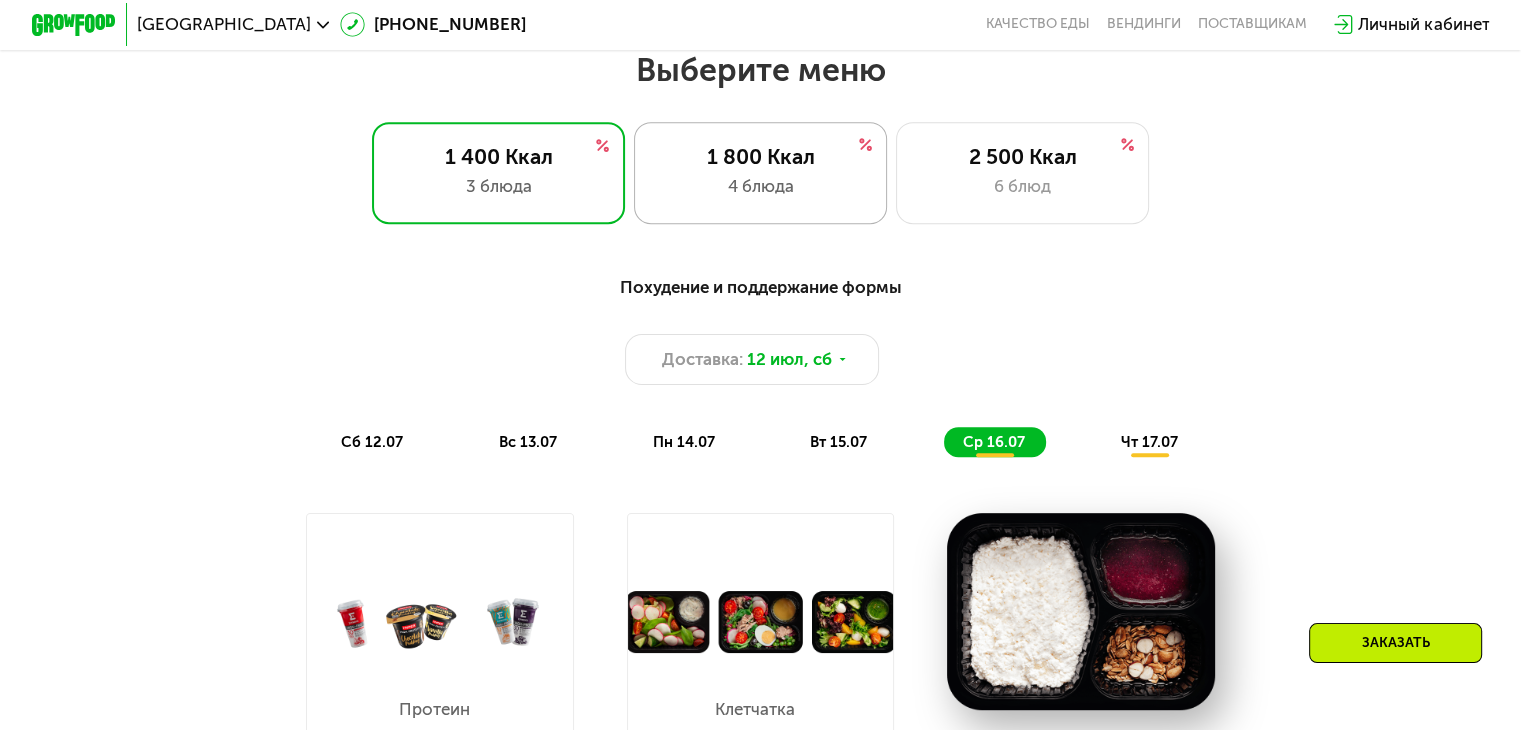 scroll, scrollTop: 900, scrollLeft: 0, axis: vertical 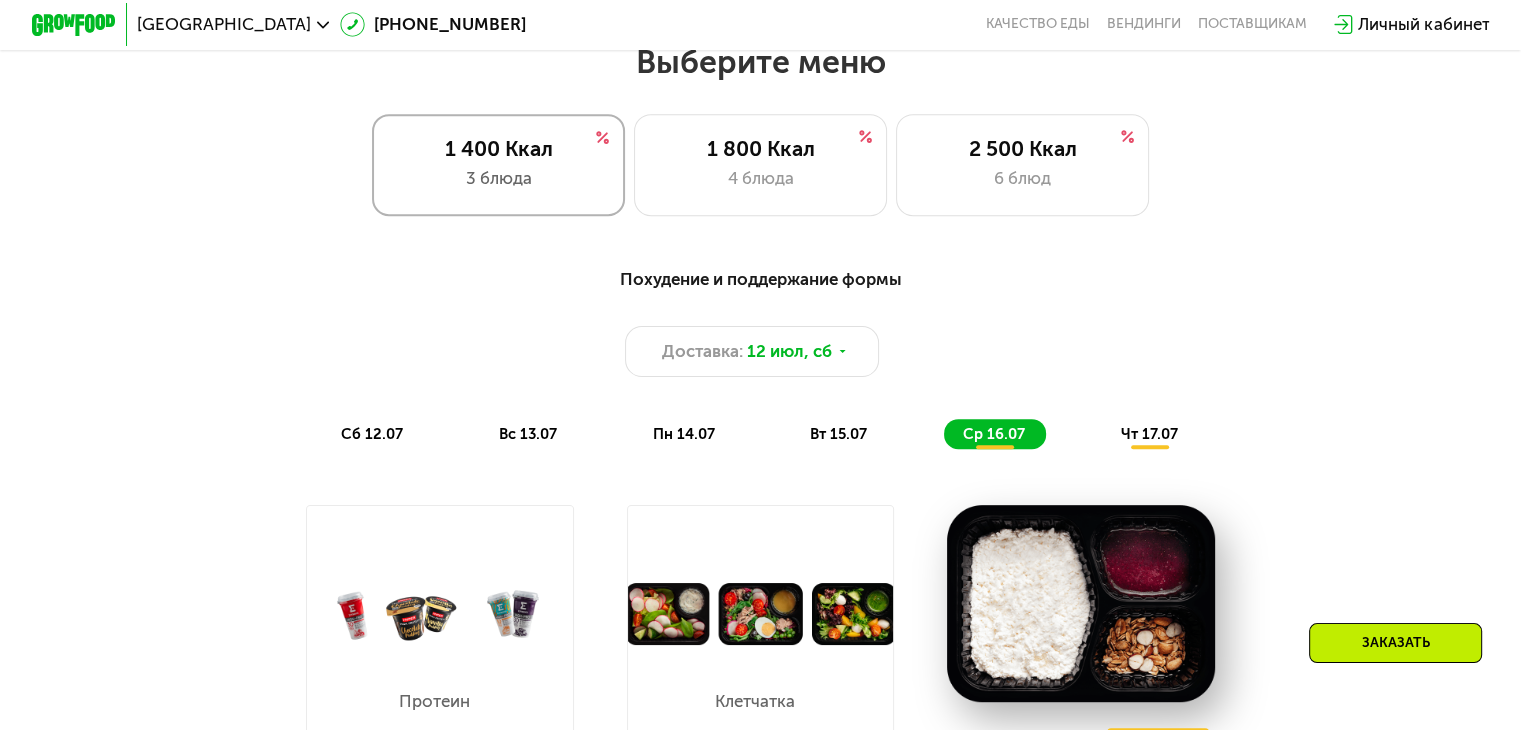 click on "1 400 Ккал" at bounding box center (498, 148) 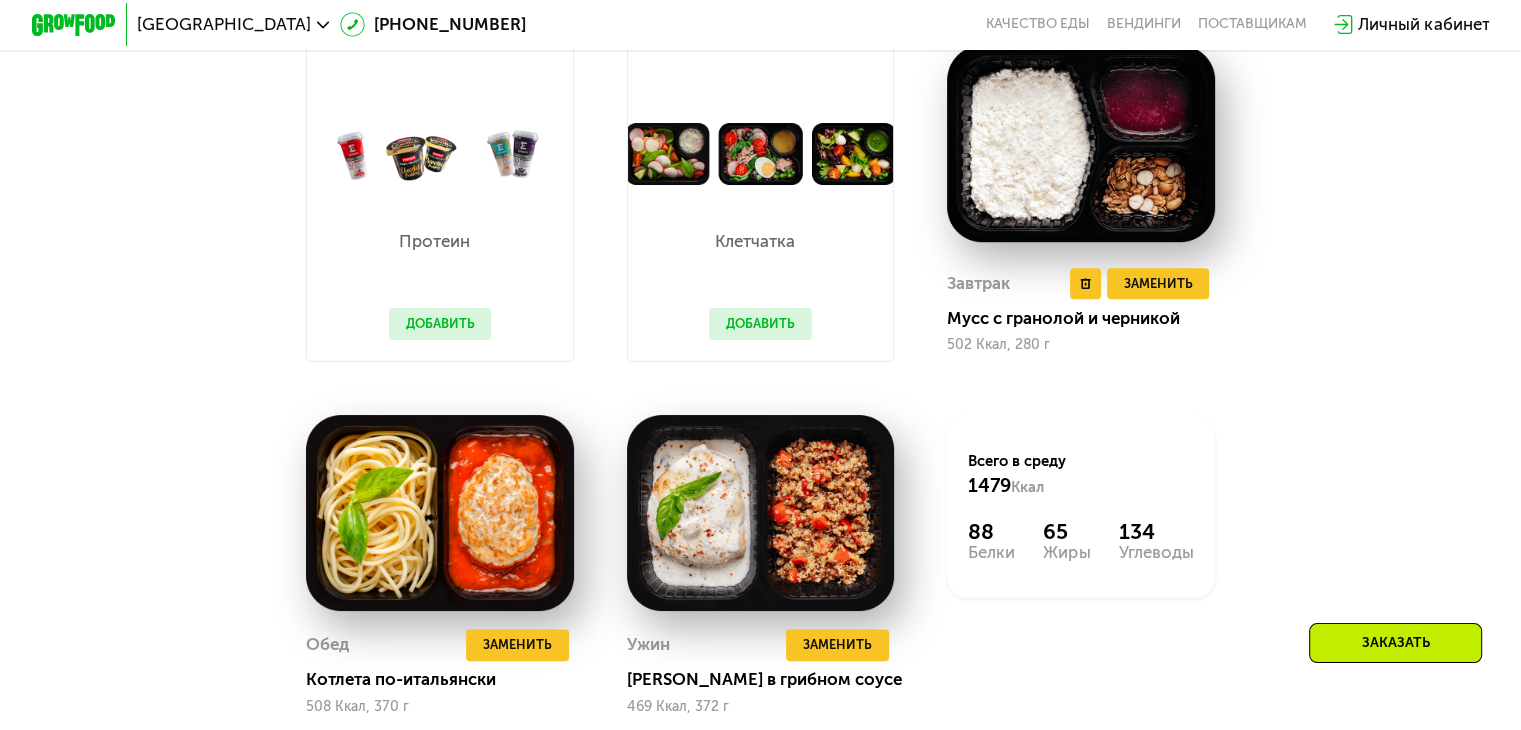 scroll, scrollTop: 1400, scrollLeft: 0, axis: vertical 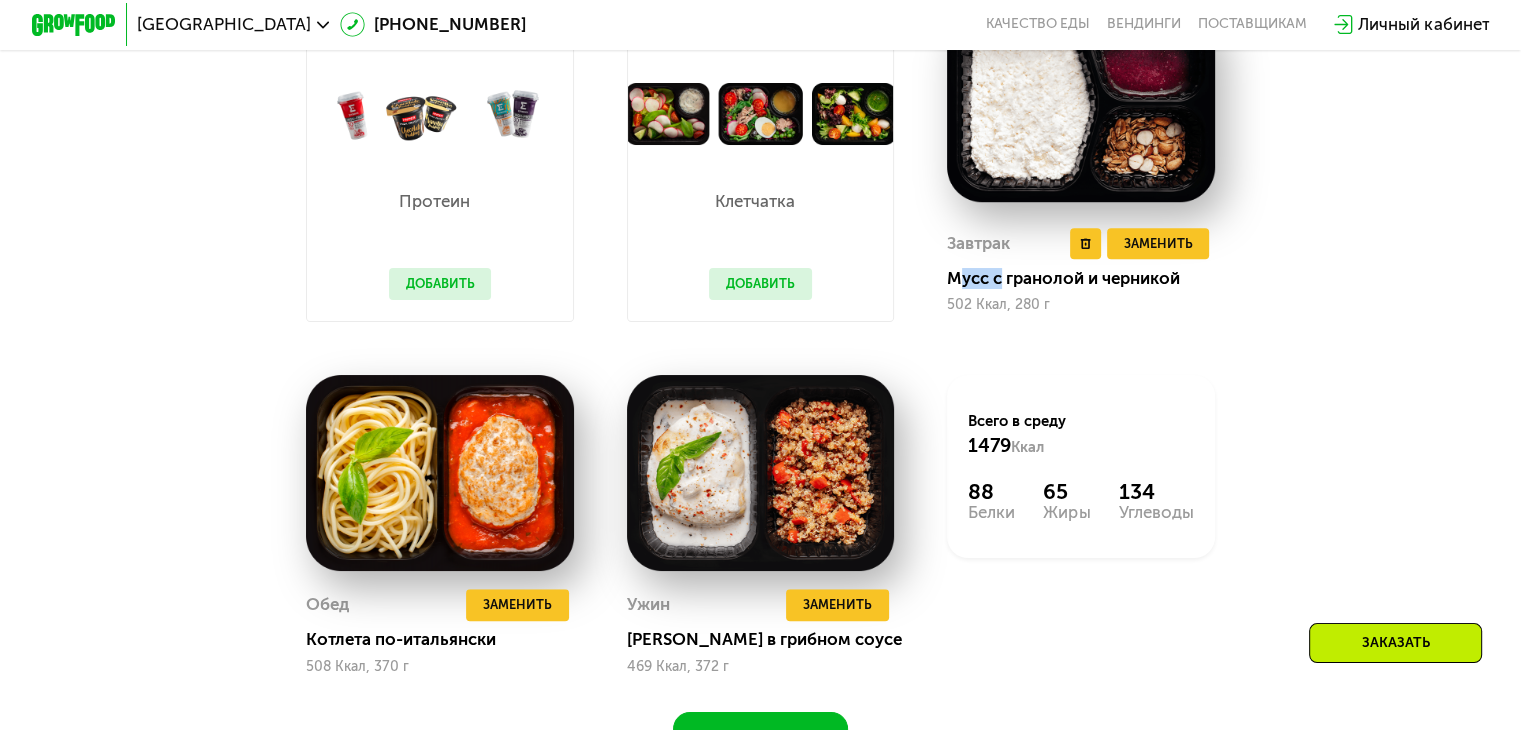 drag, startPoint x: 958, startPoint y: 294, endPoint x: 1000, endPoint y: 290, distance: 42.190044 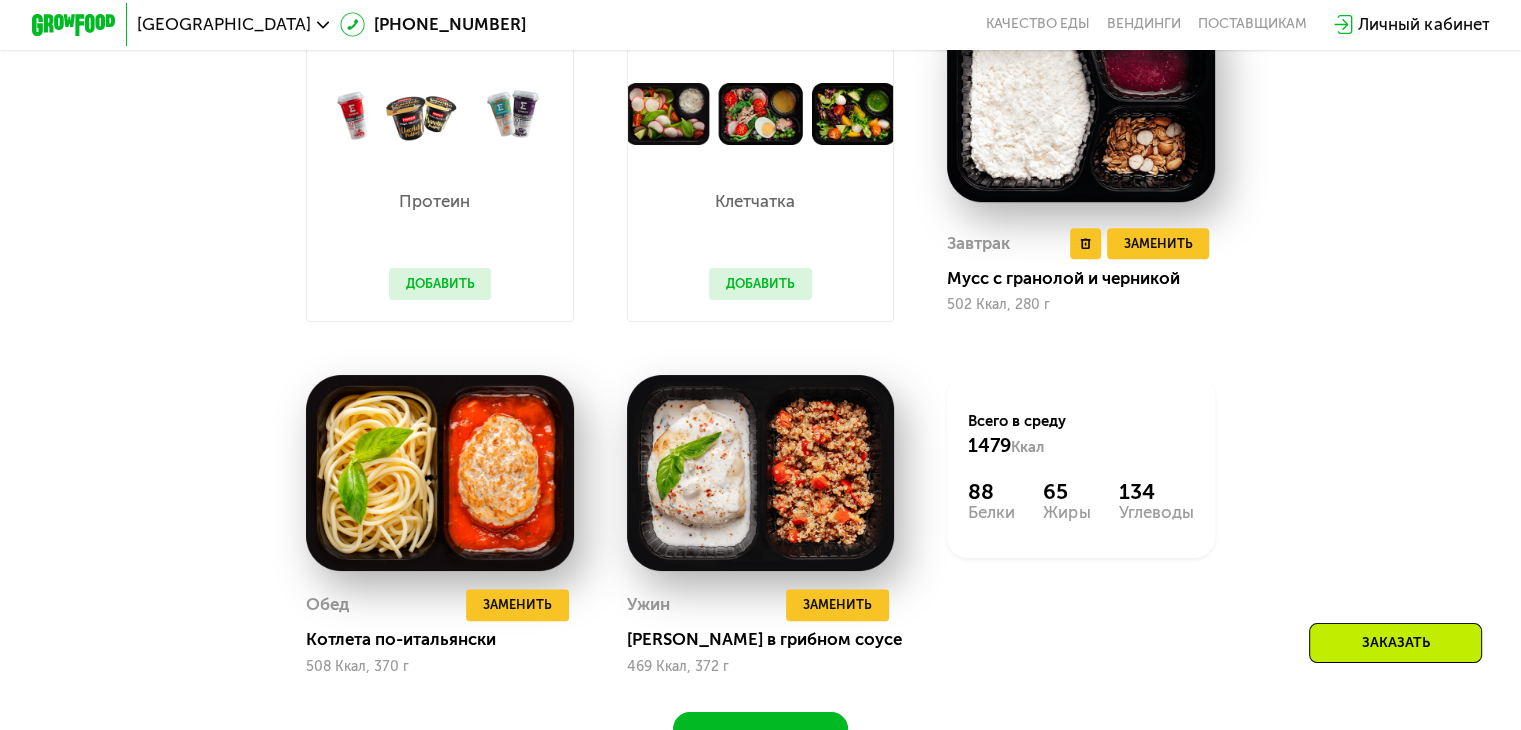 click on "Мусс с гранолой и черникой" at bounding box center [1089, 278] 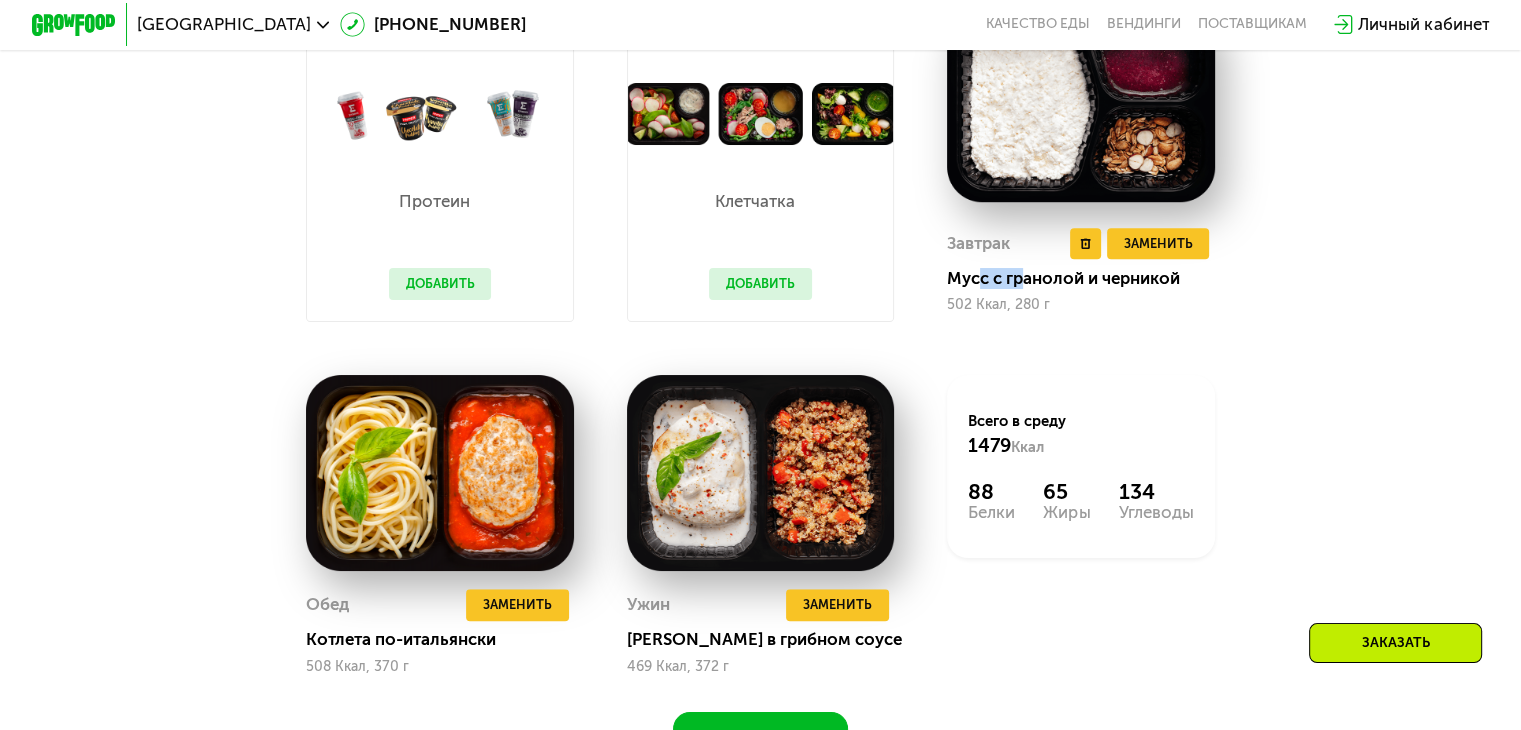 drag, startPoint x: 980, startPoint y: 292, endPoint x: 1033, endPoint y: 292, distance: 53 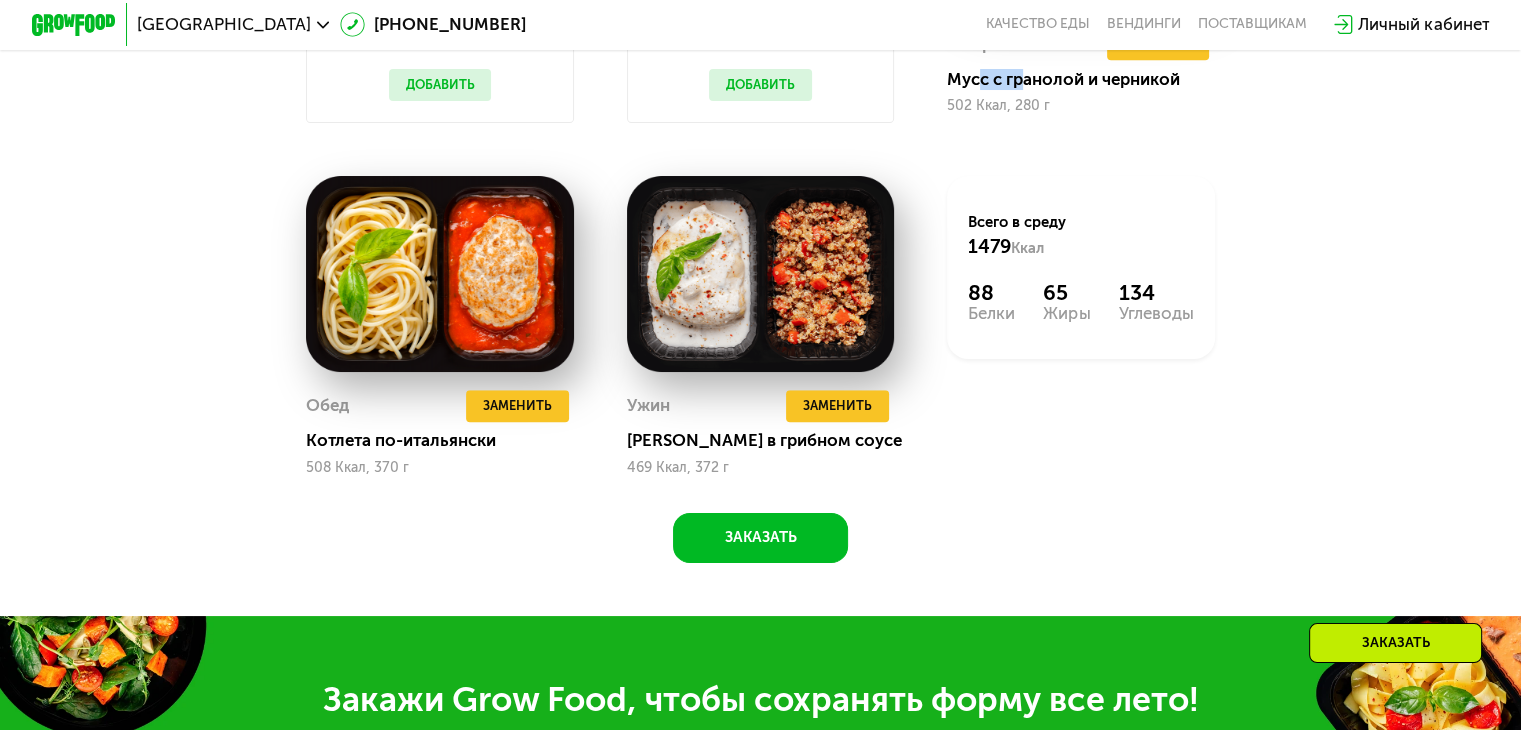 scroll, scrollTop: 1600, scrollLeft: 0, axis: vertical 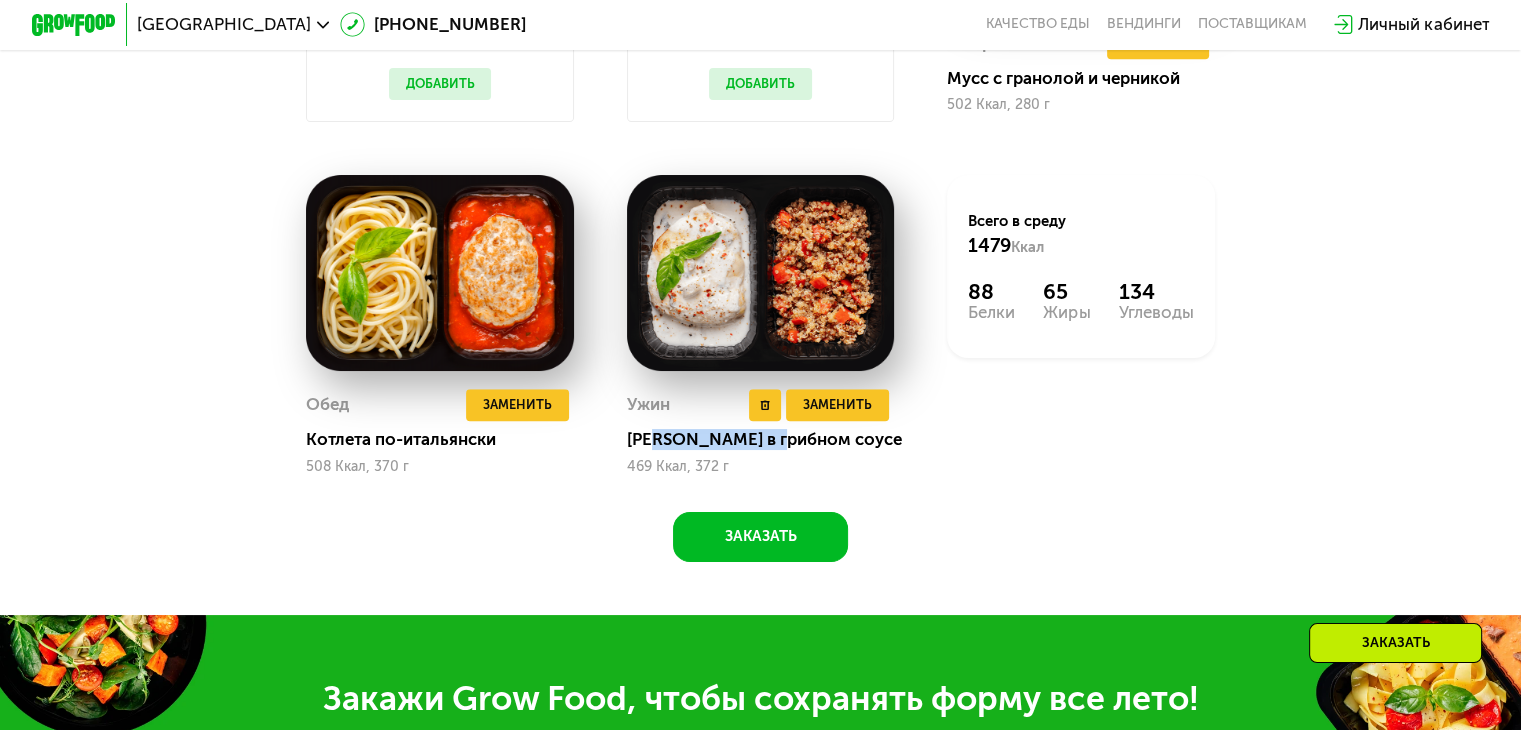 drag, startPoint x: 657, startPoint y: 448, endPoint x: 777, endPoint y: 462, distance: 120.8139 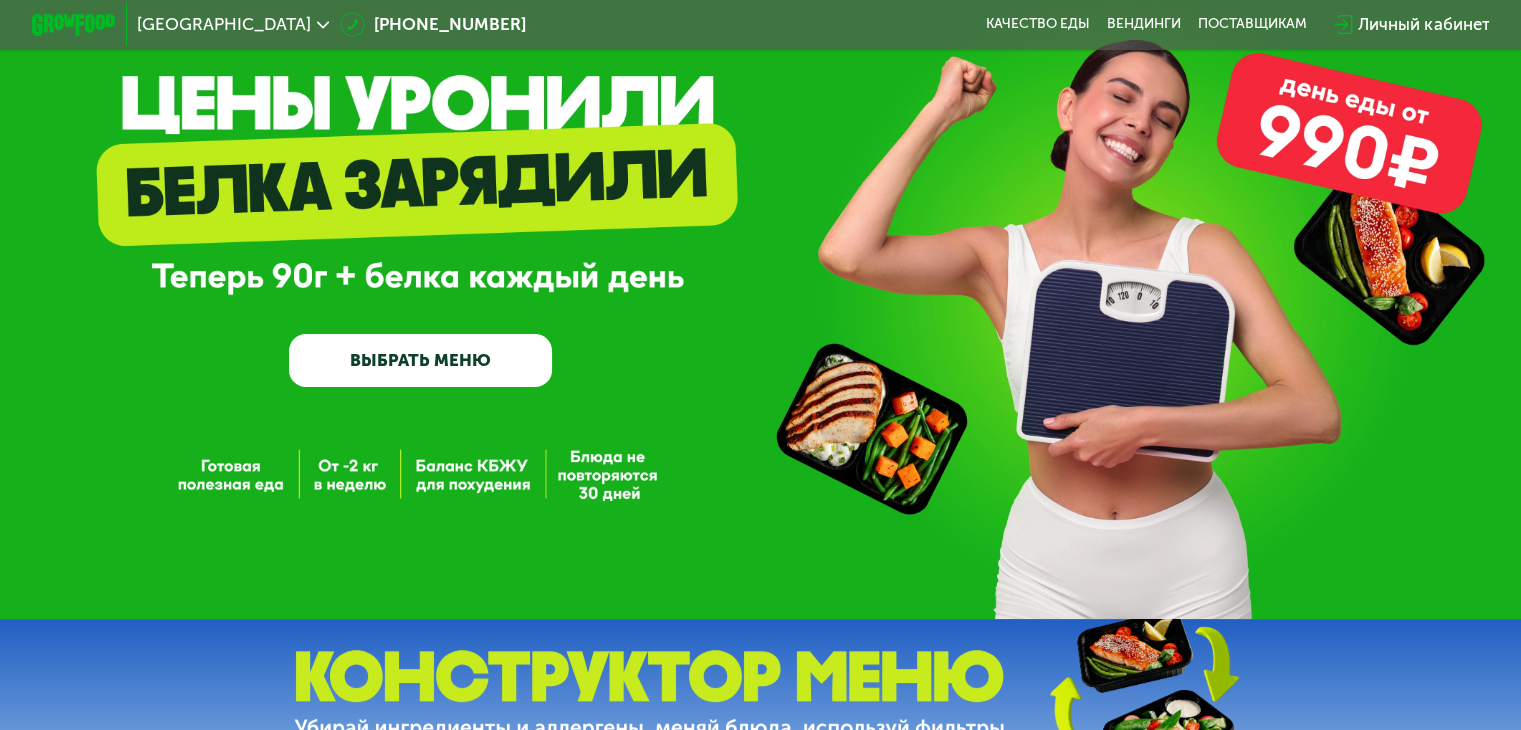 scroll, scrollTop: 0, scrollLeft: 0, axis: both 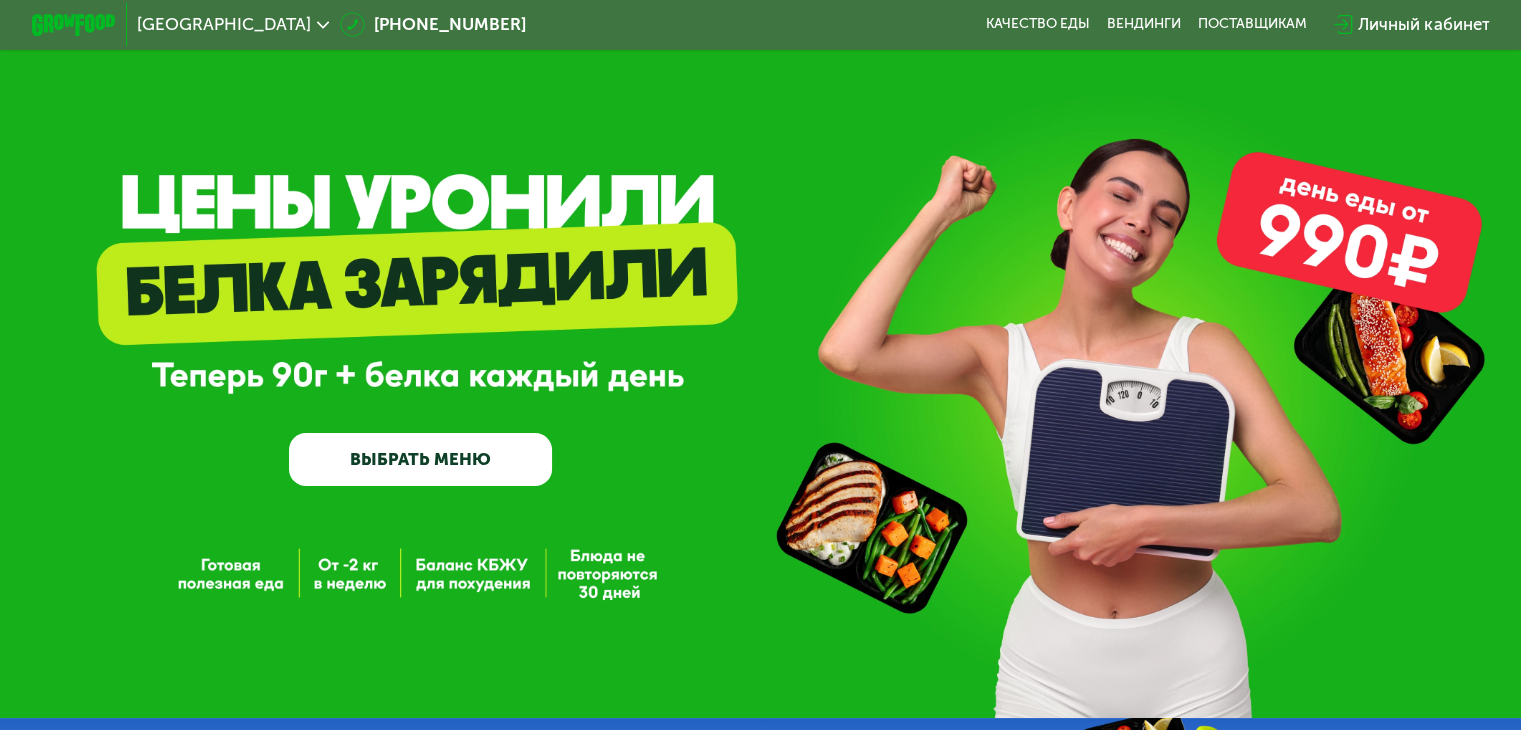 click on "GrowFood — доставка правильного питания  ВЫБРАТЬ МЕНЮ" at bounding box center (760, 364) 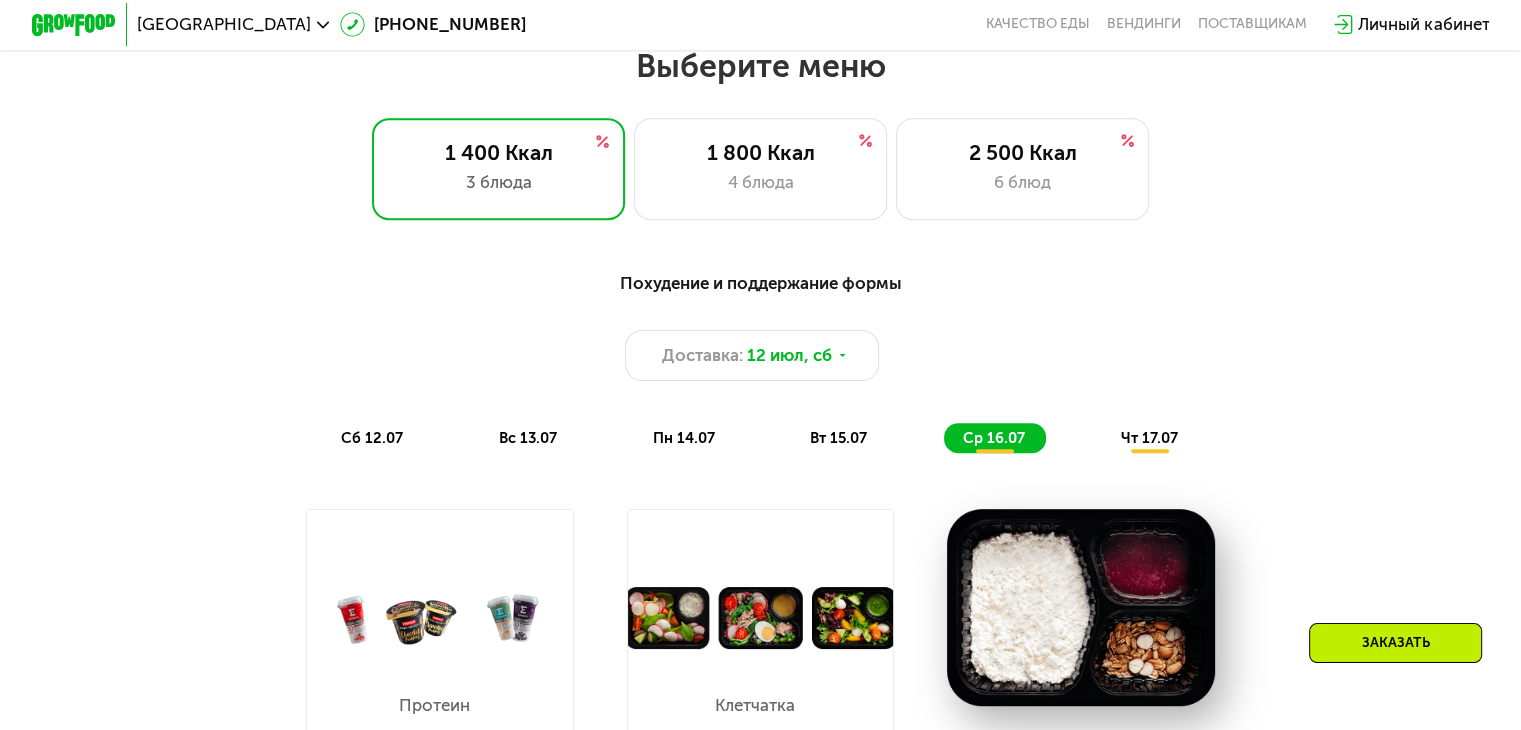 scroll, scrollTop: 900, scrollLeft: 0, axis: vertical 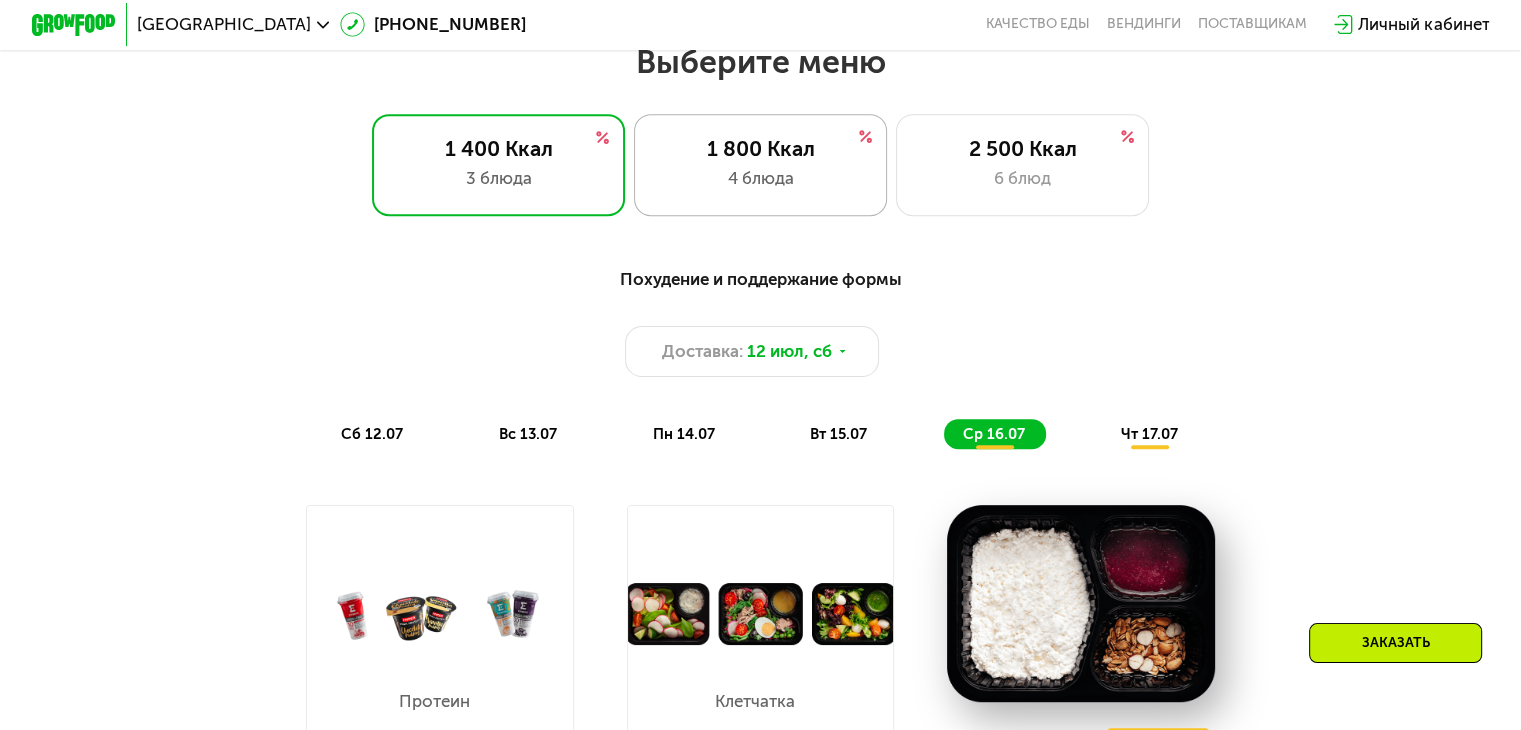 click on "1 800 Ккал 4 блюда" 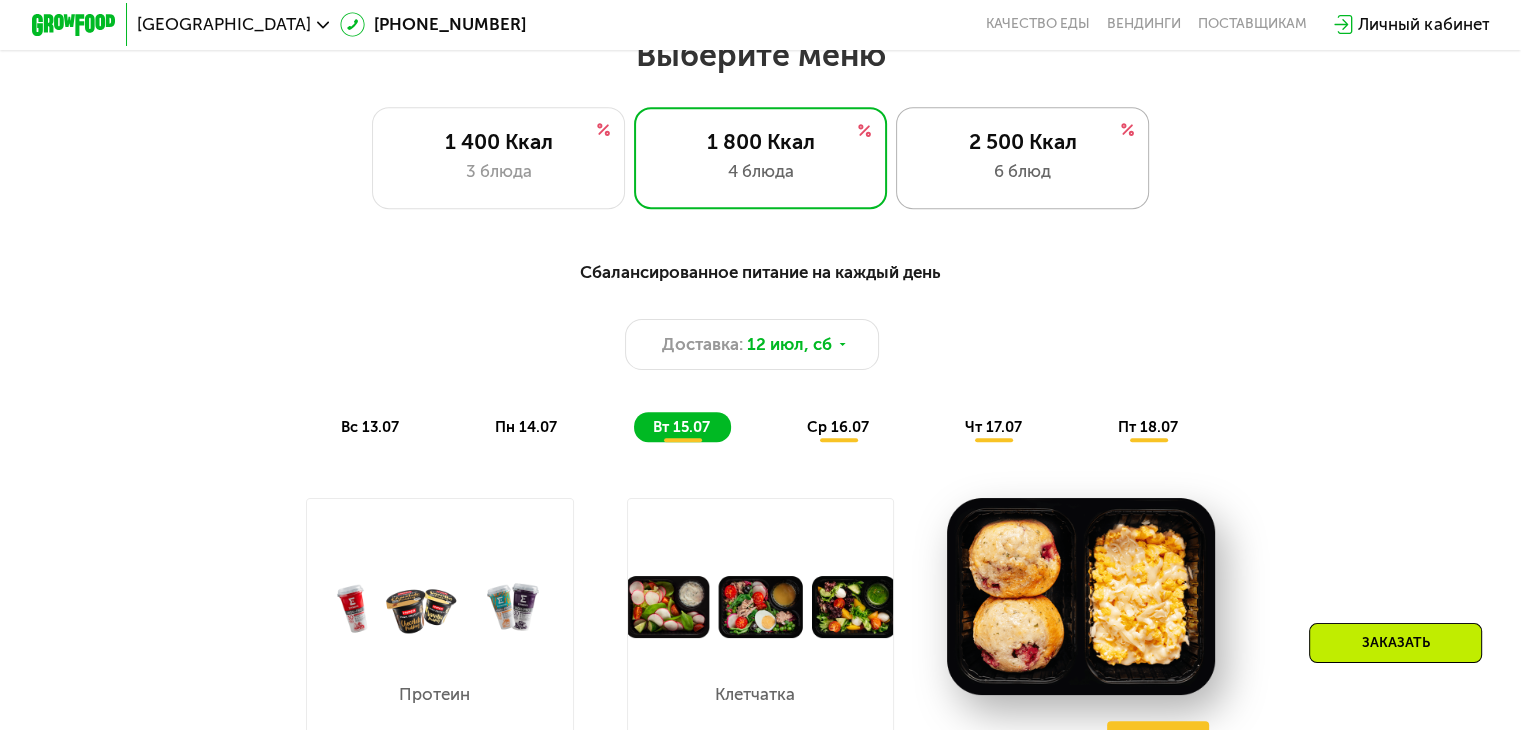 scroll, scrollTop: 900, scrollLeft: 0, axis: vertical 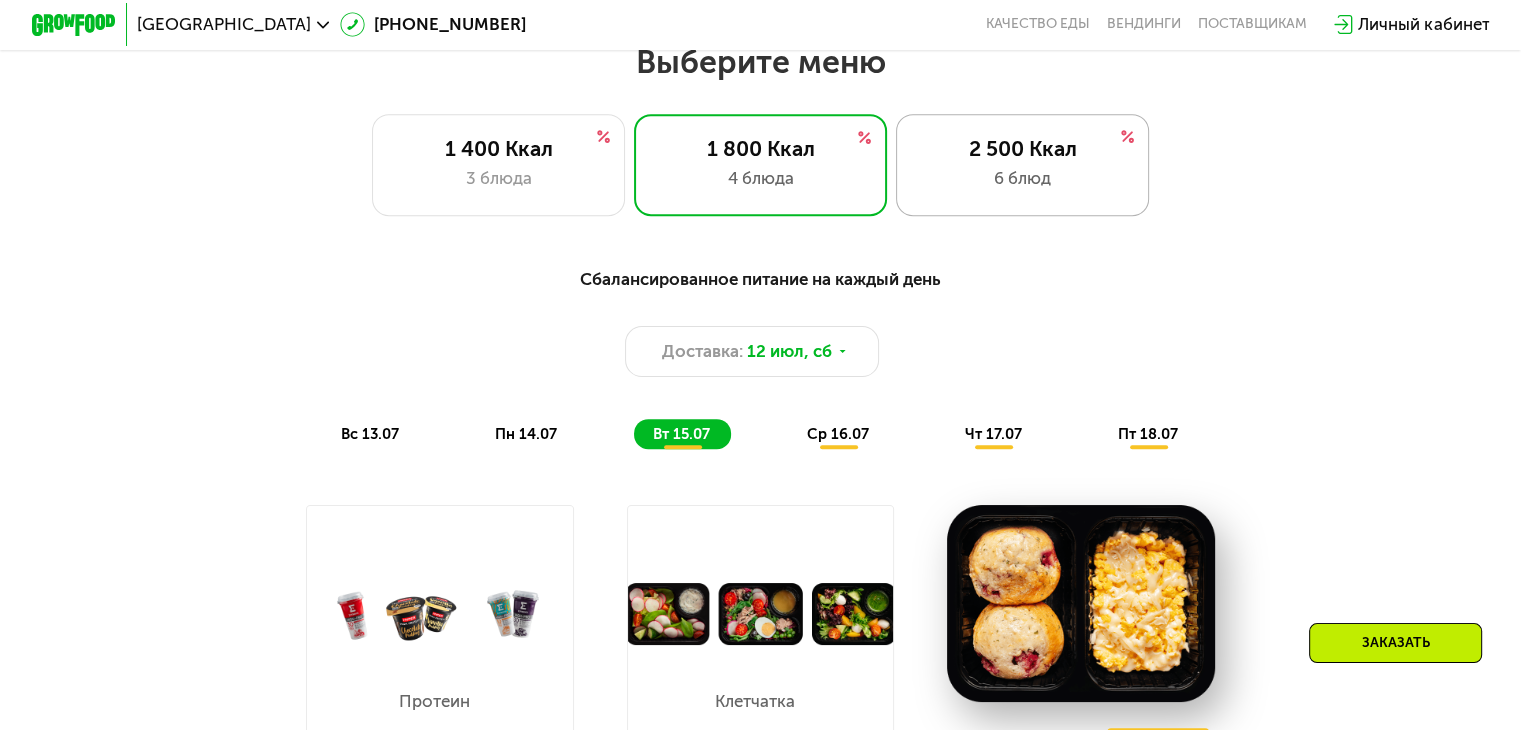 click on "6 блюд" at bounding box center (1022, 178) 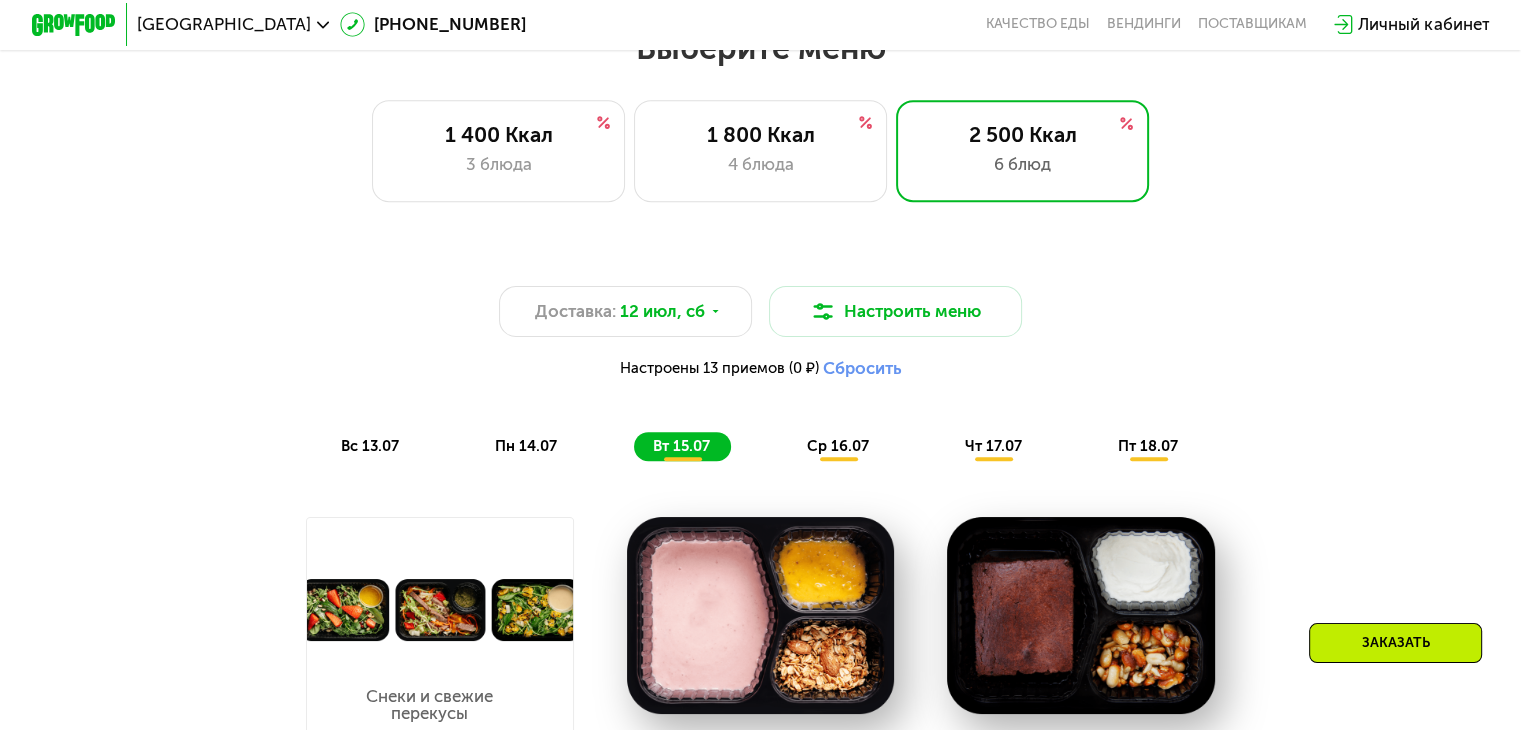 scroll, scrollTop: 900, scrollLeft: 0, axis: vertical 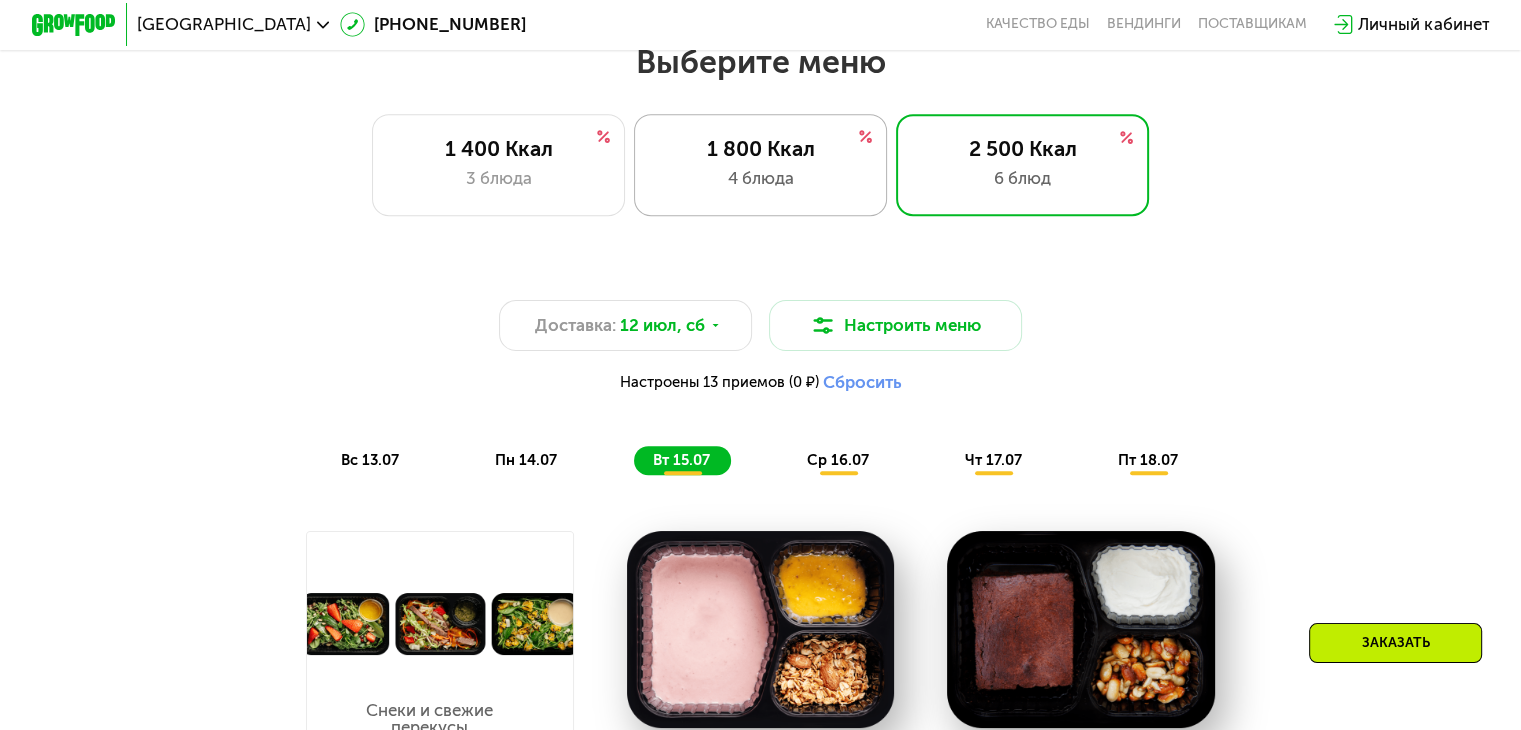 click on "1 800 Ккал 4 блюда" 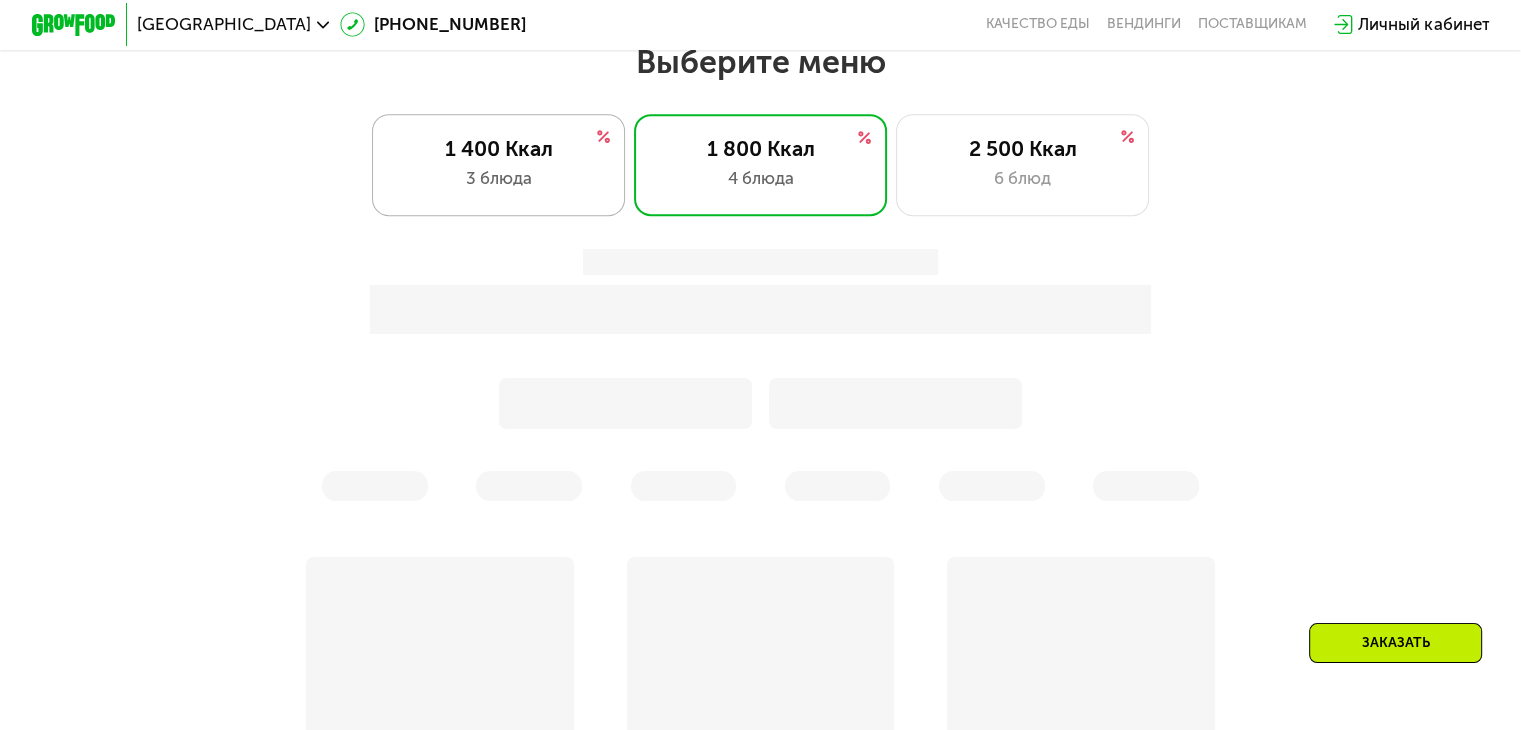 click on "1 400 Ккал" at bounding box center [498, 148] 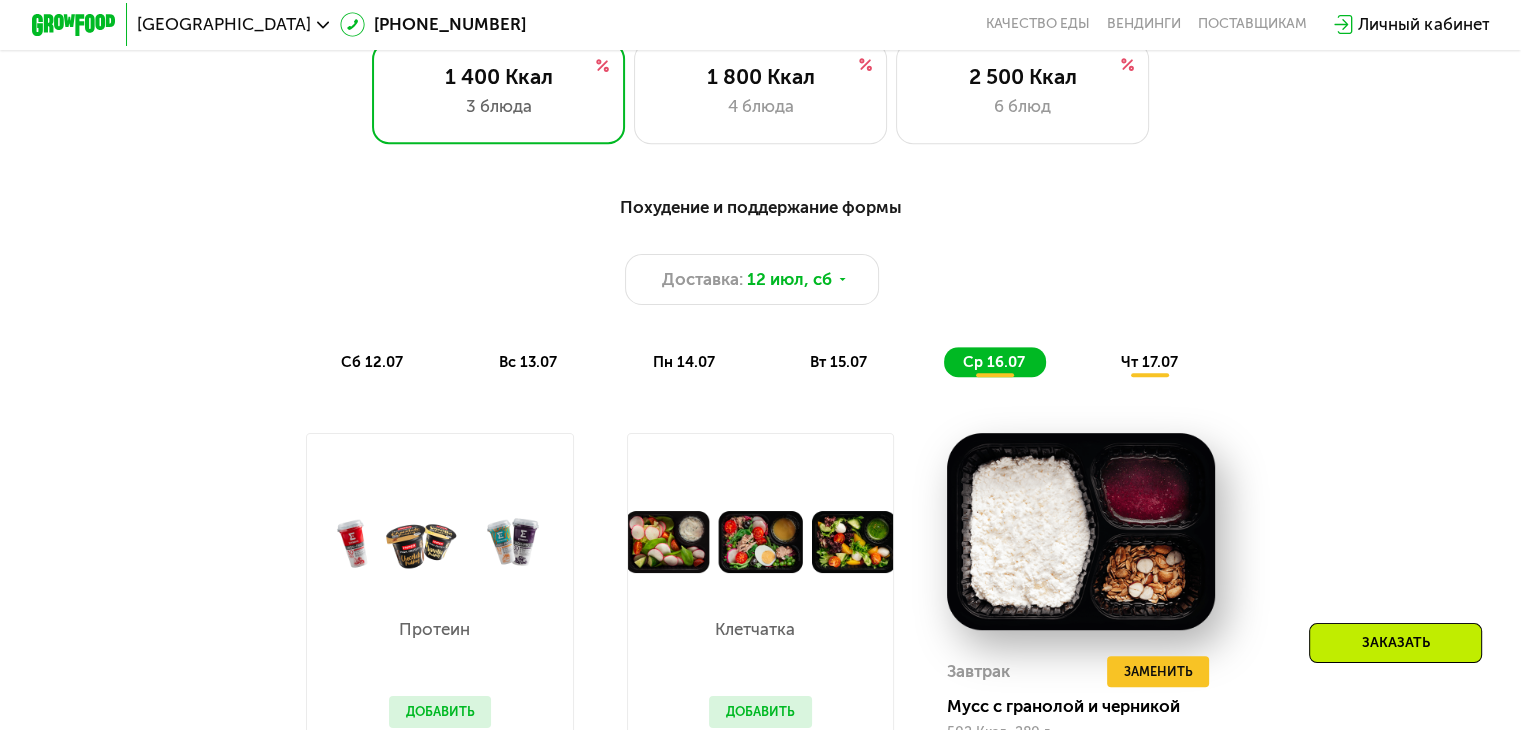 scroll, scrollTop: 900, scrollLeft: 0, axis: vertical 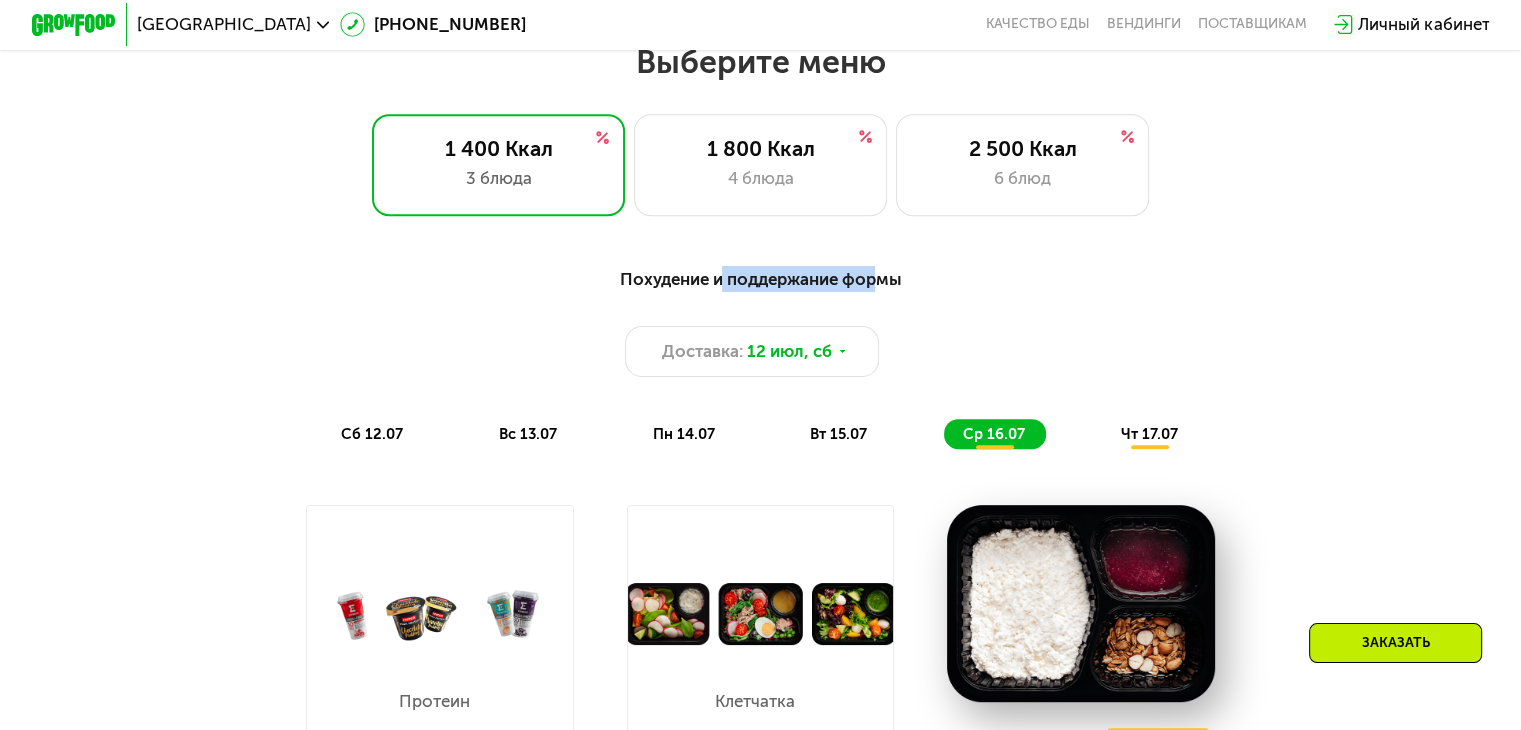 drag, startPoint x: 744, startPoint y: 286, endPoint x: 880, endPoint y: 286, distance: 136 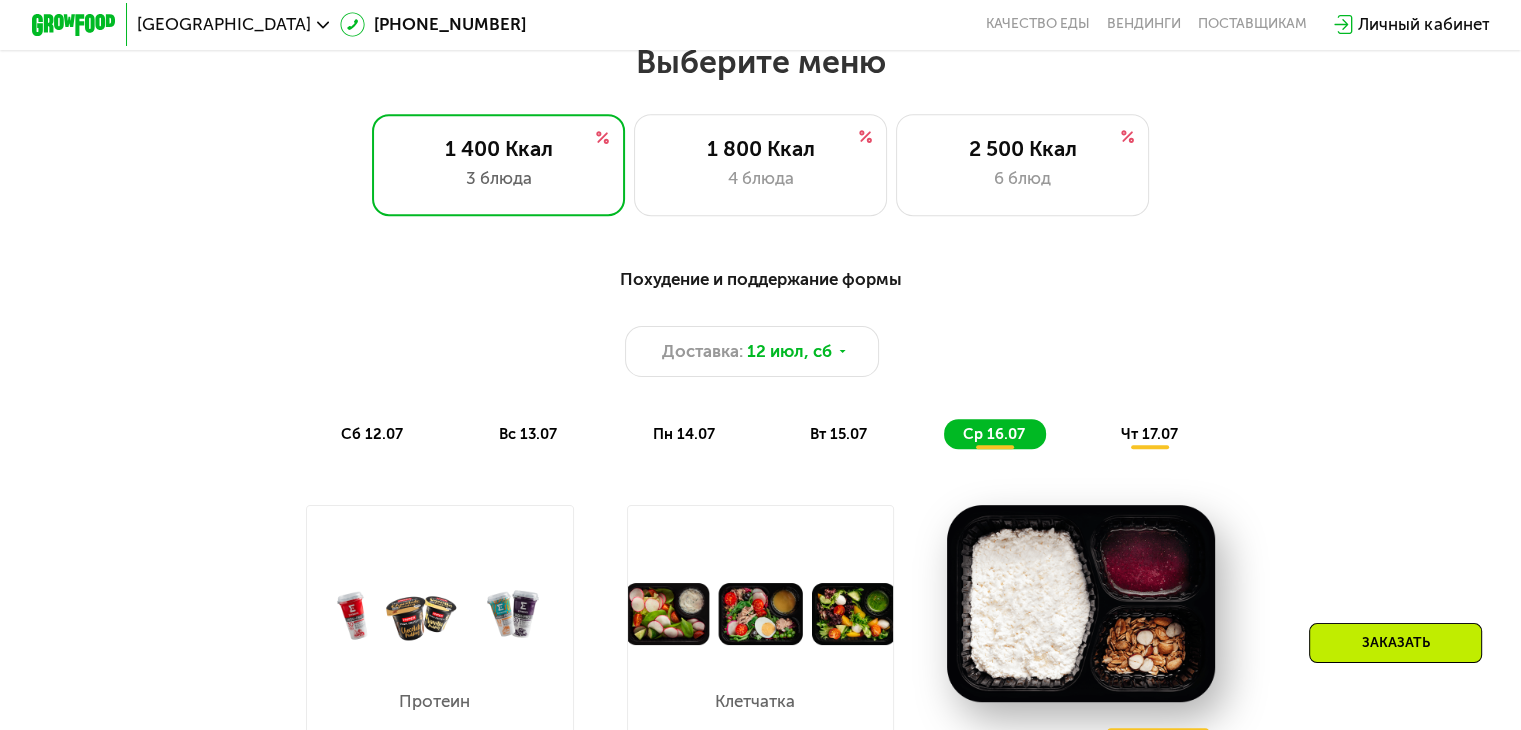 click on "Похудение и поддержание формы Доставка: 12 июл, сб сб 12.07 вс 13.07 пн 14.07 вт 15.07 ср 16.07 чт 17.07" at bounding box center (760, 357) 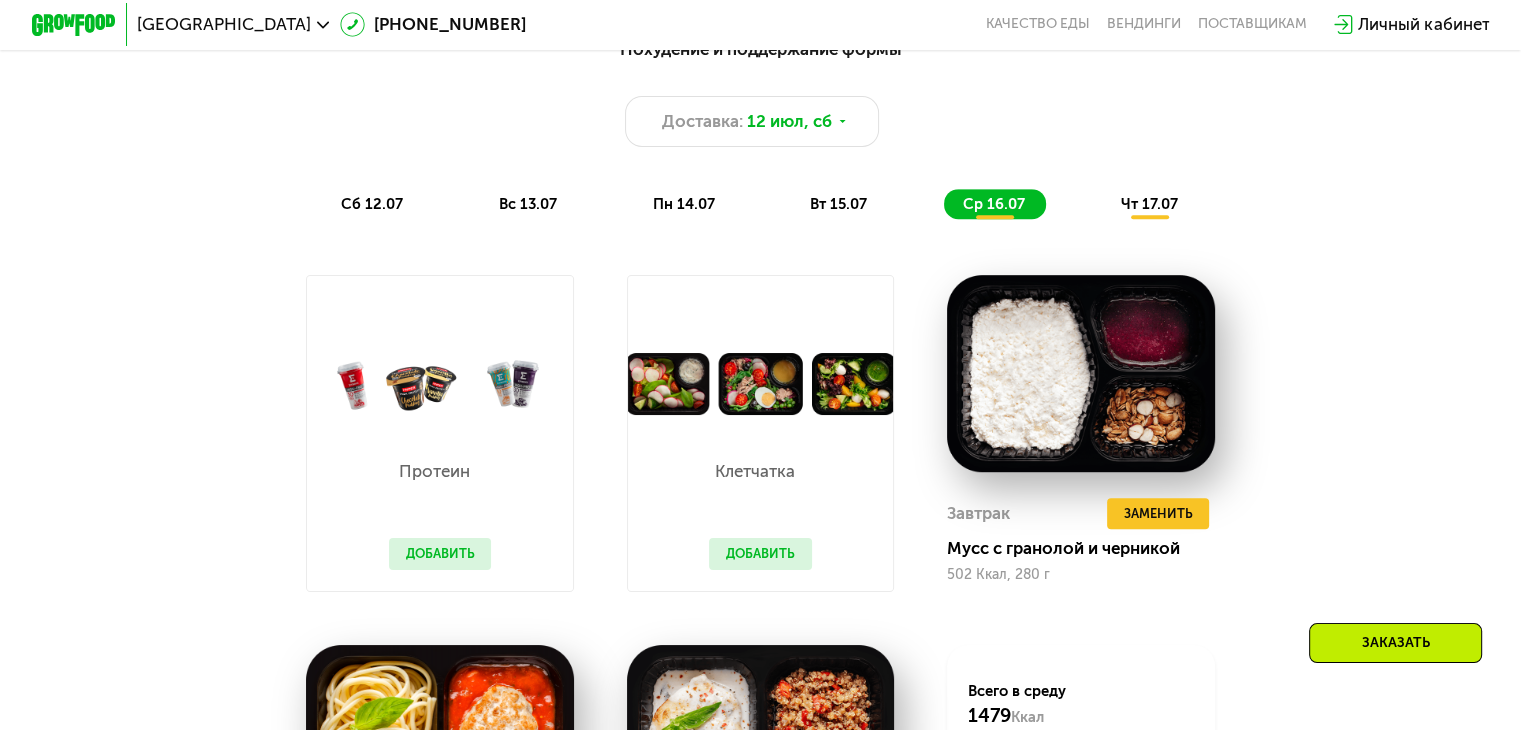 scroll, scrollTop: 1200, scrollLeft: 0, axis: vertical 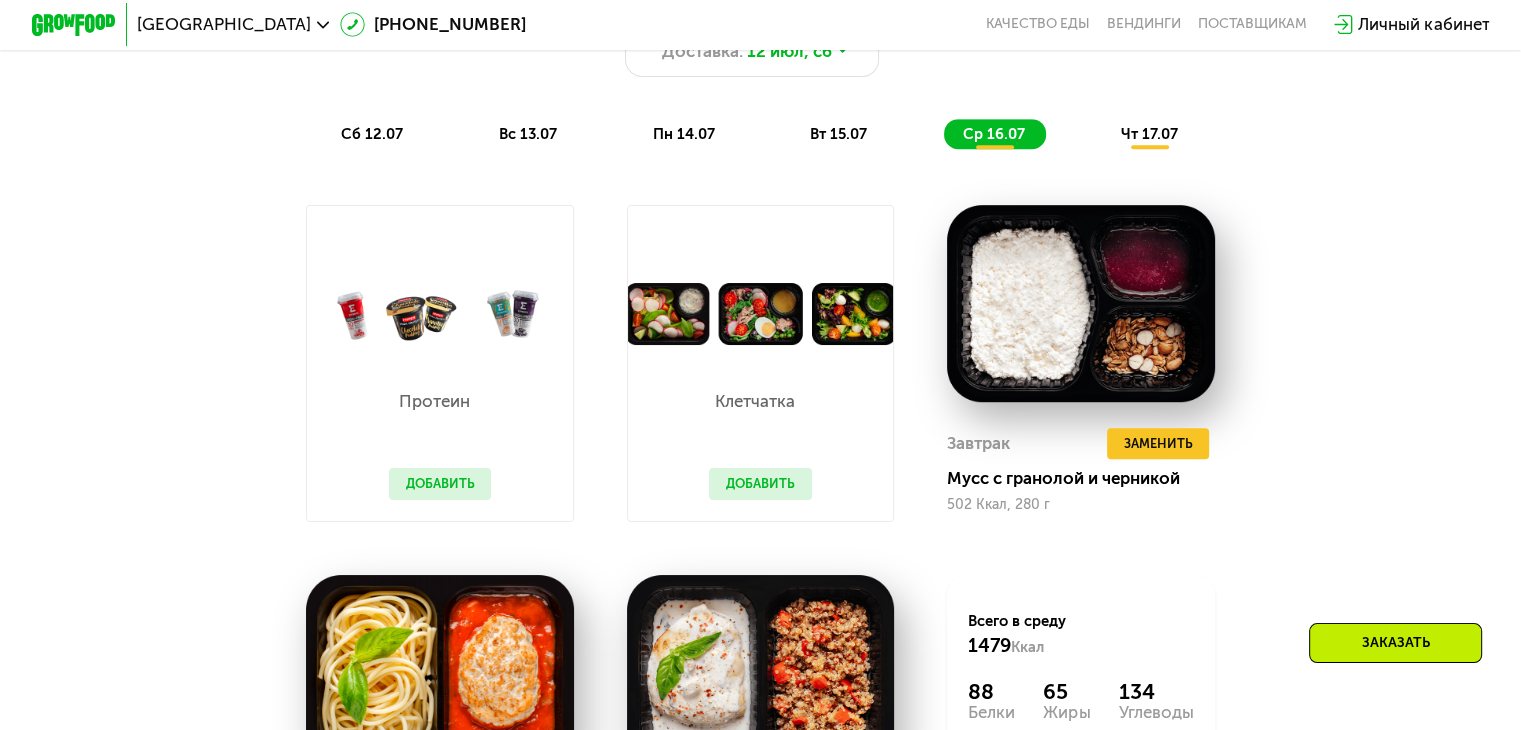 click on "Добавить" at bounding box center [760, 484] 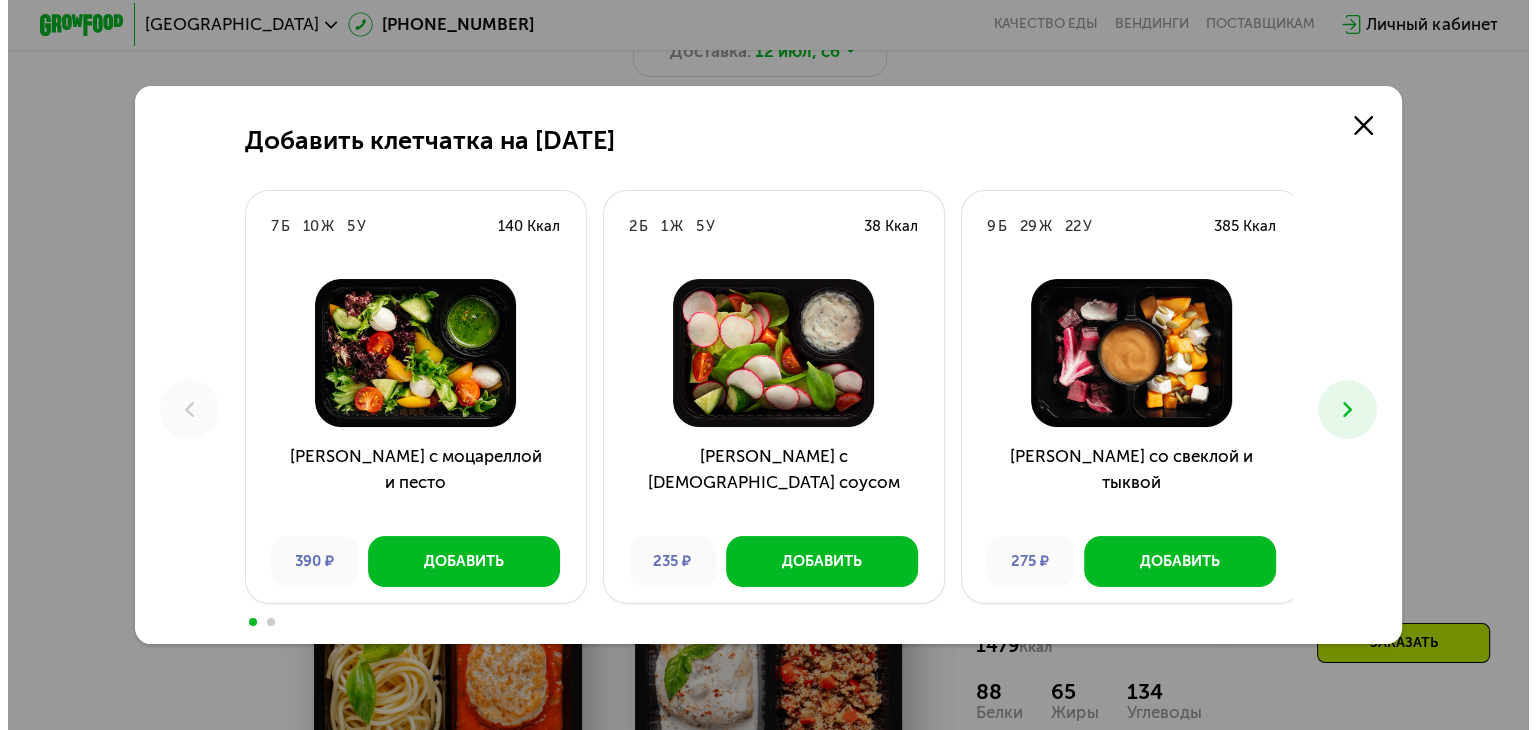 scroll, scrollTop: 0, scrollLeft: 0, axis: both 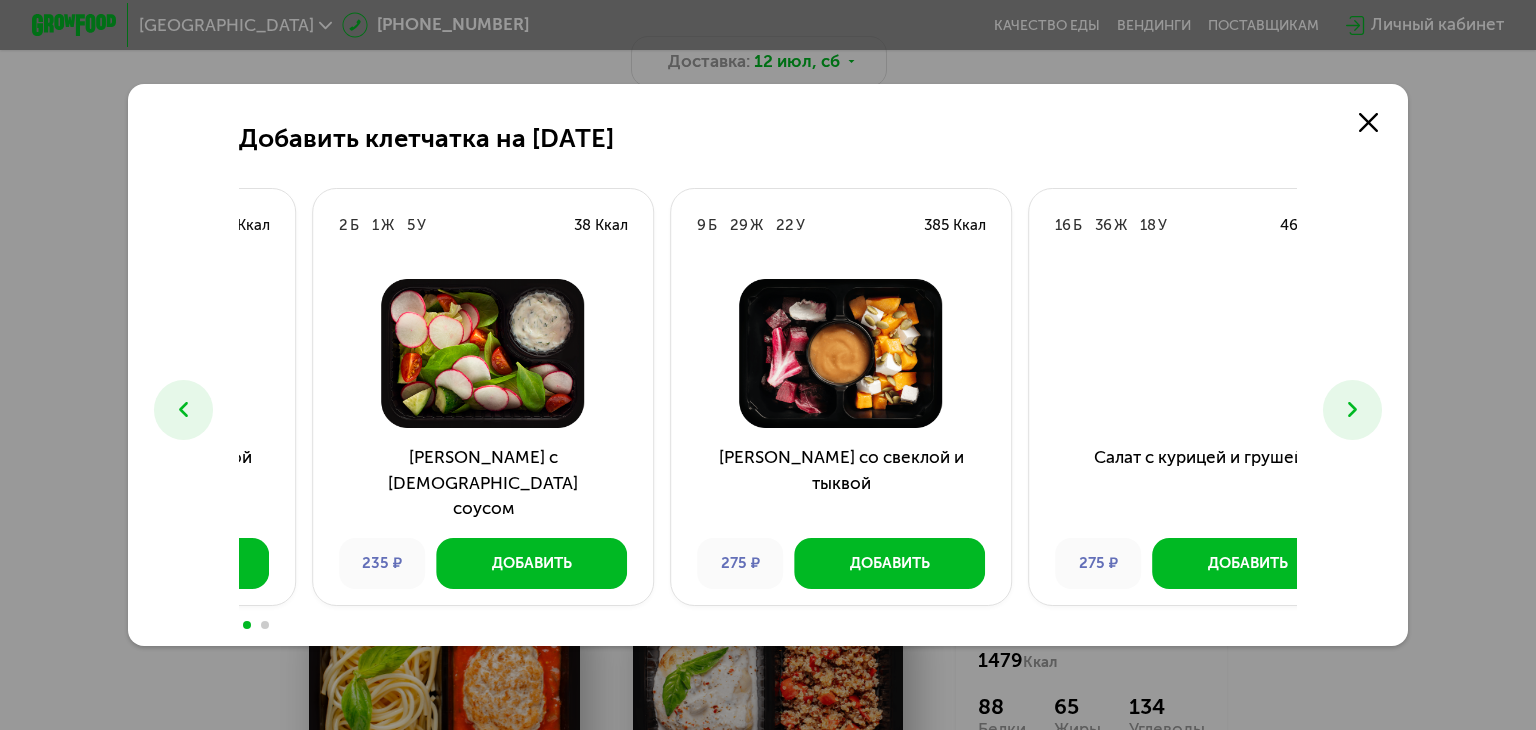 click on "Салат с греческим соусом" at bounding box center (483, 483) 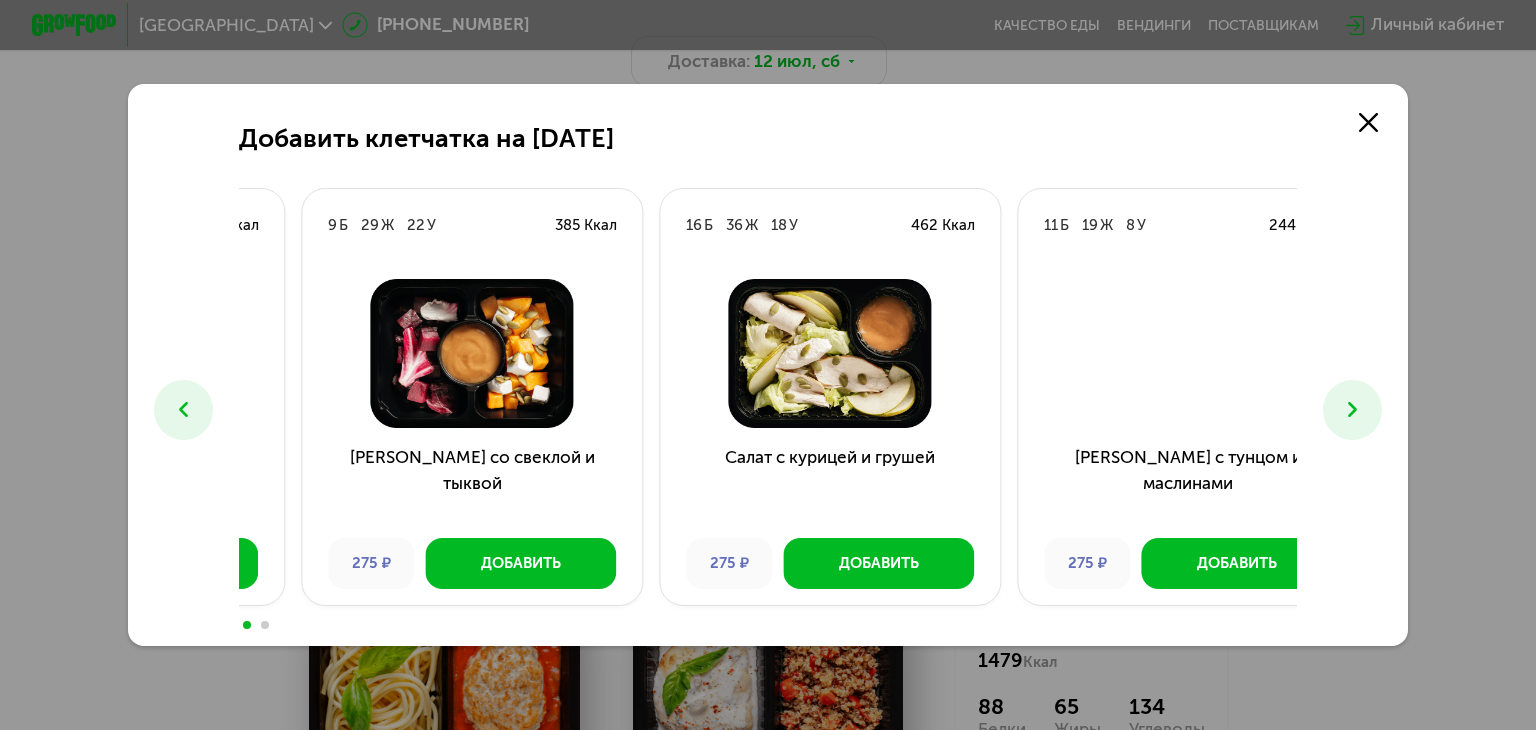 click on "Салат со свеклой и тыквой 275 ₽ Добавить" at bounding box center (472, 433) 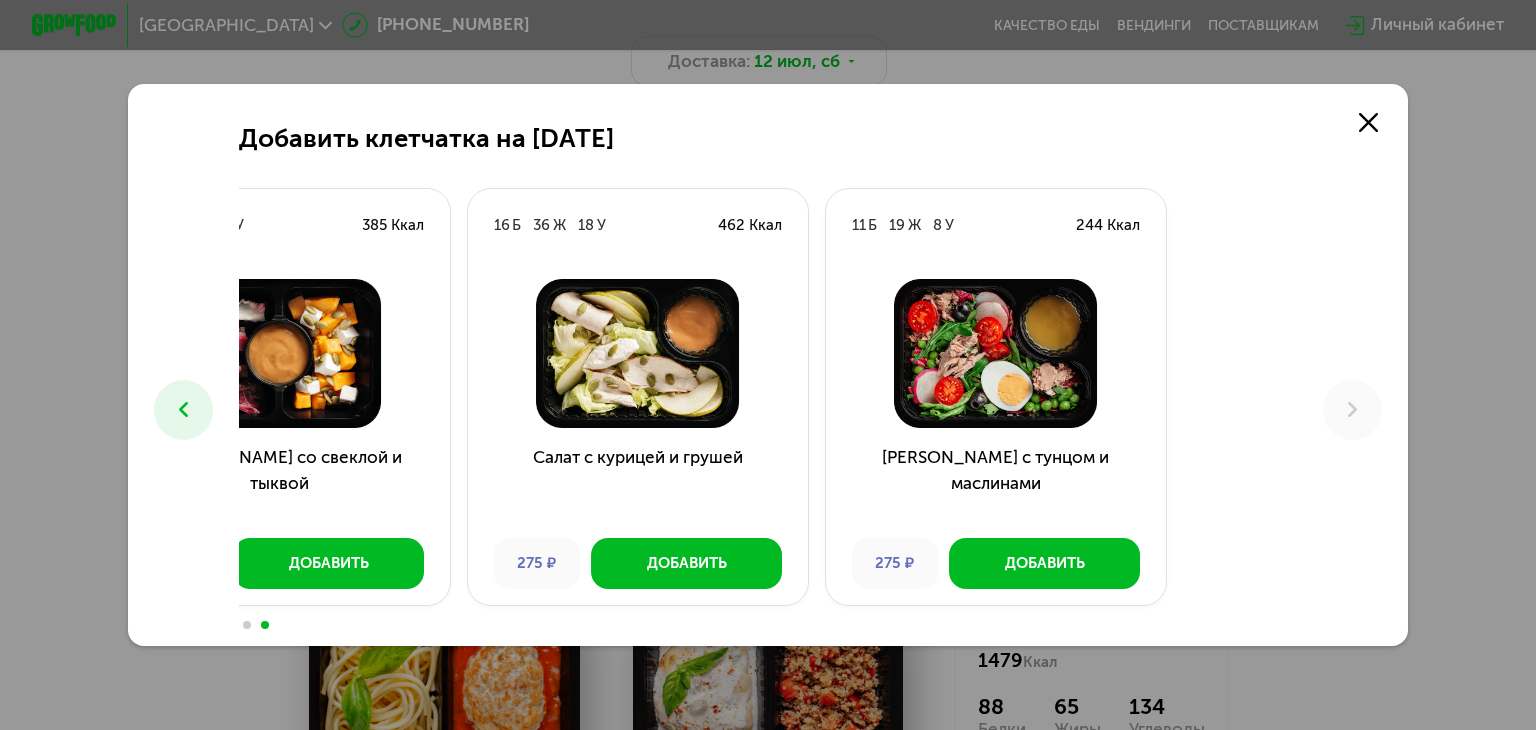 click on "7  Б  10  Ж  5  У  140 Ккал  Салат с моцареллой и песто 390 ₽ Добавить 2  Б  1  Ж  5  У  38 Ккал  Салат с греческим соусом 235 ₽ Добавить 9  Б  29  Ж  22  У  385 Ккал  Салат со свеклой и тыквой 275 ₽ Добавить 16  Б  36  Ж  18  У  462 Ккал  Салат с курицей и грушей 275 ₽ Добавить 11  Б  19  Ж  8  У  244 Ккал  Салат с тунцом и маслинами 275 ₽ Добавить" 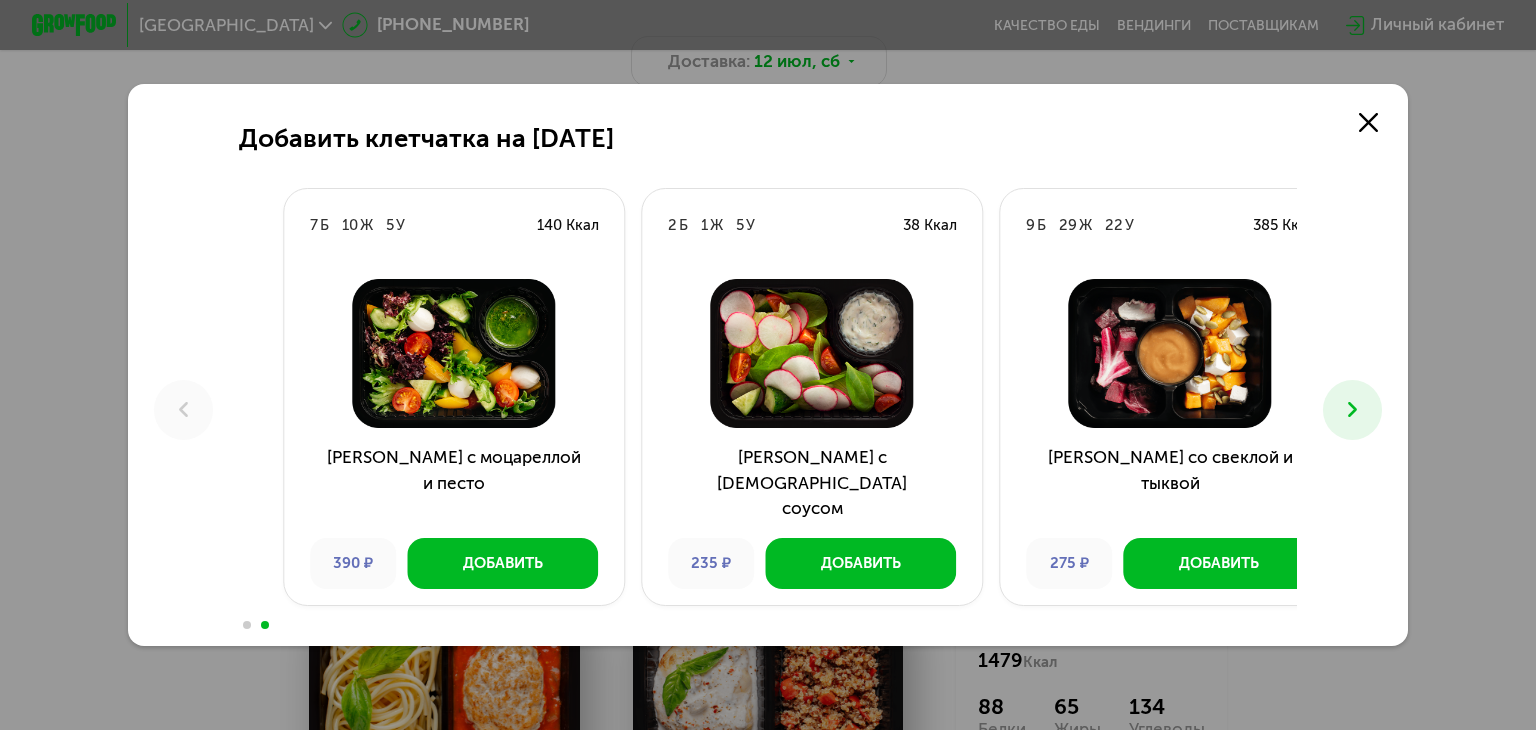click at bounding box center (1170, 353) 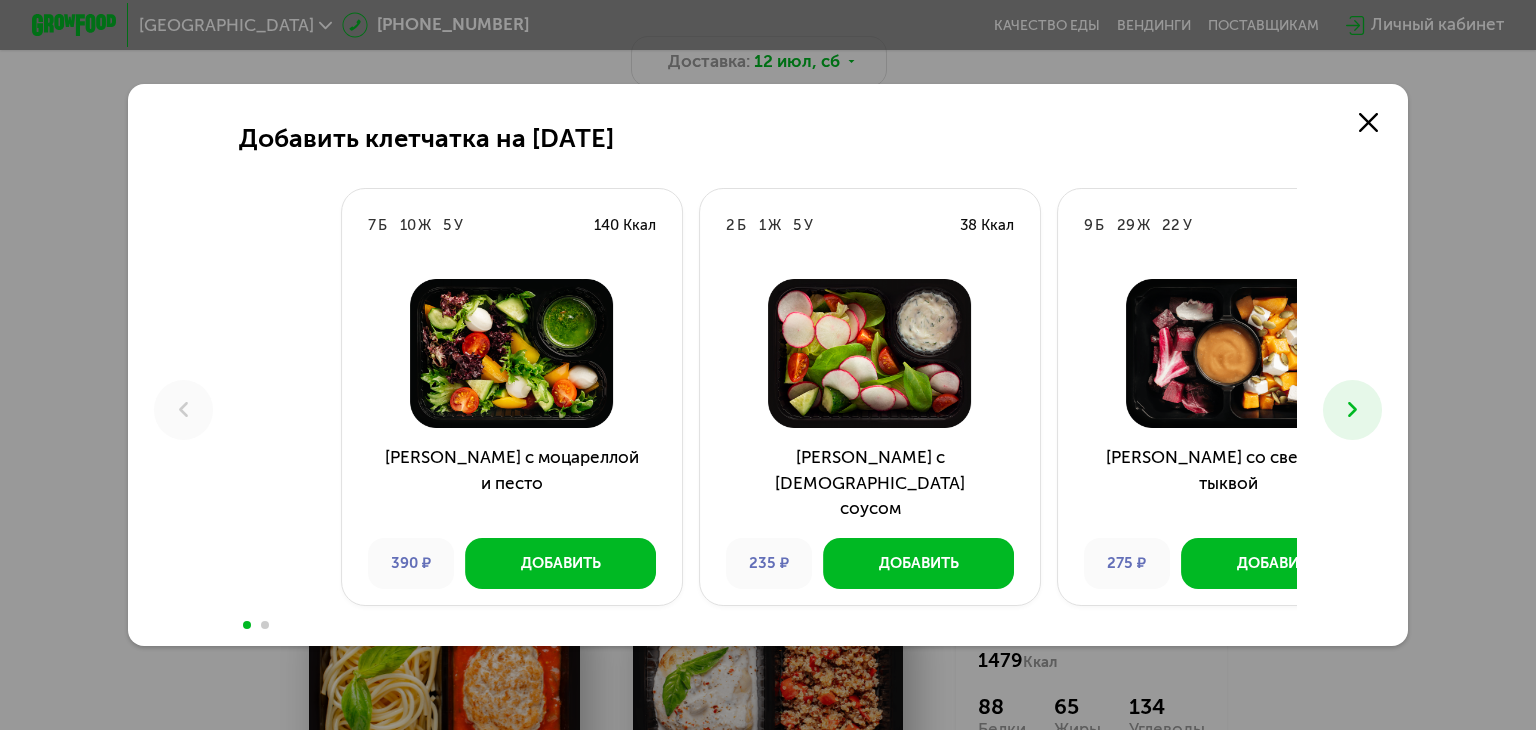click on "7  Б  10  Ж  5  У  140 Ккал  Салат с моцареллой и песто 390 ₽ Добавить 2  Б  1  Ж  5  У  38 Ккал  Салат с греческим соусом 235 ₽ Добавить 9  Б  29  Ж  22  У  385 Ккал  Салат со свеклой и тыквой 275 ₽ Добавить 16  Б  36  Ж  18  У  462 Ккал  Салат с курицей и грушей 275 ₽ Добавить 11  Б  19  Ж  8  У  244 Ккал  Салат с тунцом и маслинами 275 ₽ Добавить" 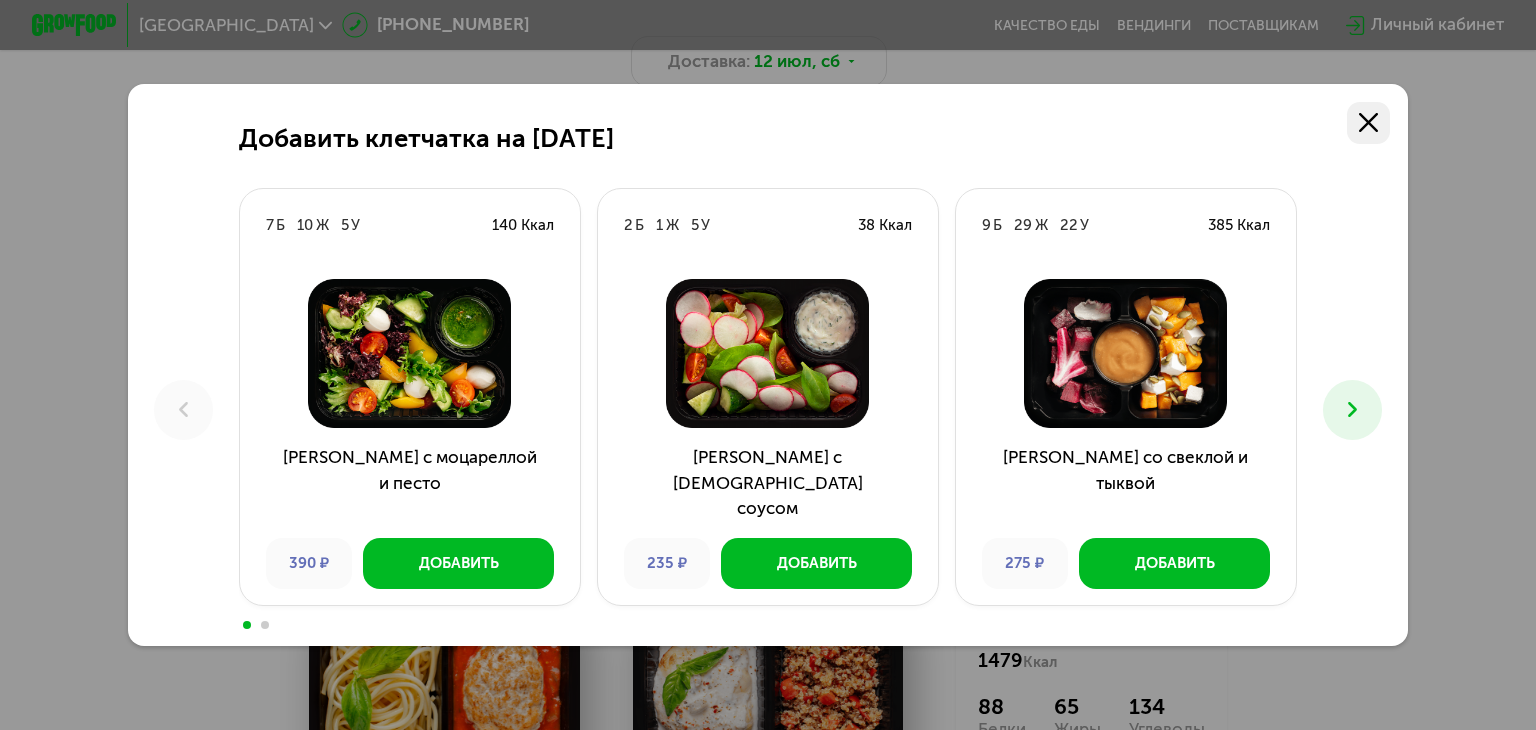 click 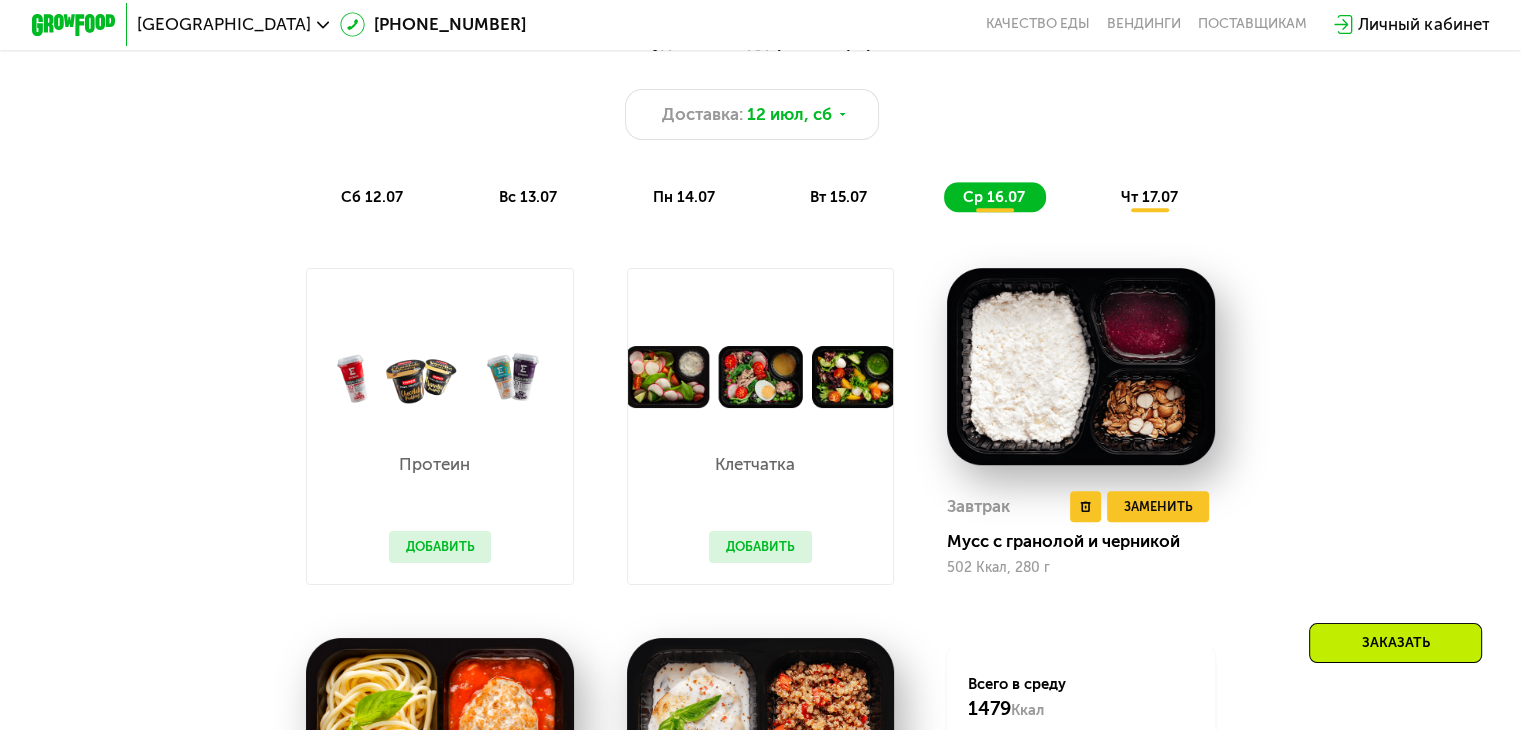 scroll, scrollTop: 1200, scrollLeft: 0, axis: vertical 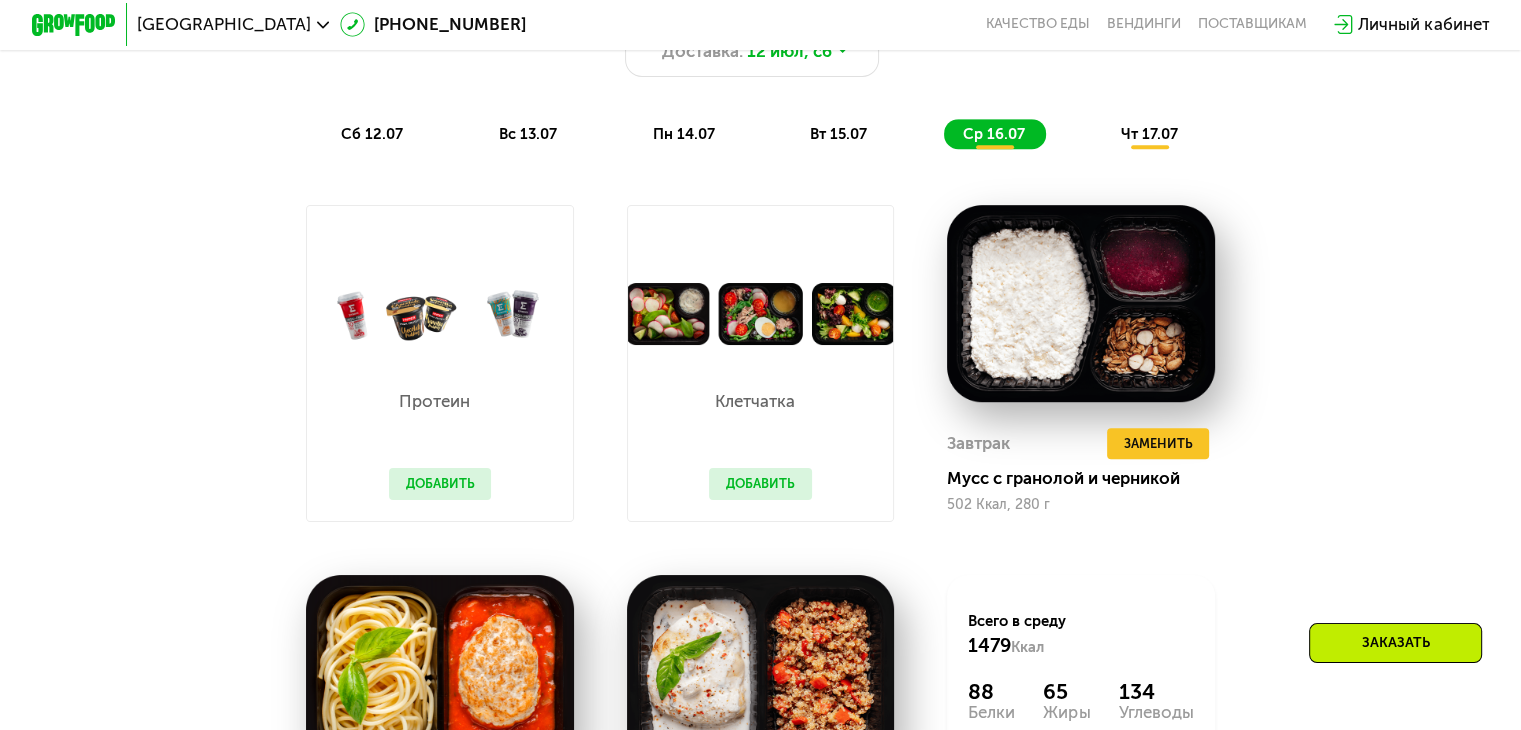 click on "Добавить" at bounding box center (440, 484) 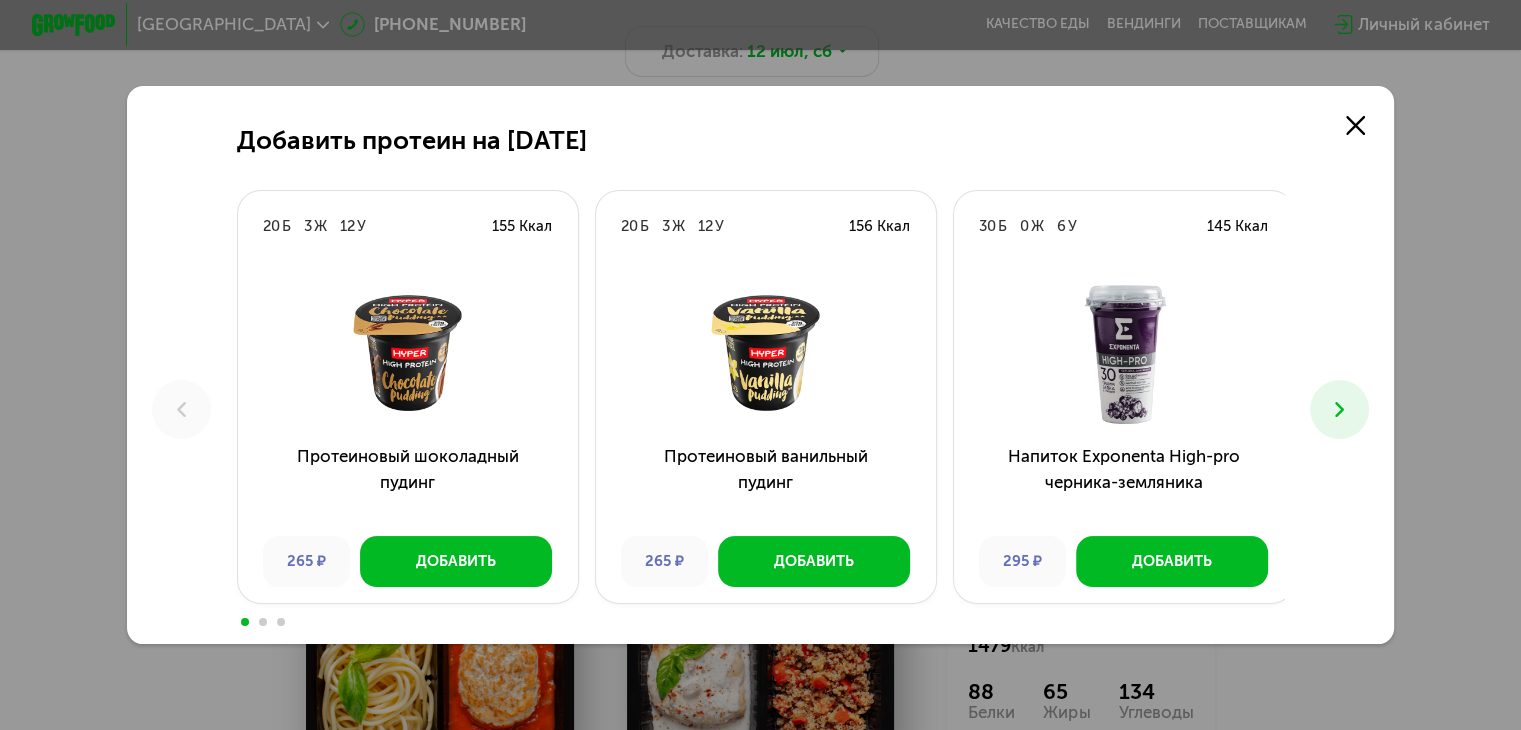 scroll, scrollTop: 0, scrollLeft: 0, axis: both 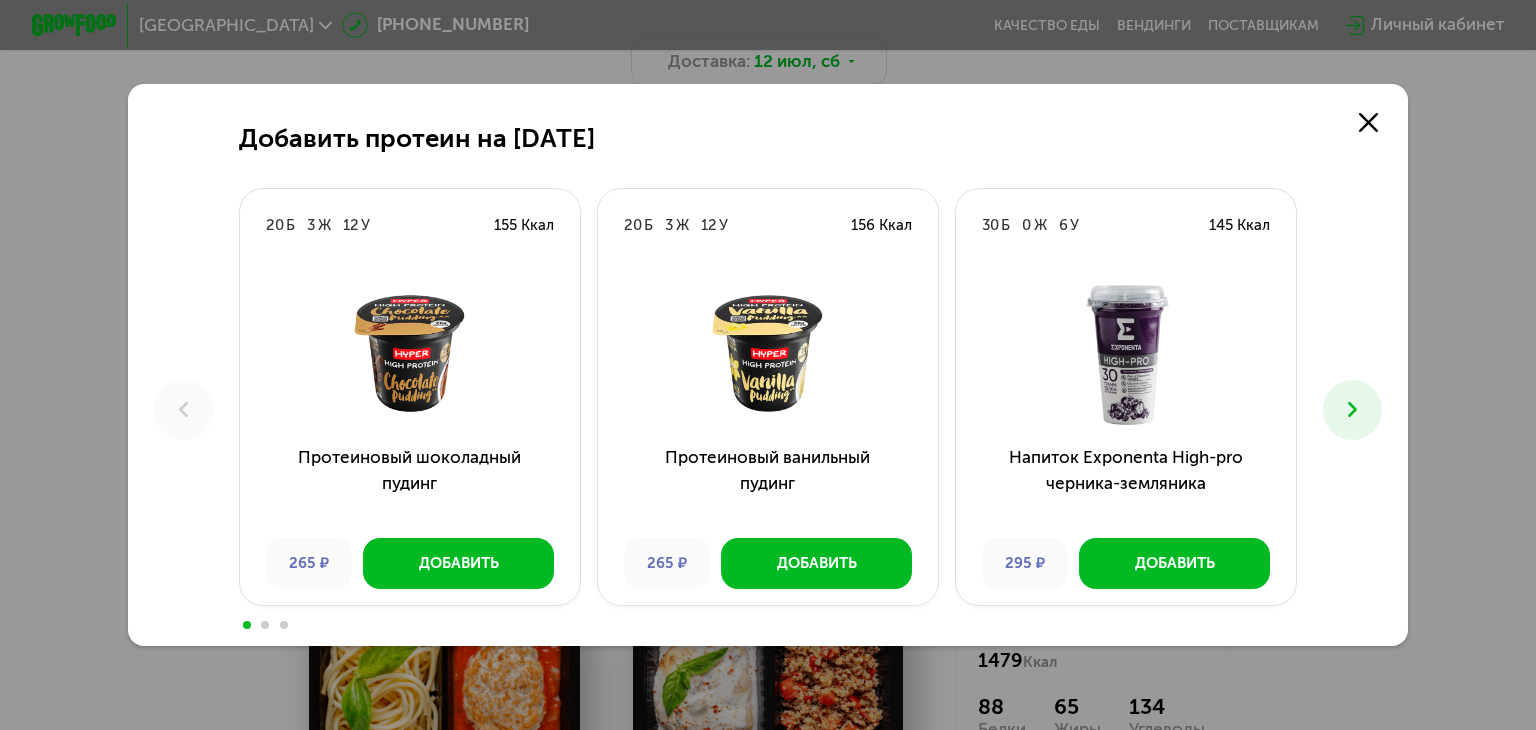 click at bounding box center [1353, 410] 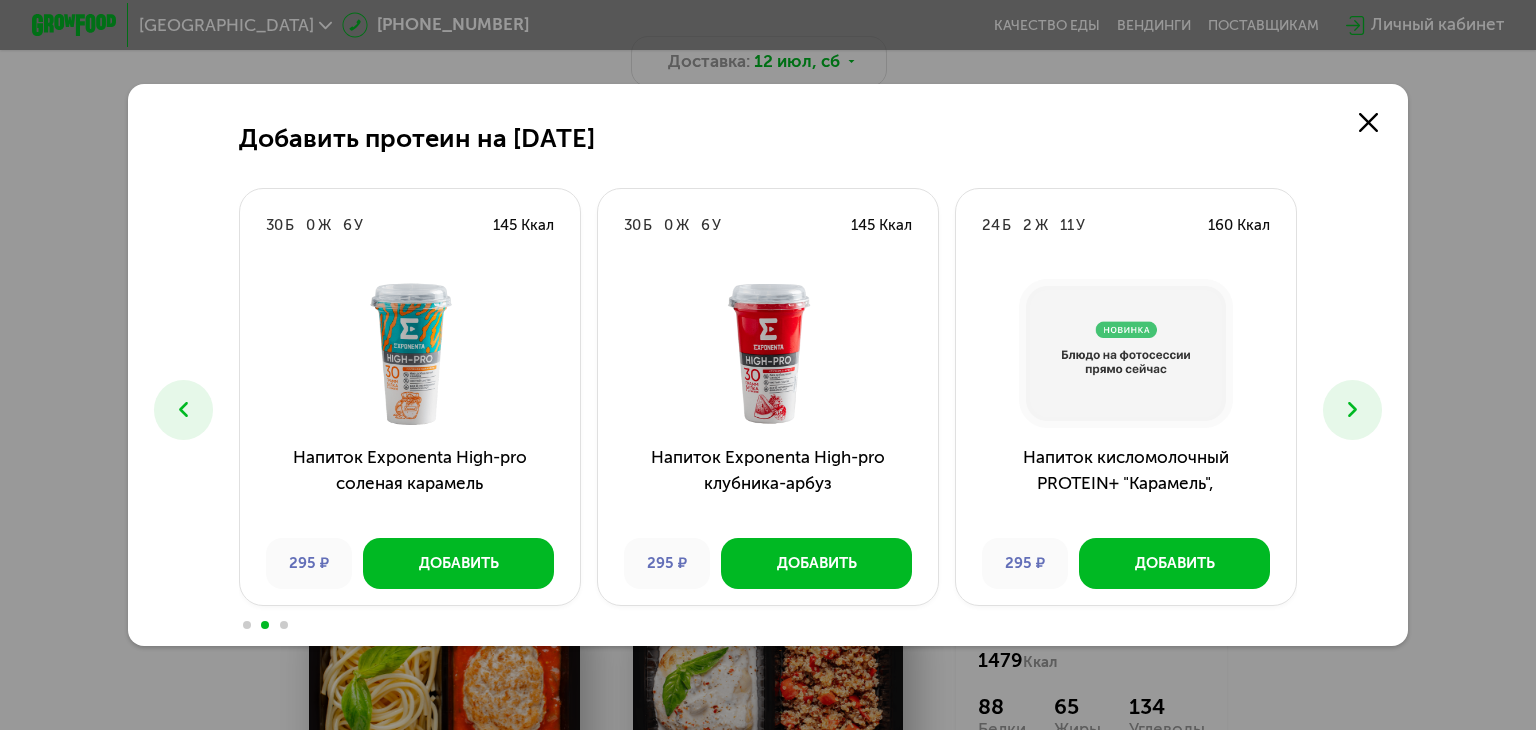 click on "Добавить протеин на 16 июля 20  Б  3  Ж  12  У  155 Ккал  Протеиновый шоколадный пудинг 265 ₽ Добавить 20  Б  3  Ж  12  У  156 Ккал  Протеиновый ванильный пудинг 265 ₽ Добавить 30  Б  0  Ж  6  У  145 Ккал  Напиток Exponenta High-pro черника-земляника 295 ₽ Добавить 30  Б  0  Ж  6  У  145 Ккал  Напиток Exponenta High-pro соленая карамель 295 ₽ Добавить 30  Б  0  Ж  6  У  145 Ккал  Напиток Exponenta High-pro клубника-арбуз 295 ₽ Добавить 24  Б  2  Ж  11  У  160 Ккал  Напиток кисломолочный PROTEIN+ "Карамель", 295 ₽ Добавить 24  Б  2  Ж  10  У  156 Ккал  Напиток кисломолочный PROTEIN+ "Малина" 295 ₽ Добавить 24  Б  2  Ж  10  У  156 Ккал  295 ₽ Добавить 24  Б  2  Ж  10  У  153 Ккал" 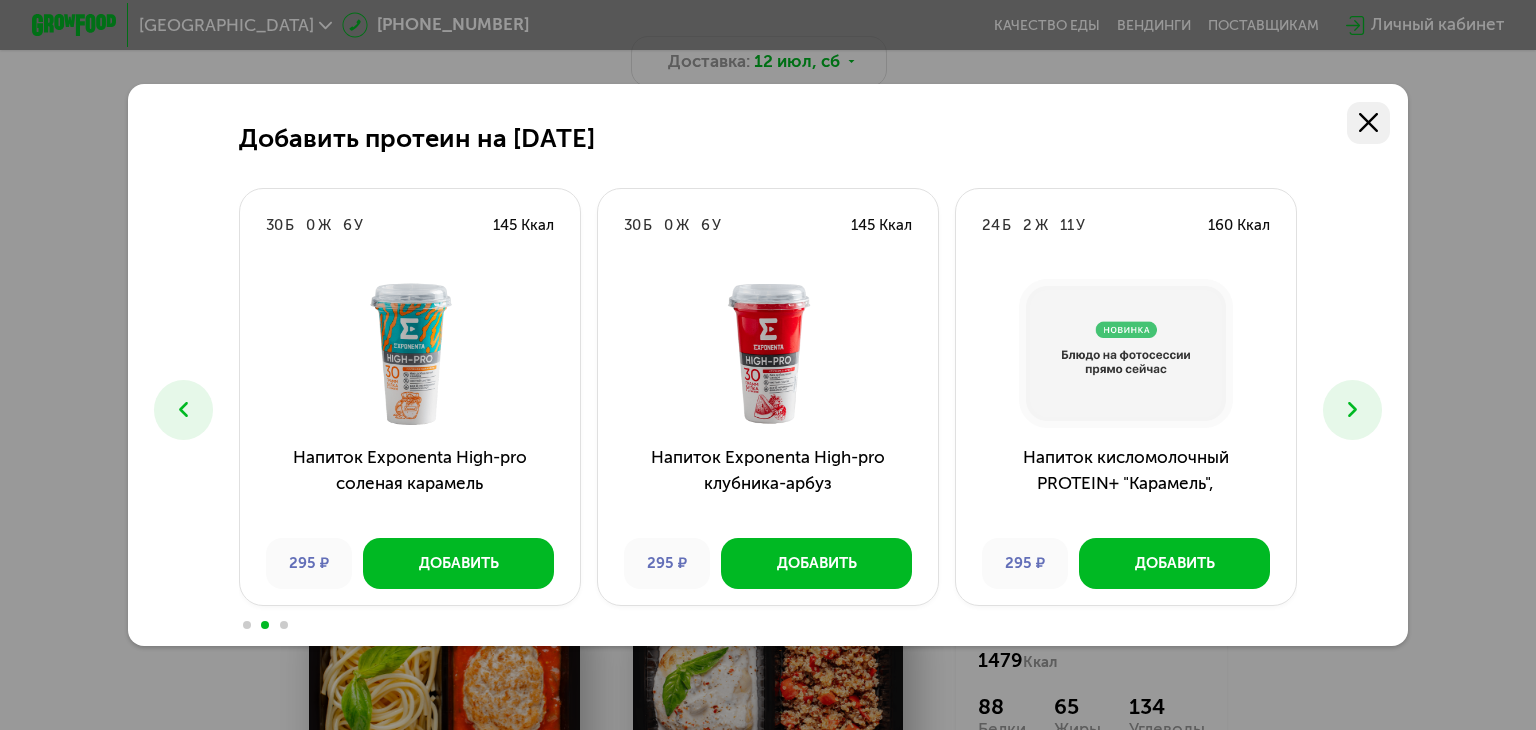 click 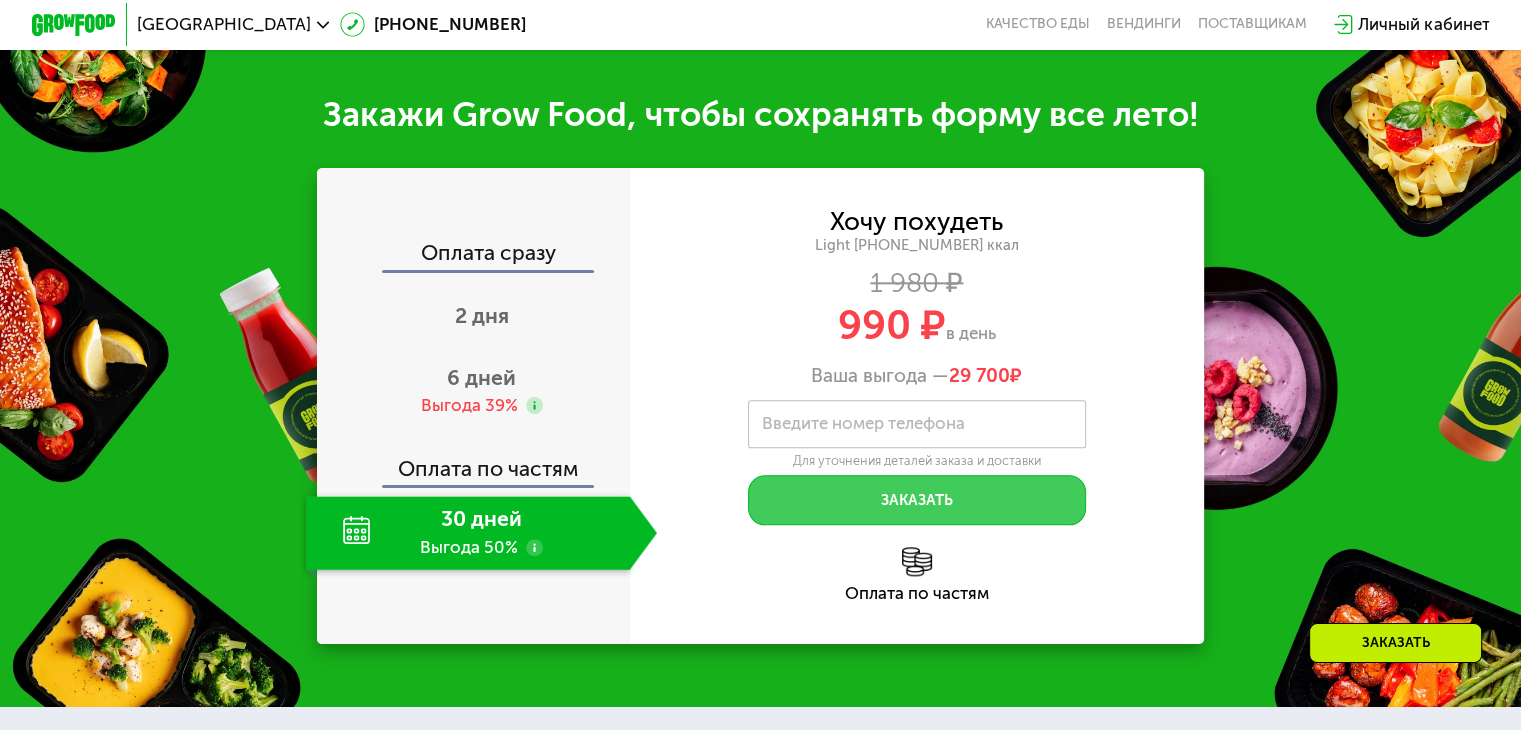 scroll, scrollTop: 2200, scrollLeft: 0, axis: vertical 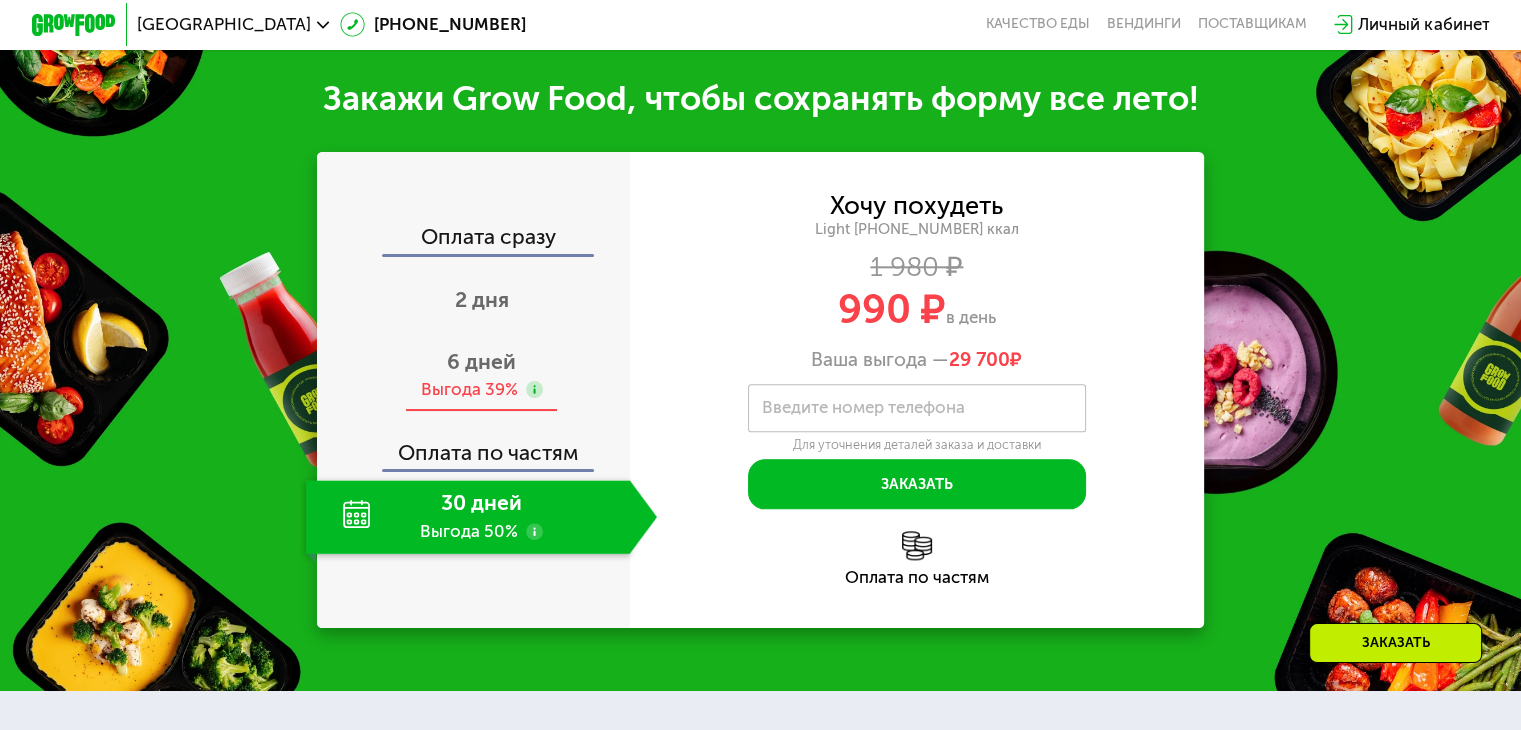 click on "Выгода 39%" at bounding box center [468, 389] 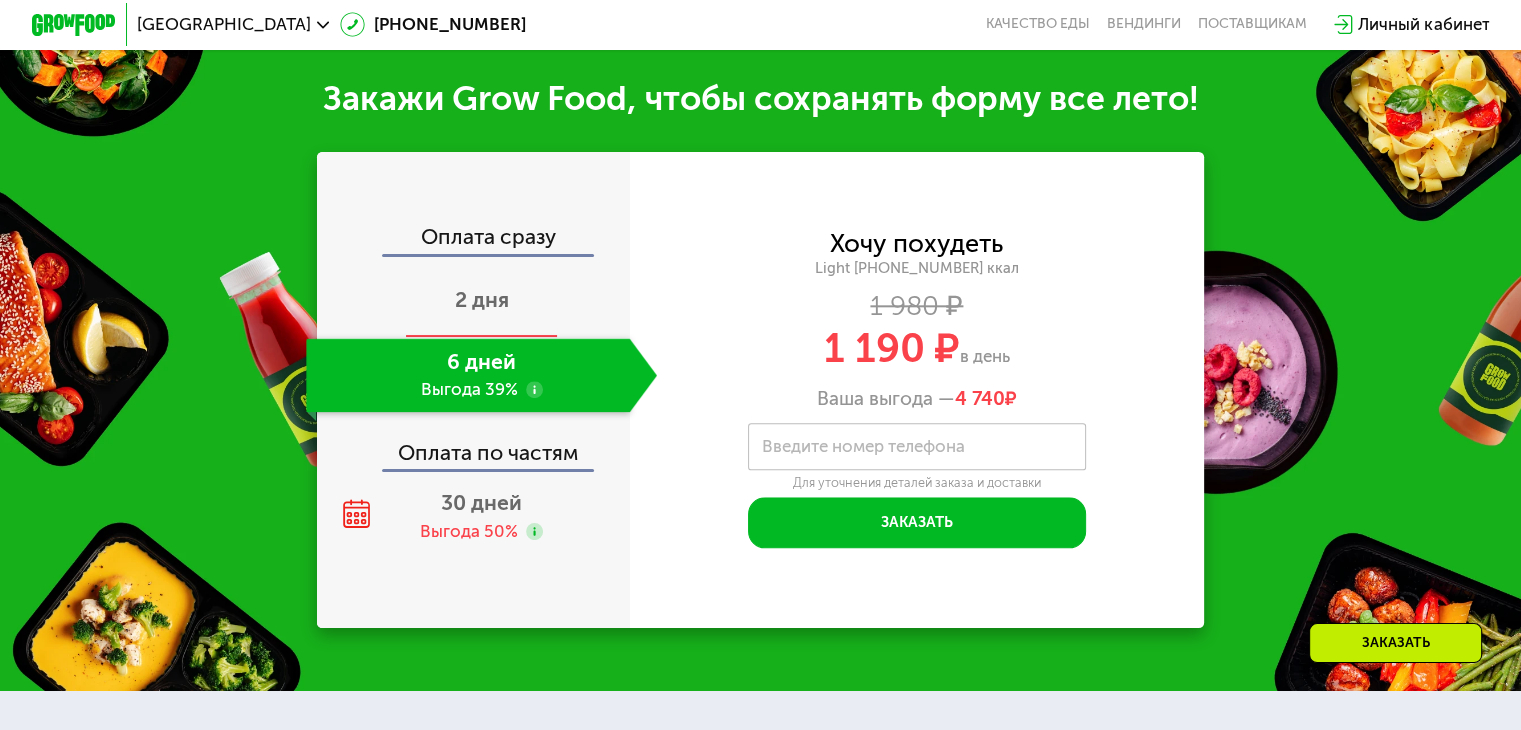 click on "2 дня" at bounding box center [481, 301] 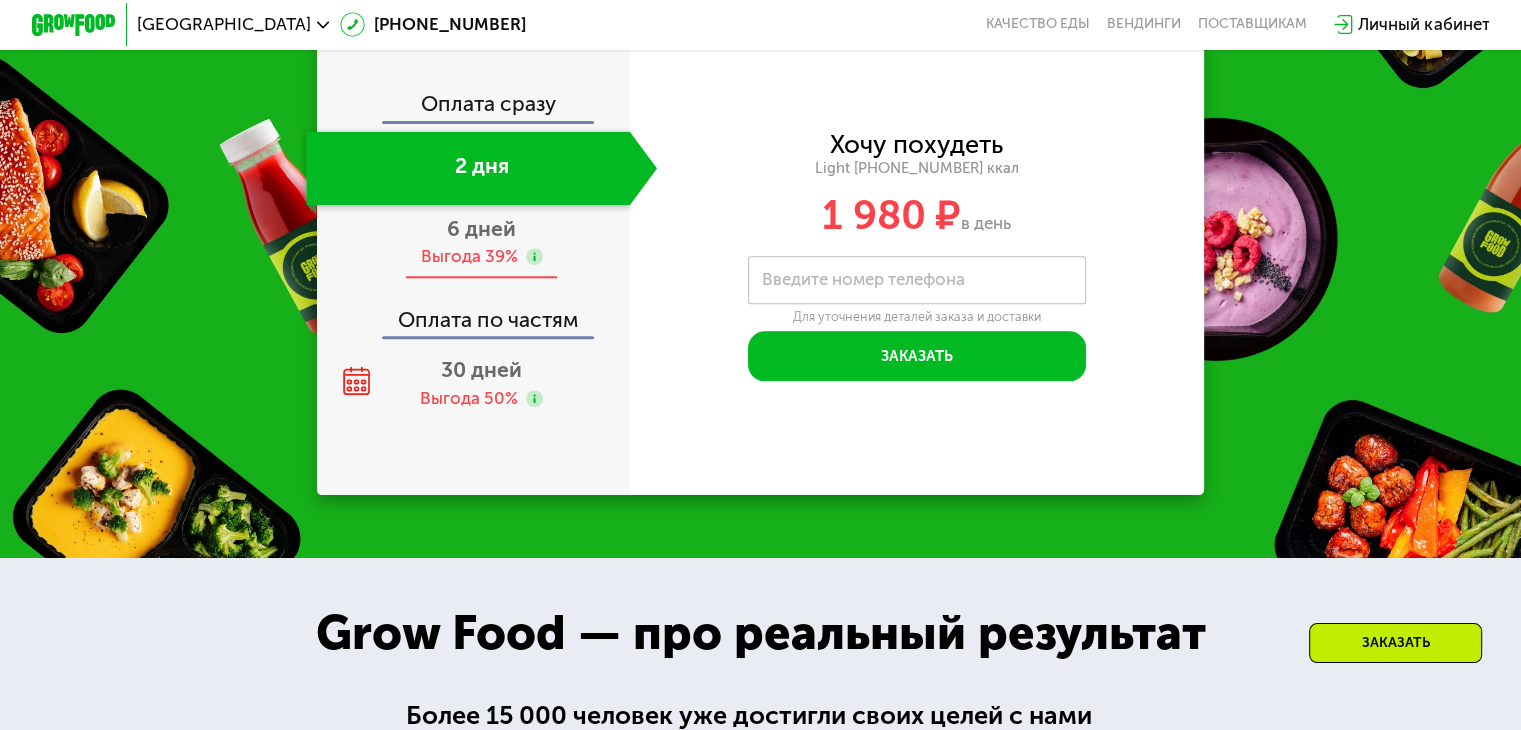 click on "6 дней" at bounding box center (481, 228) 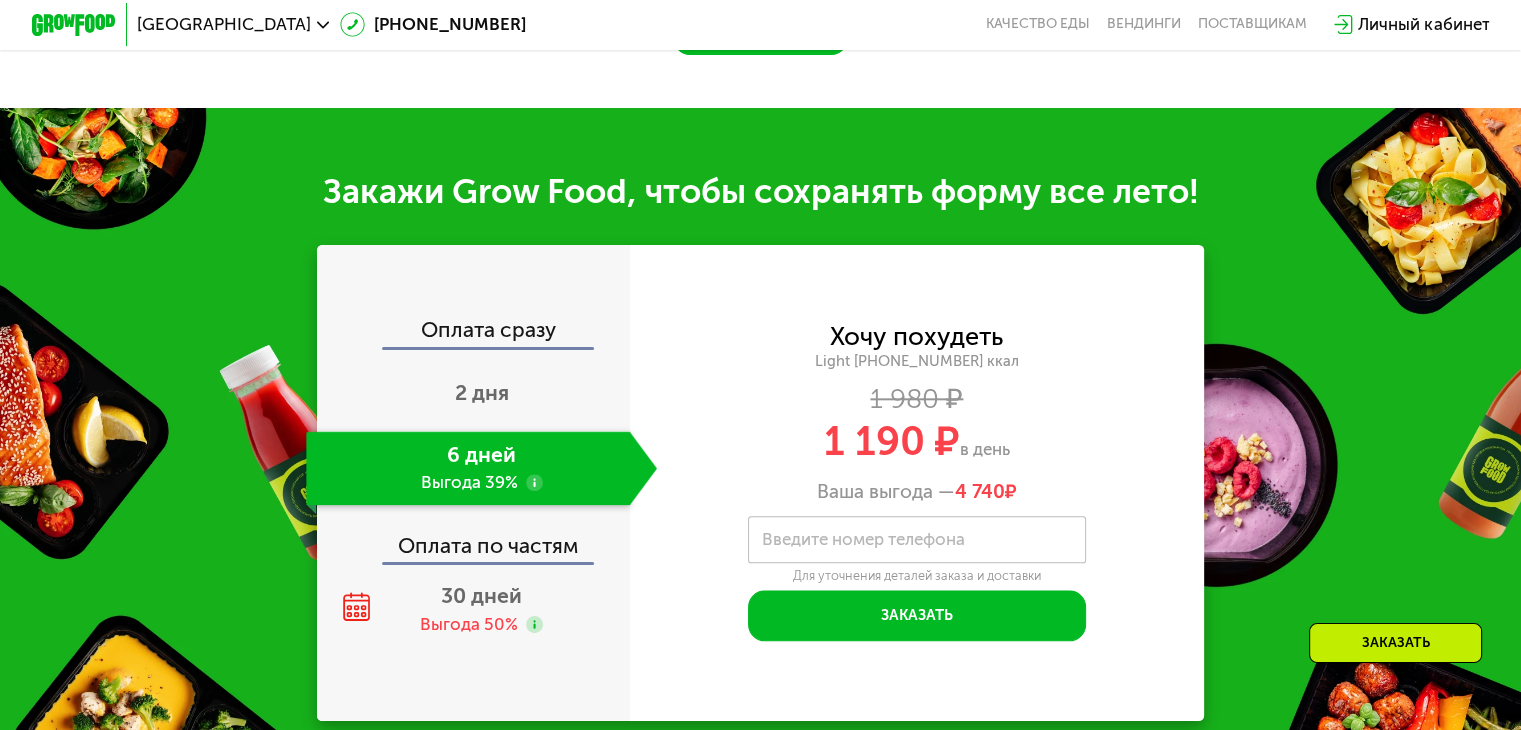 scroll, scrollTop: 2100, scrollLeft: 0, axis: vertical 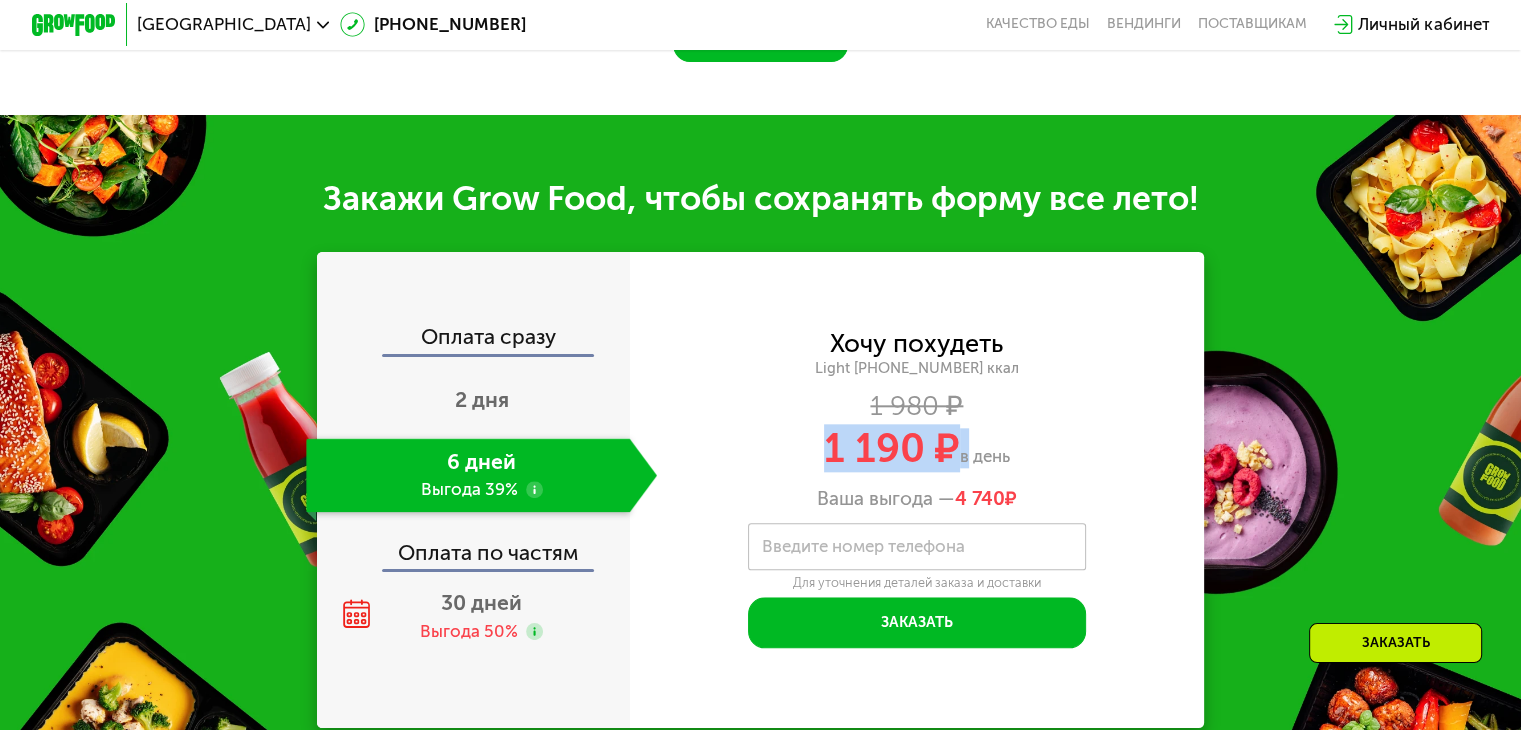 drag, startPoint x: 807, startPoint y: 464, endPoint x: 962, endPoint y: 457, distance: 155.15799 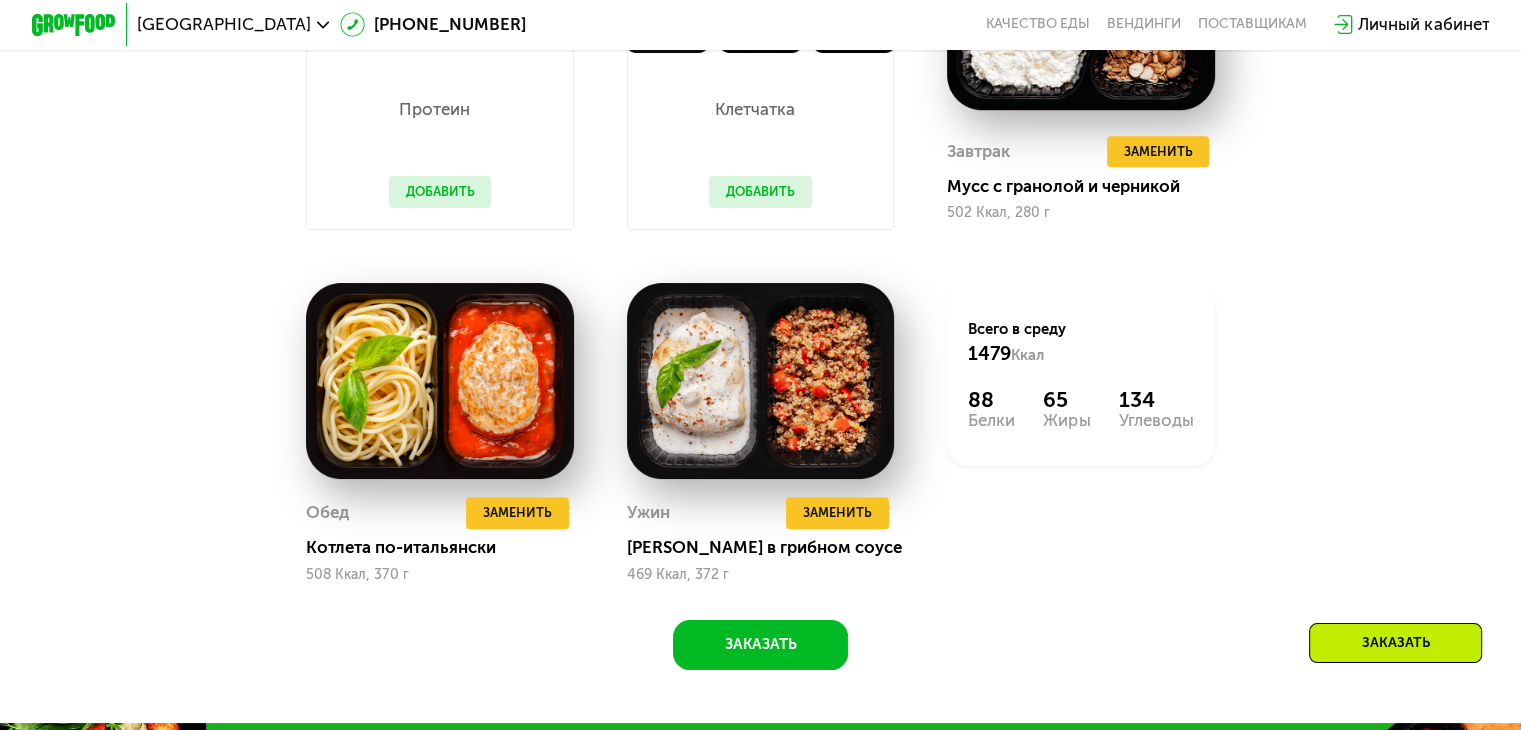 scroll, scrollTop: 1500, scrollLeft: 0, axis: vertical 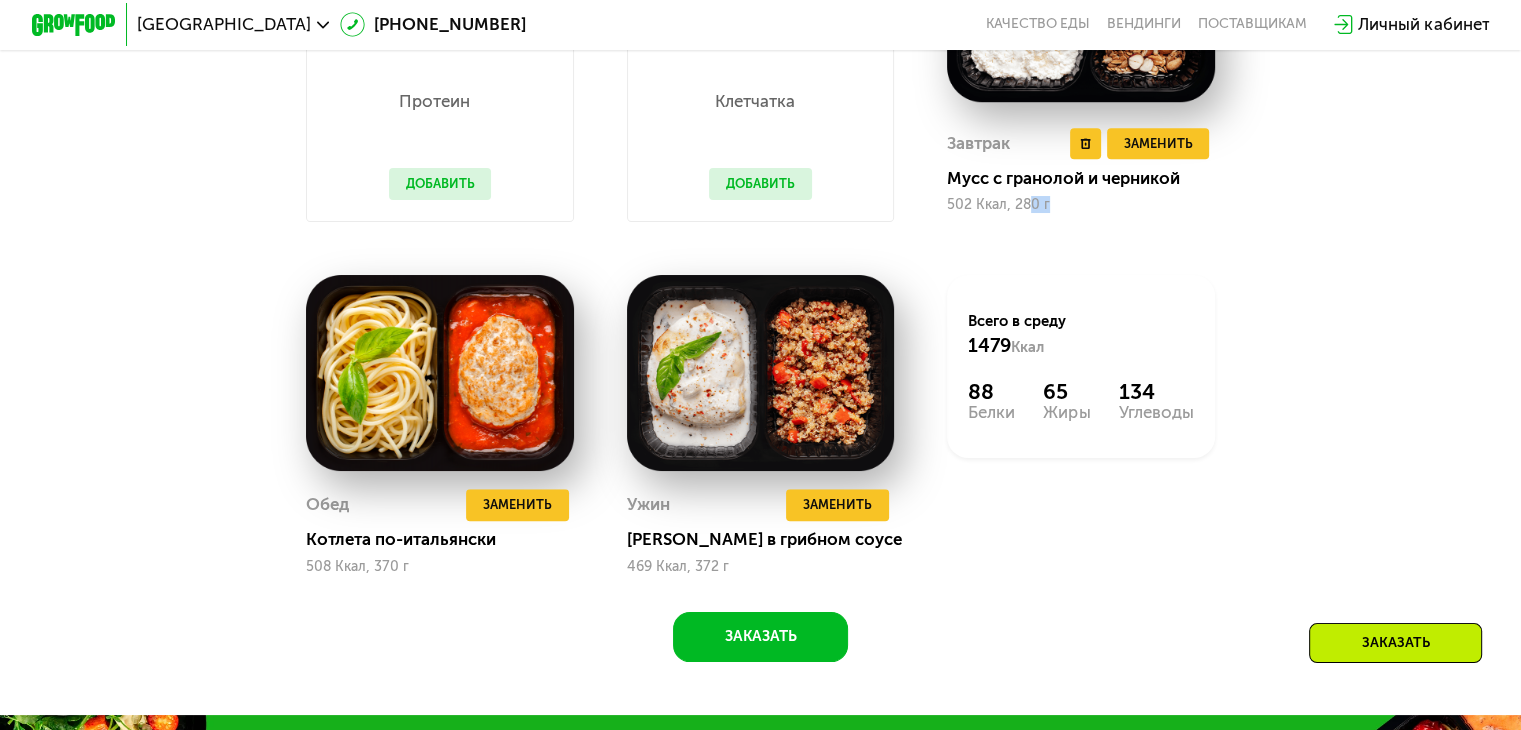 drag, startPoint x: 1028, startPoint y: 219, endPoint x: 1067, endPoint y: 222, distance: 39.115215 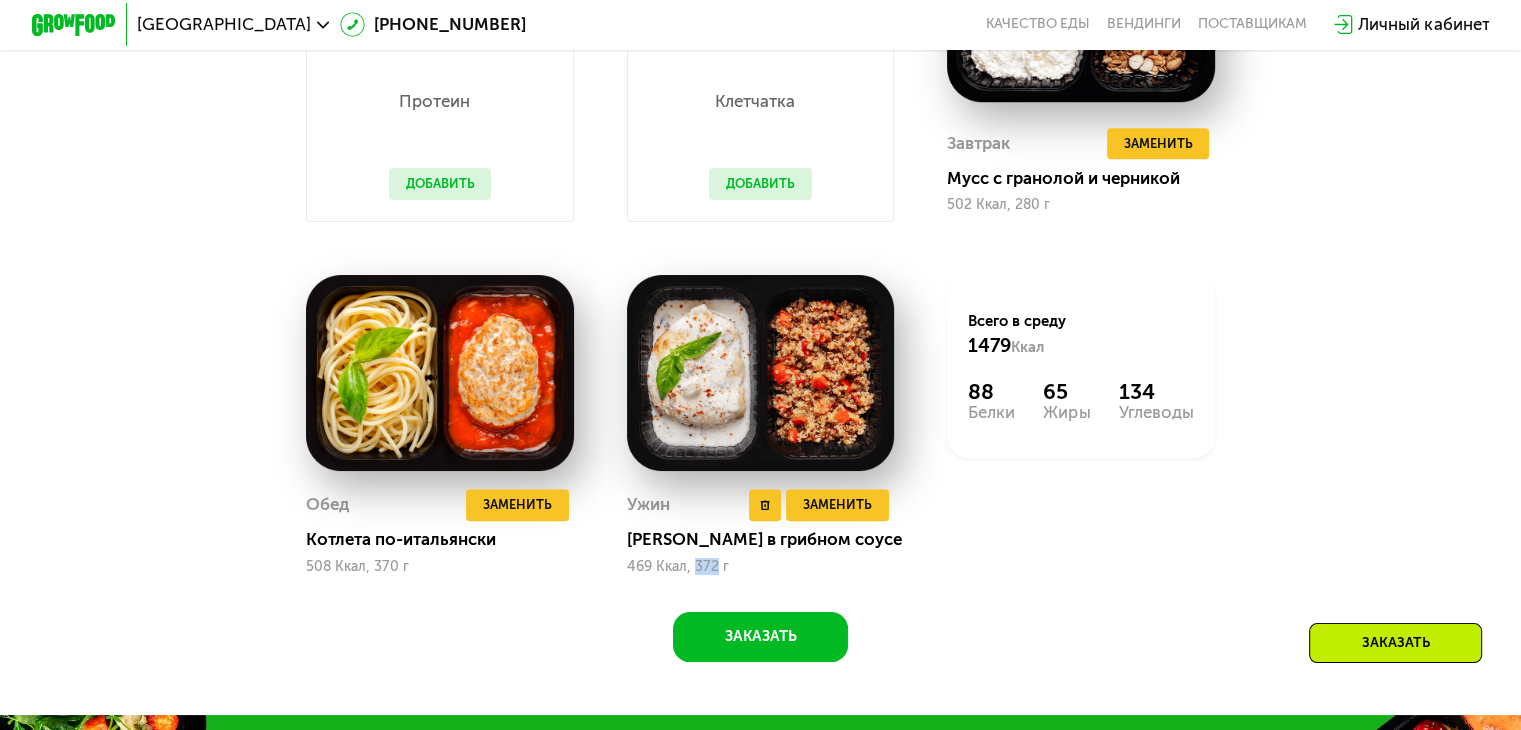 drag, startPoint x: 694, startPoint y: 585, endPoint x: 716, endPoint y: 583, distance: 22.090721 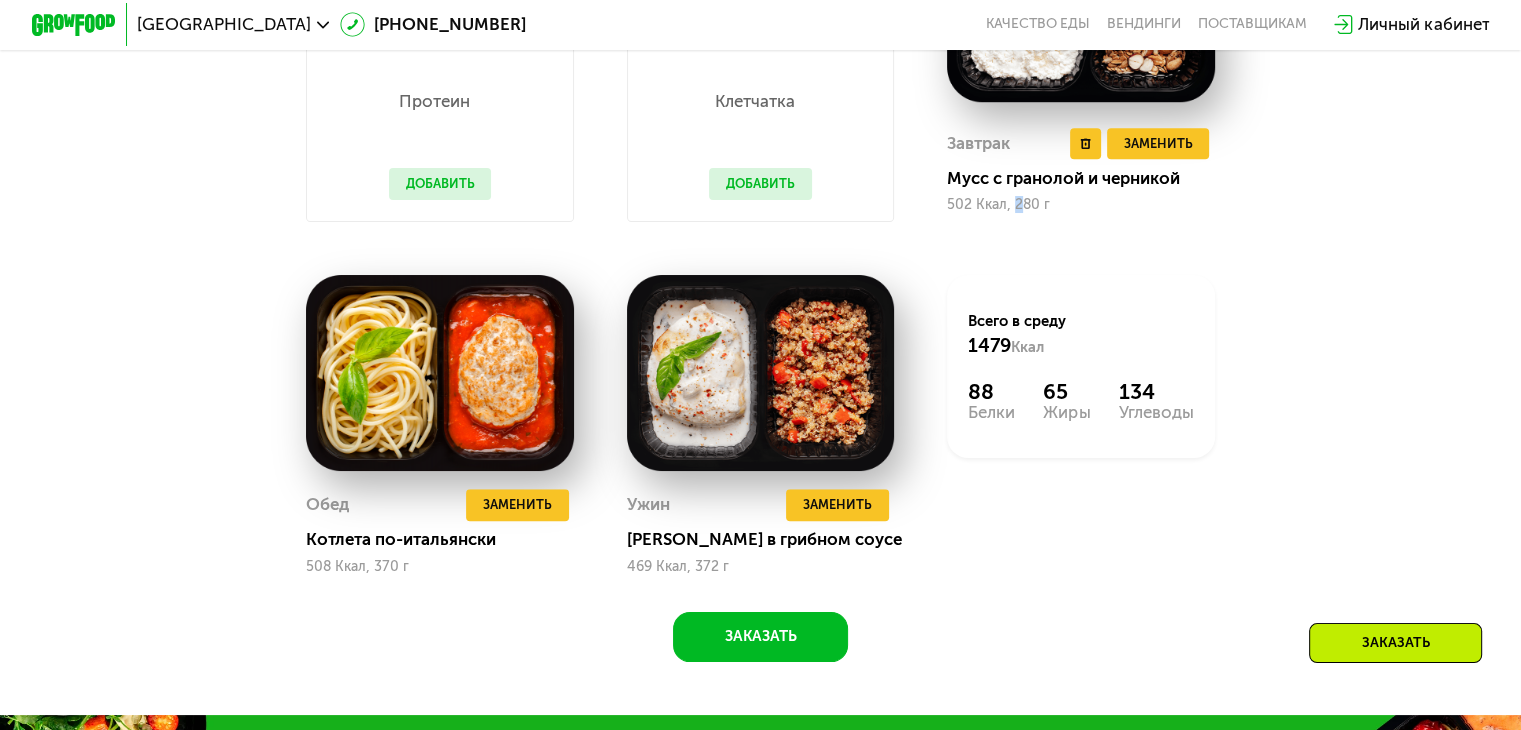 drag, startPoint x: 1013, startPoint y: 219, endPoint x: 1034, endPoint y: 219, distance: 21 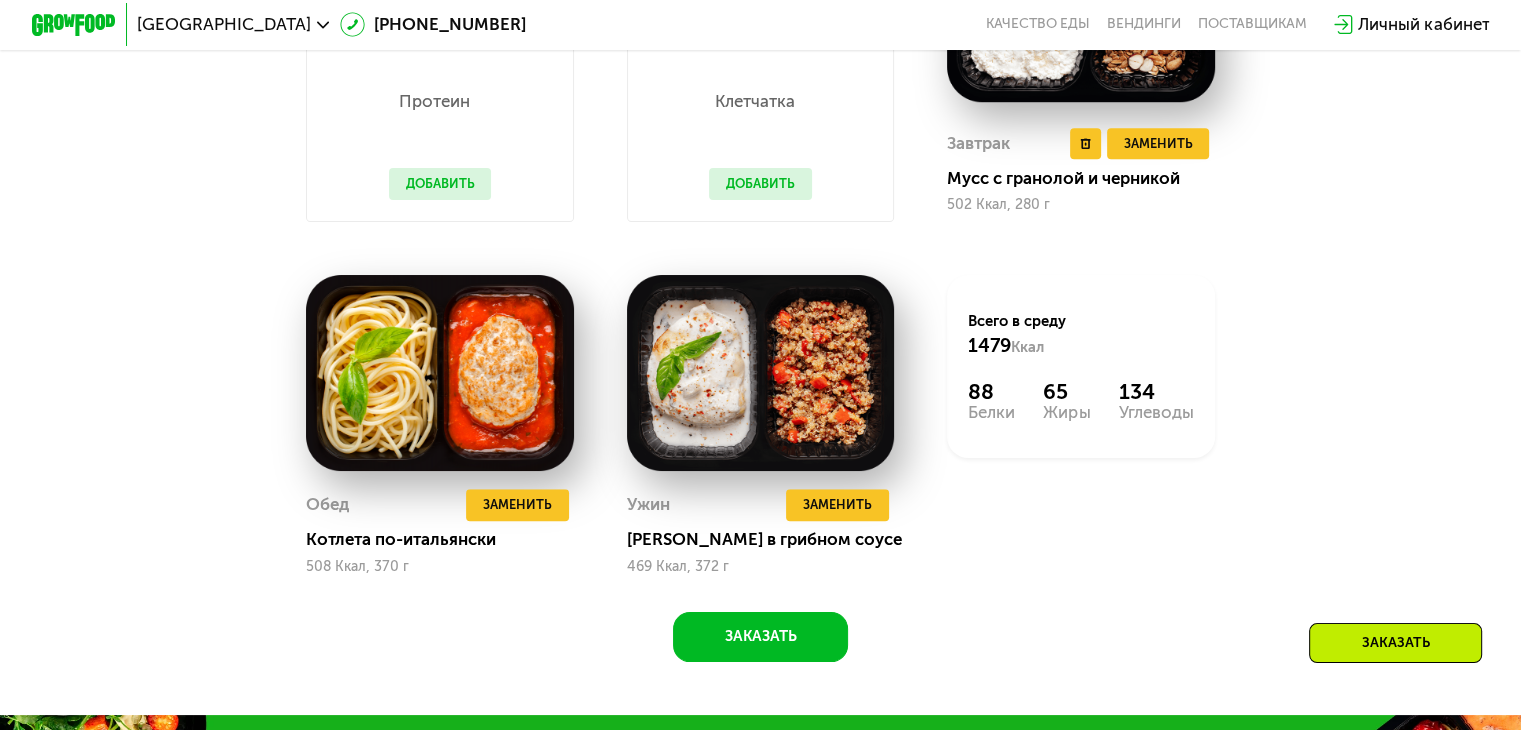 click on "502 Ккал, 280 г" at bounding box center (1081, 205) 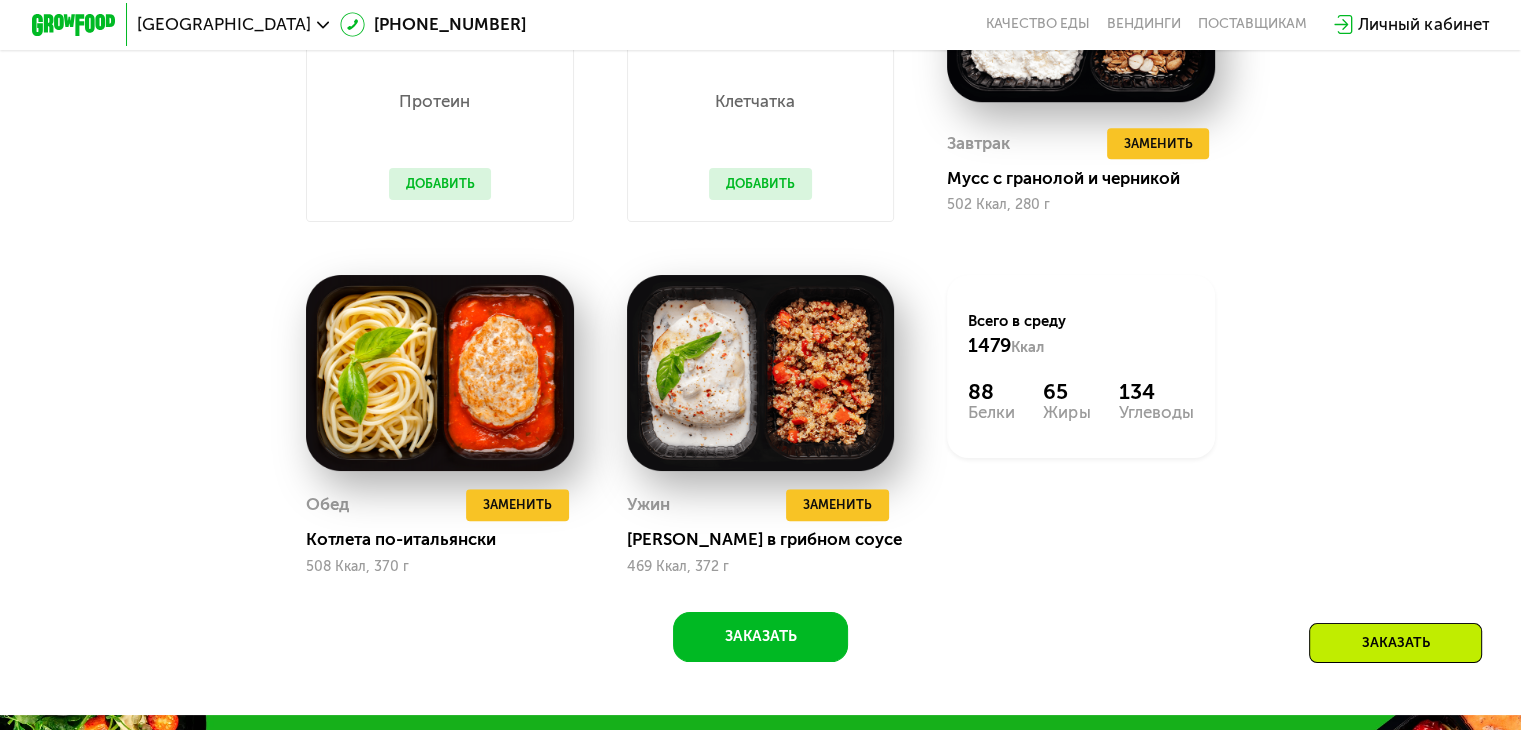 click on "Похудение и поддержание формы Доставка: 12 июл, сб сб 12.07 вс 13.07 пн 14.07 вт 15.07 ср 16.07 чт 17.07 Завтрак Кабачковые оладьи с семгой 321 Ккал, 160 г Обед Фирменный том ям  374 Ккал, 336 г Ужин Тортеллини с рикоттой 337 Ккал, 210 г  Всего в субботу 1032 Ккал 55  Белки  58  Жиры  74  Углеводы  Завтрак Чиабатта с курицей и сыром 591 Ккал, 188 г Обед Феттучини с лососем 408 Ккал, 250 г Ужин Курица с овощами на гриле 212 Ккал, 210 г  Всего в воскресенье 1211 Ккал 61  Белки  78  Жиры  67  Углеводы  Завтрак Ролл с говядиной 406 Ккал, 222 г Обед Паста с курицей и шпинатом 548 Ккал, 360 г Ужин Медовая курица и булгур 498 Ккал, 326 г" at bounding box center (760, 158) 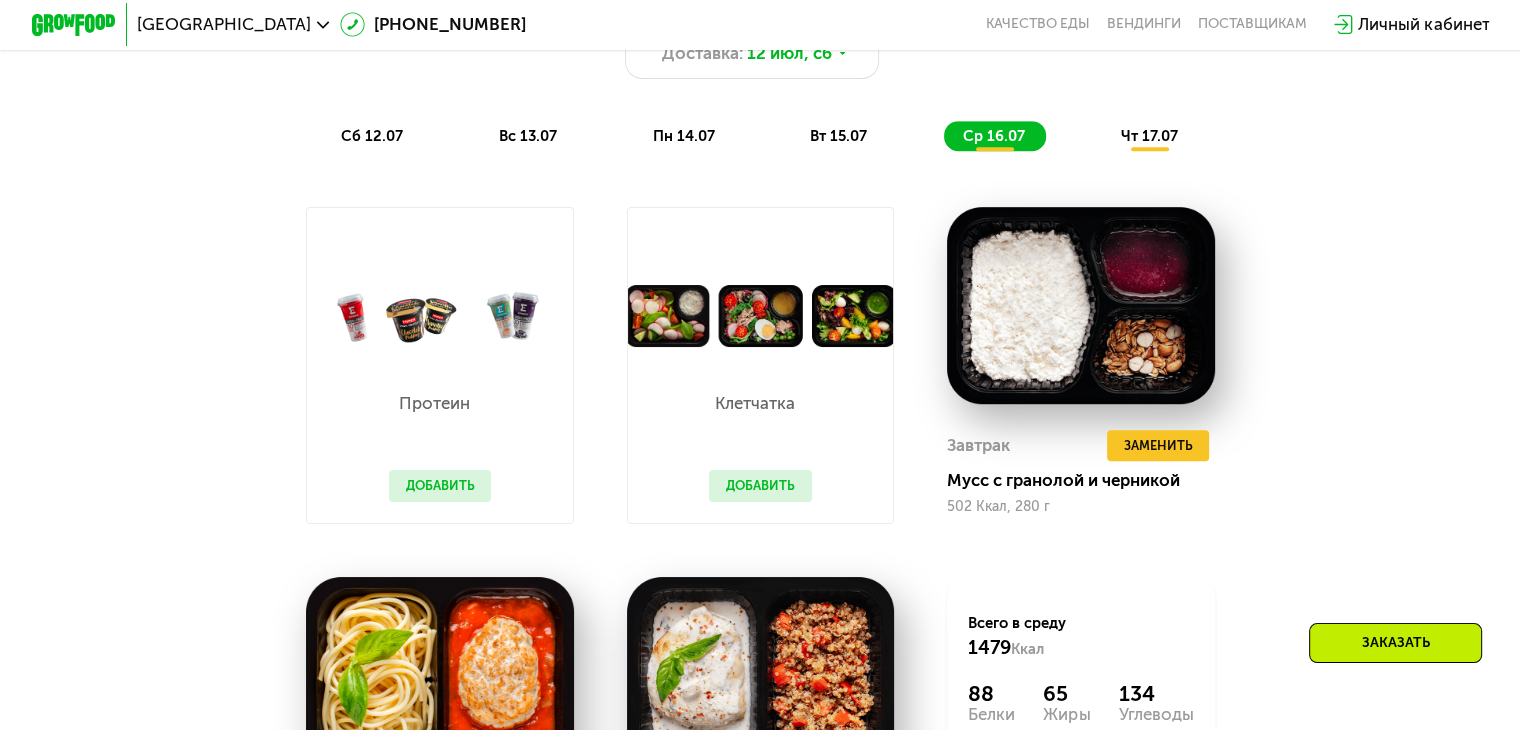 scroll, scrollTop: 1200, scrollLeft: 0, axis: vertical 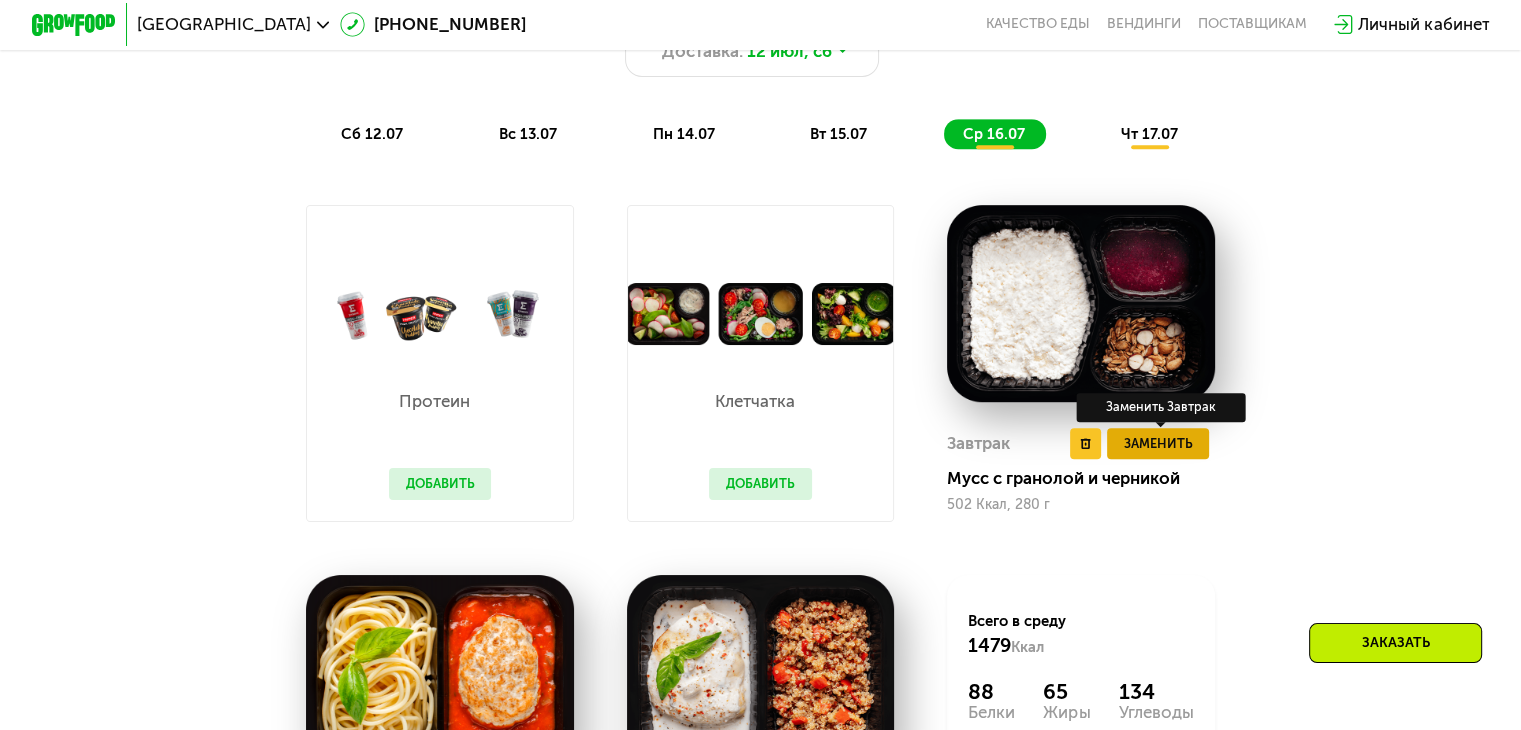 click on "Заменить" at bounding box center (1157, 443) 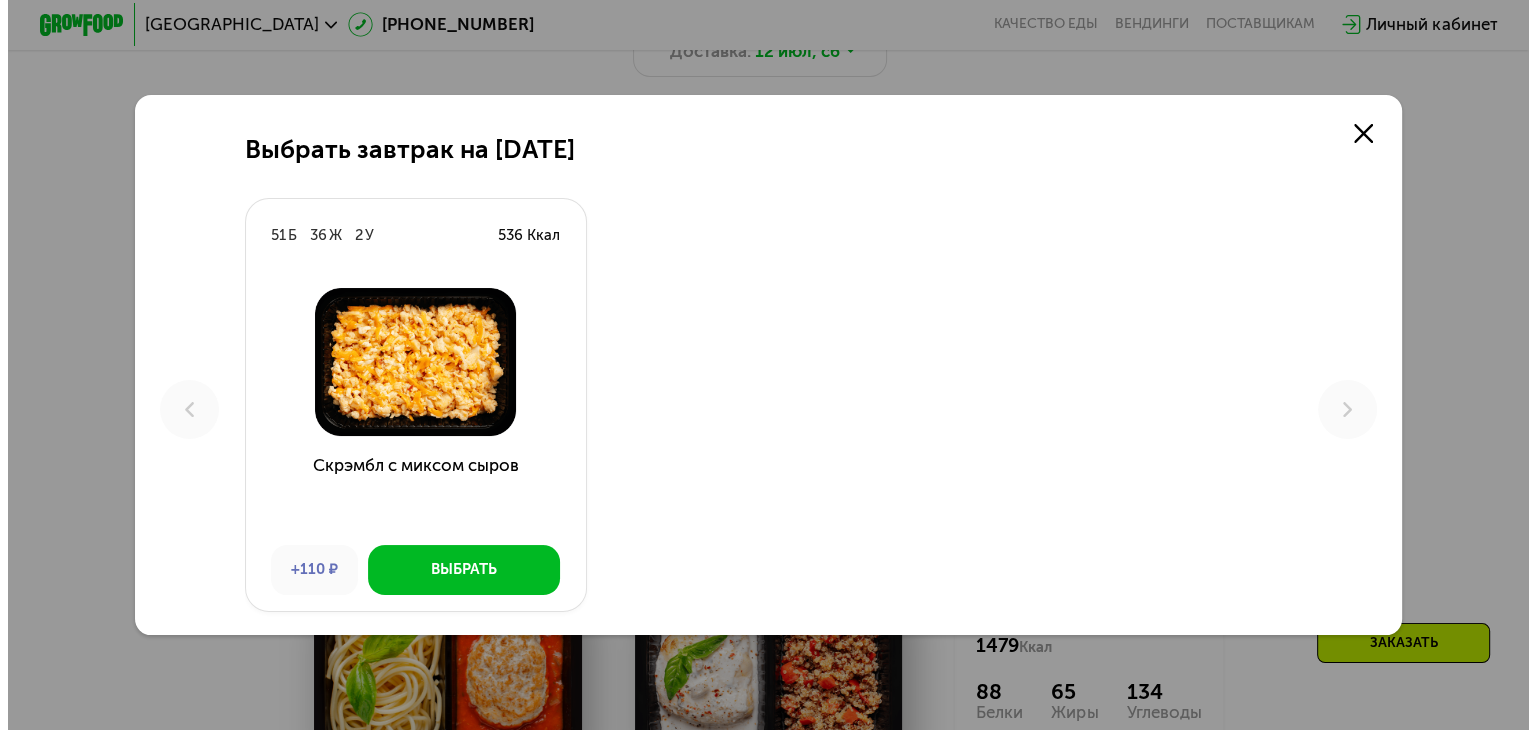 scroll, scrollTop: 0, scrollLeft: 0, axis: both 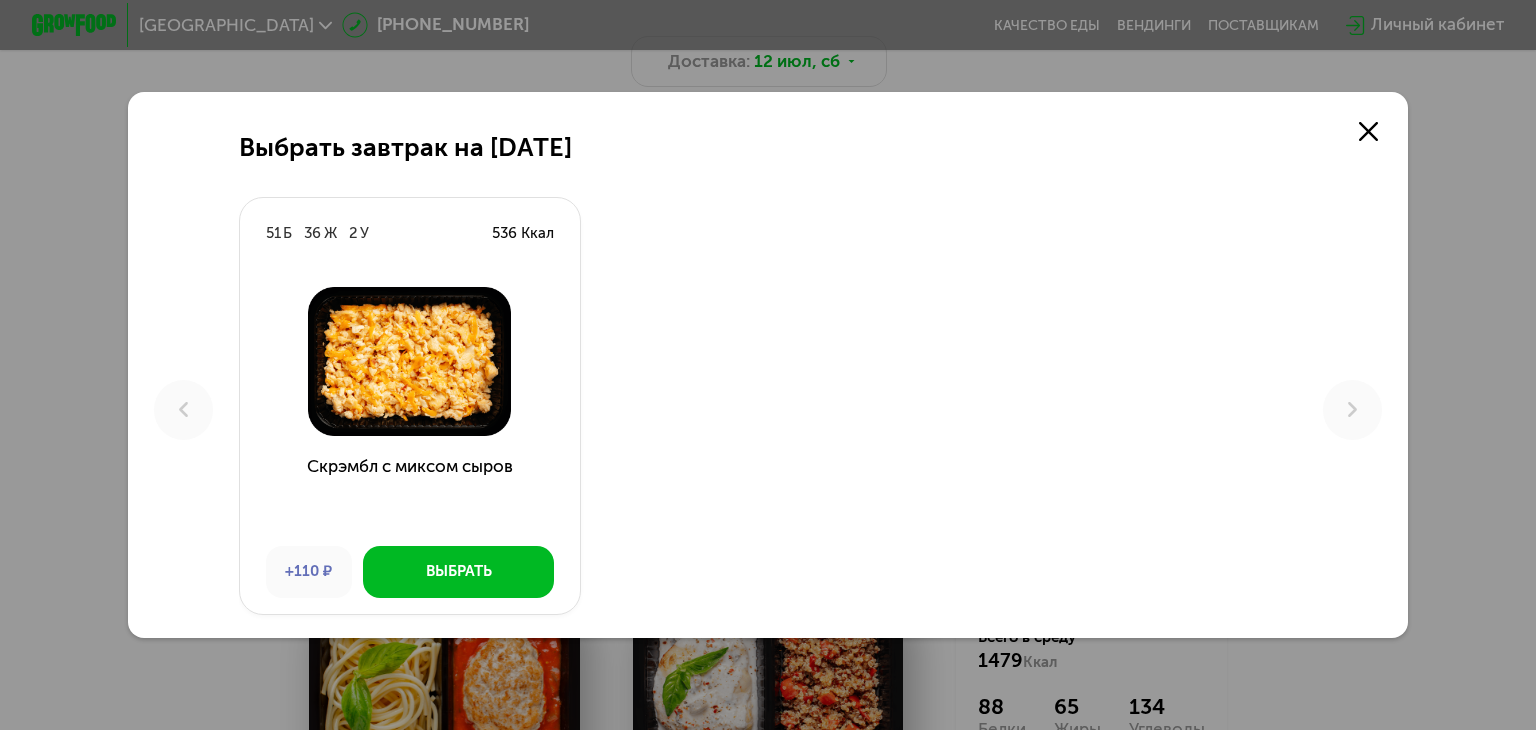 click on "Выбрать завтрак на 16 июля 51  Б  36  Ж  2  У  536 Ккал  Скрэмбл с миксом сыров +110 ₽ Выбрать" 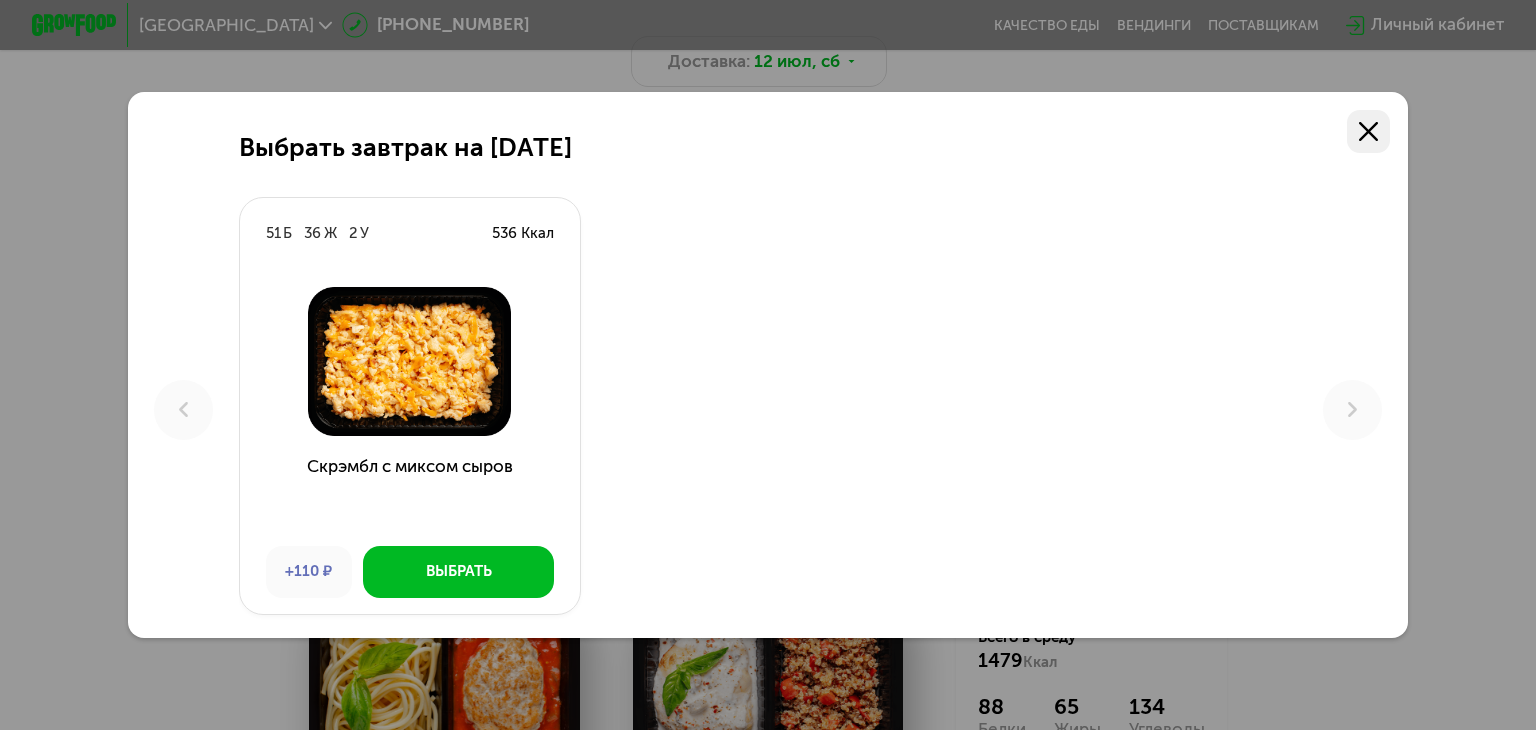 click 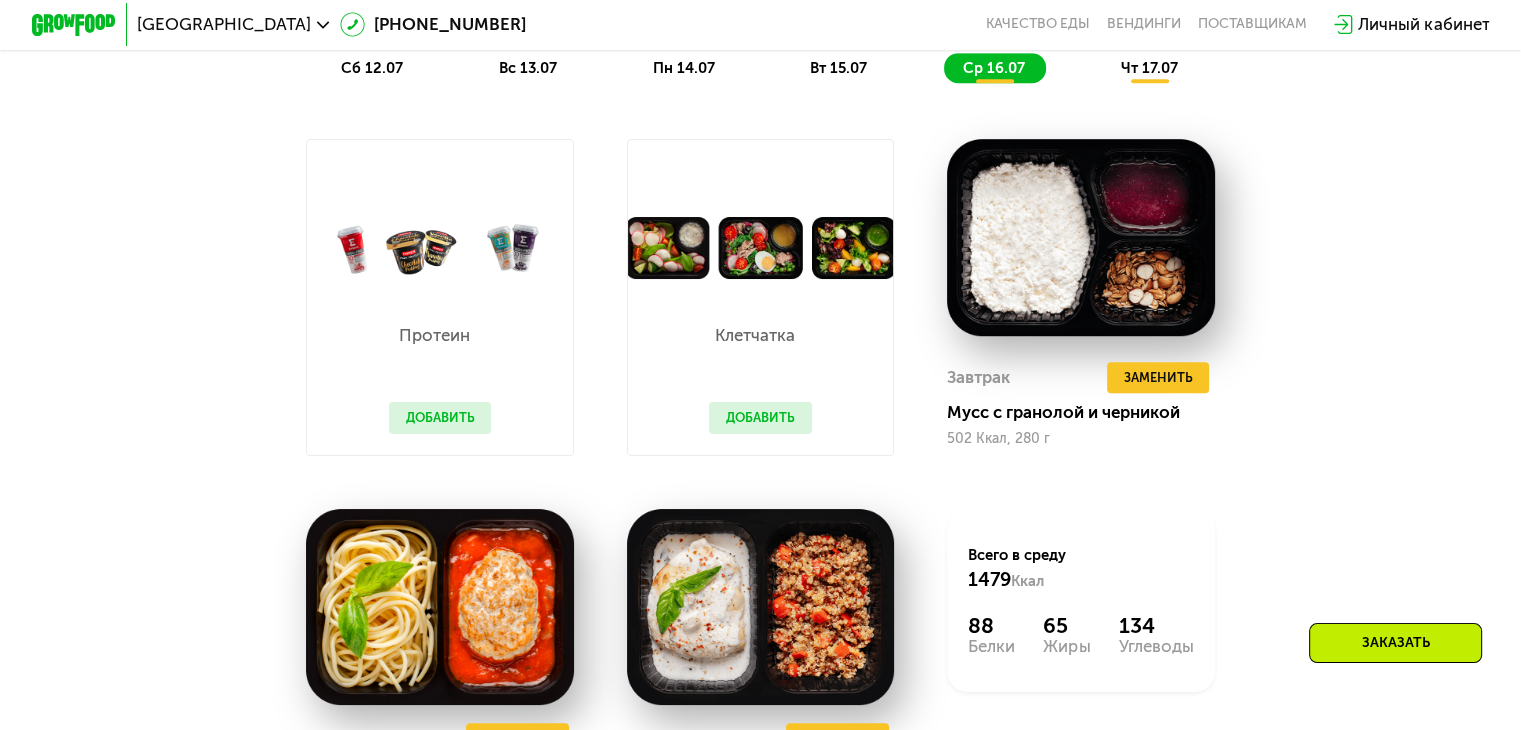 scroll, scrollTop: 1500, scrollLeft: 0, axis: vertical 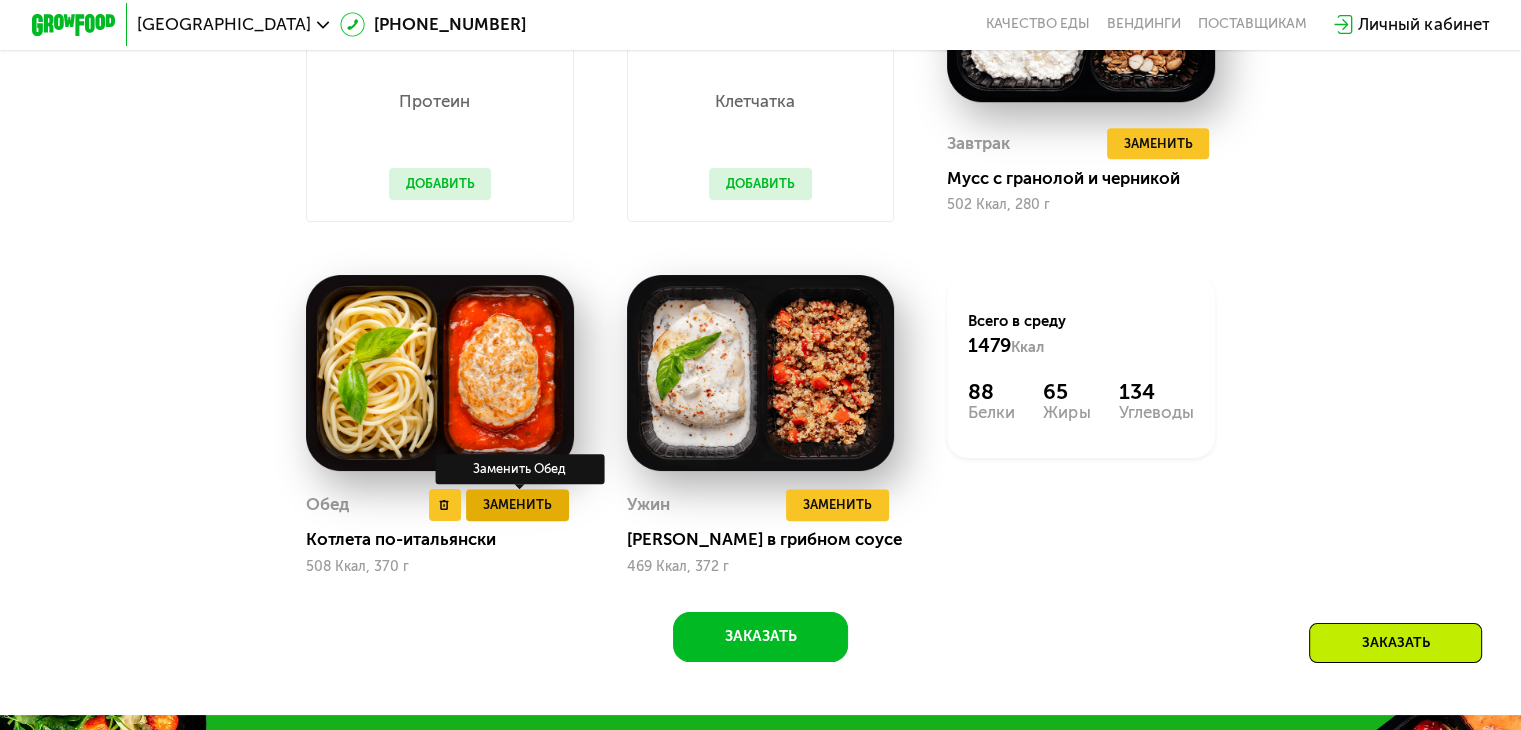 click on "Заменить" at bounding box center [517, 504] 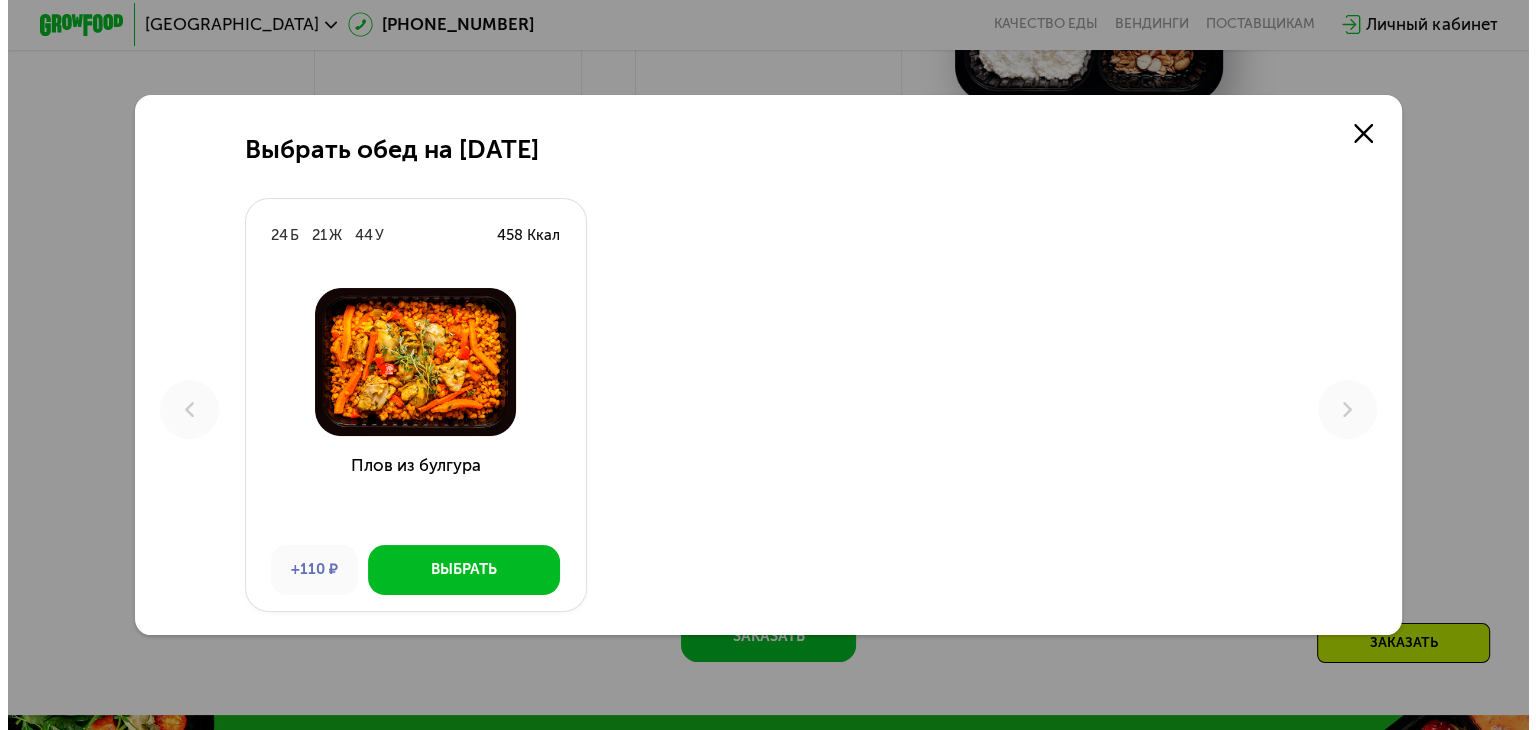 scroll, scrollTop: 0, scrollLeft: 0, axis: both 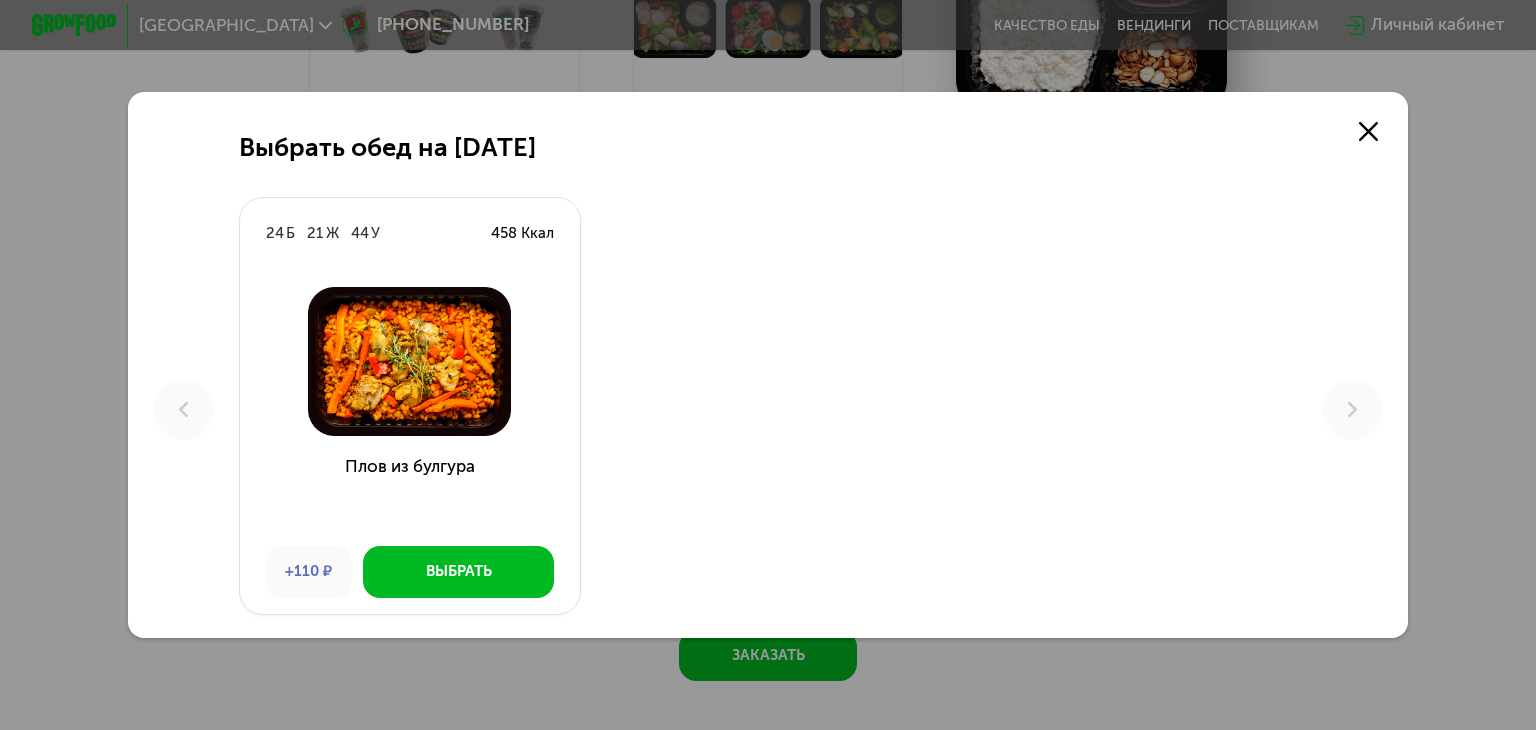 click 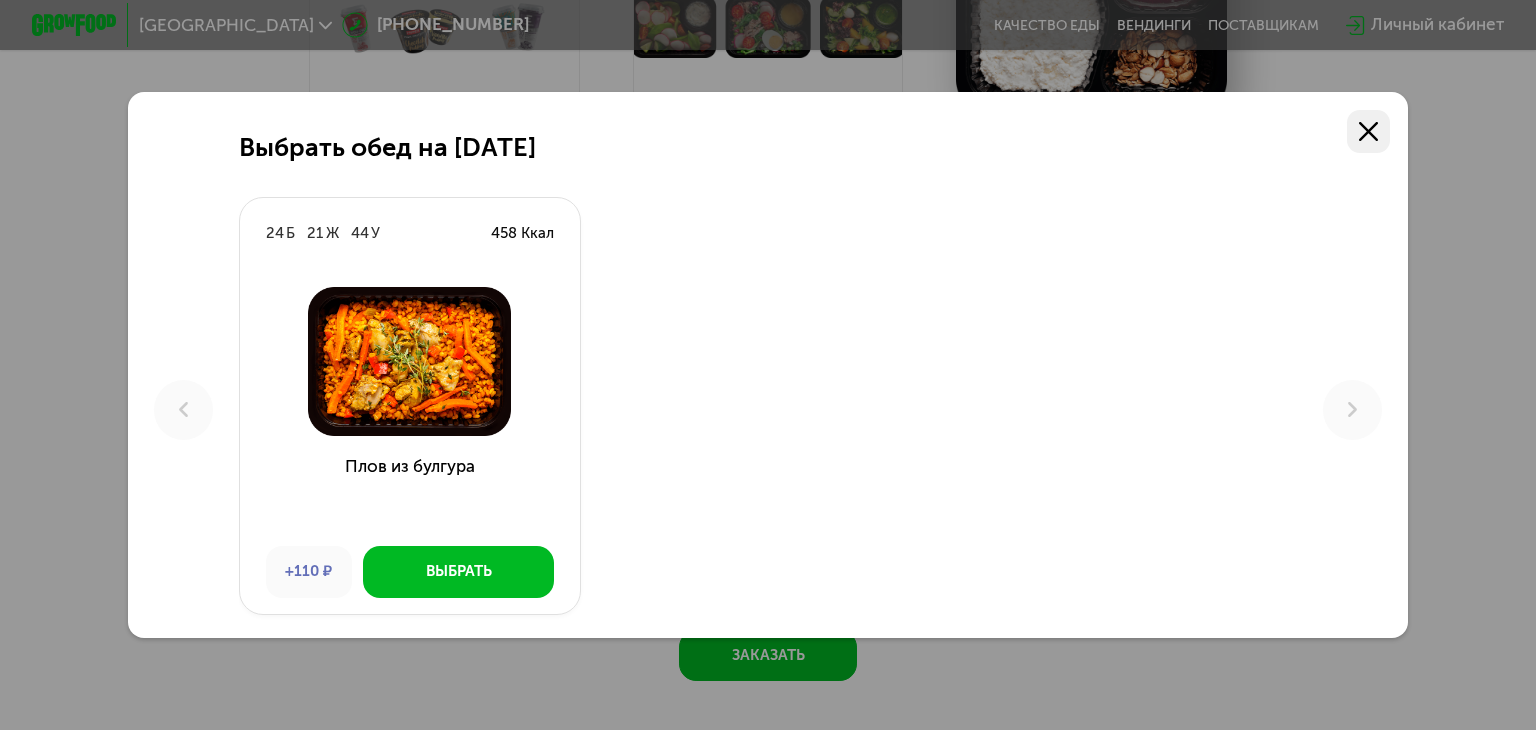 click at bounding box center [1368, 131] 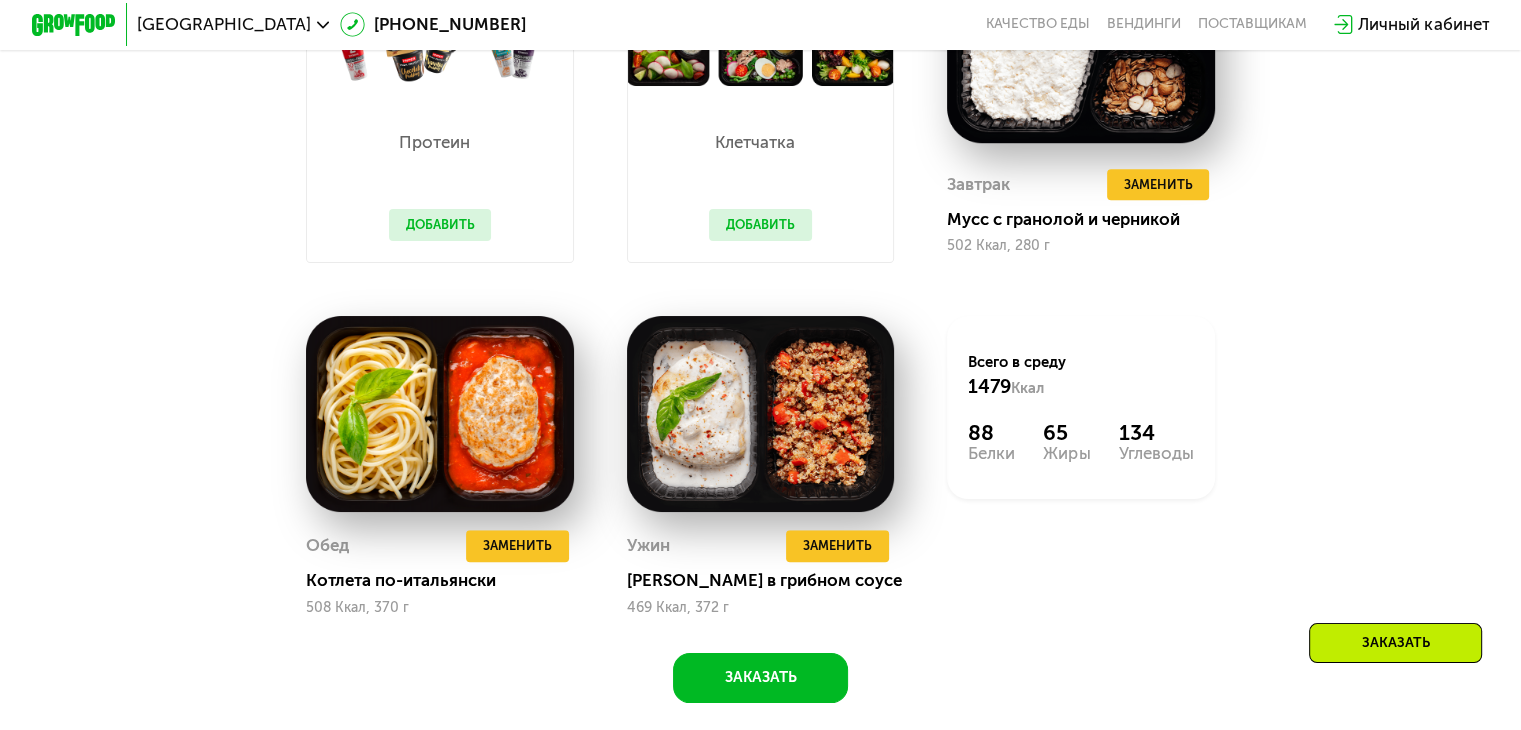 scroll, scrollTop: 1500, scrollLeft: 0, axis: vertical 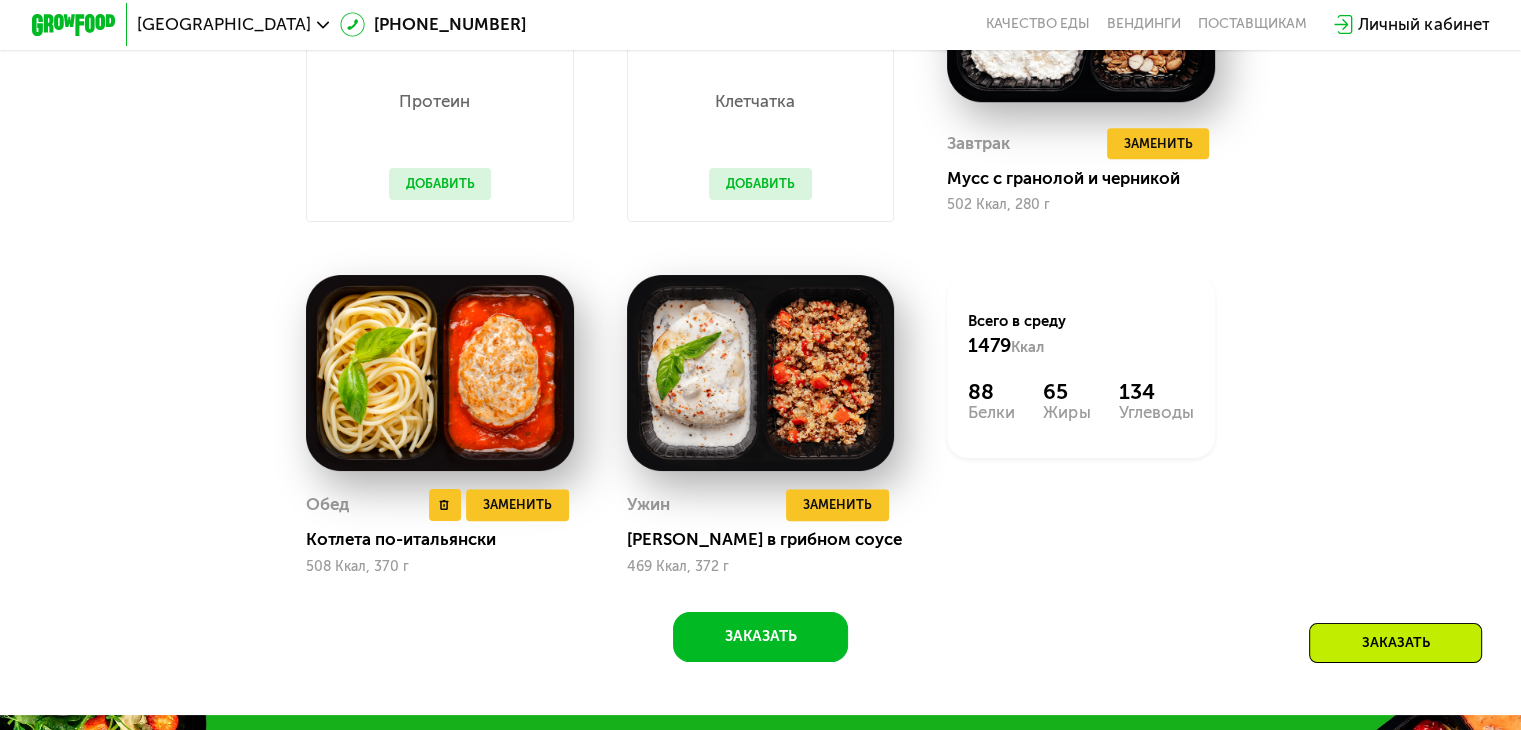 click at bounding box center [440, 373] 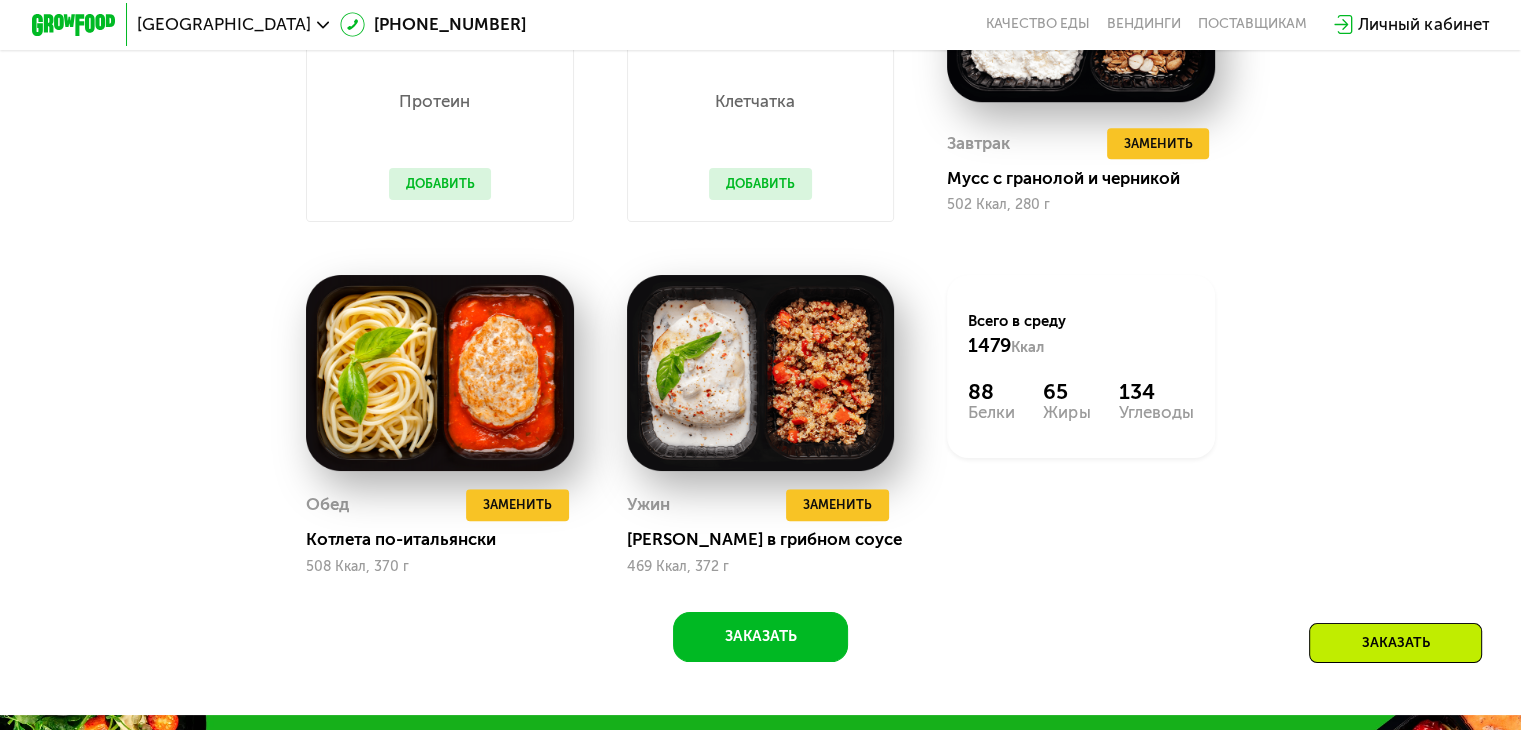 click on "Обед  Удалить Обед  Заменить   Заменить Обед Котлета по-итальянски 508 Ккал, 370 г" 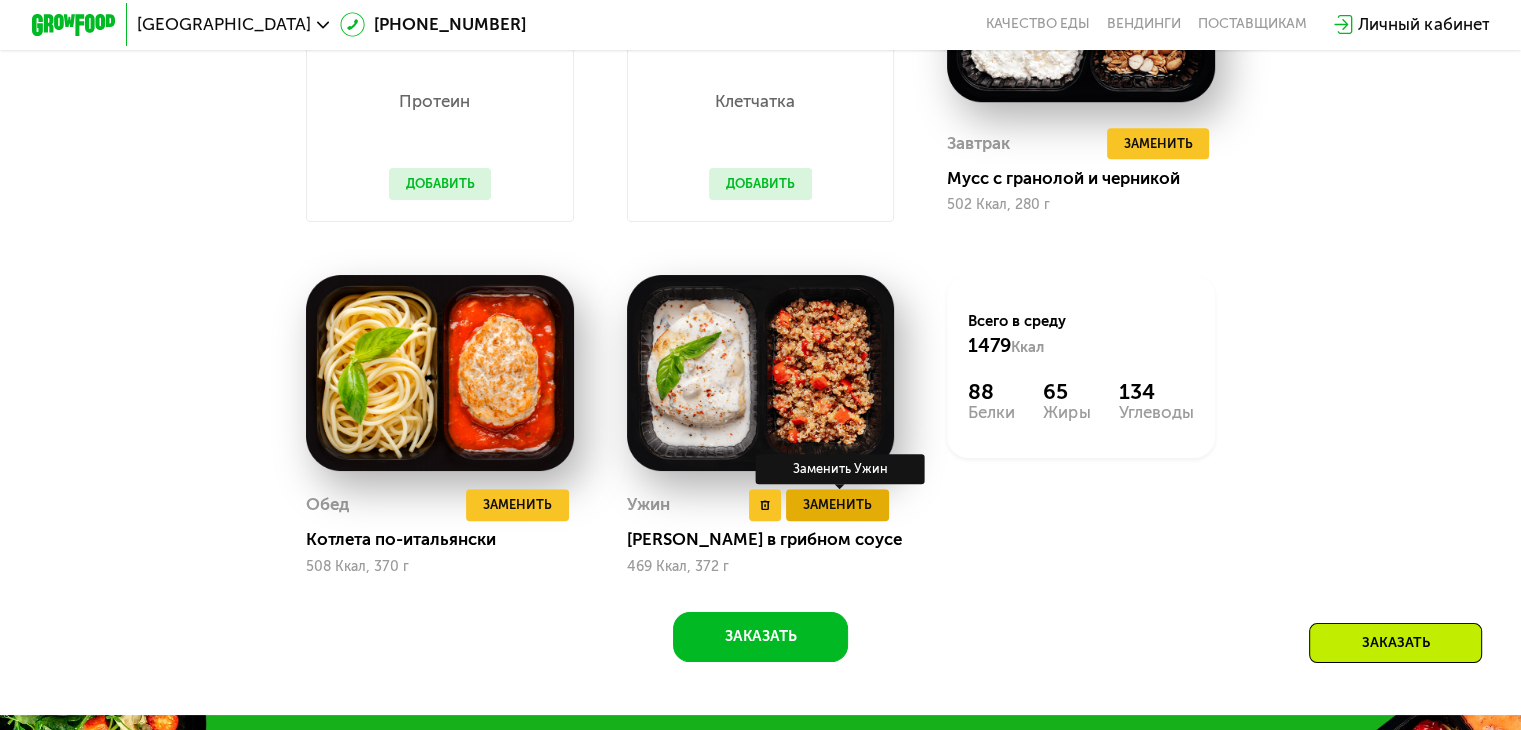 click on "Заменить" at bounding box center (837, 504) 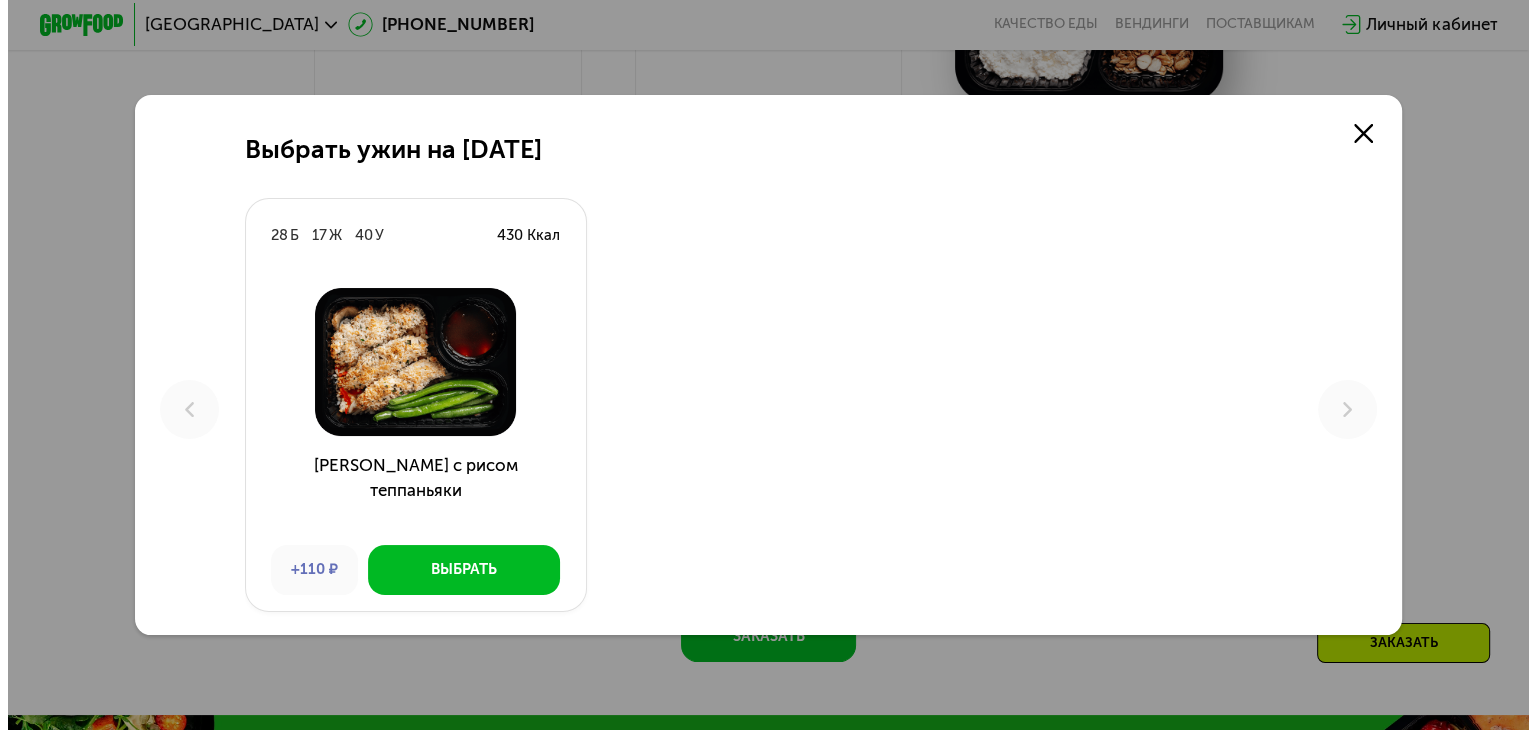 scroll, scrollTop: 0, scrollLeft: 0, axis: both 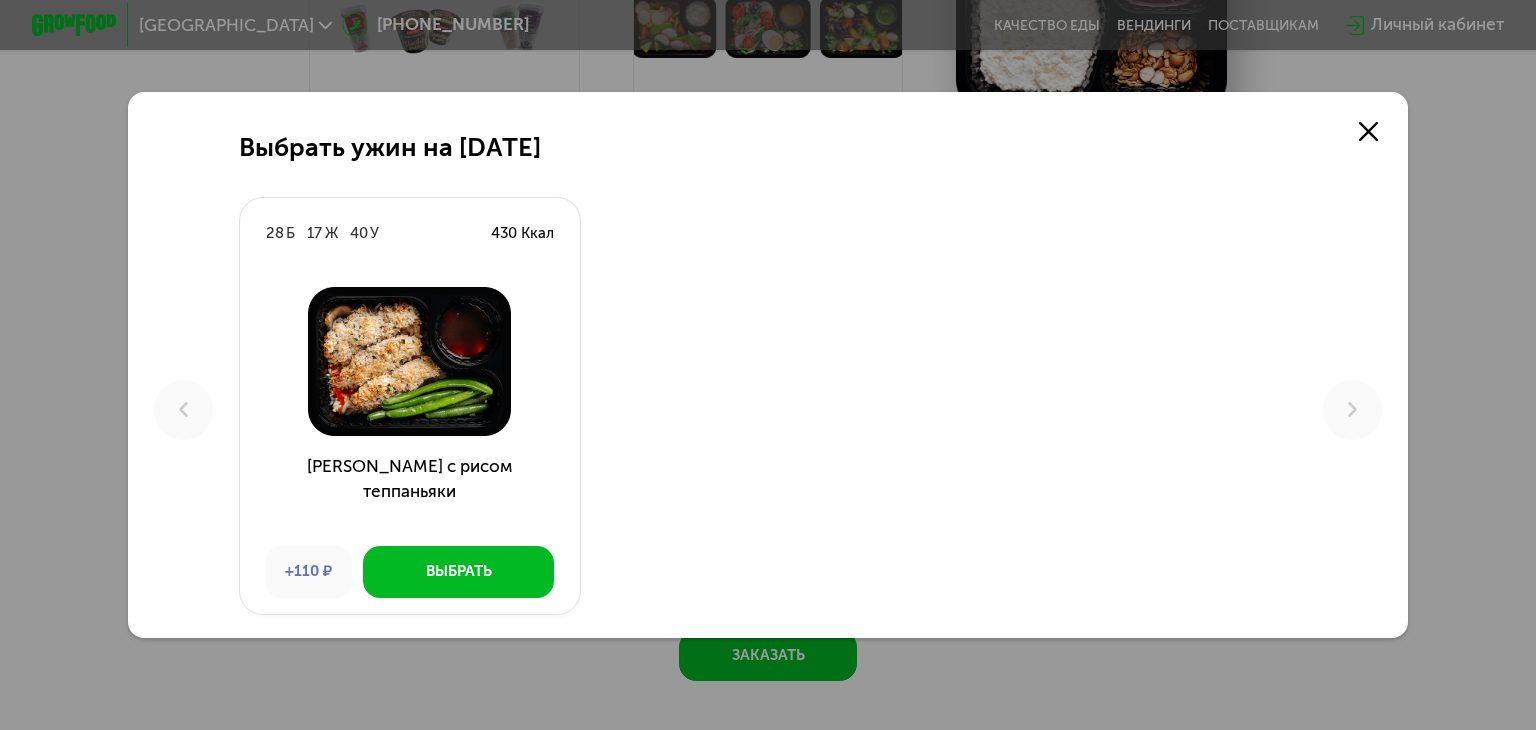 click on "Курица с рисом теппаньяки" at bounding box center [410, 492] 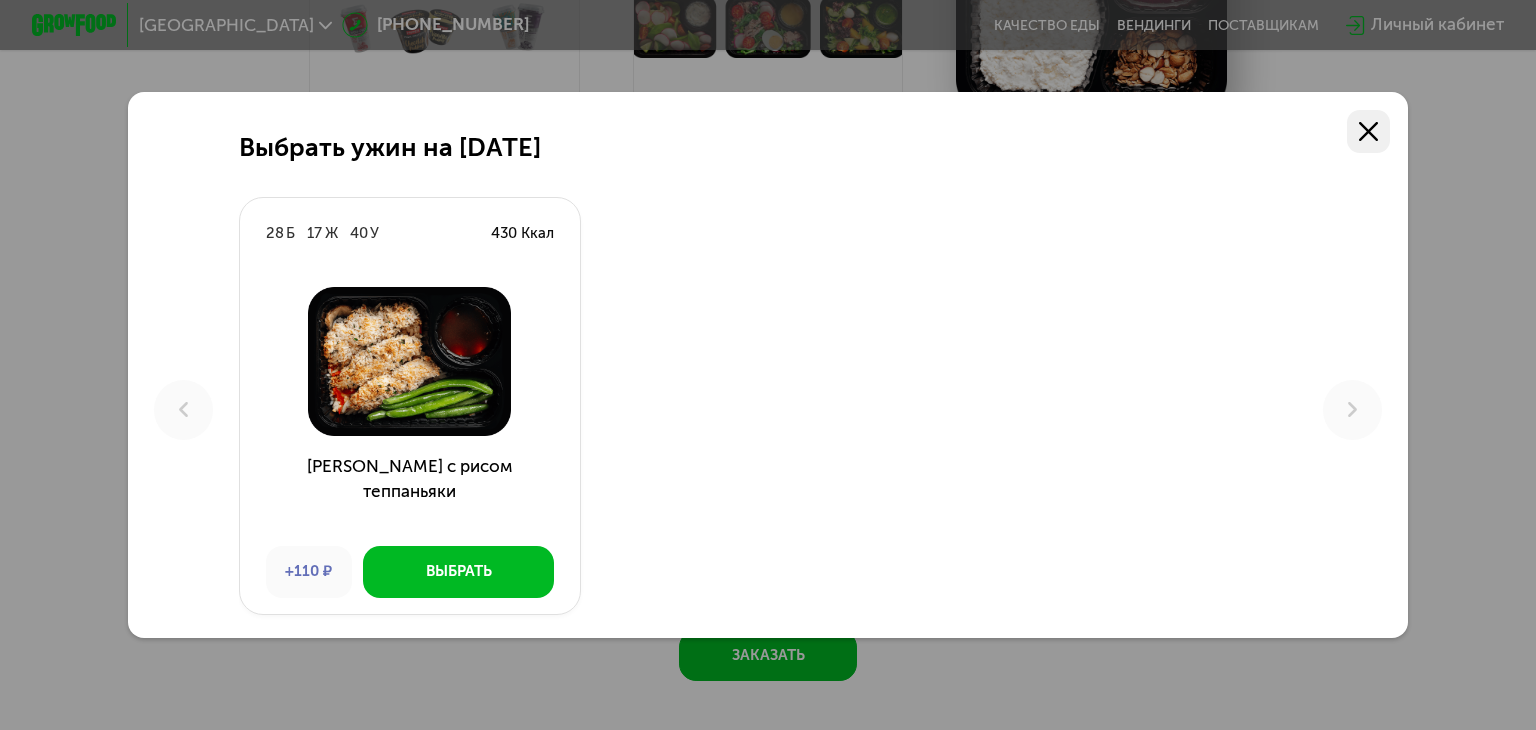 click 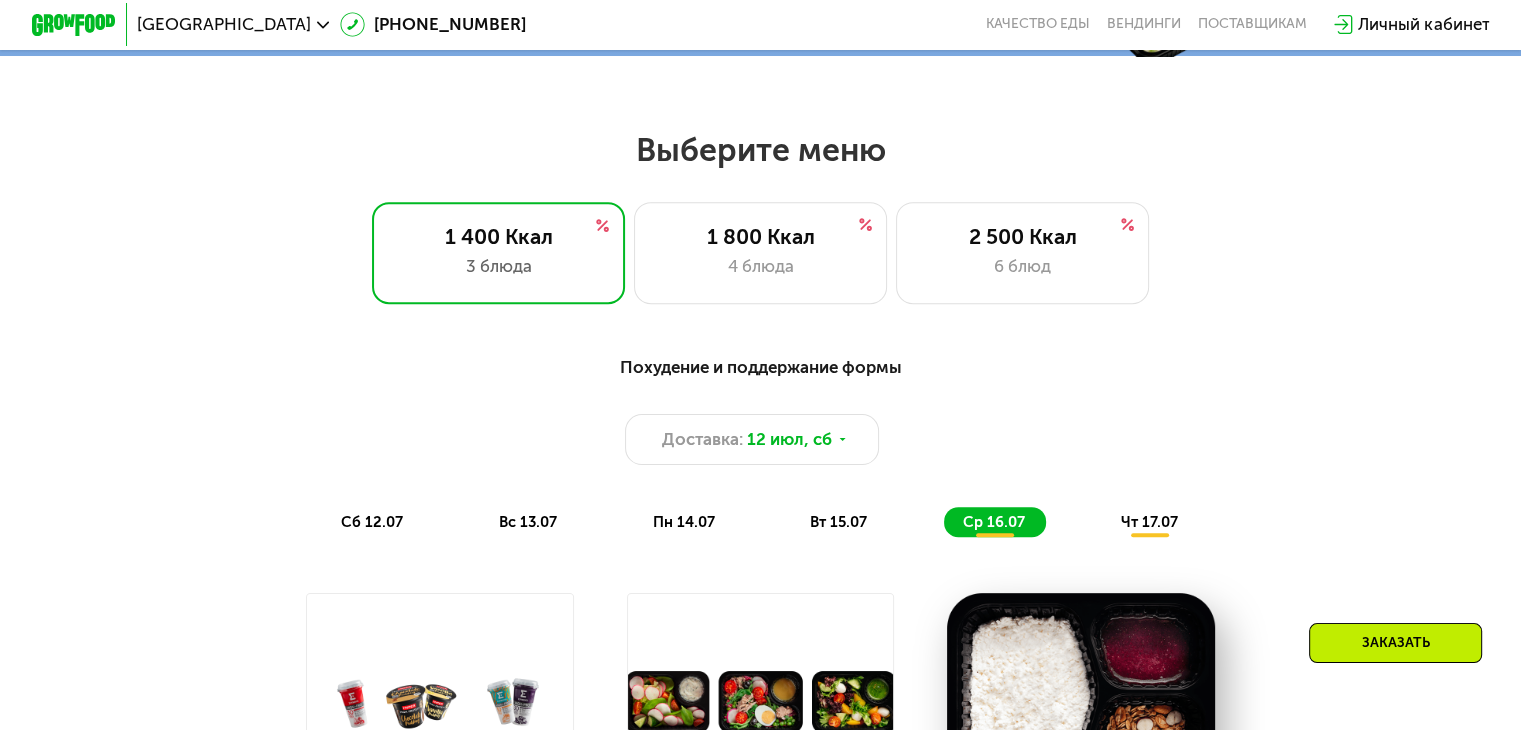 scroll, scrollTop: 800, scrollLeft: 0, axis: vertical 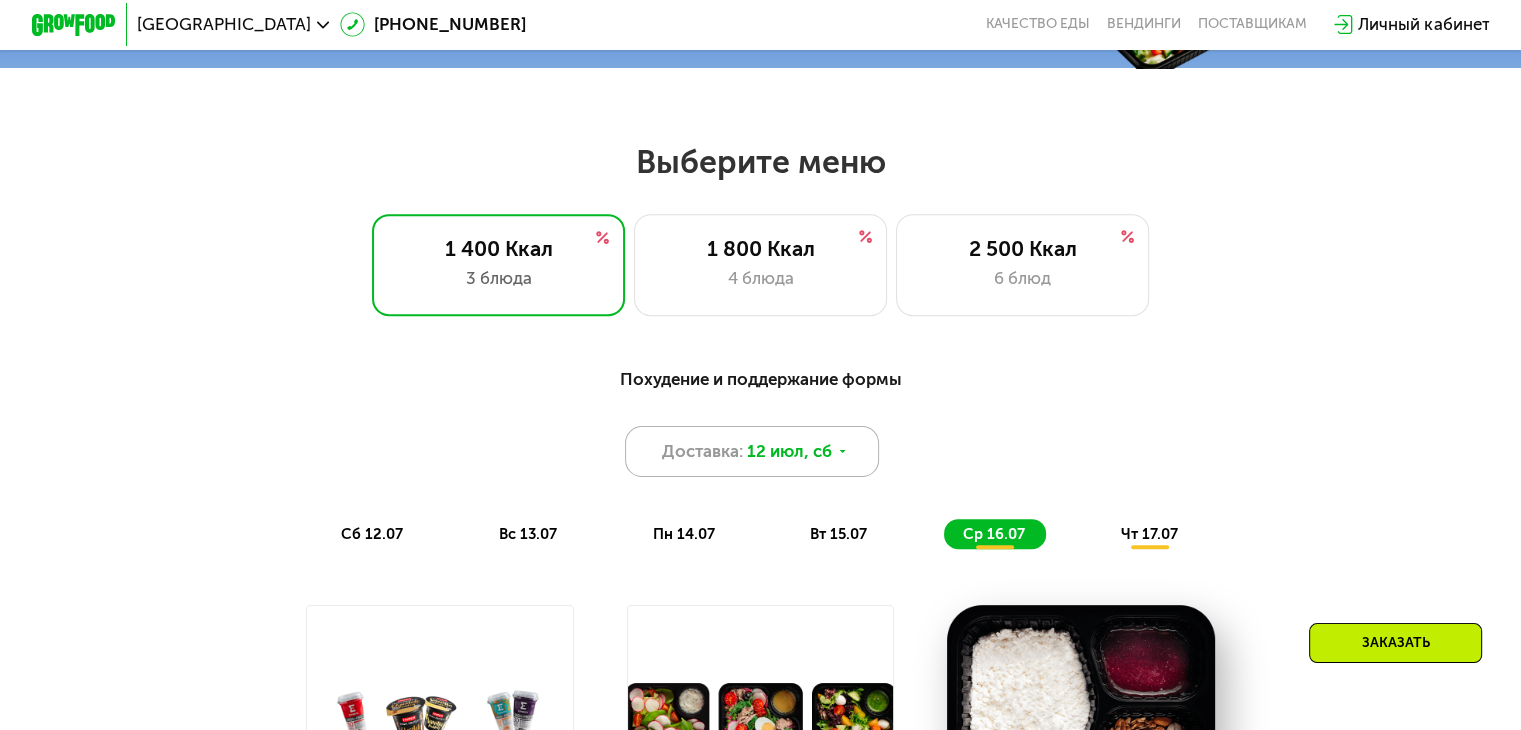 click on "12 июл, сб" at bounding box center [789, 451] 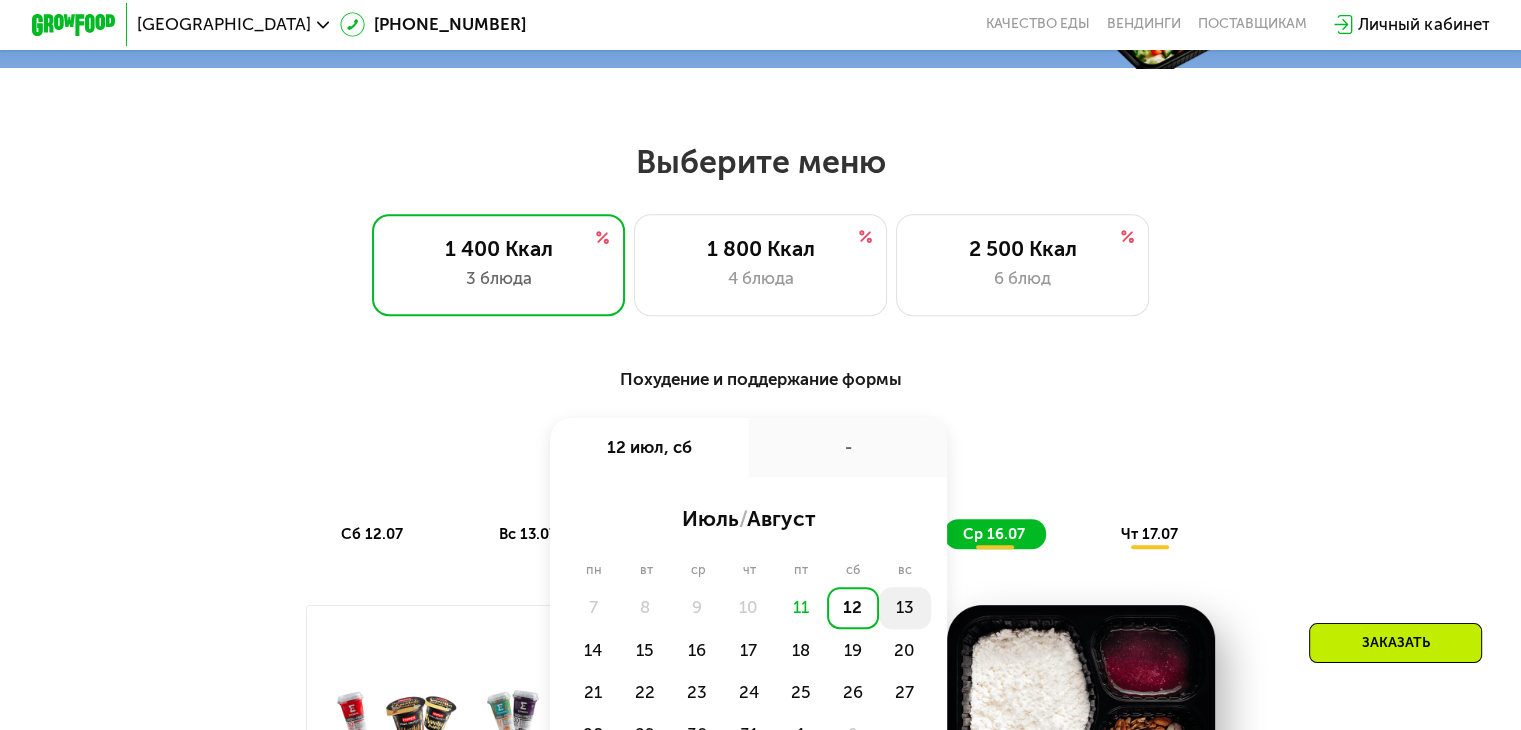 click on "13" 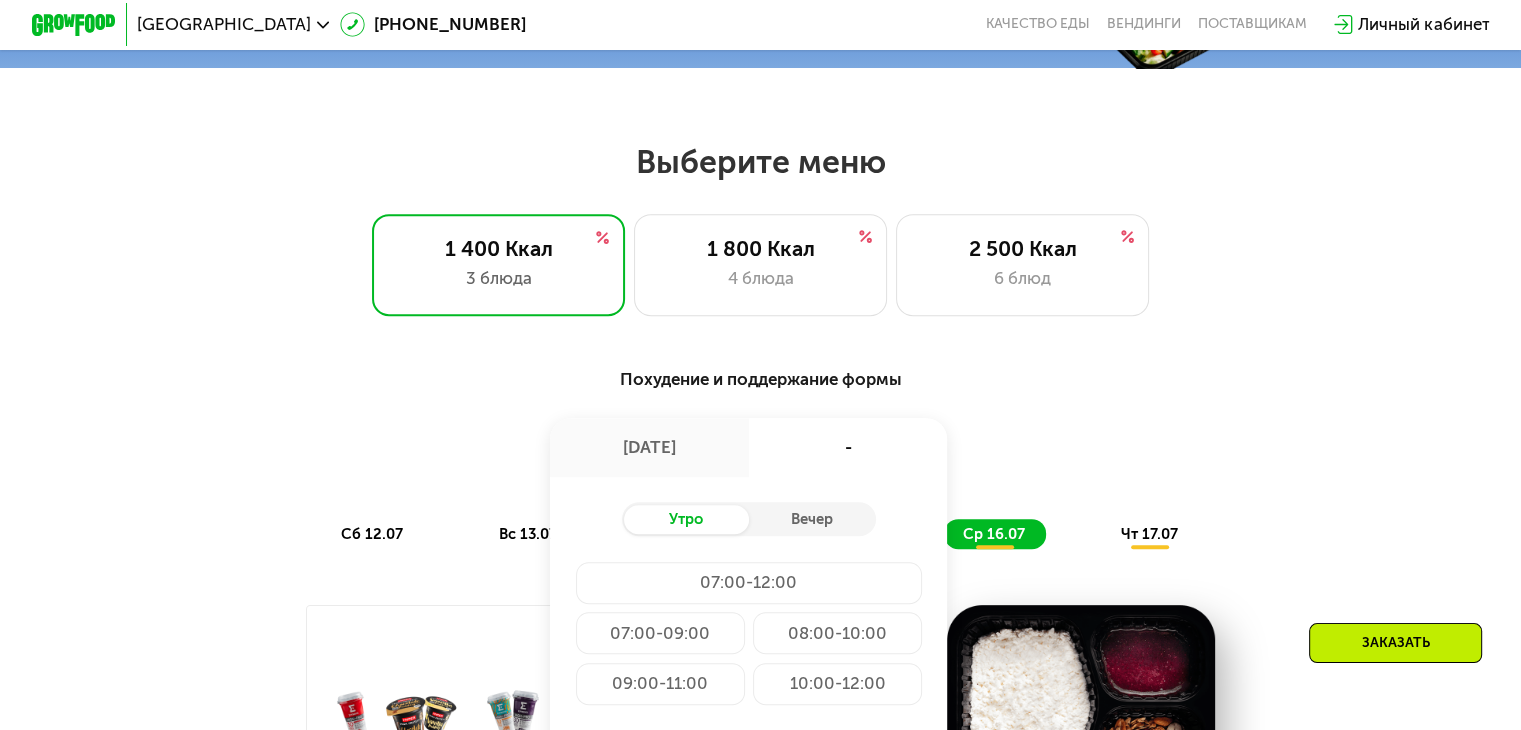click on "Похудение и поддержание формы Доставка: 13 июл, вс 13 июл, вс -  Утро  Вечер 07:00-12:00 07:00-09:00 08:00-10:00 09:00-11:00 10:00-12:00 Сохранить сб 12.07 вс 13.07 пн 14.07 вт 15.07 ср 16.07 чт 17.07" at bounding box center (760, 457) 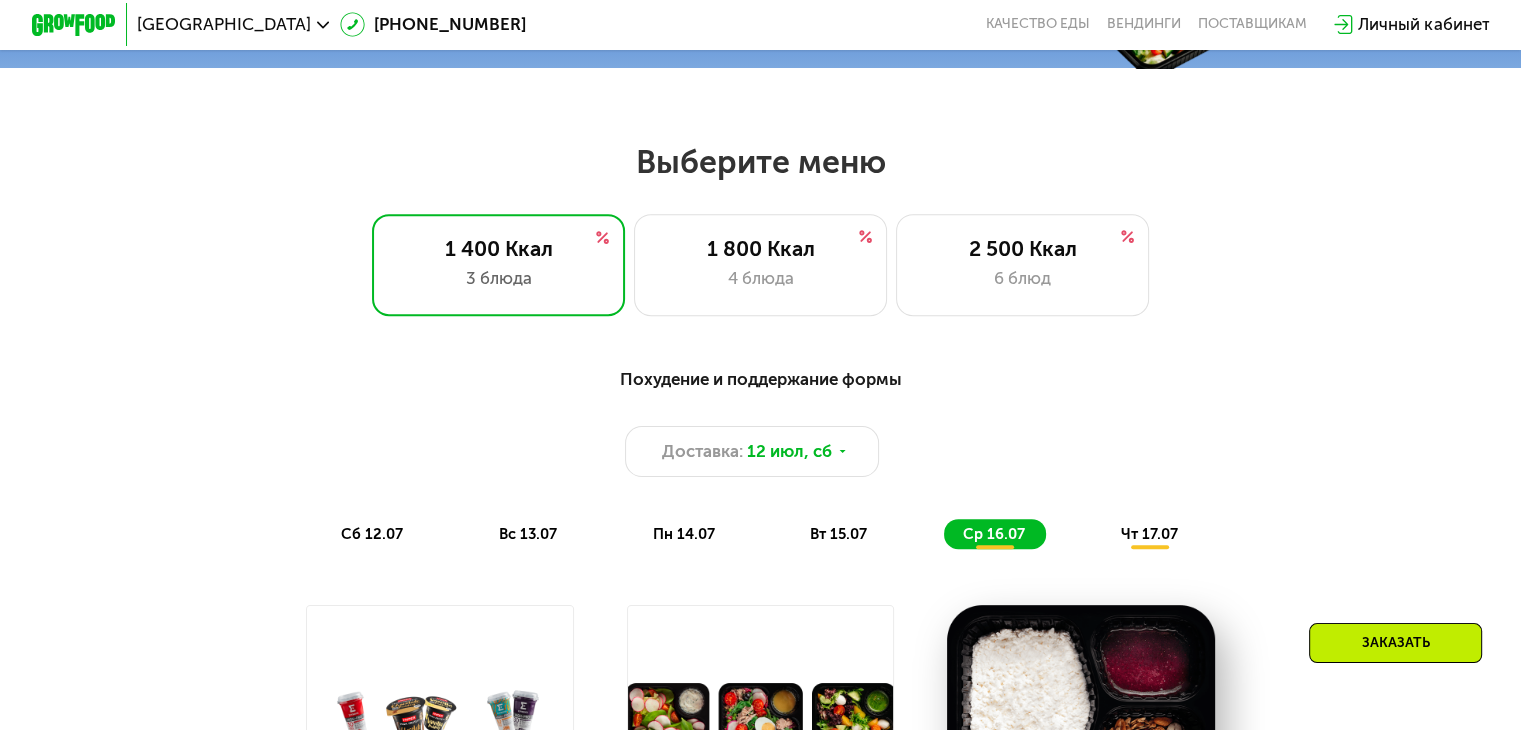 click on "чт 17.07" 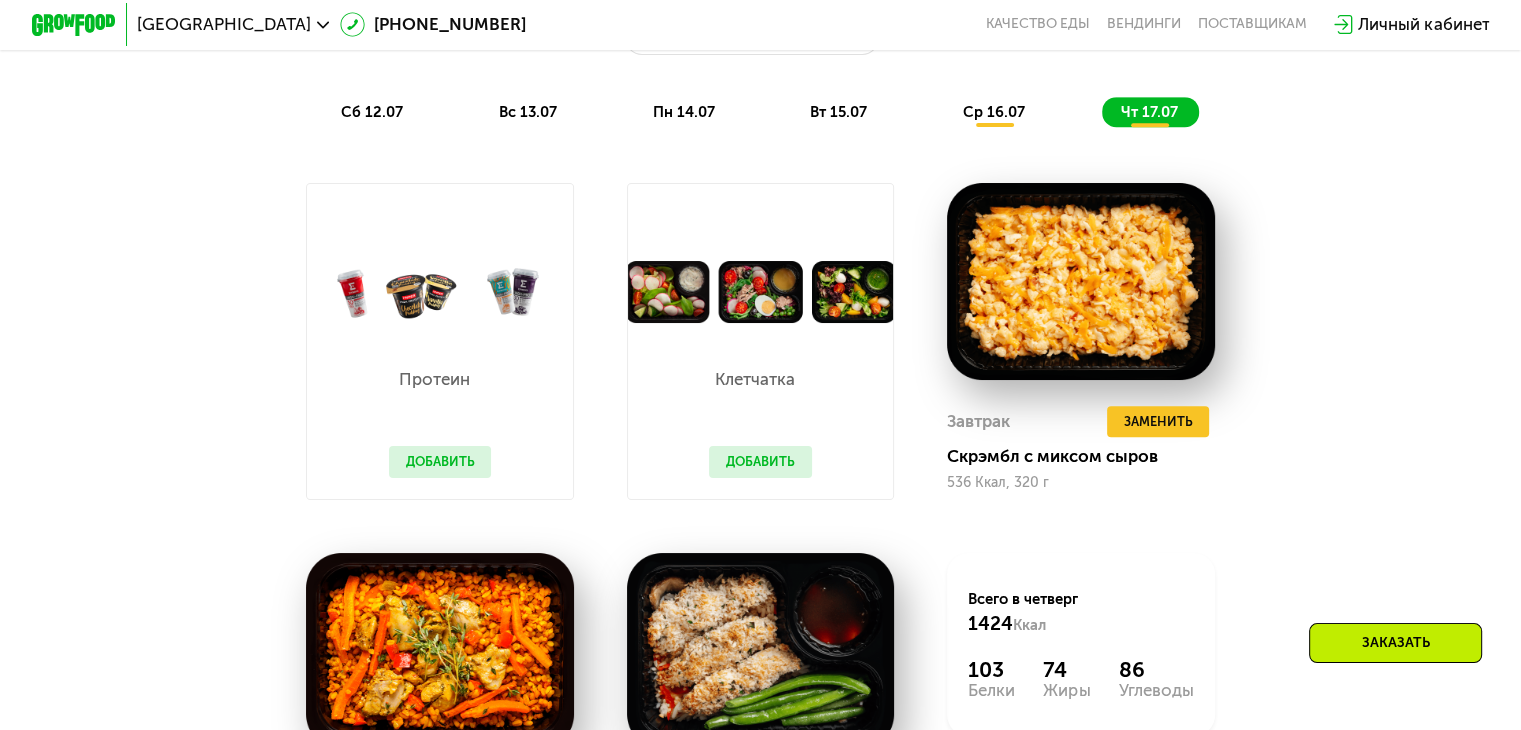 scroll, scrollTop: 1200, scrollLeft: 0, axis: vertical 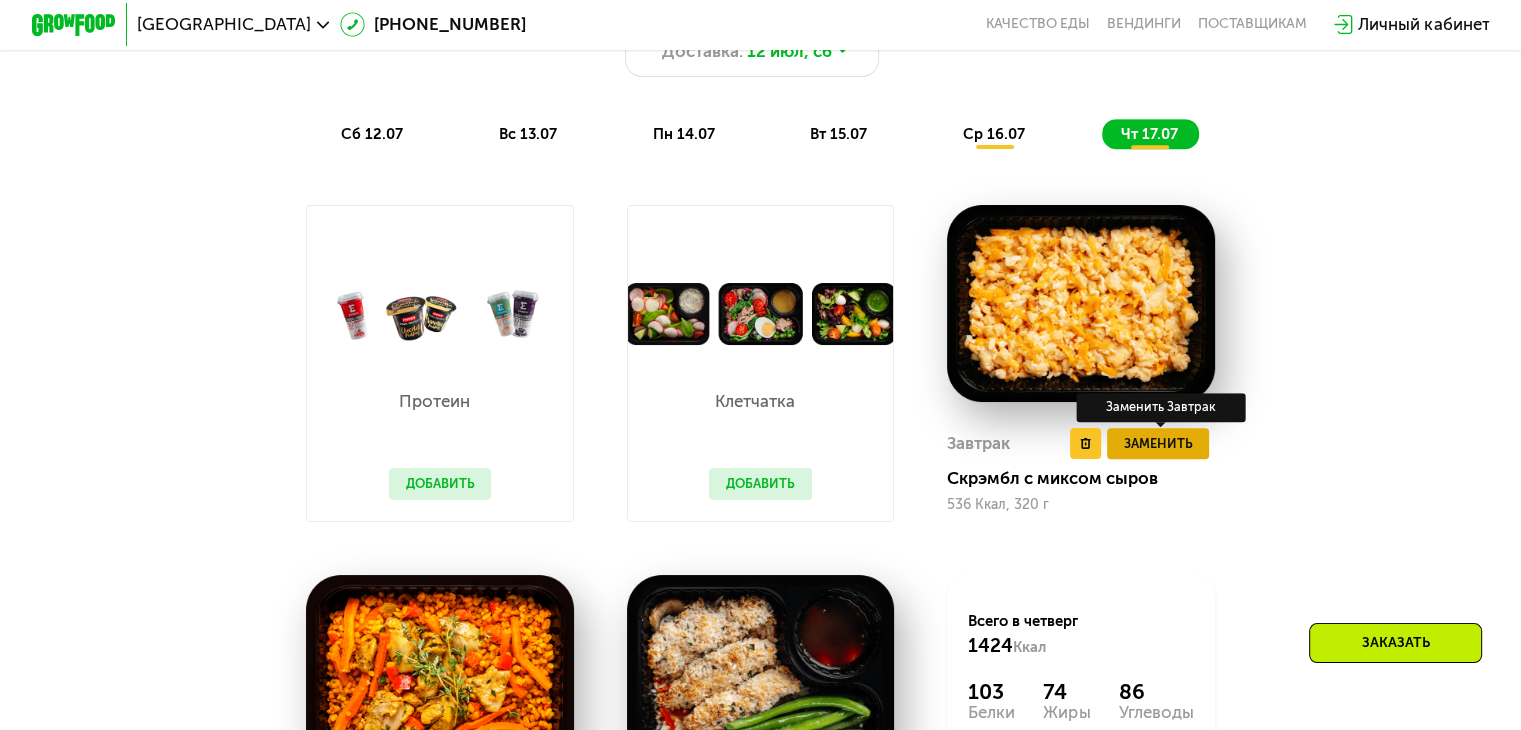 click on "Заменить" at bounding box center (1157, 443) 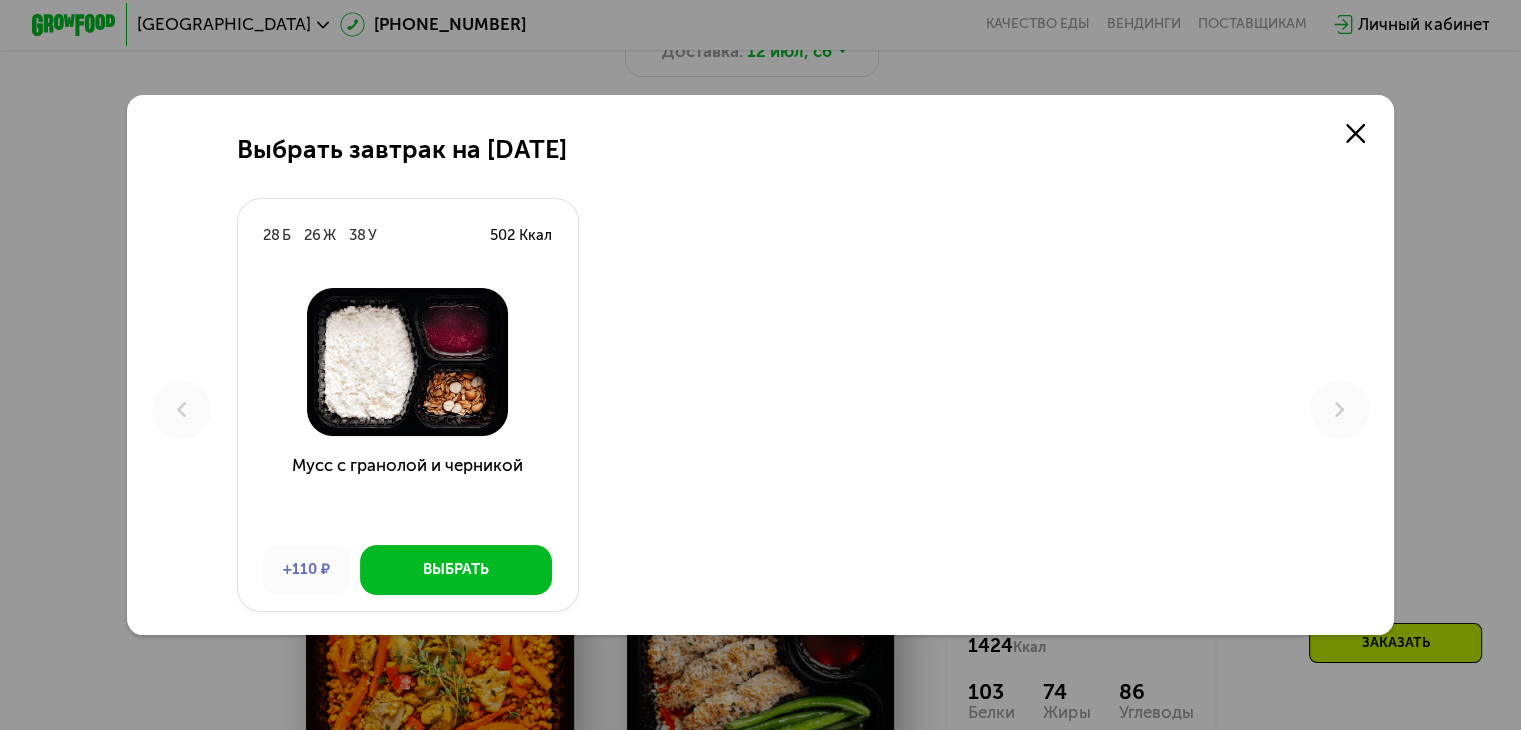 scroll, scrollTop: 0, scrollLeft: 0, axis: both 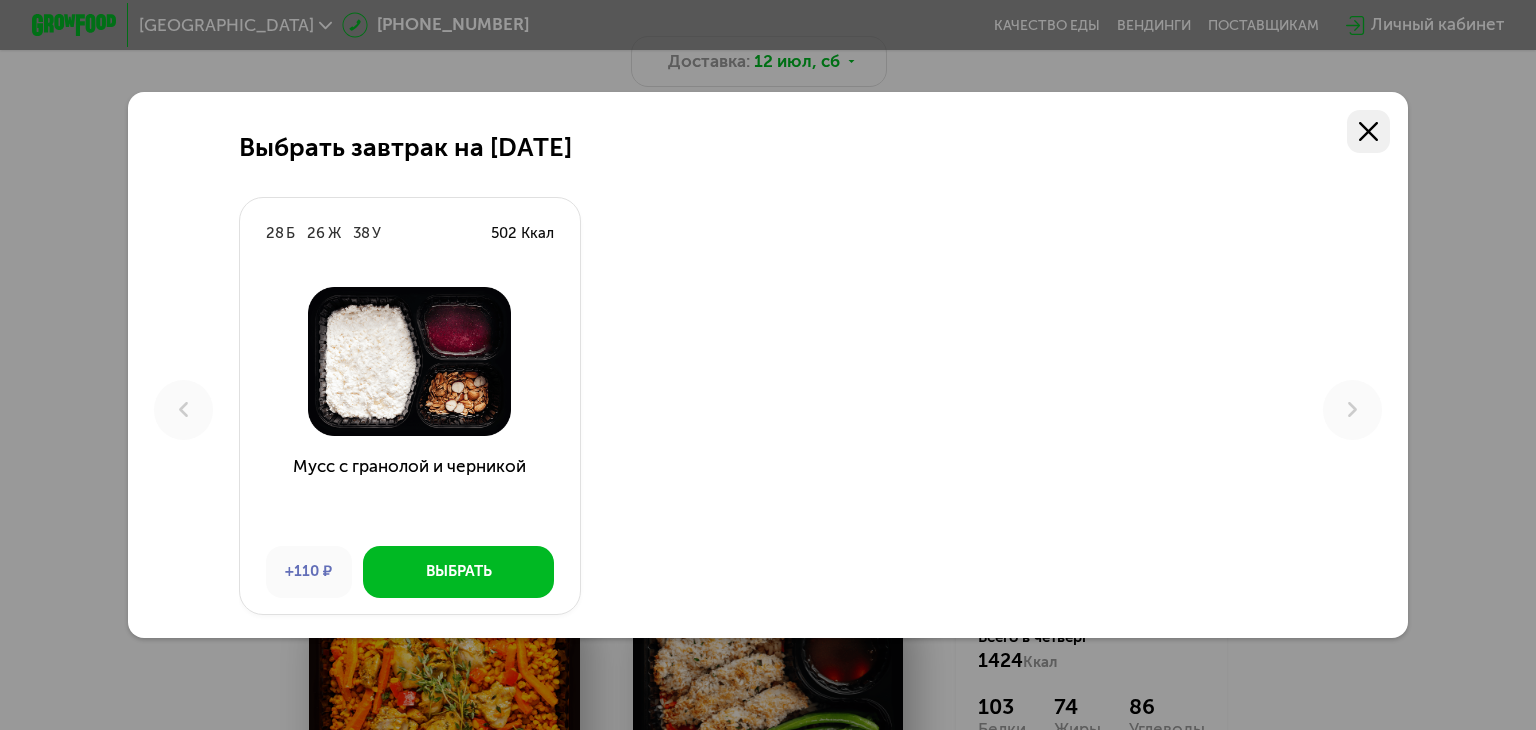 click 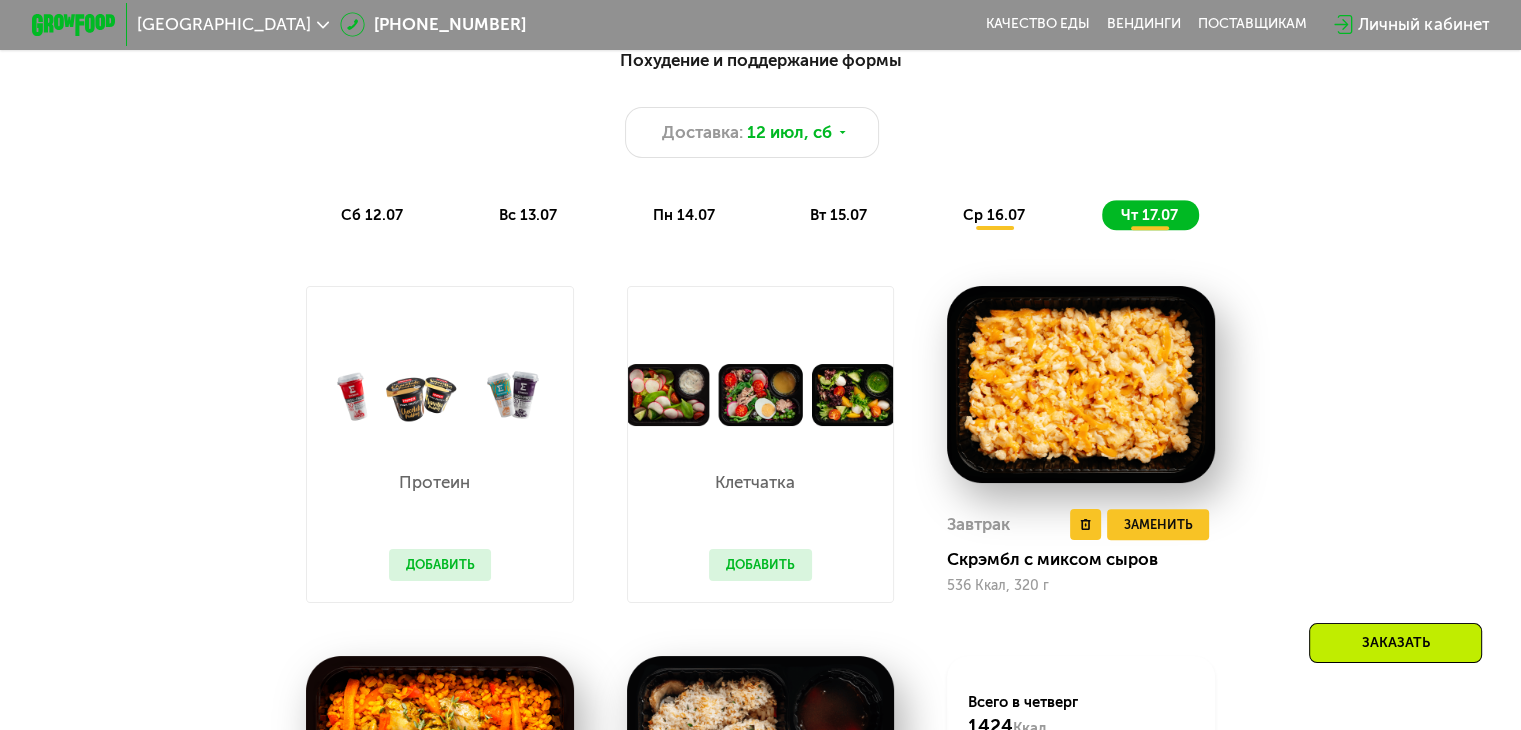 scroll, scrollTop: 1200, scrollLeft: 0, axis: vertical 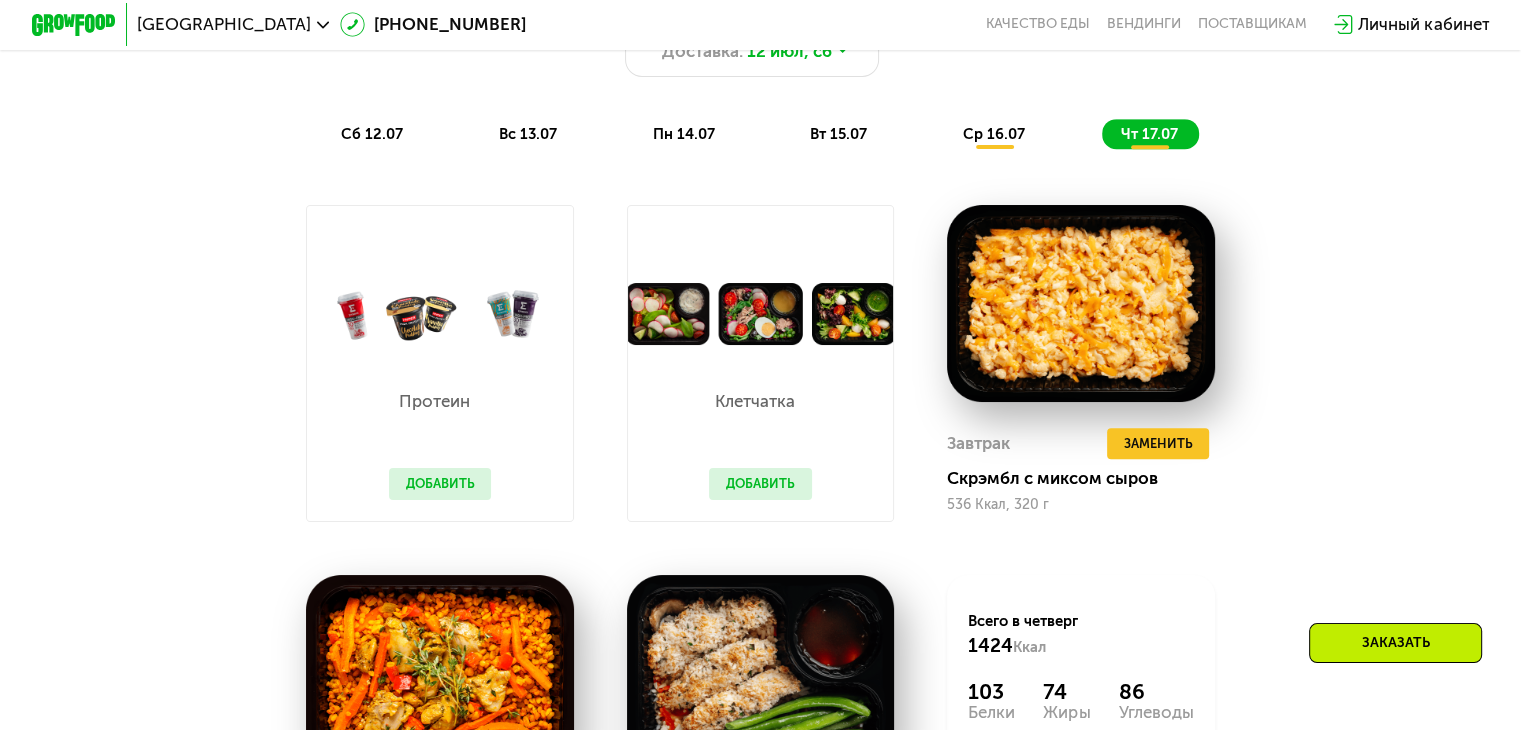 click on "вт 15.07" at bounding box center (838, 134) 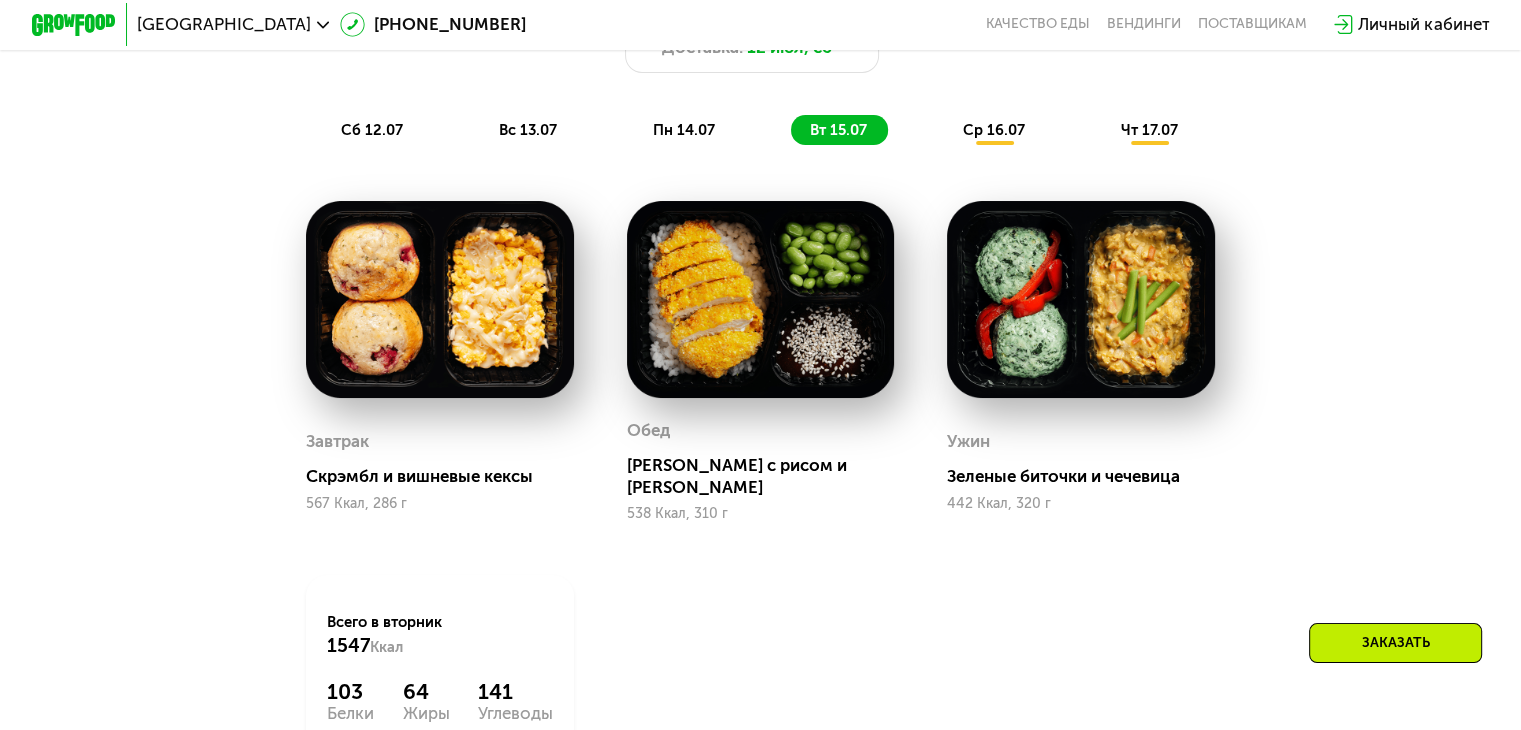 scroll, scrollTop: 1200, scrollLeft: 0, axis: vertical 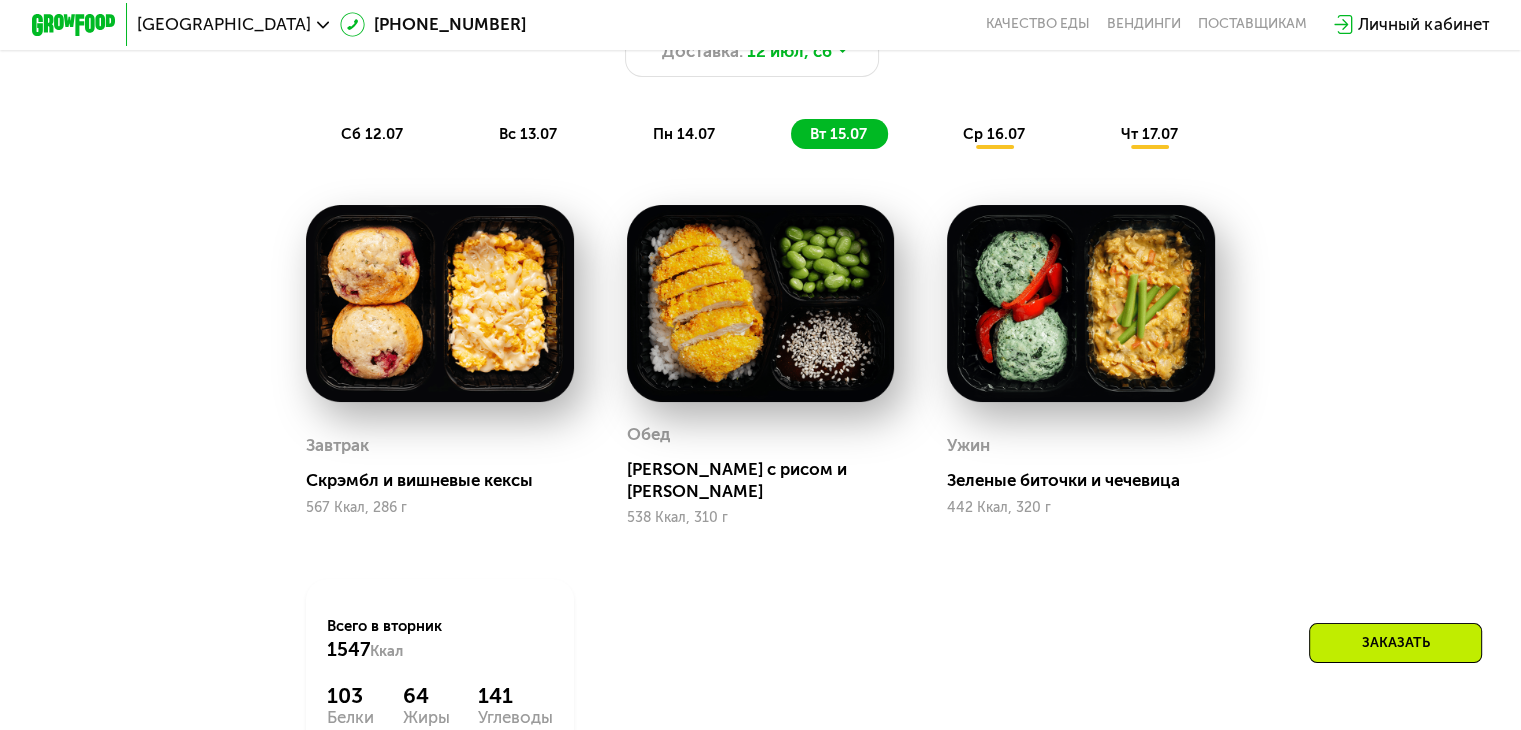click on "пн 14.07" 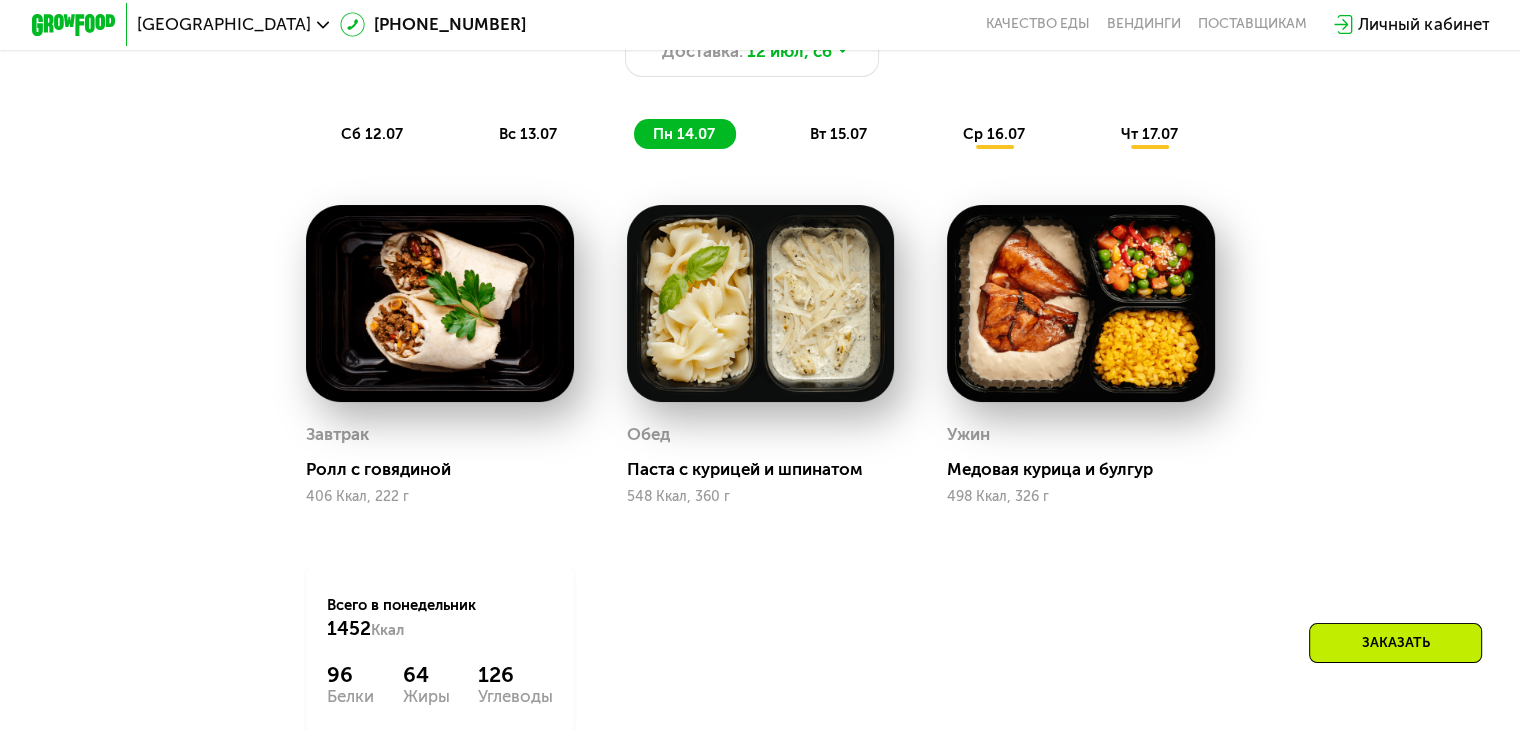 click on "вт 15.07" at bounding box center [838, 134] 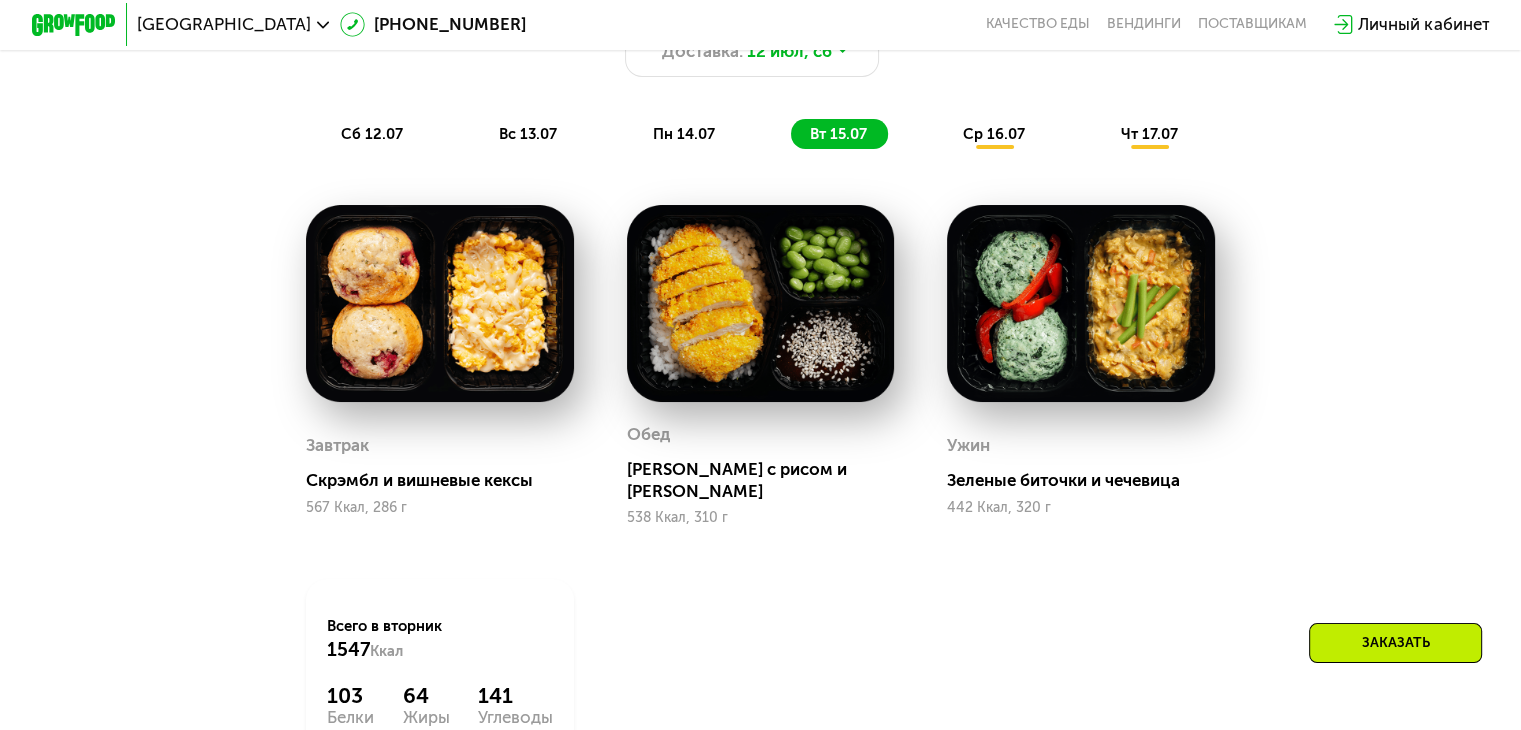 click on "пн 14.07" at bounding box center (684, 134) 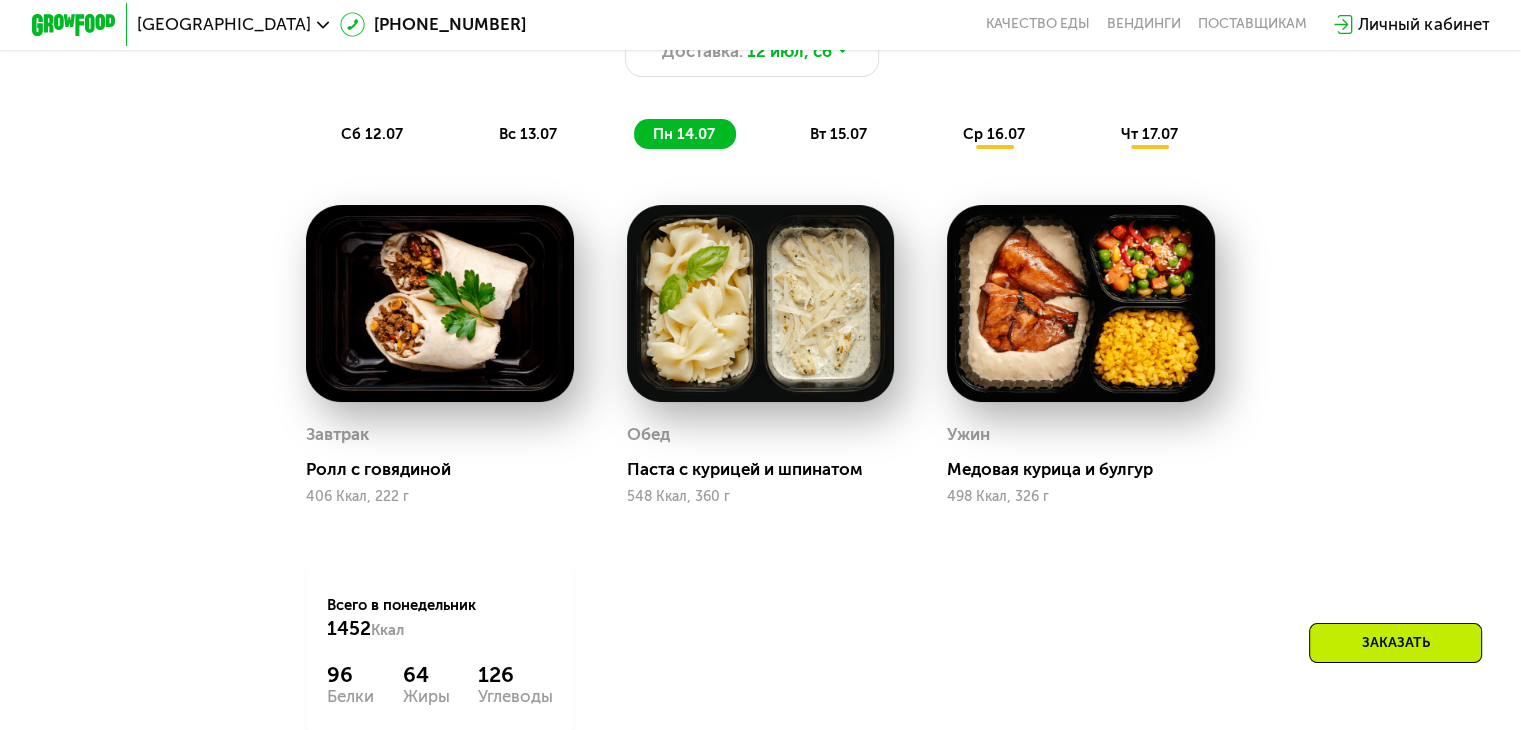 click on "ср 16.07" at bounding box center [994, 134] 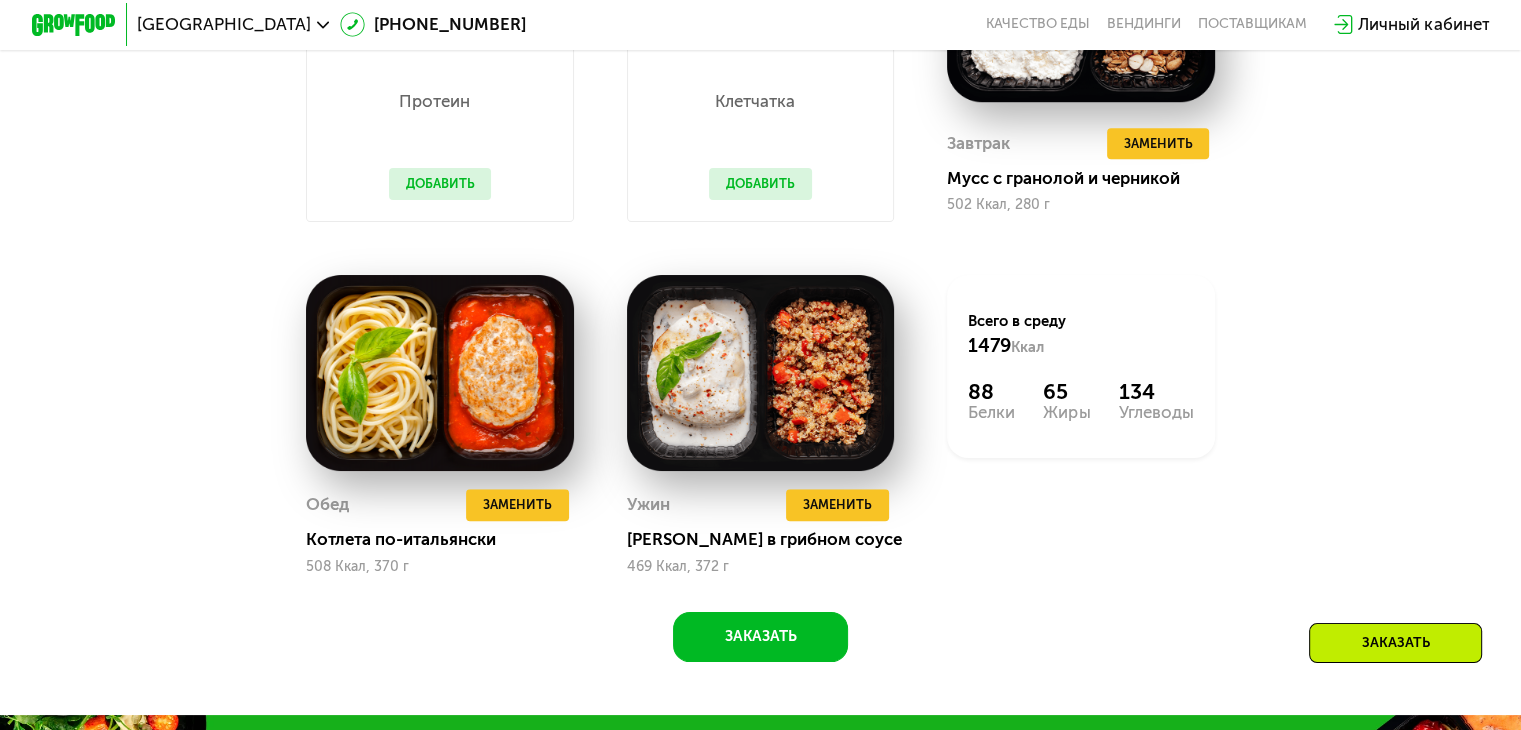 scroll, scrollTop: 1500, scrollLeft: 0, axis: vertical 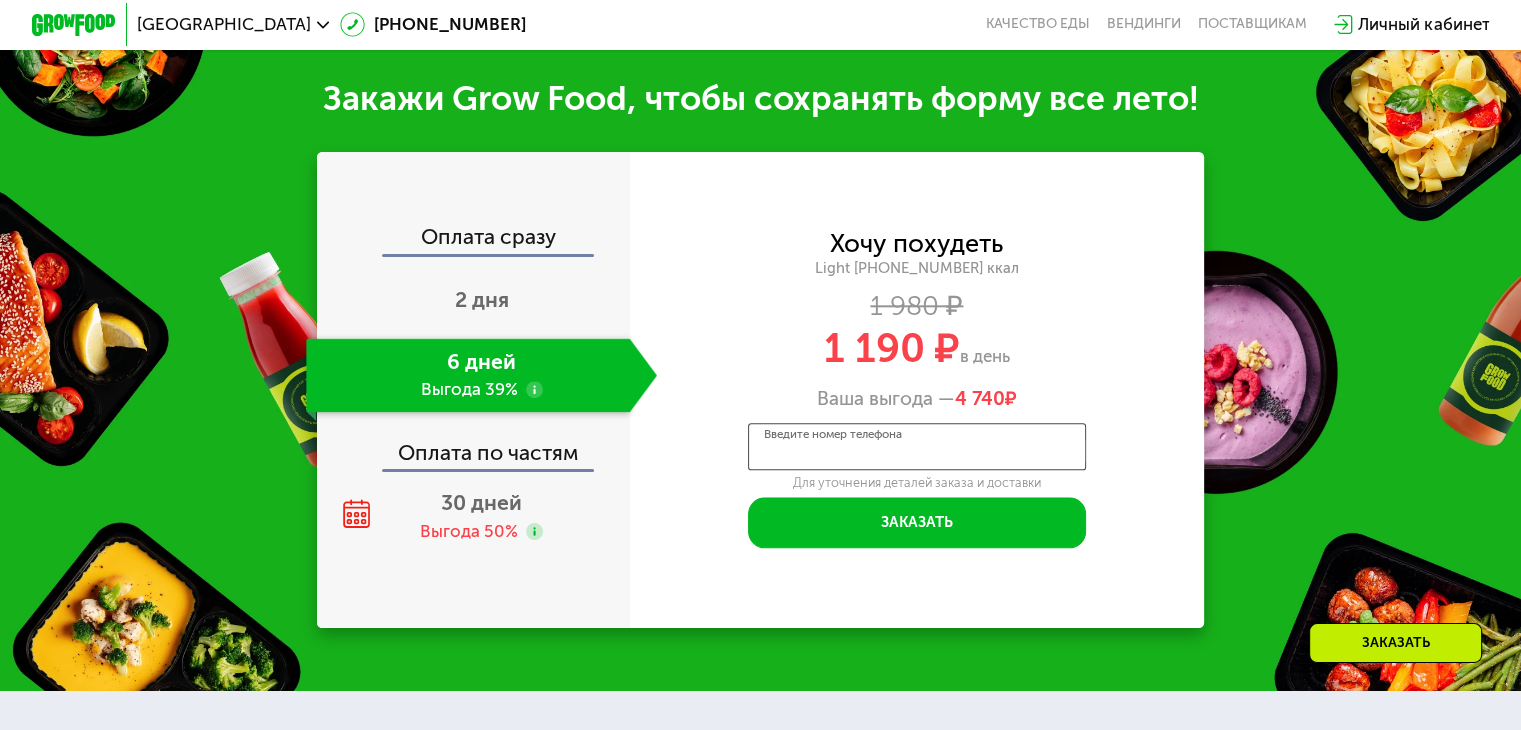 click on "Введите номер телефона" at bounding box center [917, 447] 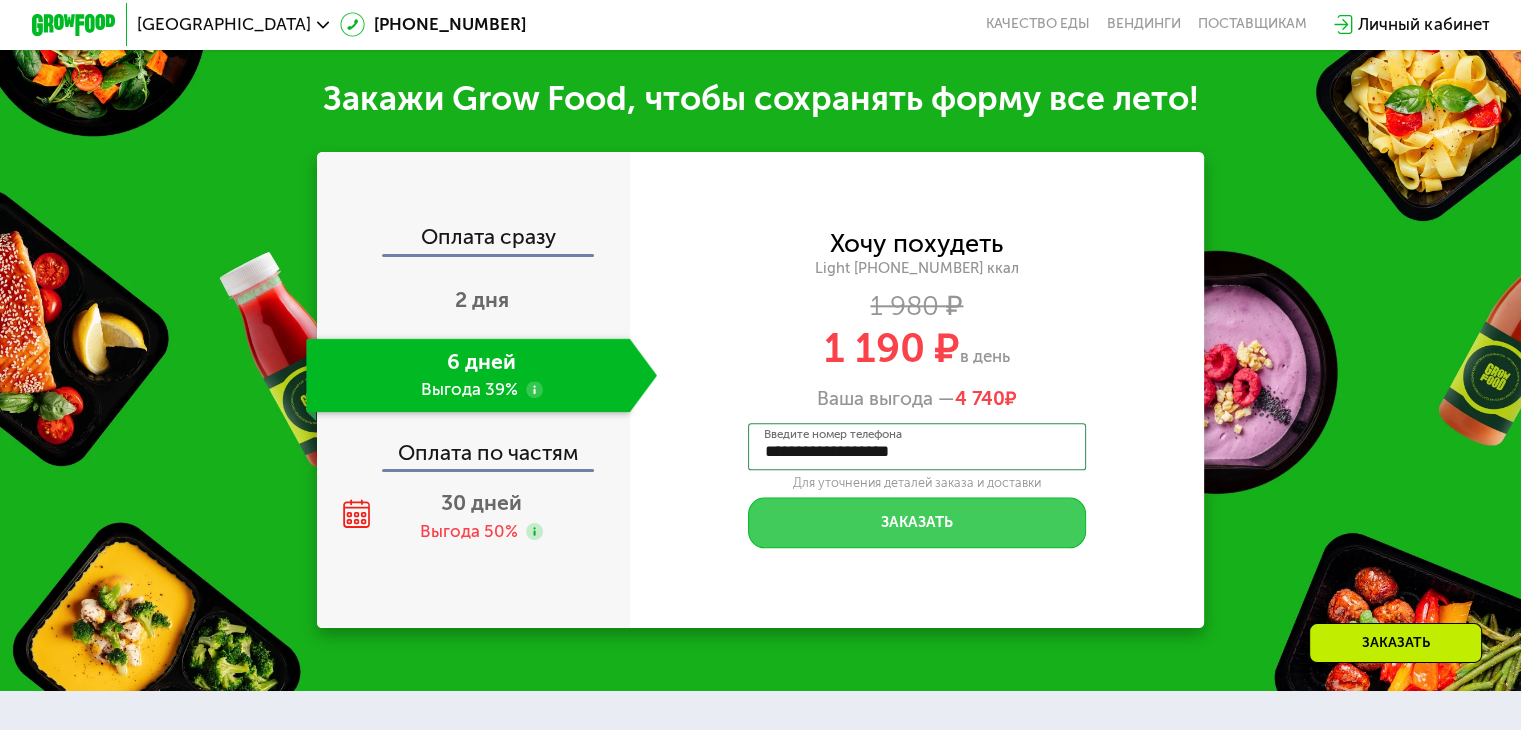 type on "**********" 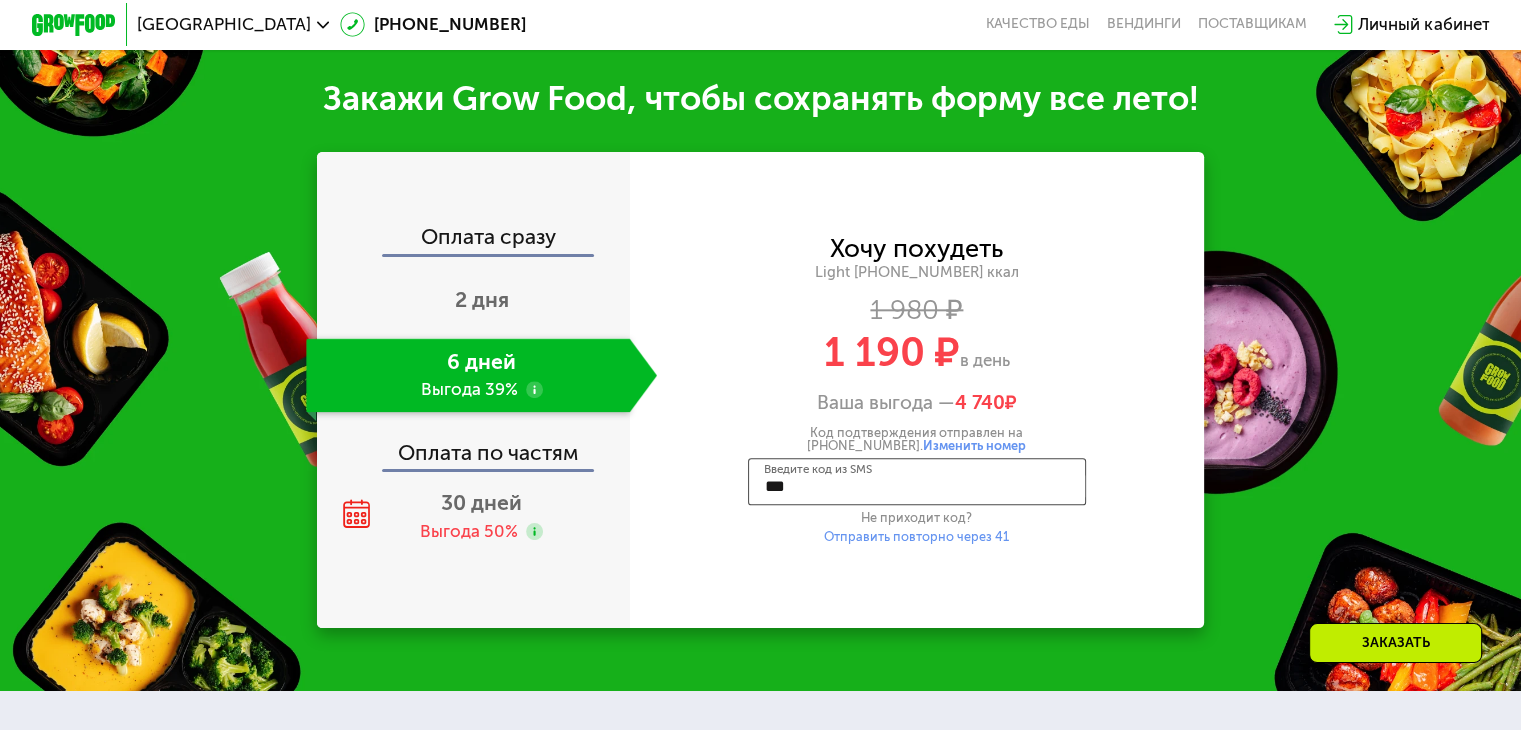type on "****" 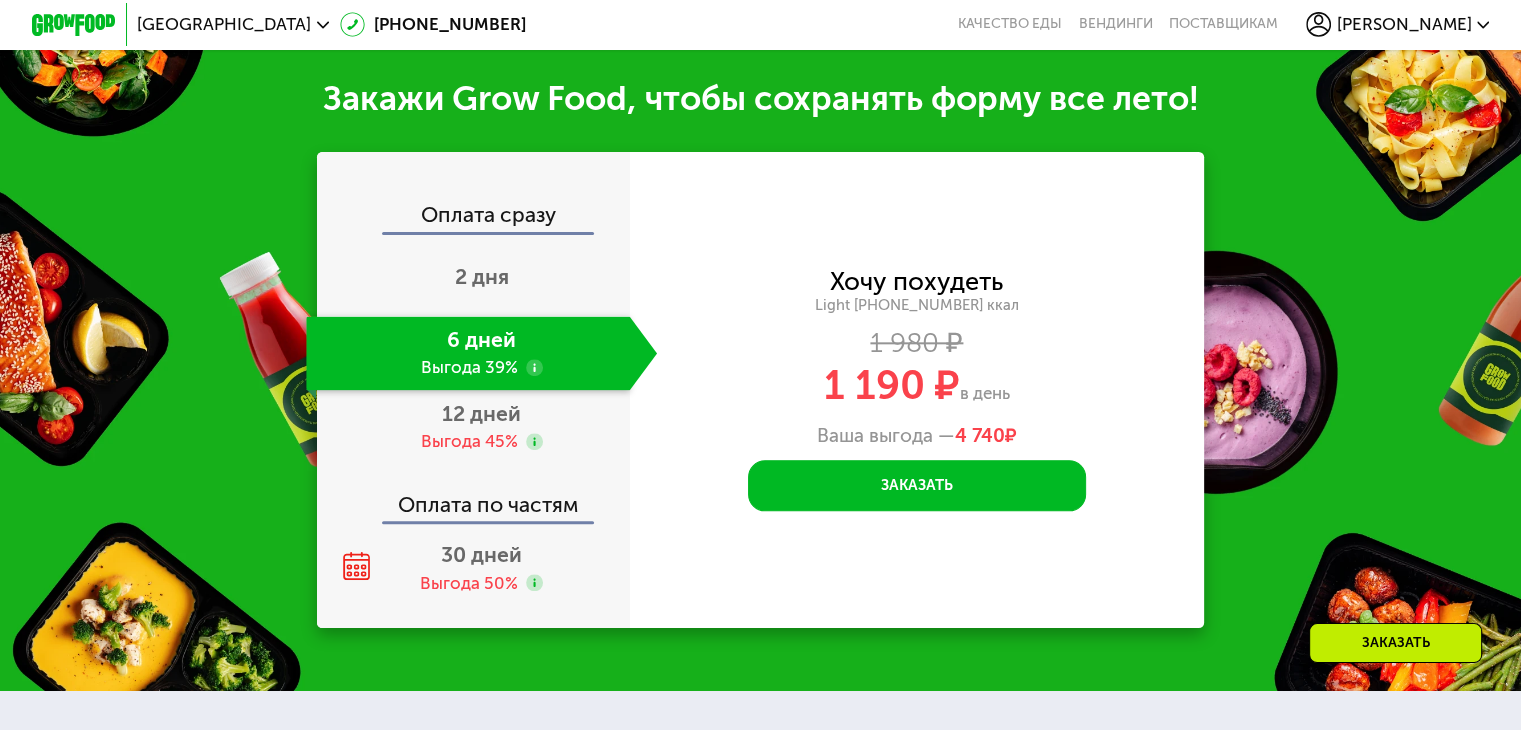scroll, scrollTop: 0, scrollLeft: 0, axis: both 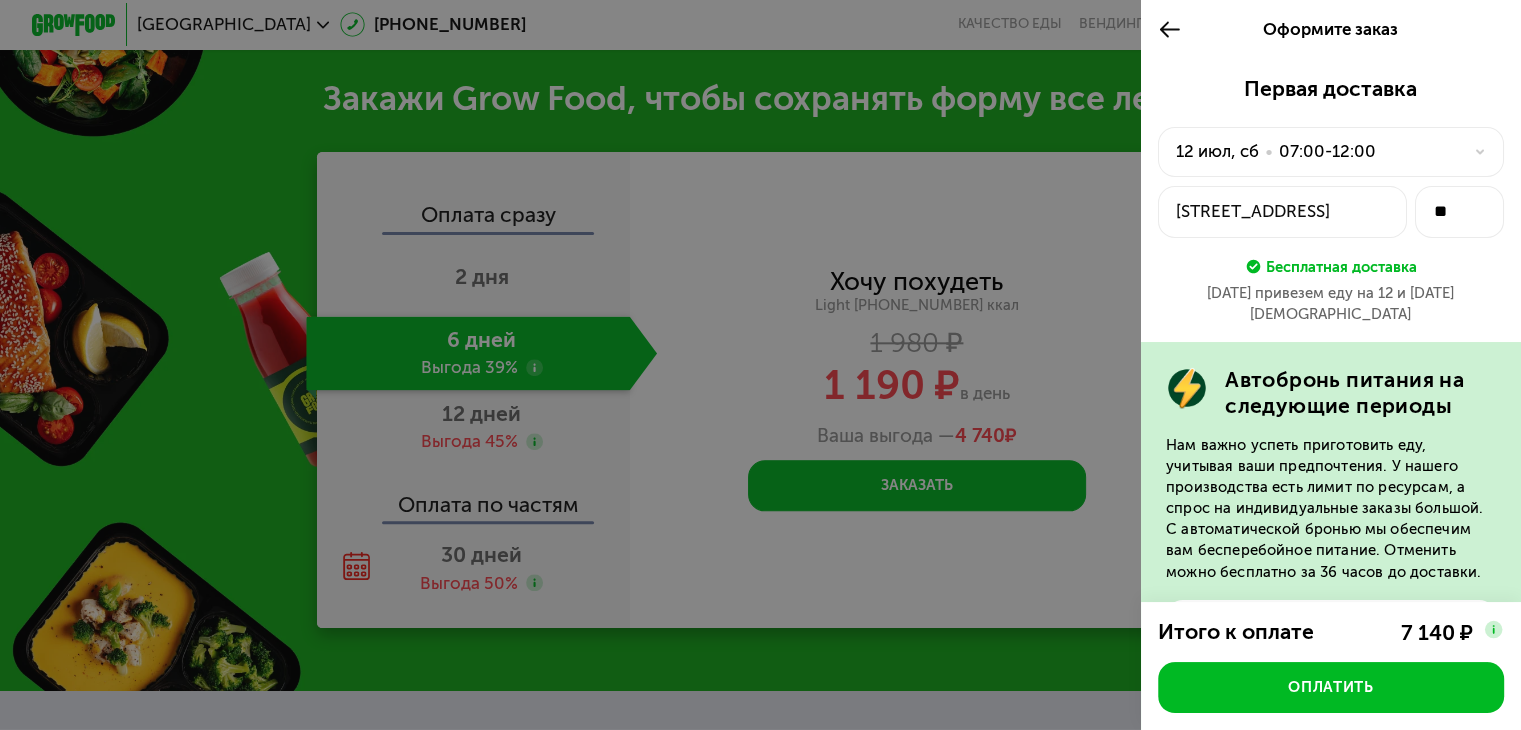 click on "наб Реки Мойки, 81" 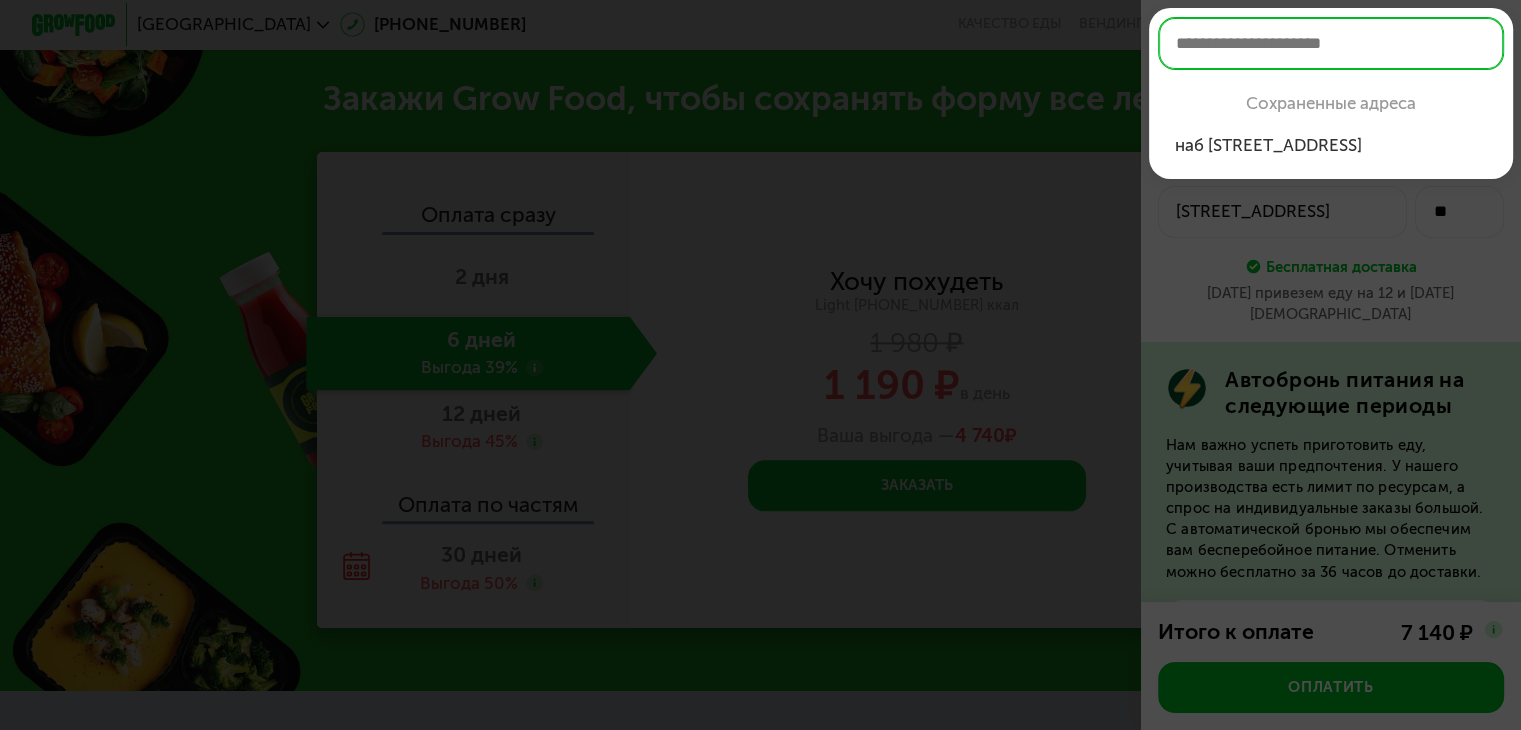 click at bounding box center [760, 365] 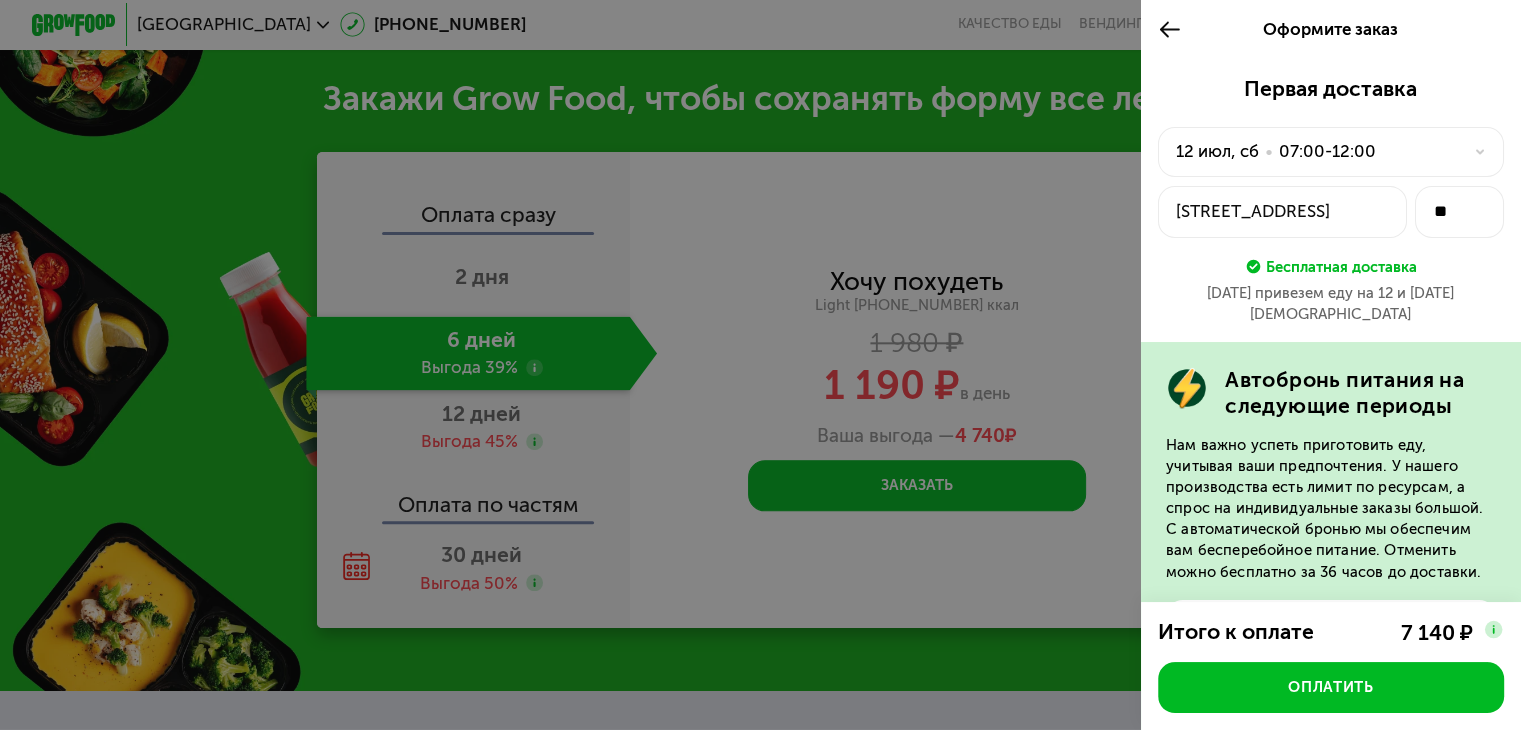 click on "12 июл, сб  •  07:00-12:00" 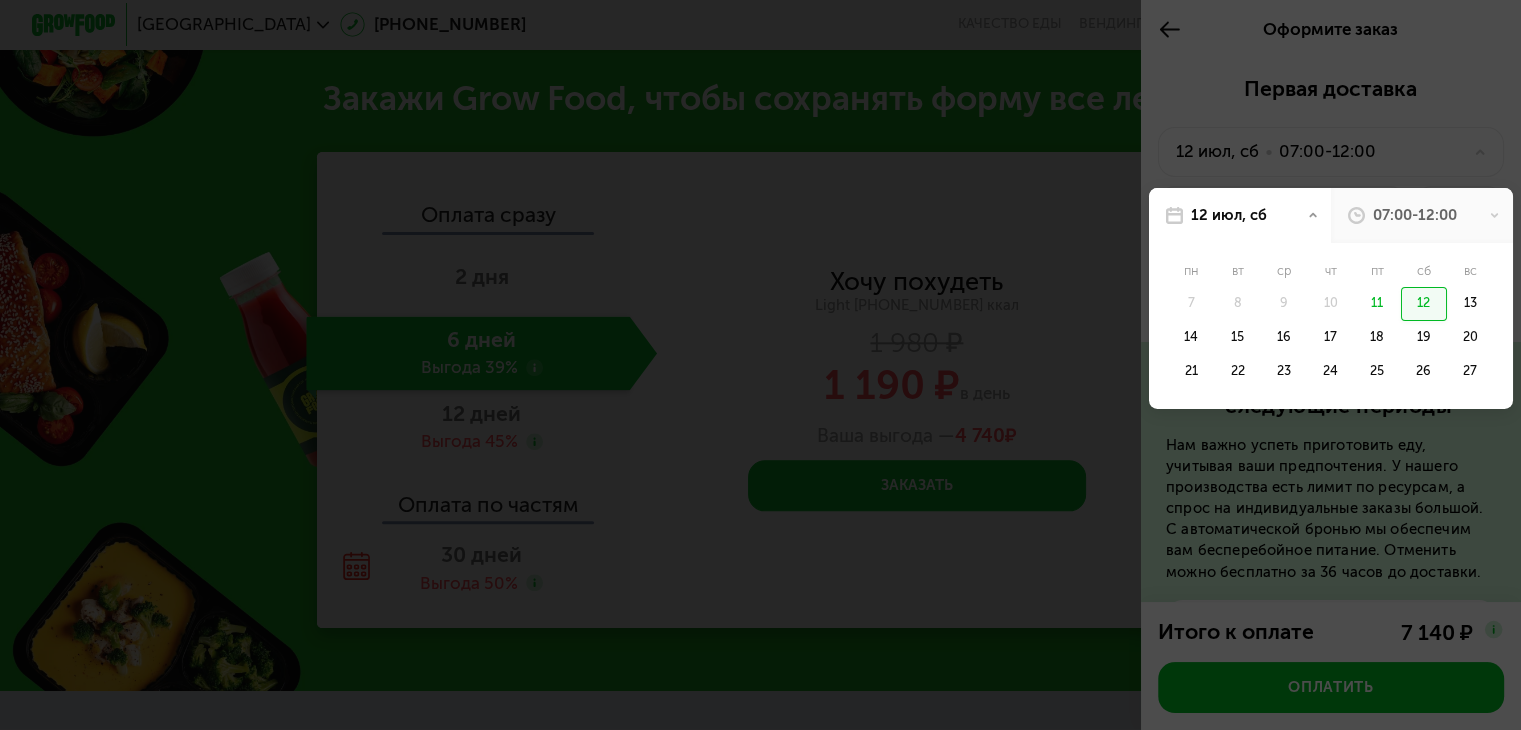 click at bounding box center (760, 365) 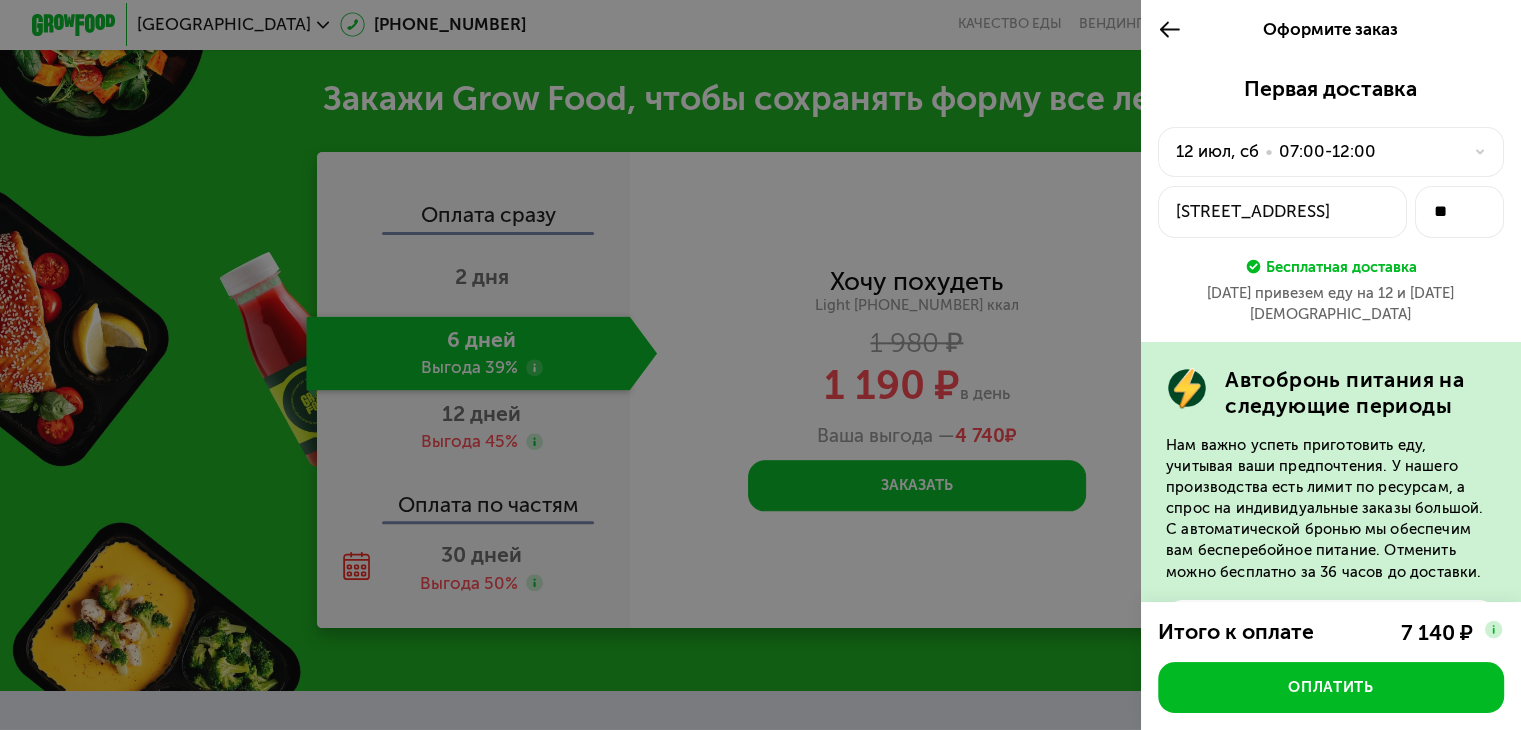 click on "12 июл, сб  •  07:00-12:00" 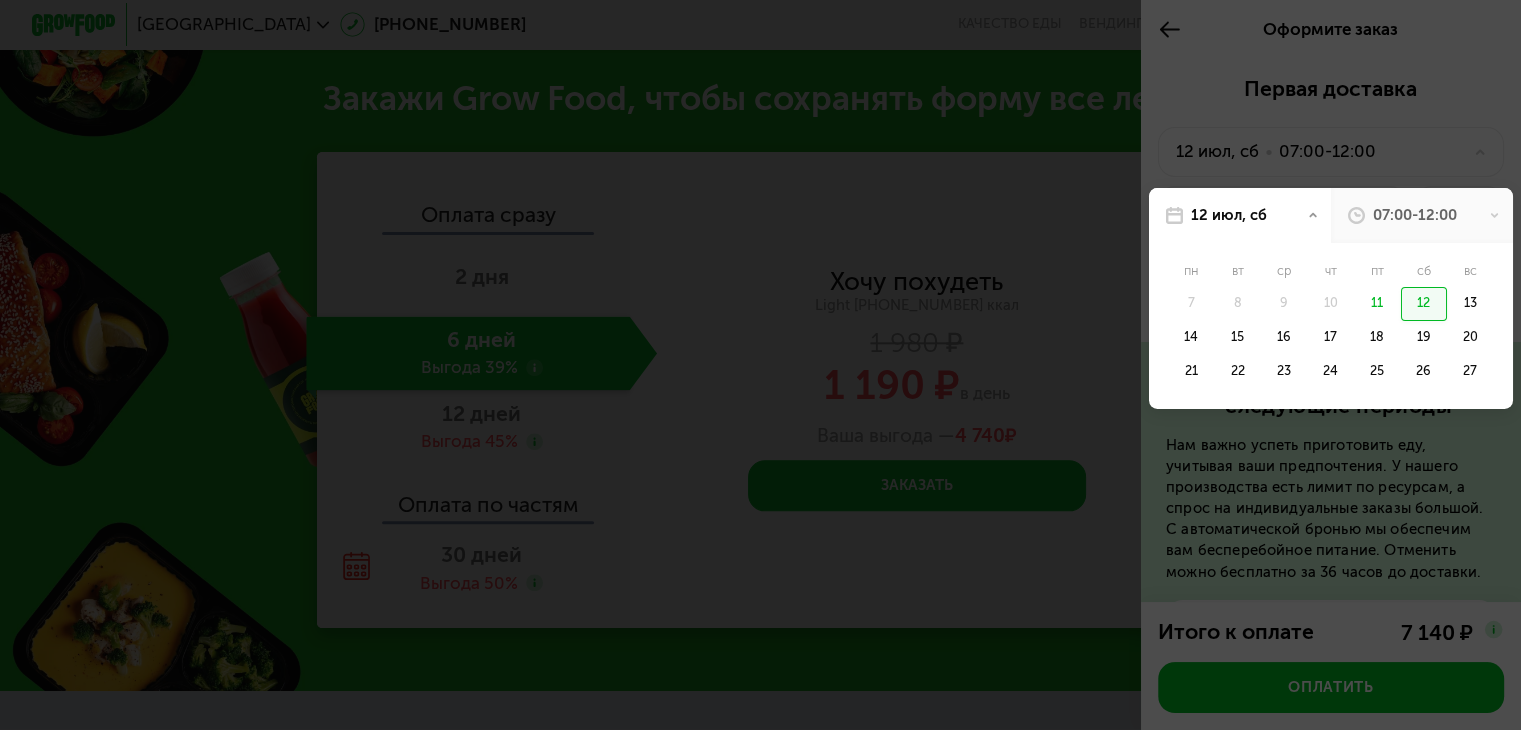 click on "11" 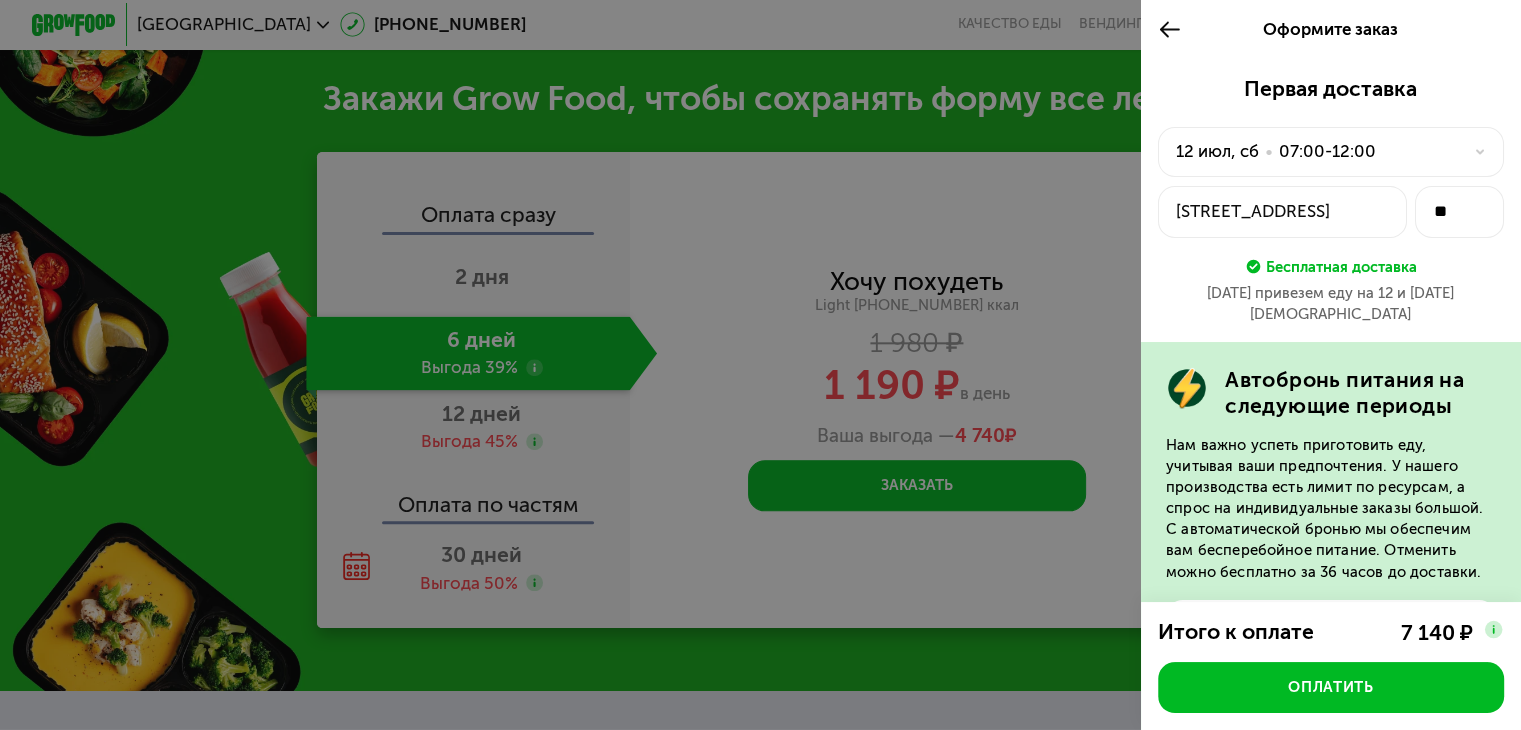 click on "наб Реки Мойки, 81" 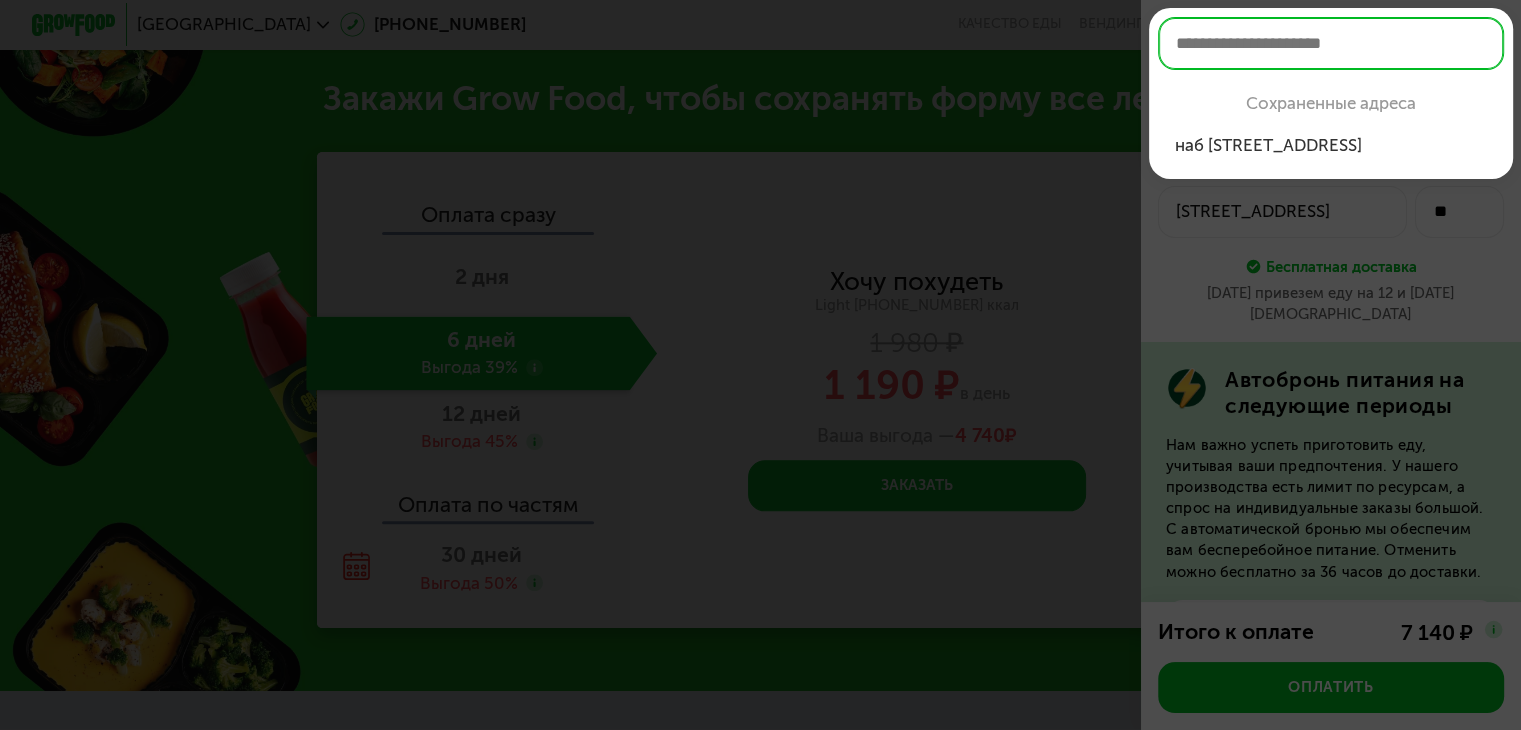 click at bounding box center [760, 365] 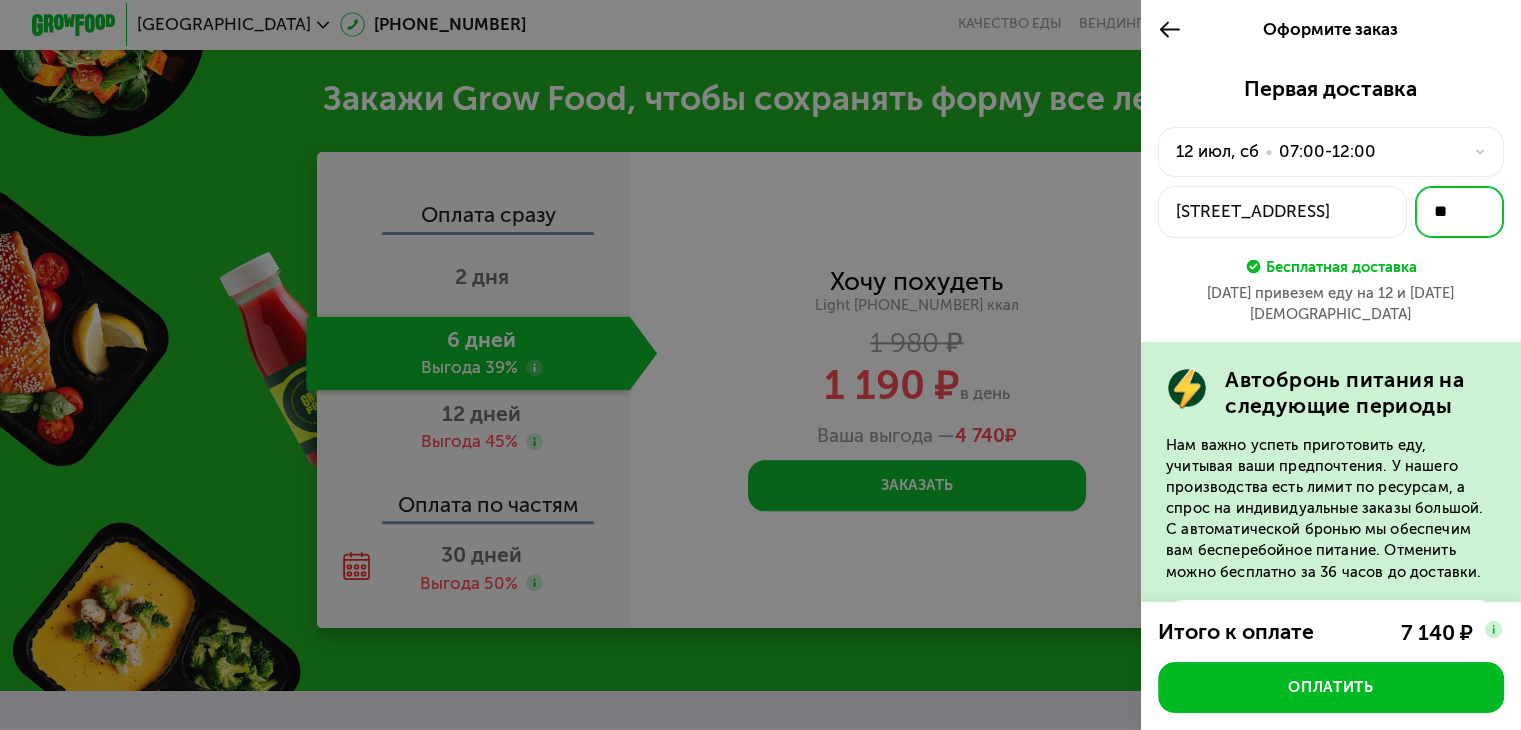 click on "**" at bounding box center [1459, 212] 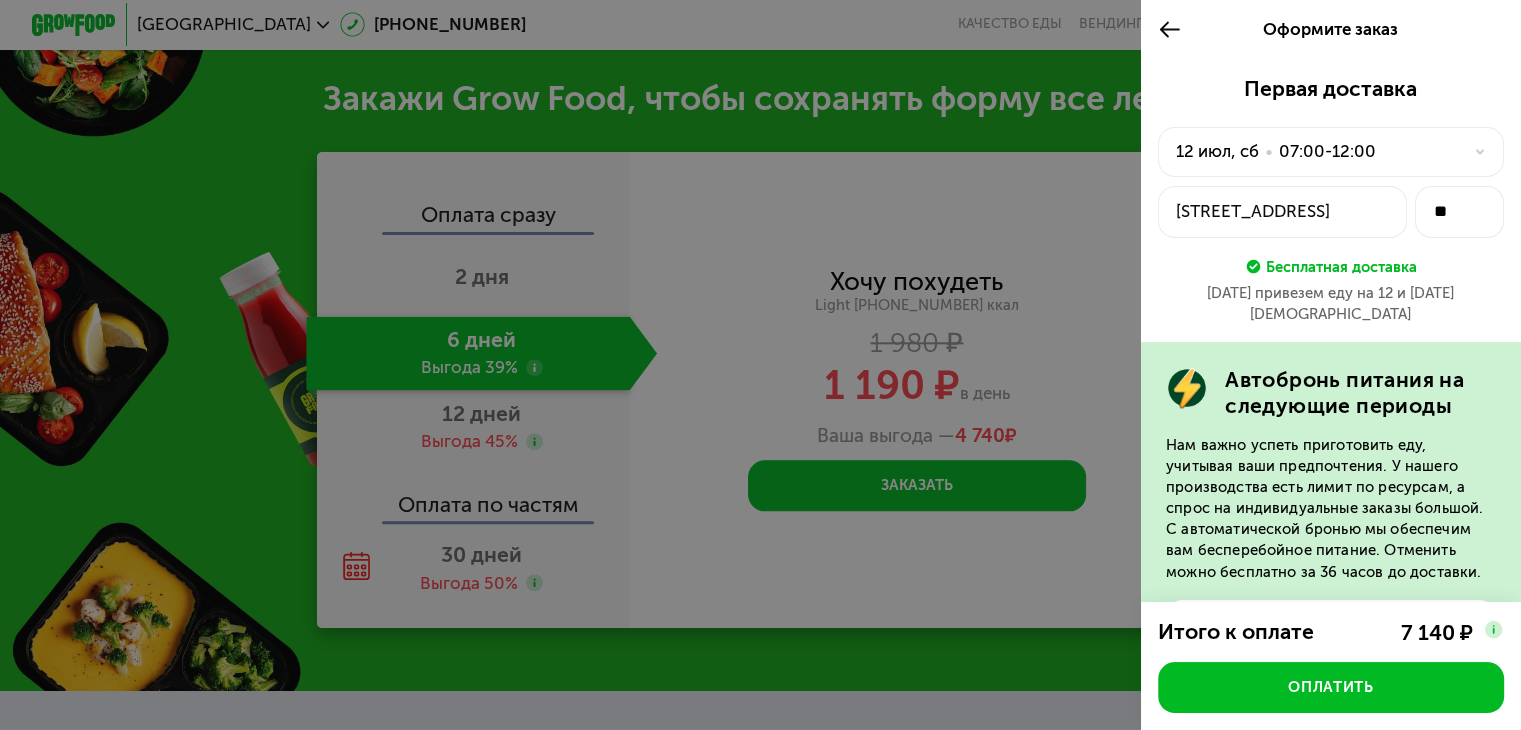 click on "наб Реки Мойки, 81" 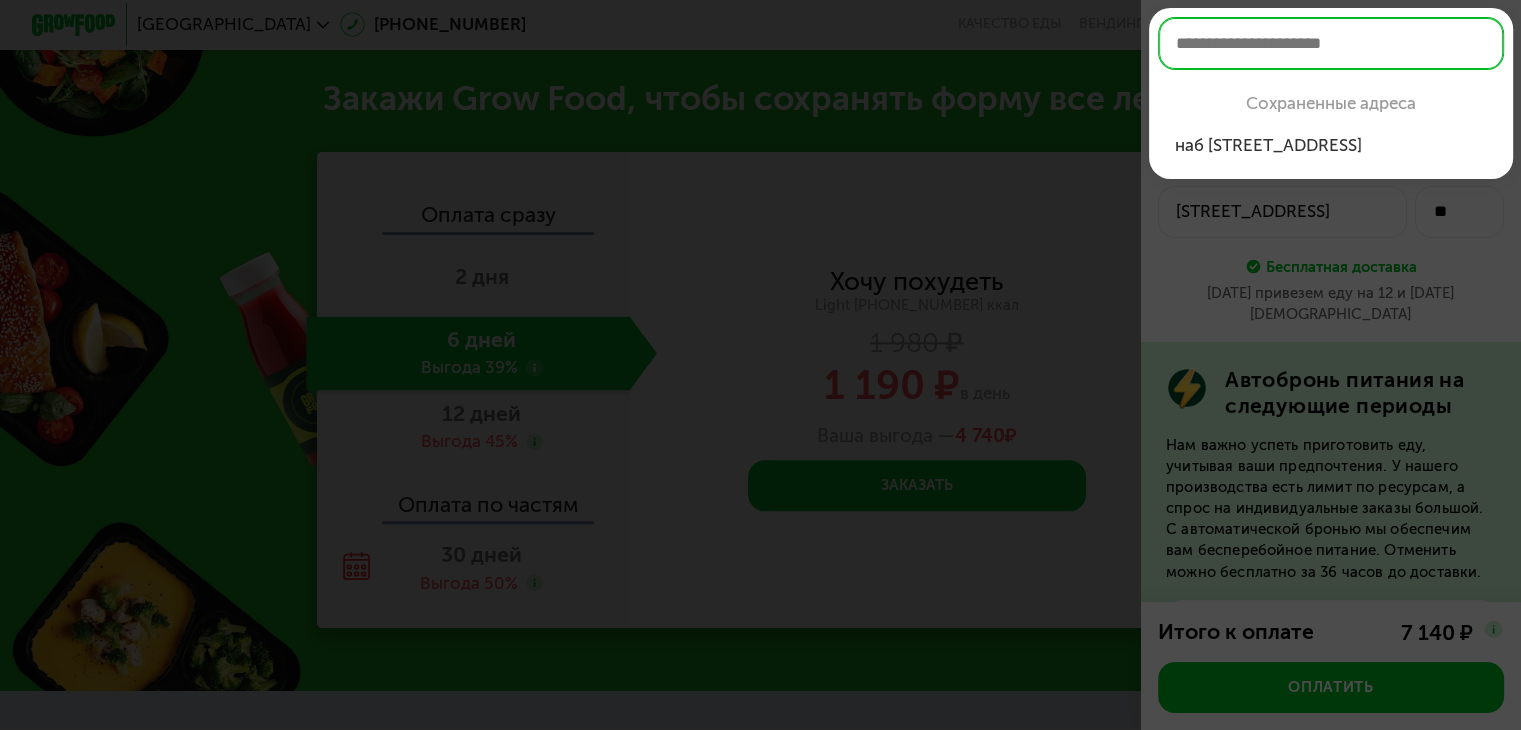 type 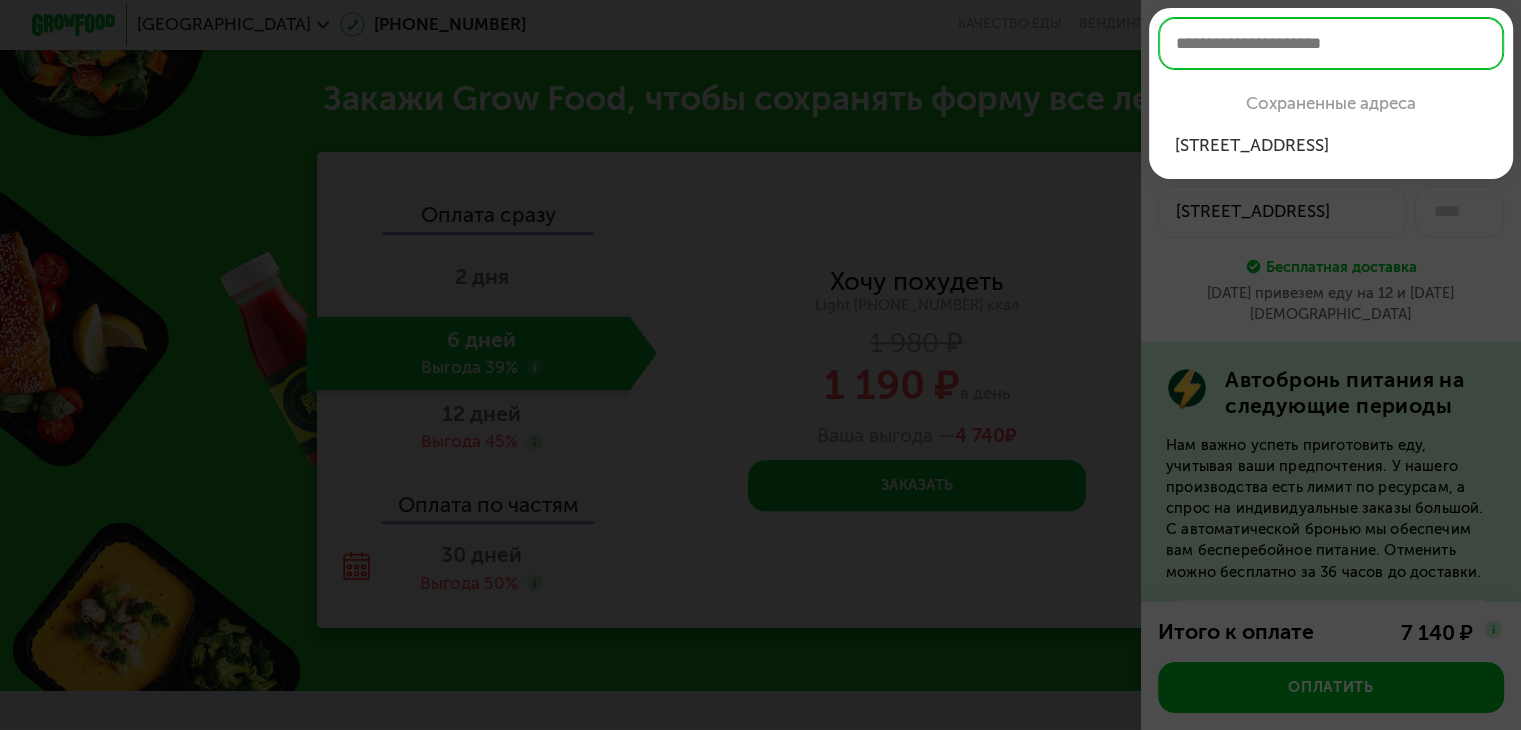 click at bounding box center (1331, 43) 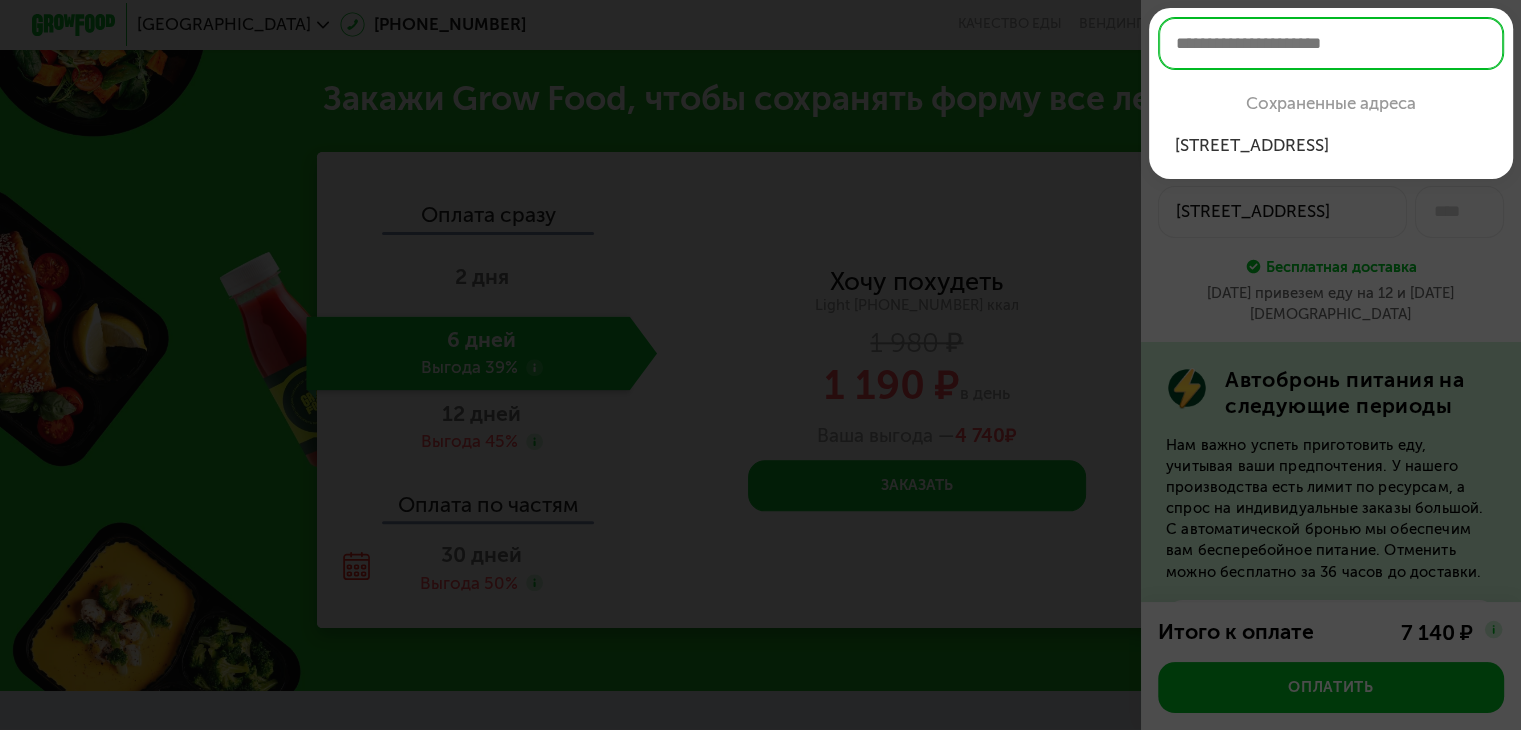 paste on "**********" 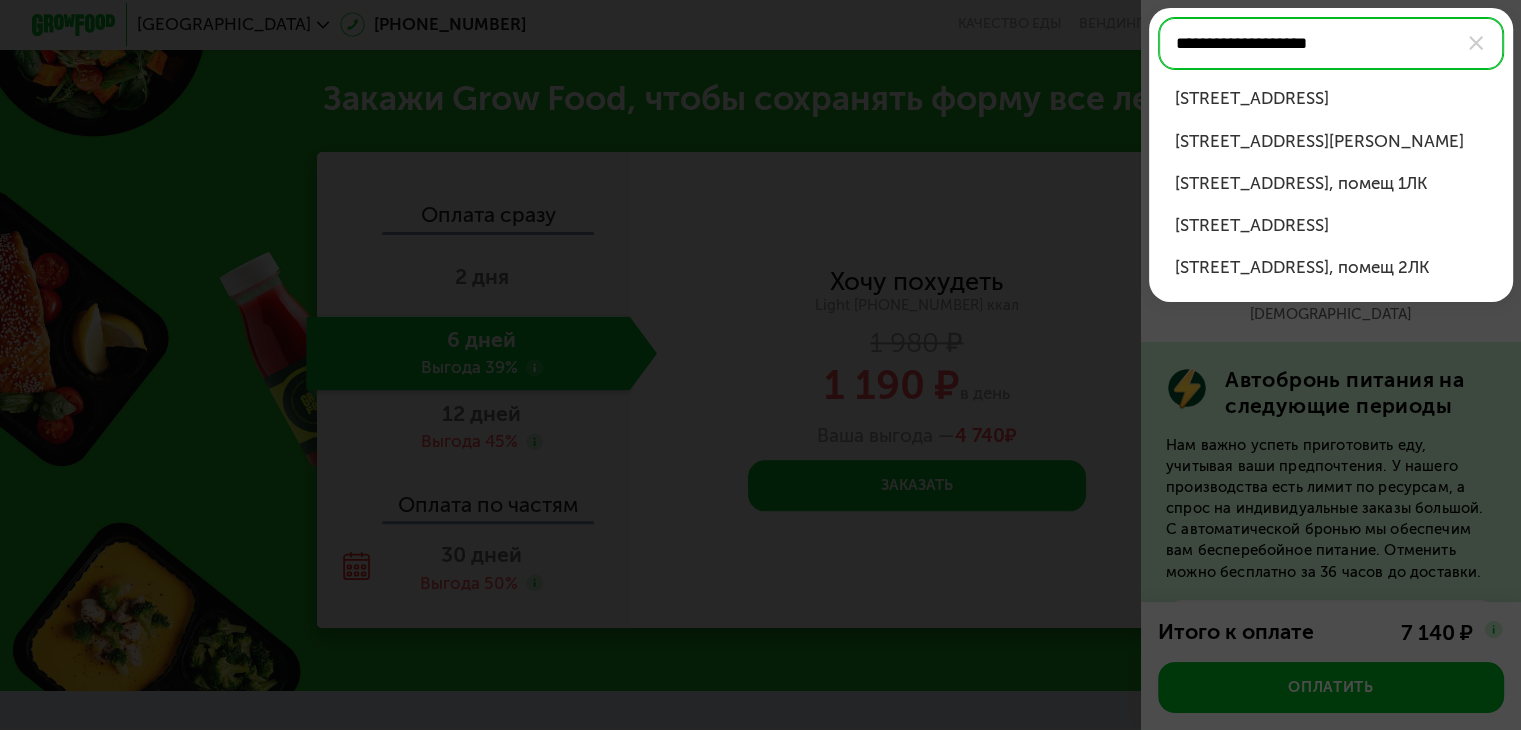 click on "ул Глинки, д 3-5-7" at bounding box center (1331, 98) 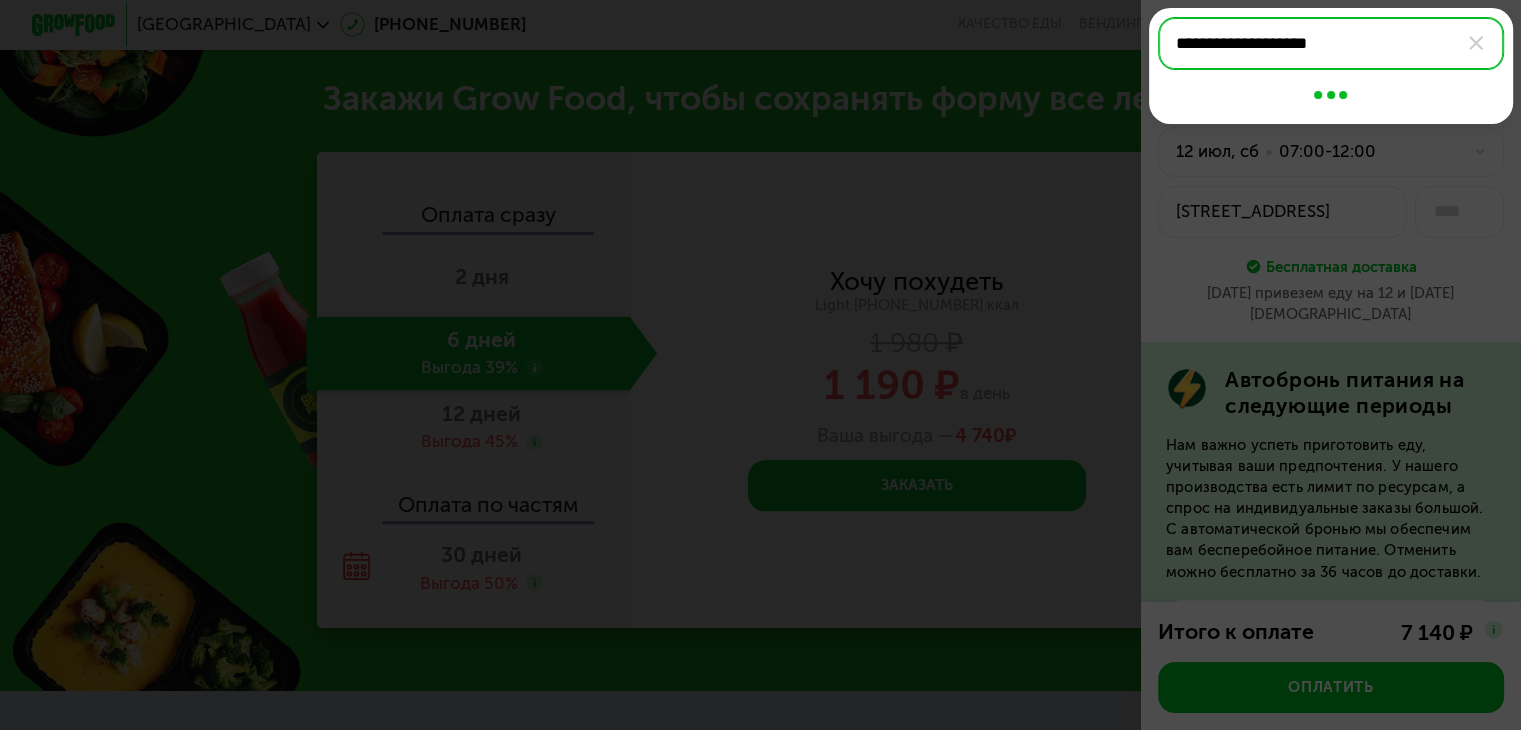 type on "**********" 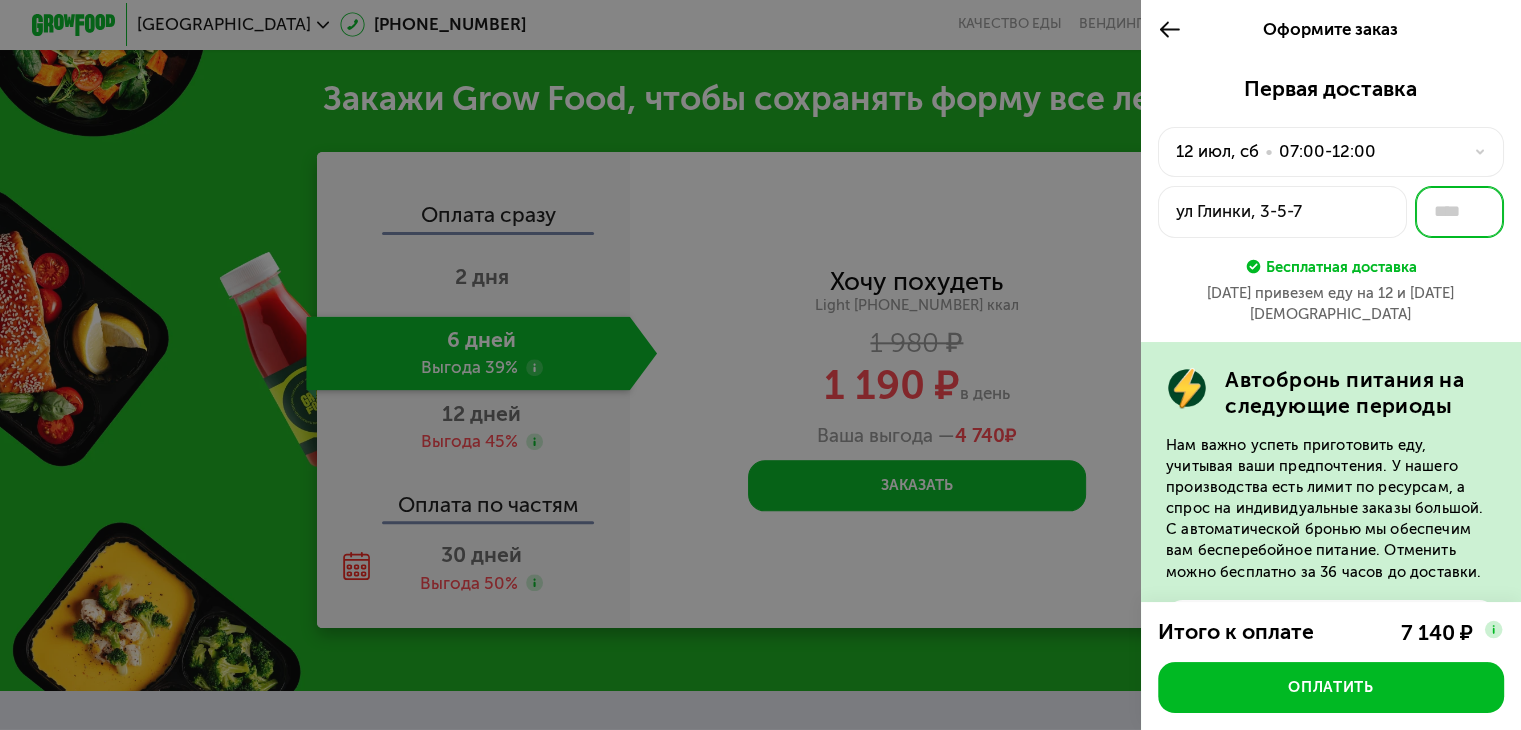 click at bounding box center (1459, 212) 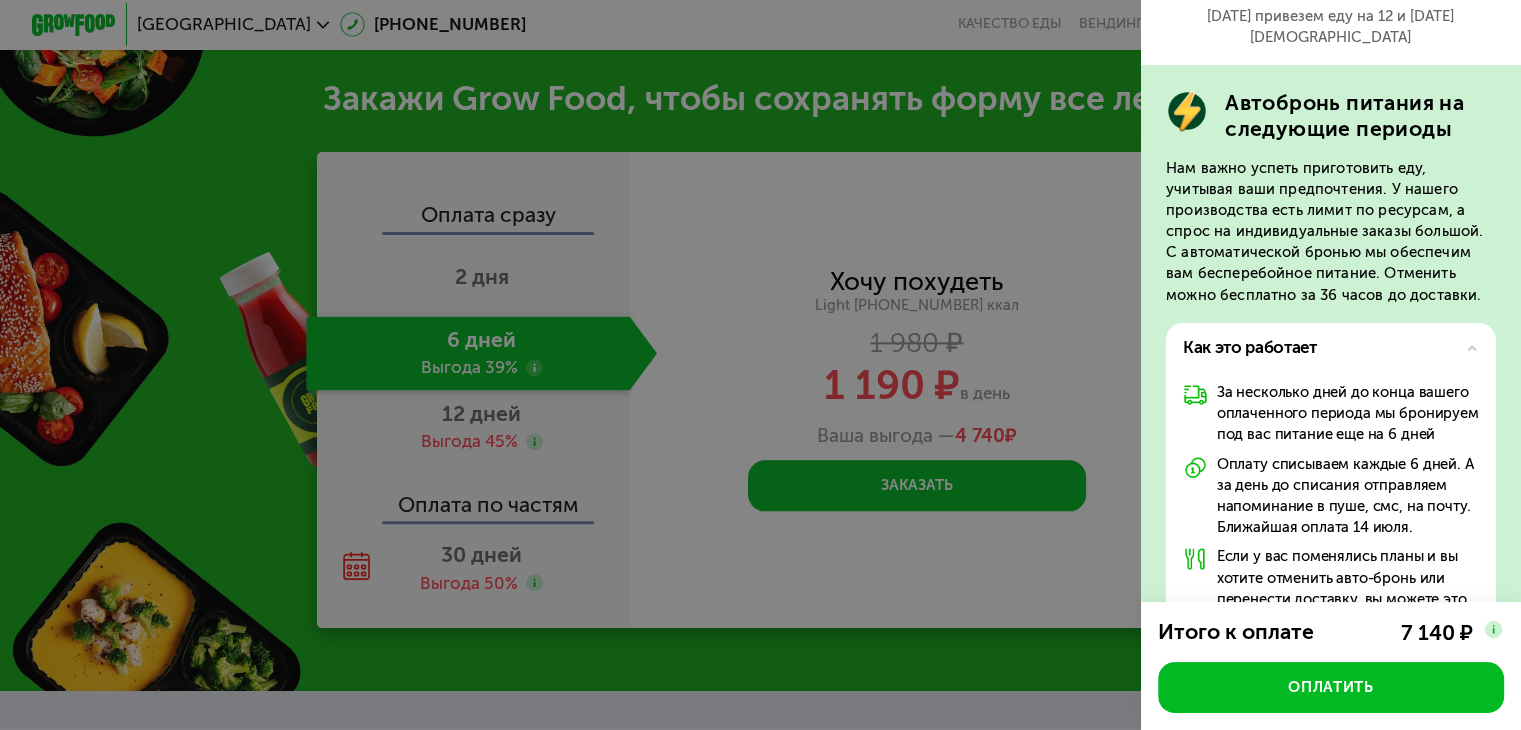 scroll, scrollTop: 200, scrollLeft: 0, axis: vertical 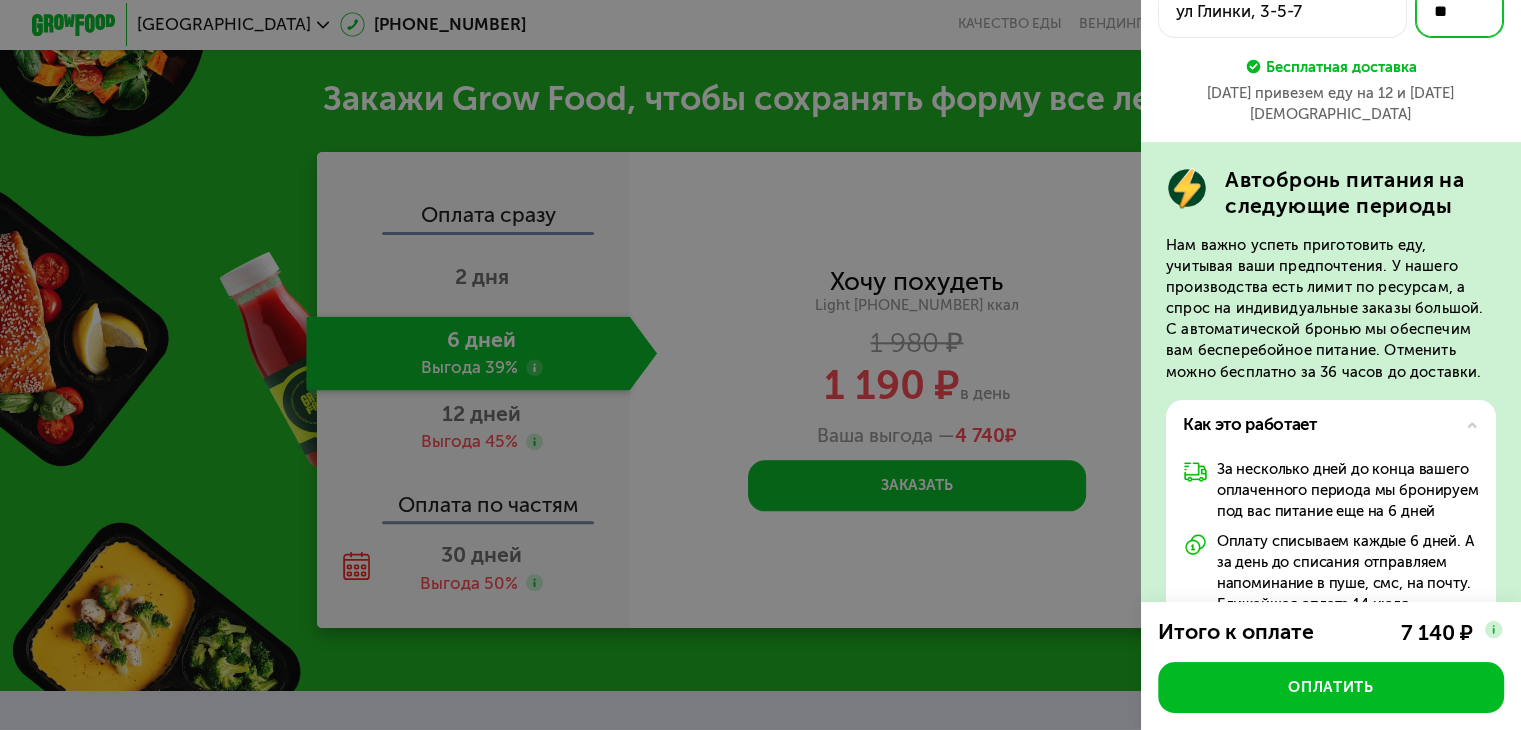 type on "**" 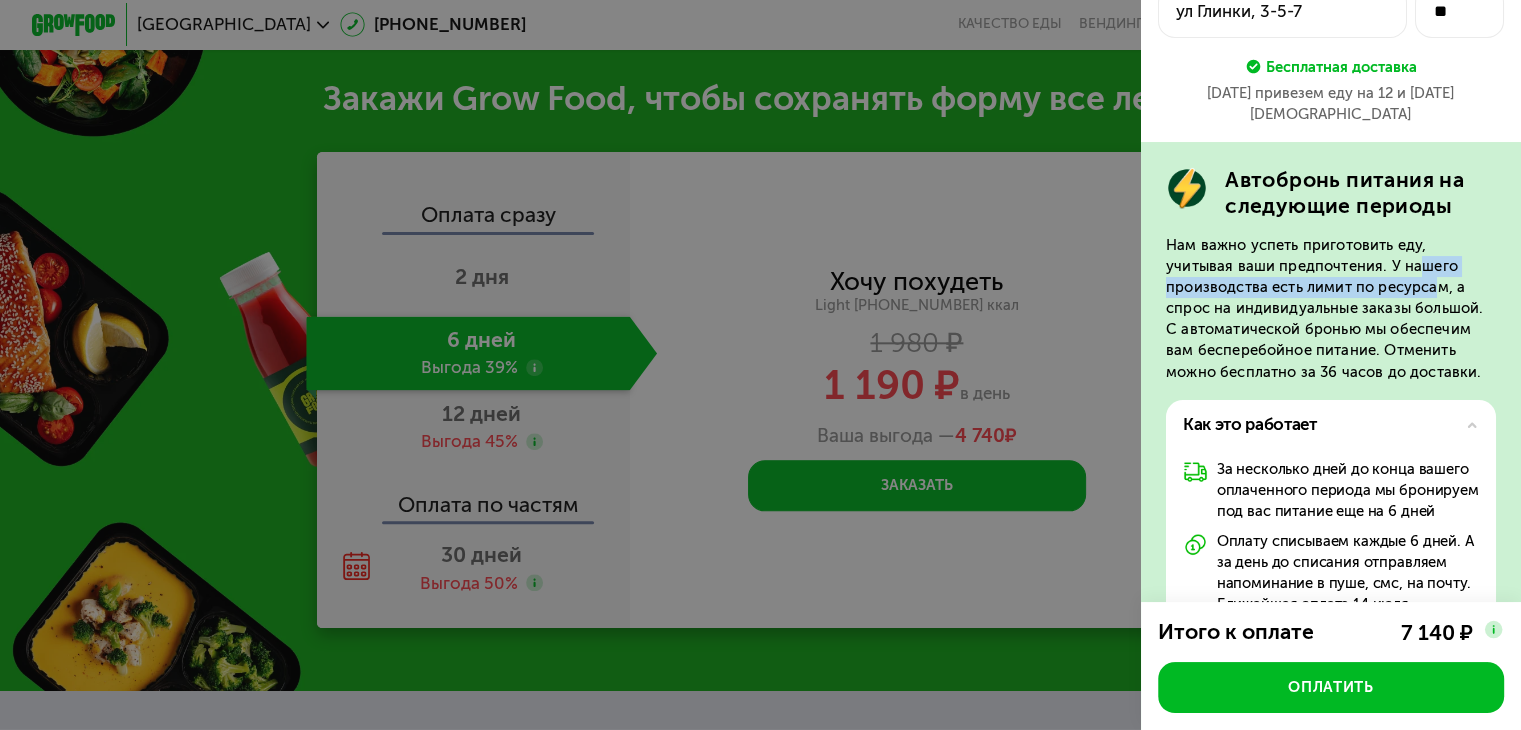drag, startPoint x: 1416, startPoint y: 248, endPoint x: 1430, endPoint y: 261, distance: 19.104973 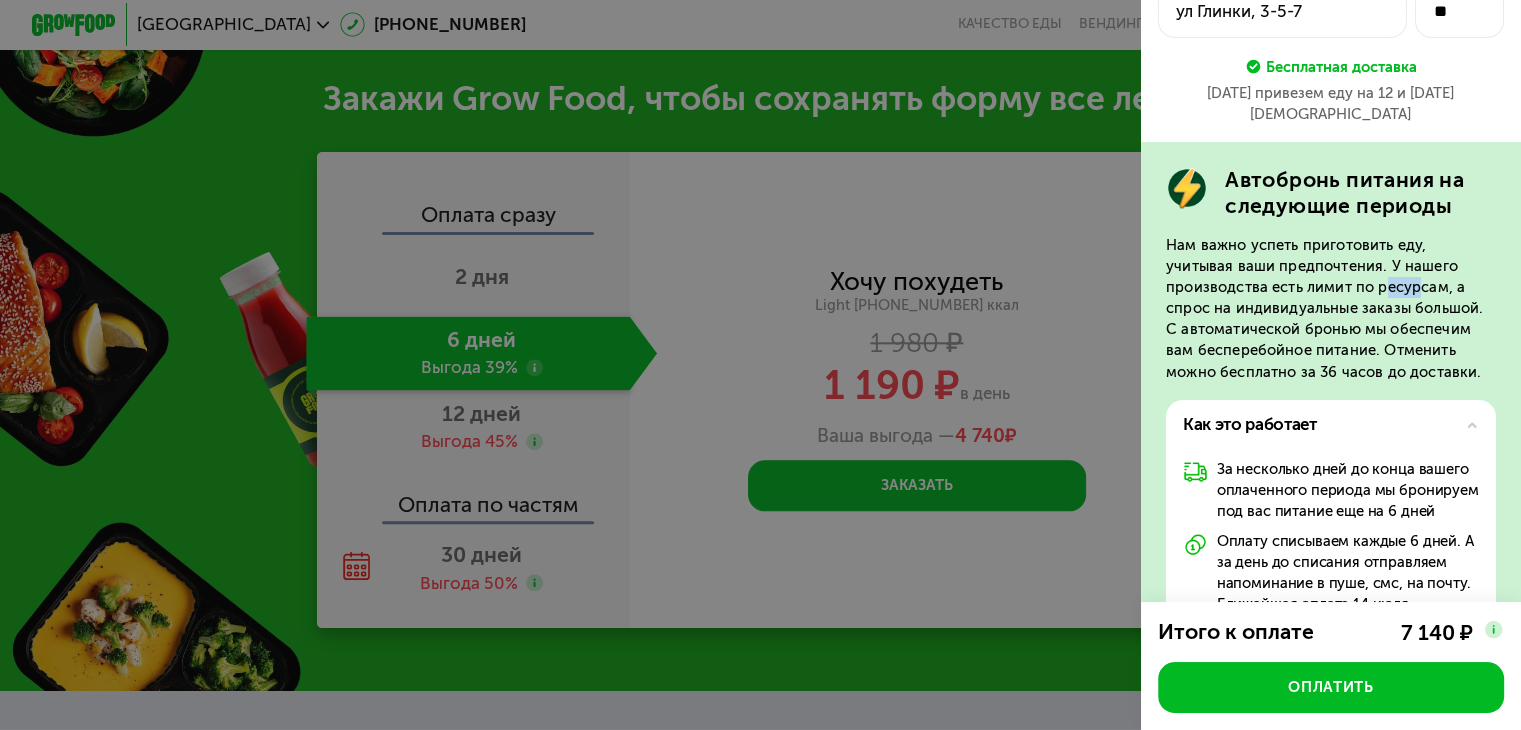 drag, startPoint x: 1397, startPoint y: 270, endPoint x: 1416, endPoint y: 270, distance: 19 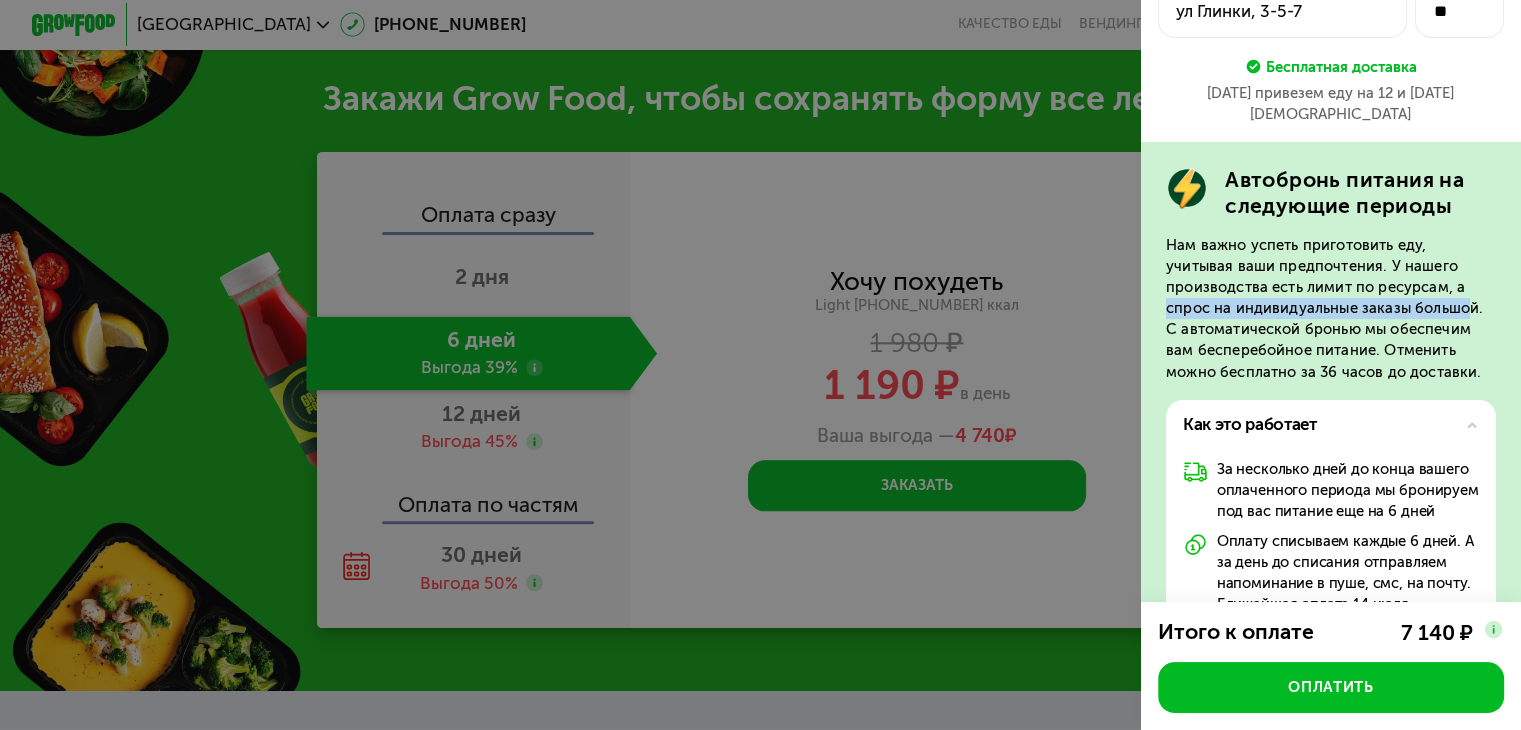 drag, startPoint x: 1462, startPoint y: 269, endPoint x: 1464, endPoint y: 285, distance: 16.124516 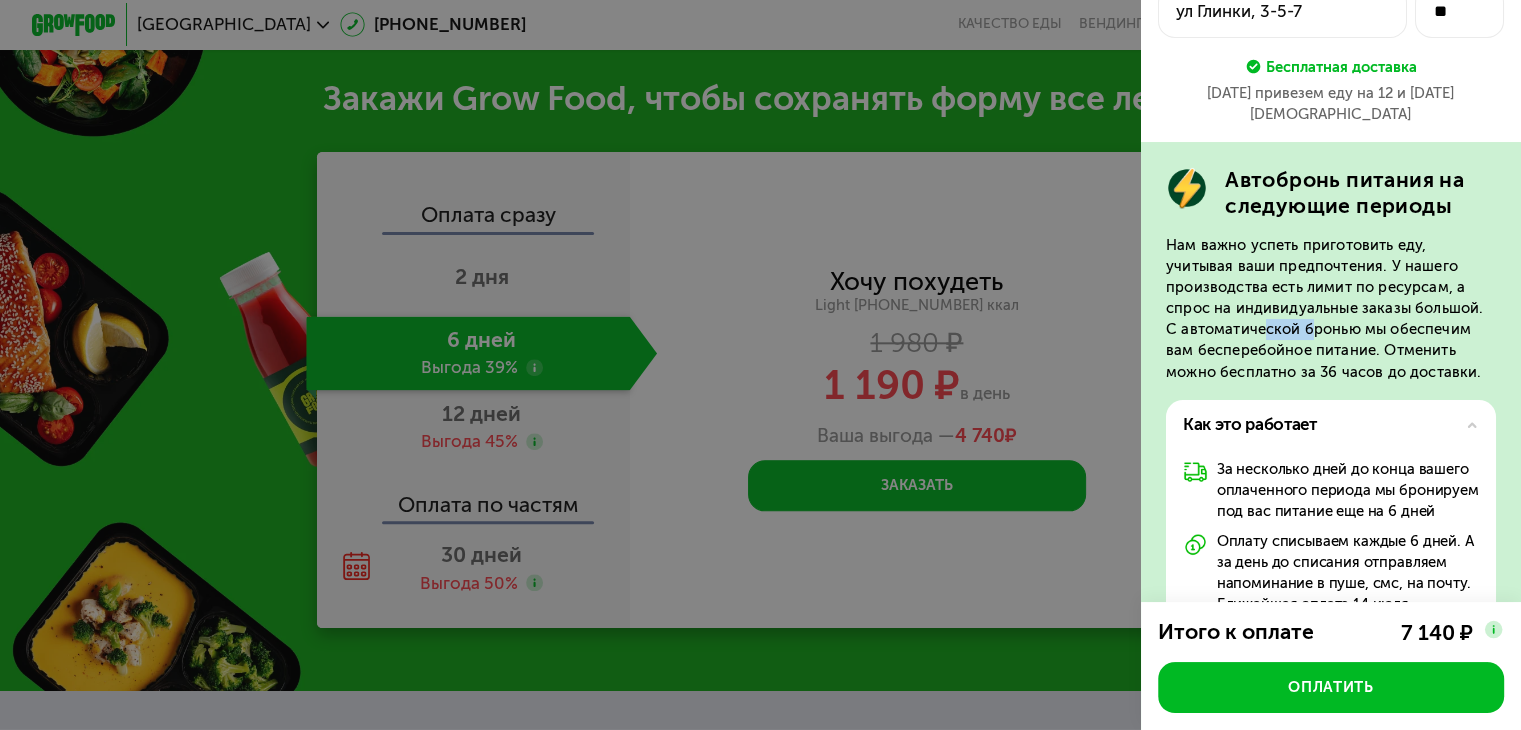 drag, startPoint x: 1281, startPoint y: 310, endPoint x: 1312, endPoint y: 310, distance: 31 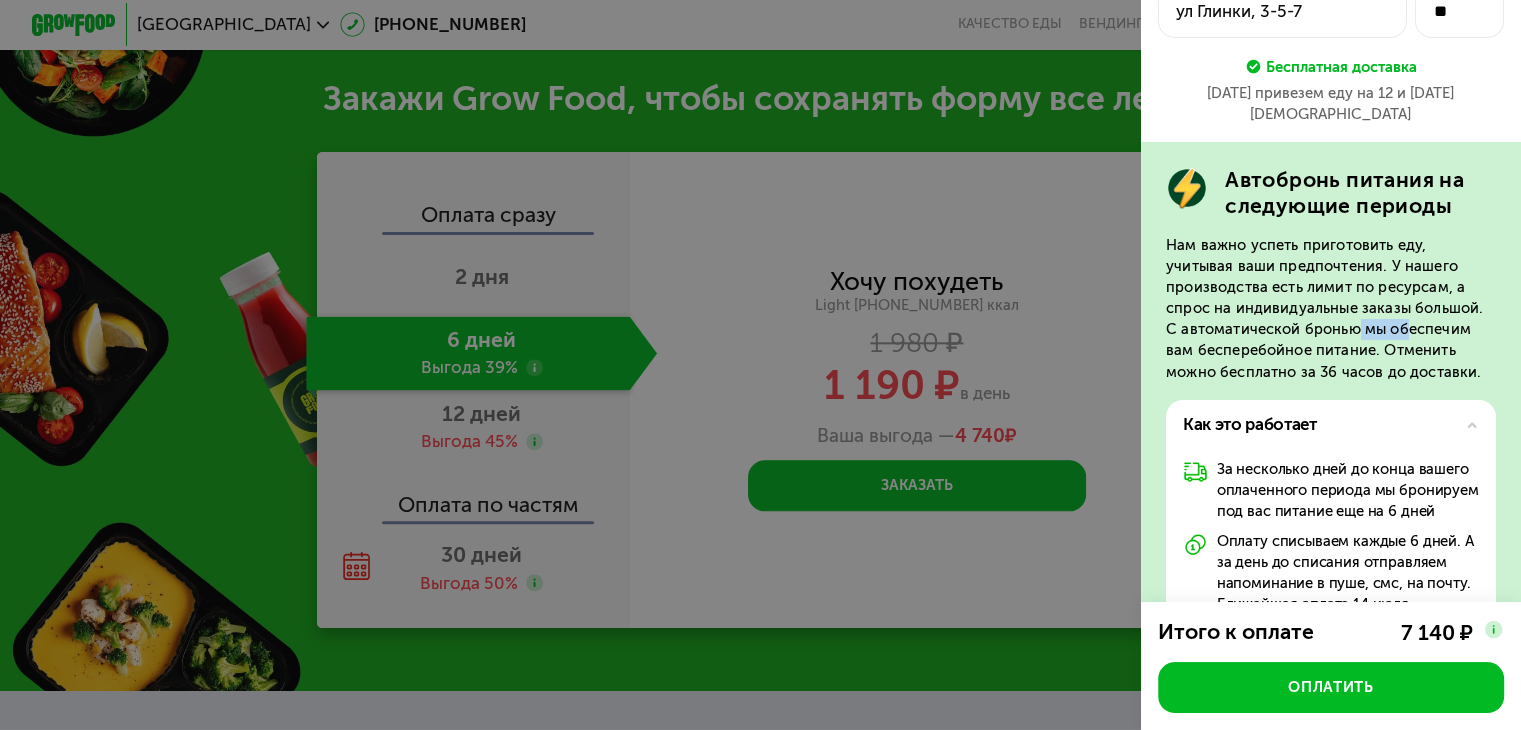 drag, startPoint x: 1353, startPoint y: 310, endPoint x: 1406, endPoint y: 310, distance: 53 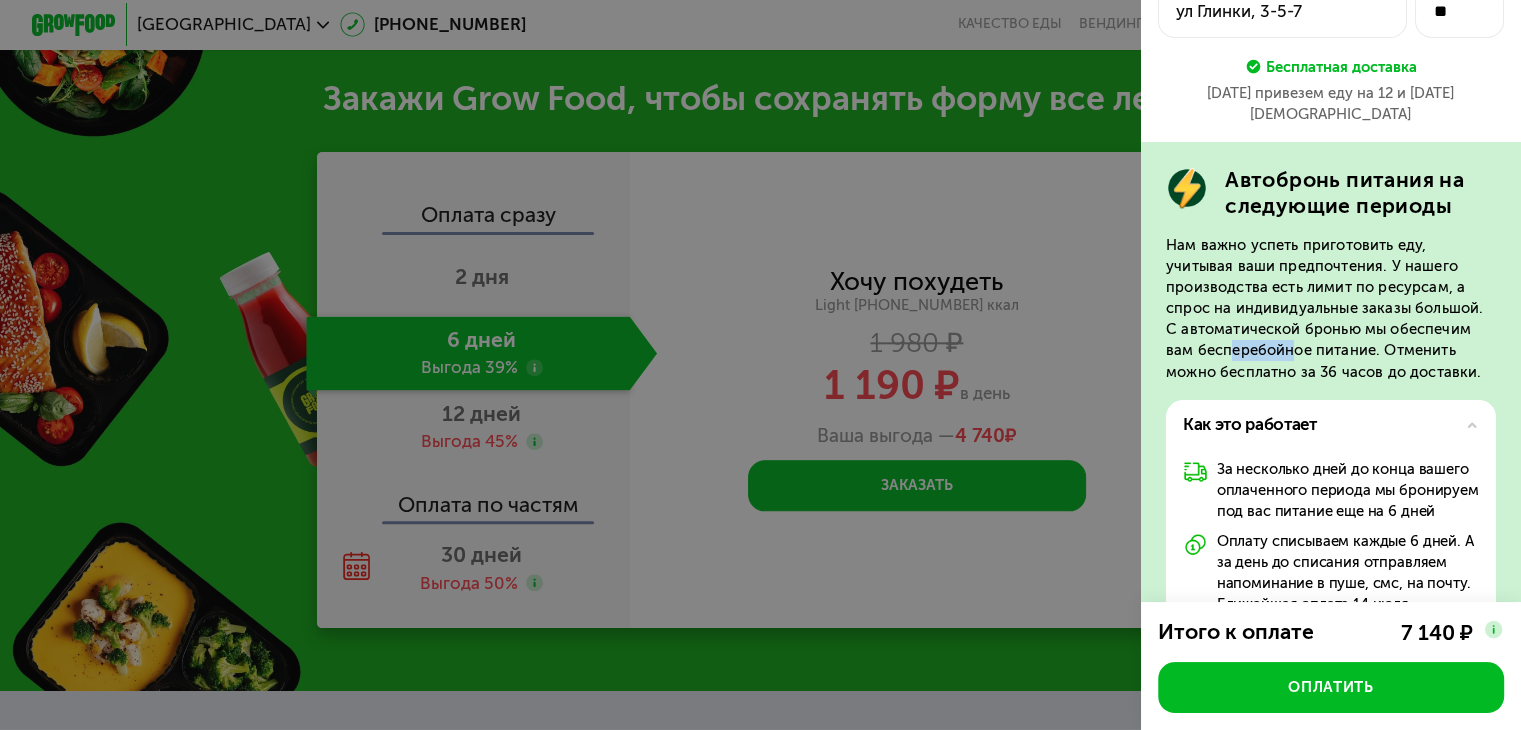 drag, startPoint x: 1232, startPoint y: 328, endPoint x: 1295, endPoint y: 328, distance: 63 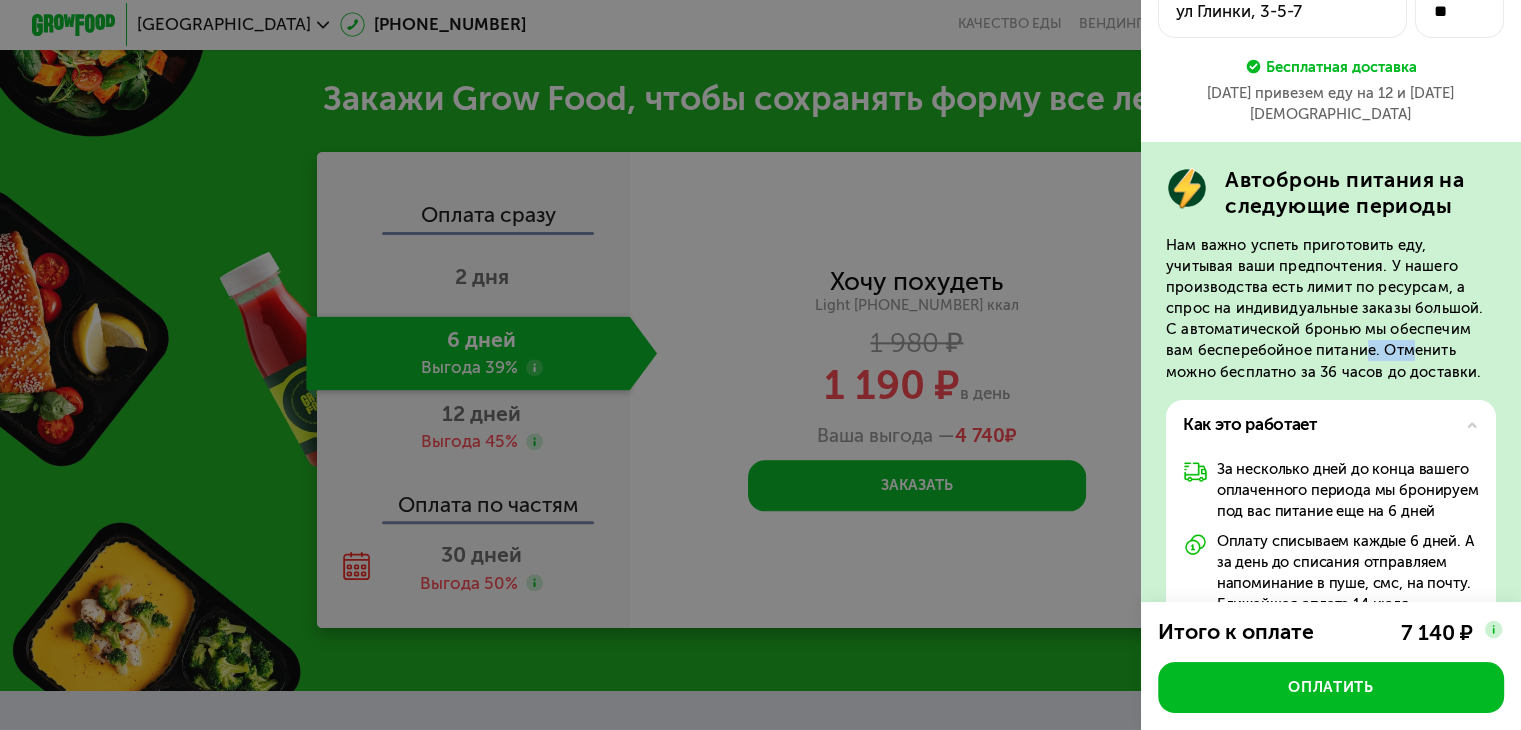drag, startPoint x: 1362, startPoint y: 328, endPoint x: 1412, endPoint y: 328, distance: 50 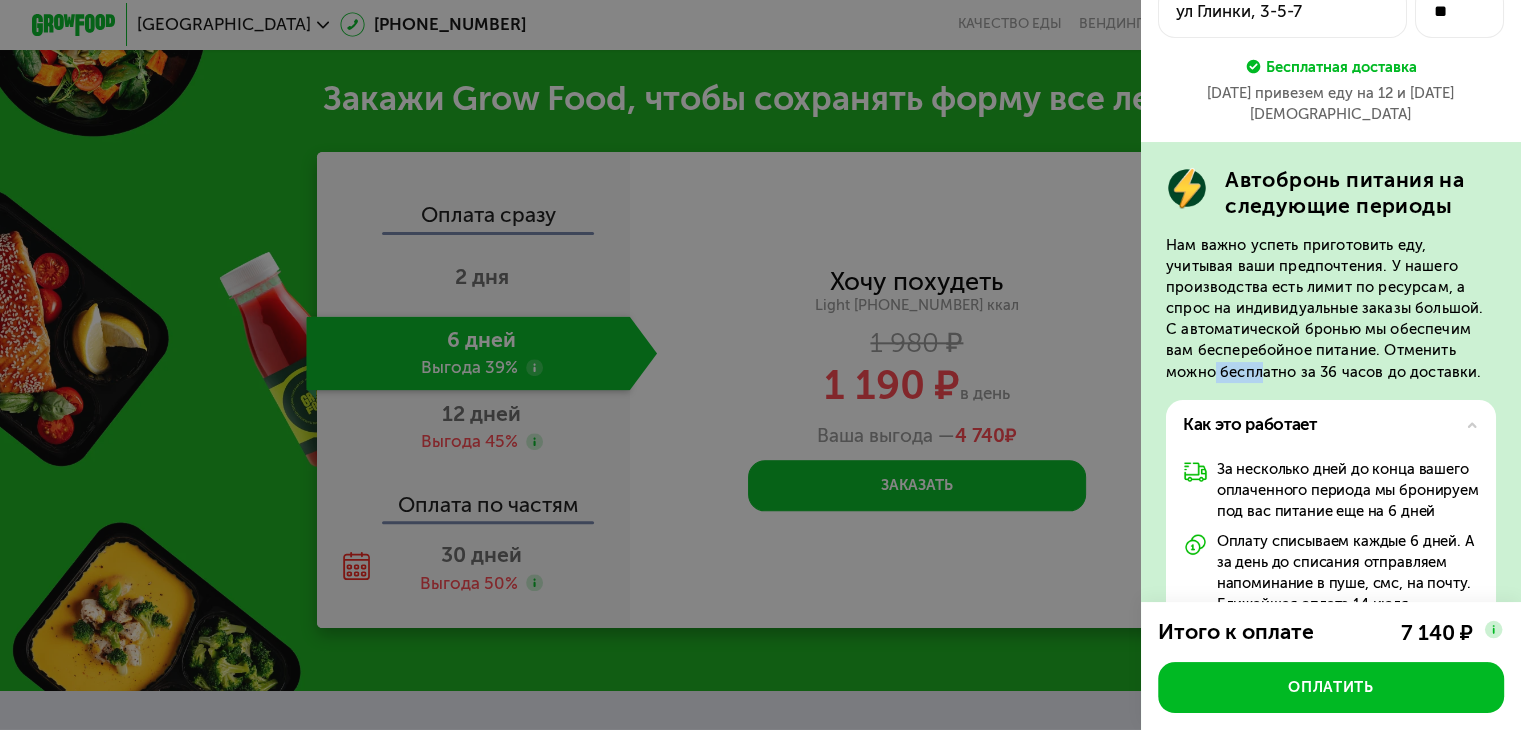 drag, startPoint x: 1225, startPoint y: 350, endPoint x: 1275, endPoint y: 349, distance: 50.01 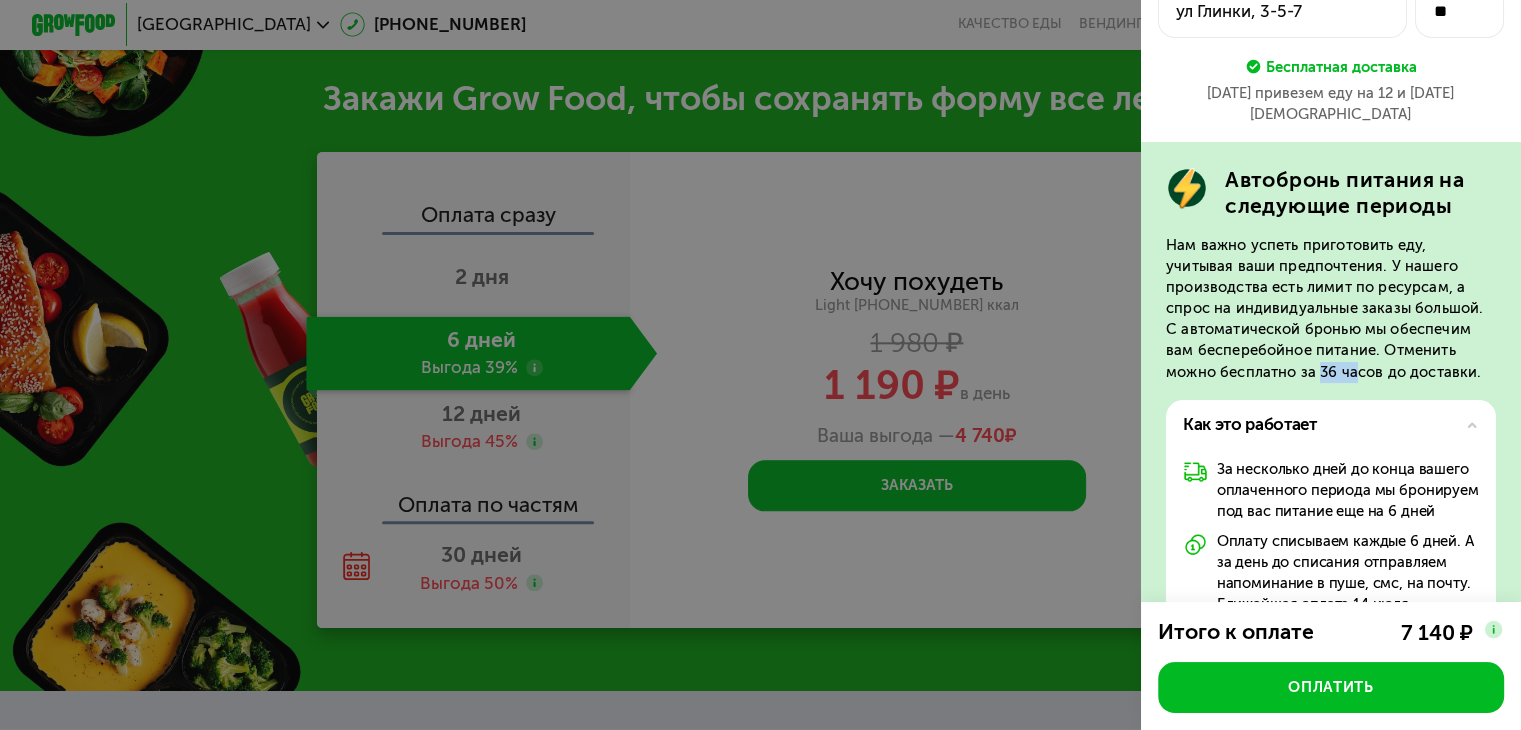 drag, startPoint x: 1316, startPoint y: 349, endPoint x: 1377, endPoint y: 349, distance: 61 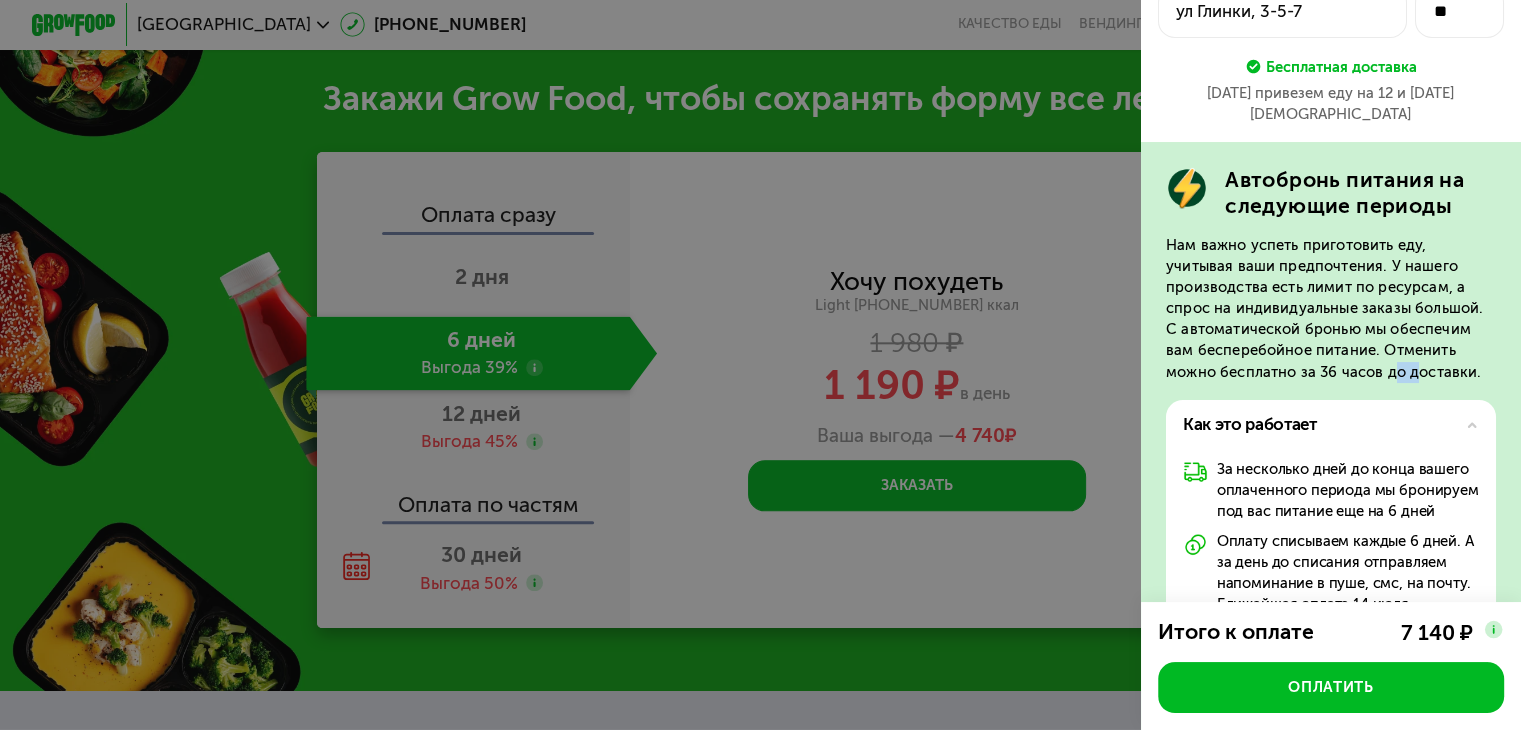 click on "Нам важно успеть приготовить еду, учитывая ваши предпочтения. У нашего производства есть лимит по ресурсам, а спрос на индивидуальные заказы большой. С автоматической бронью мы обеспечим вам бесперебойное питание. Отменить можно бесплатно за 36 часов до доставки." at bounding box center [1331, 309] 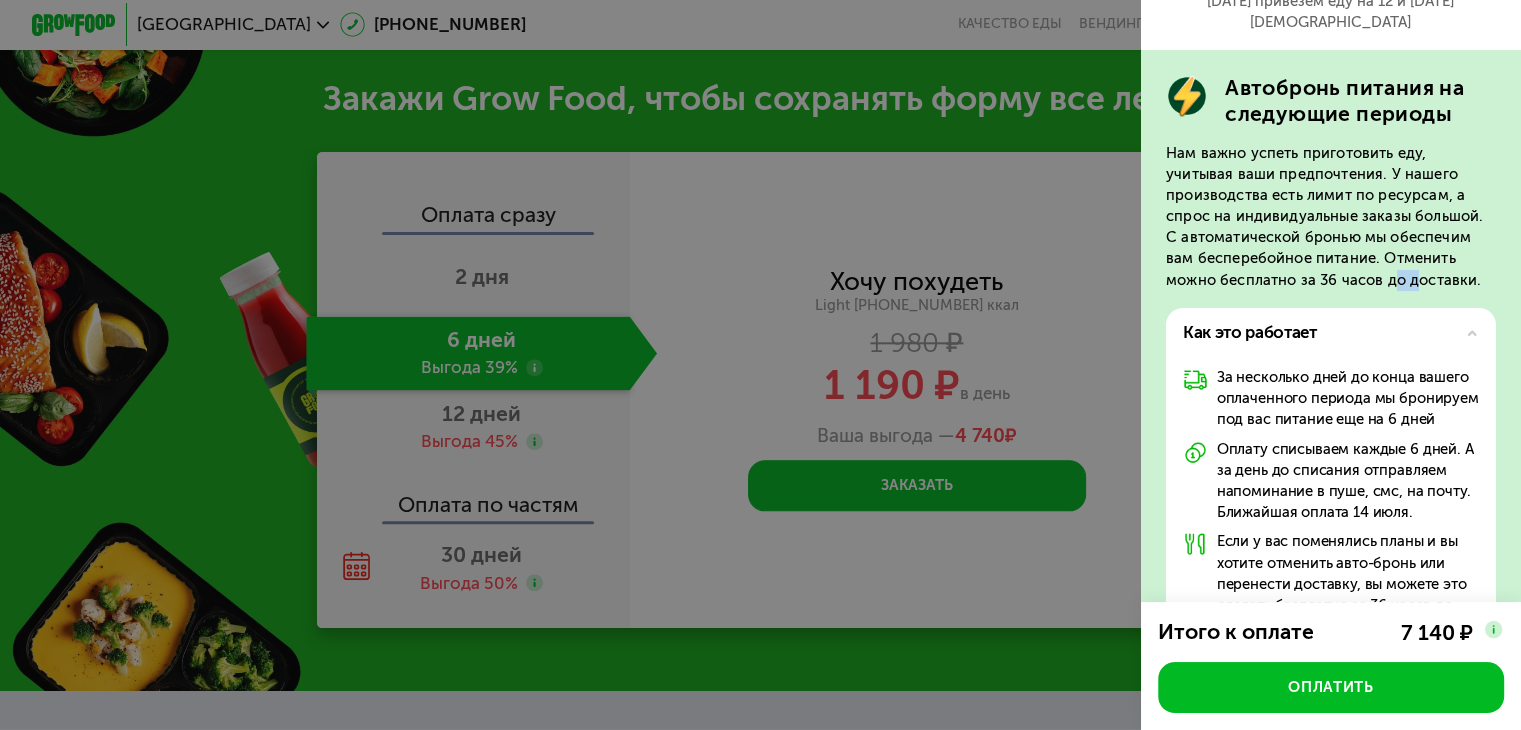scroll, scrollTop: 300, scrollLeft: 0, axis: vertical 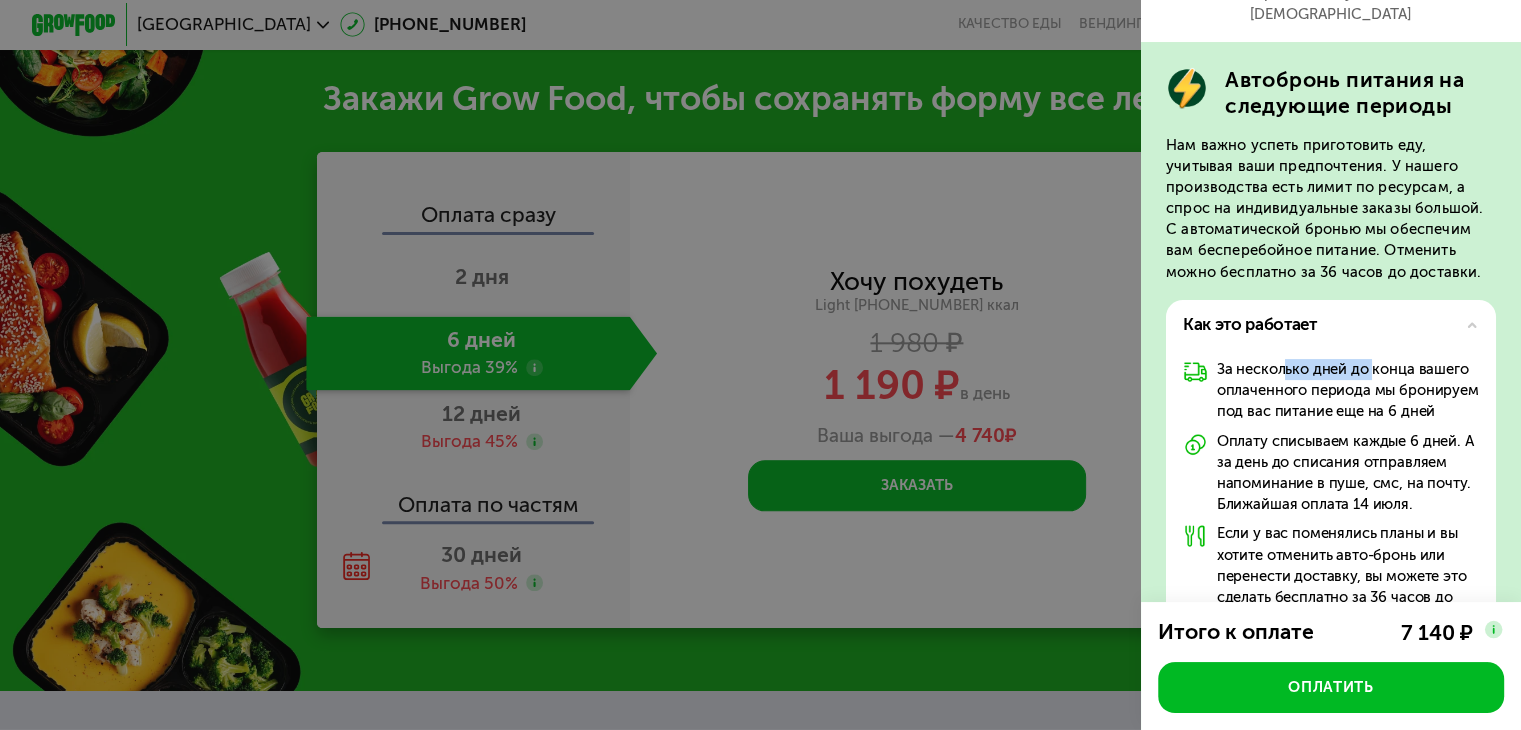 drag, startPoint x: 1281, startPoint y: 349, endPoint x: 1368, endPoint y: 349, distance: 87 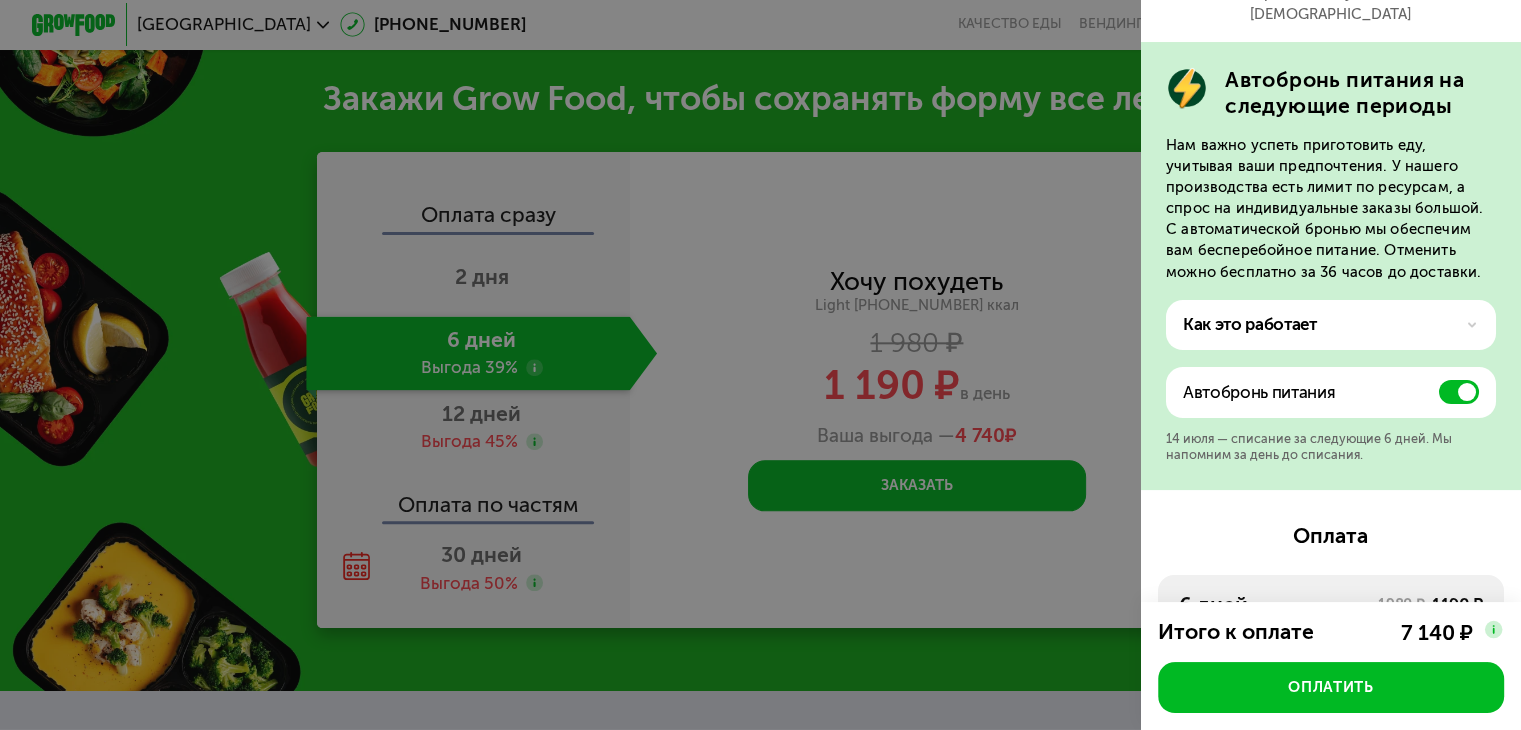 click on "Как это работает" at bounding box center (1250, 324) 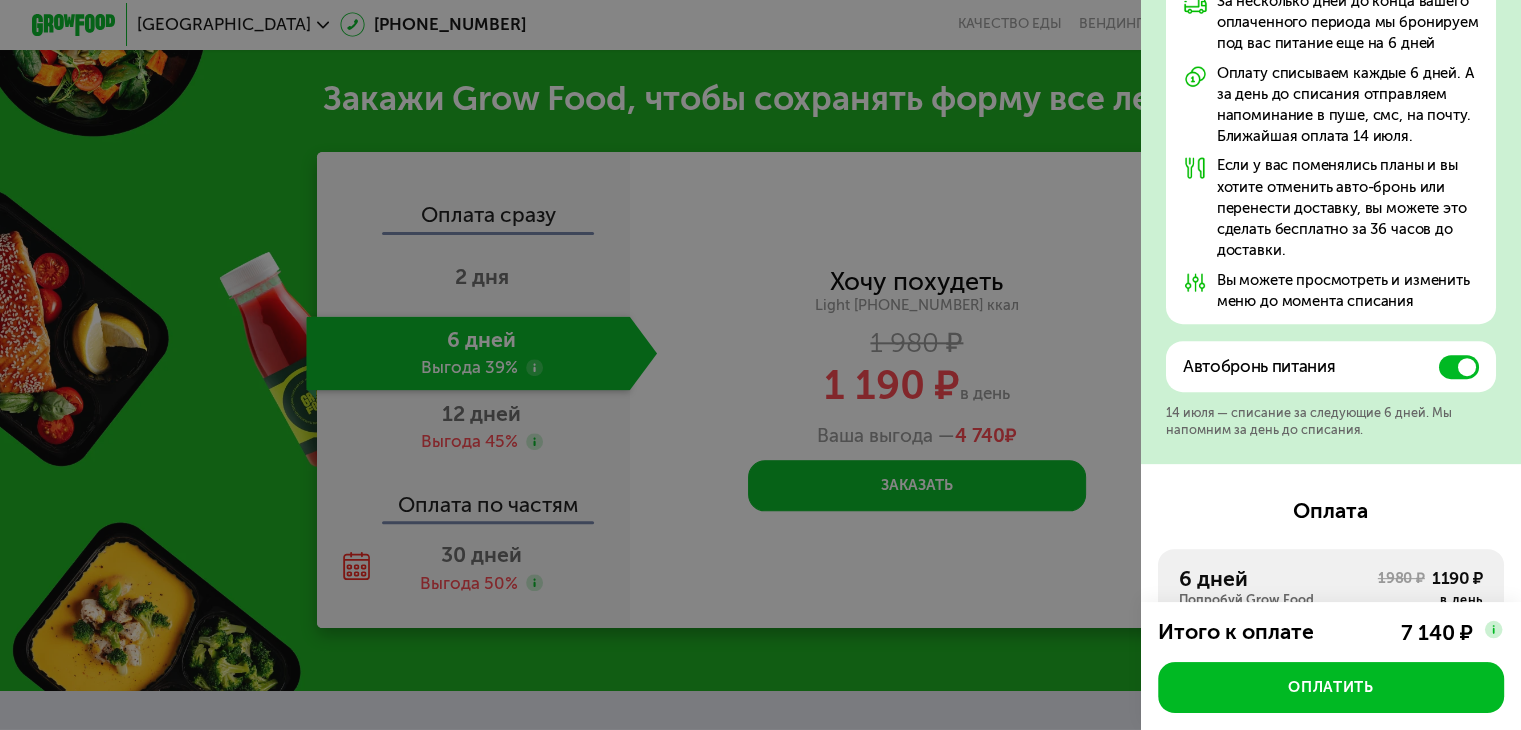 scroll, scrollTop: 700, scrollLeft: 0, axis: vertical 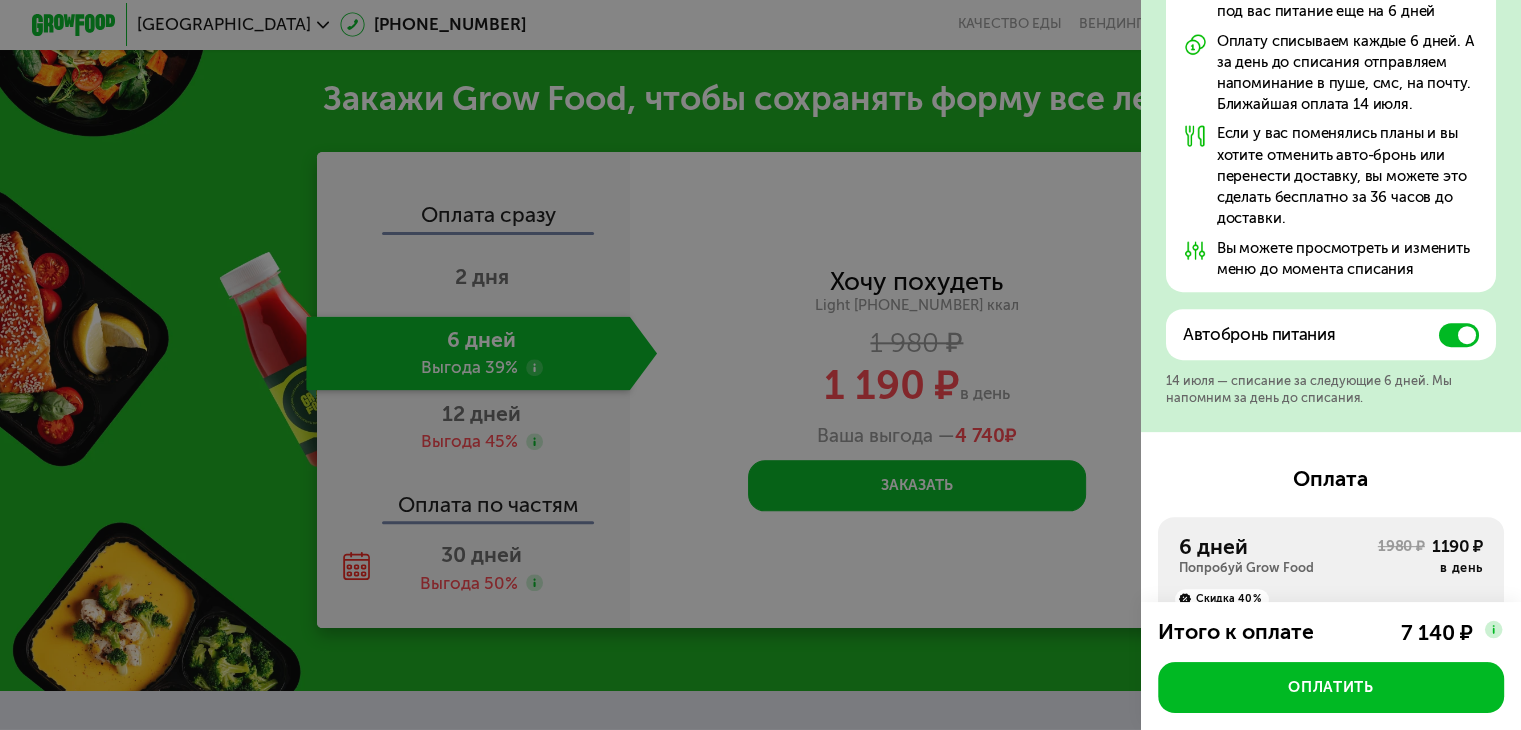 click at bounding box center (1459, 335) 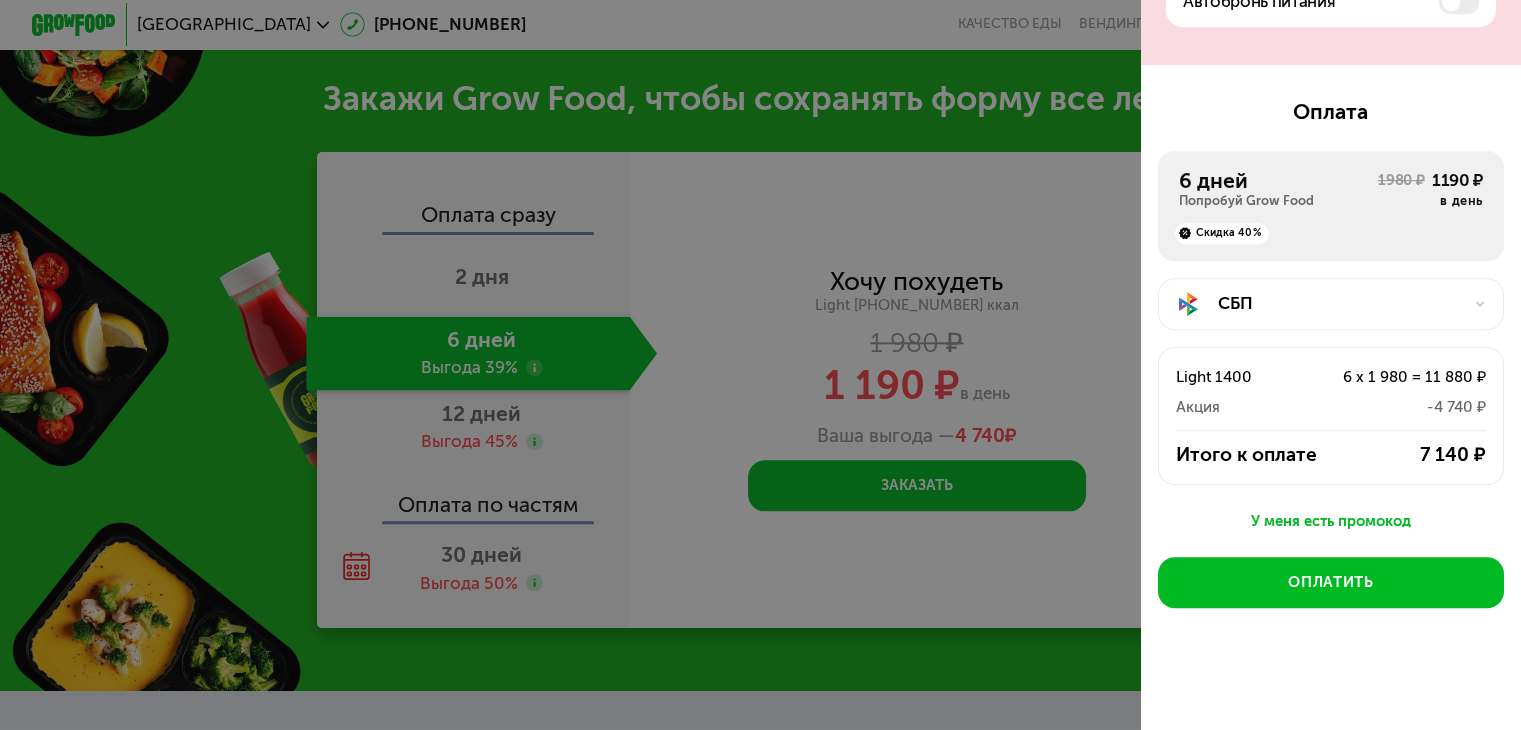 scroll, scrollTop: 1100, scrollLeft: 0, axis: vertical 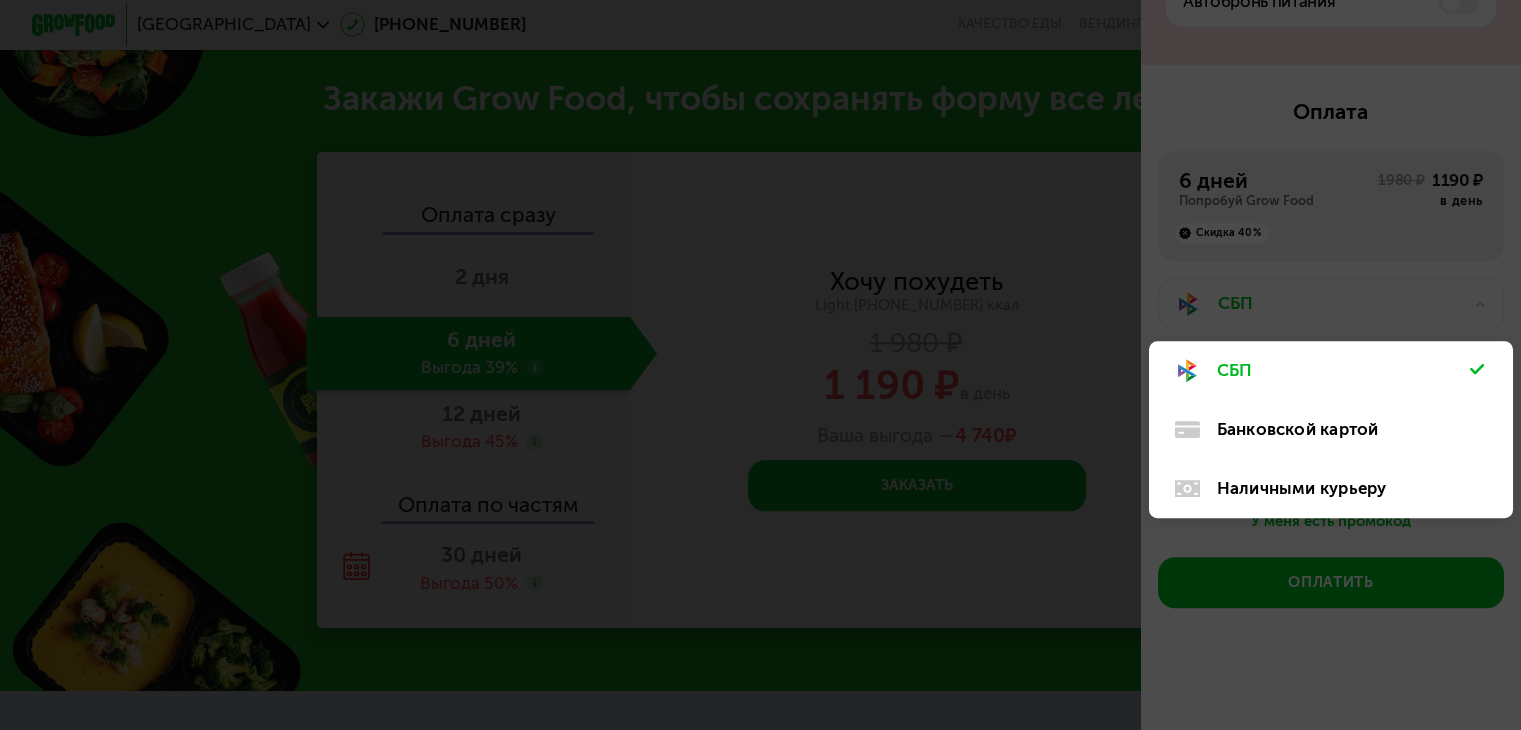click at bounding box center (760, 365) 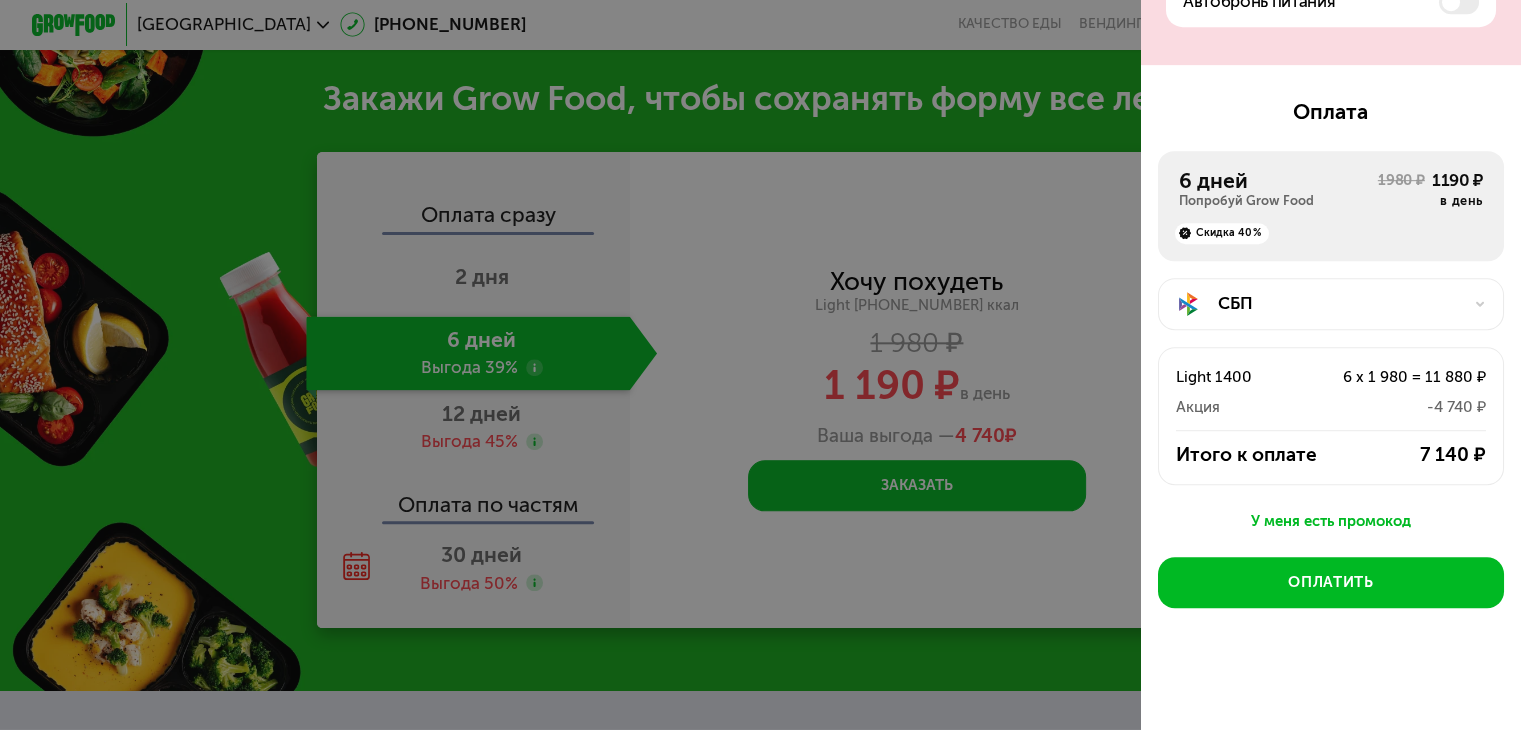 click on "СБП" at bounding box center (1339, 303) 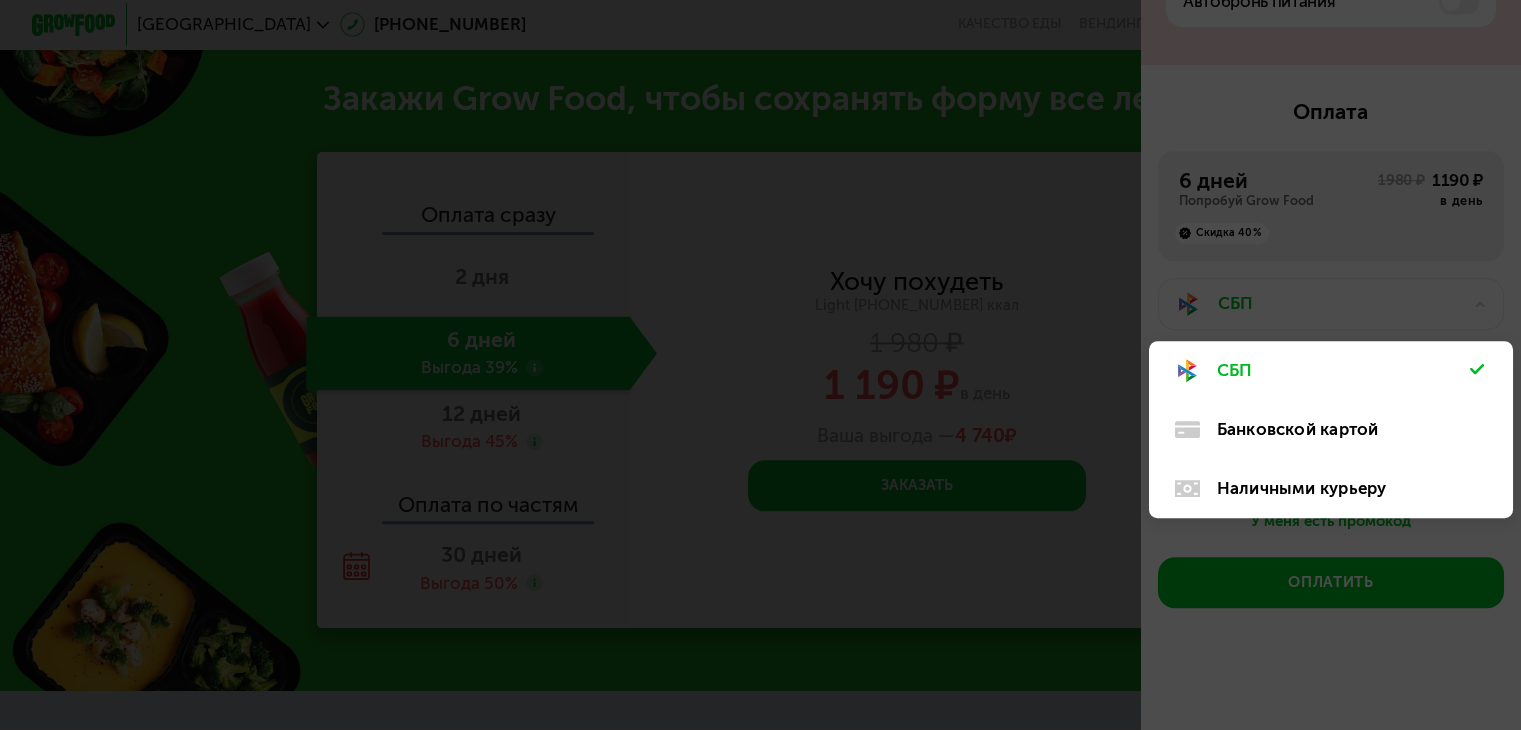 click at bounding box center [760, 365] 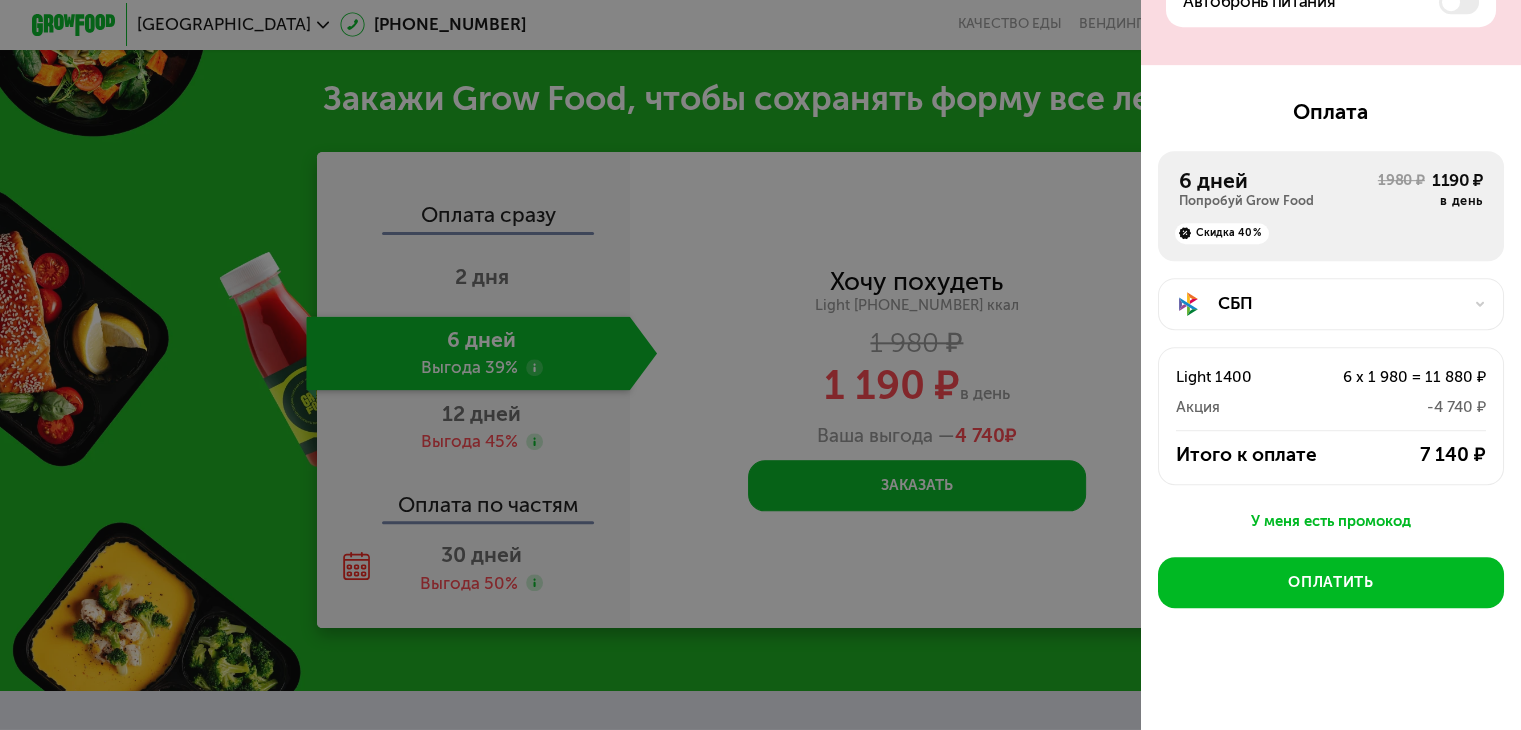 click on "СБП" at bounding box center (1339, 303) 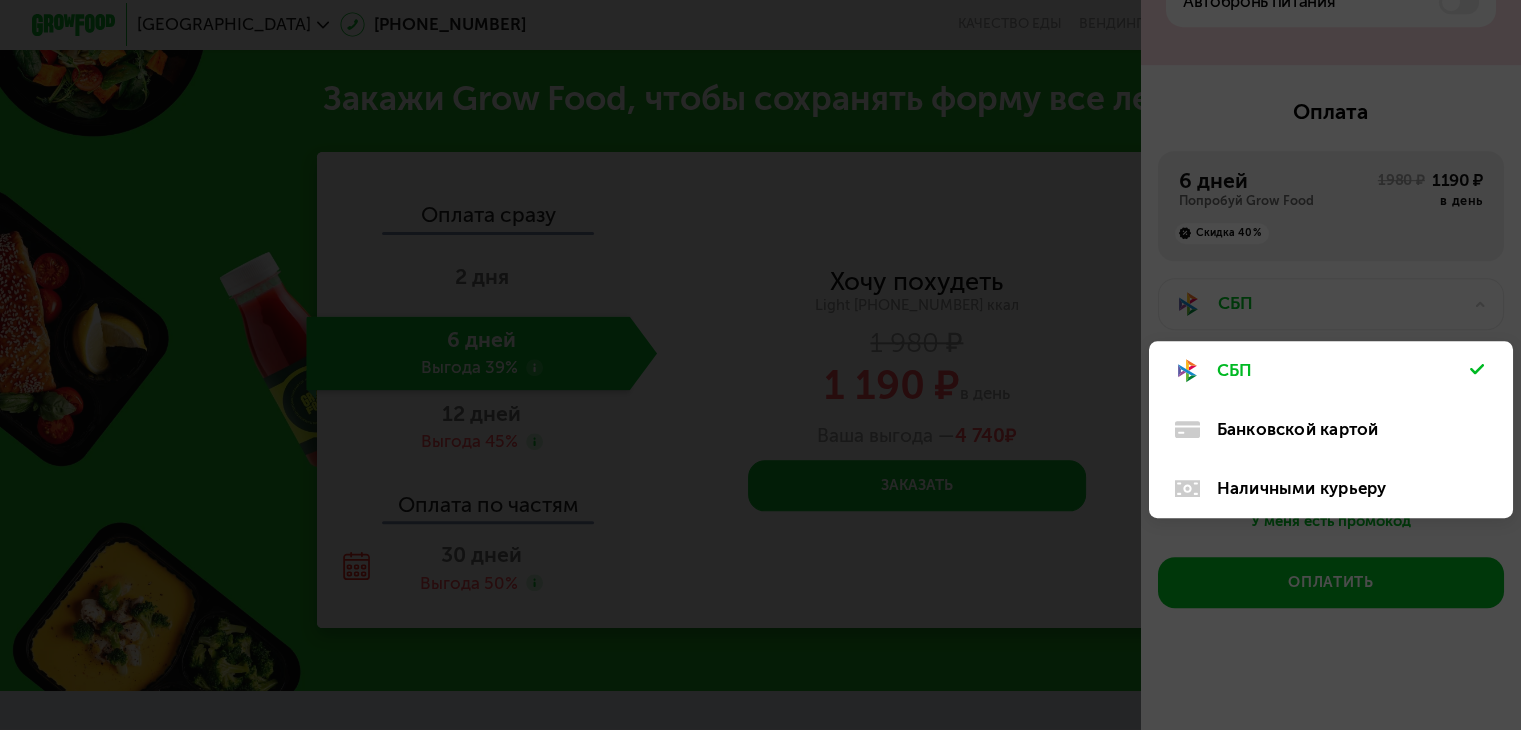 click on "Наличными курьеру" at bounding box center (1344, 488) 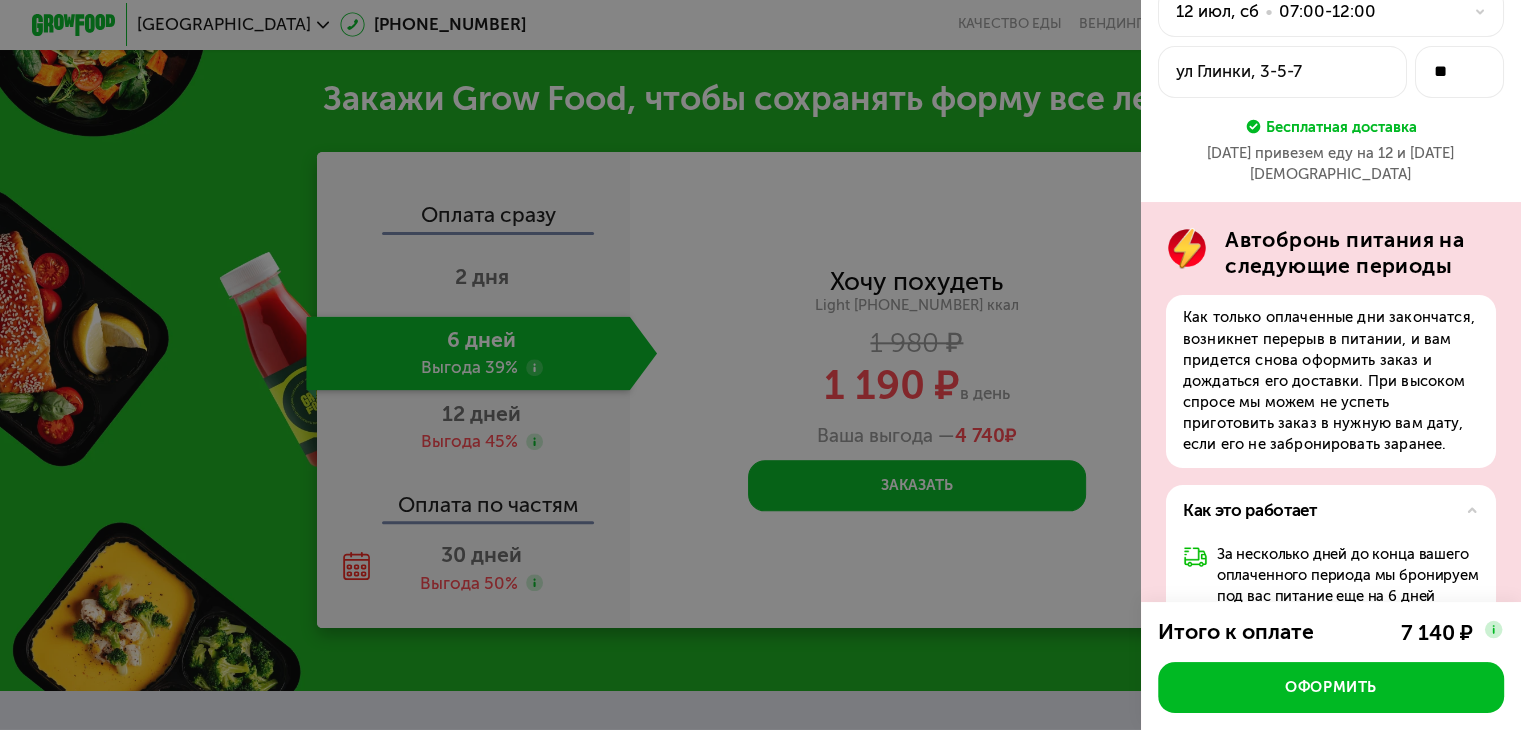 scroll, scrollTop: 0, scrollLeft: 0, axis: both 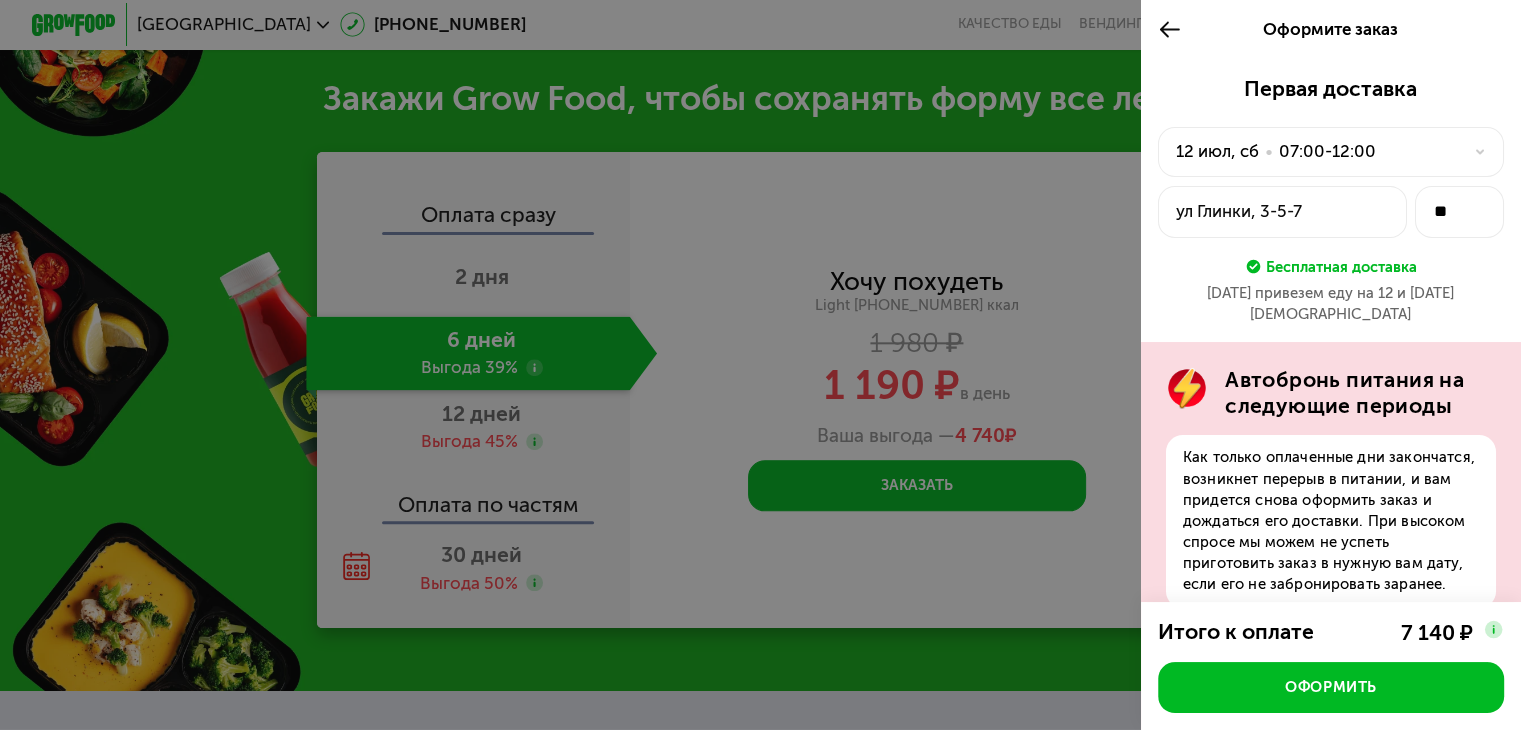 click on "12 июл, сб  •  07:00-12:00" 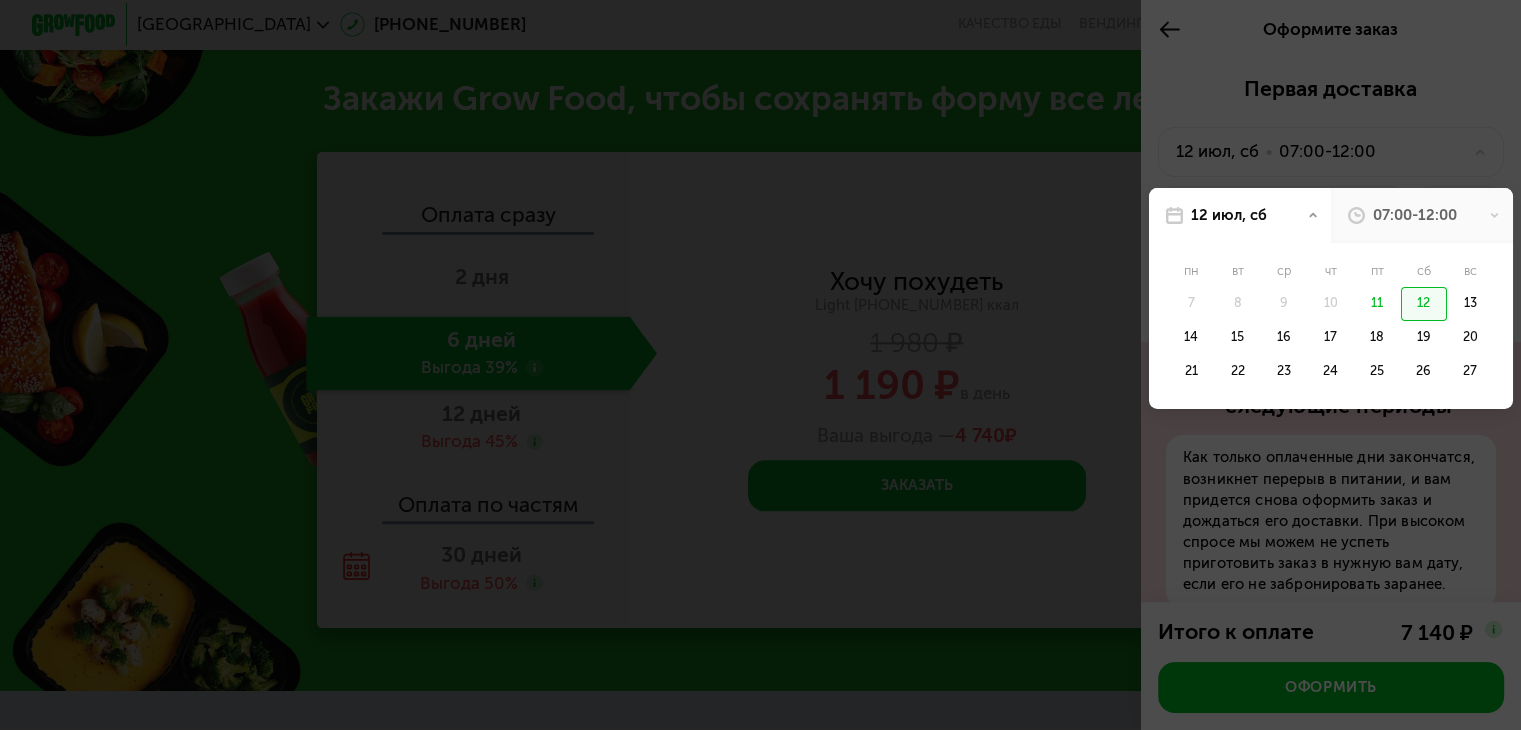 click on "07:00-12:00" at bounding box center [1422, 215] 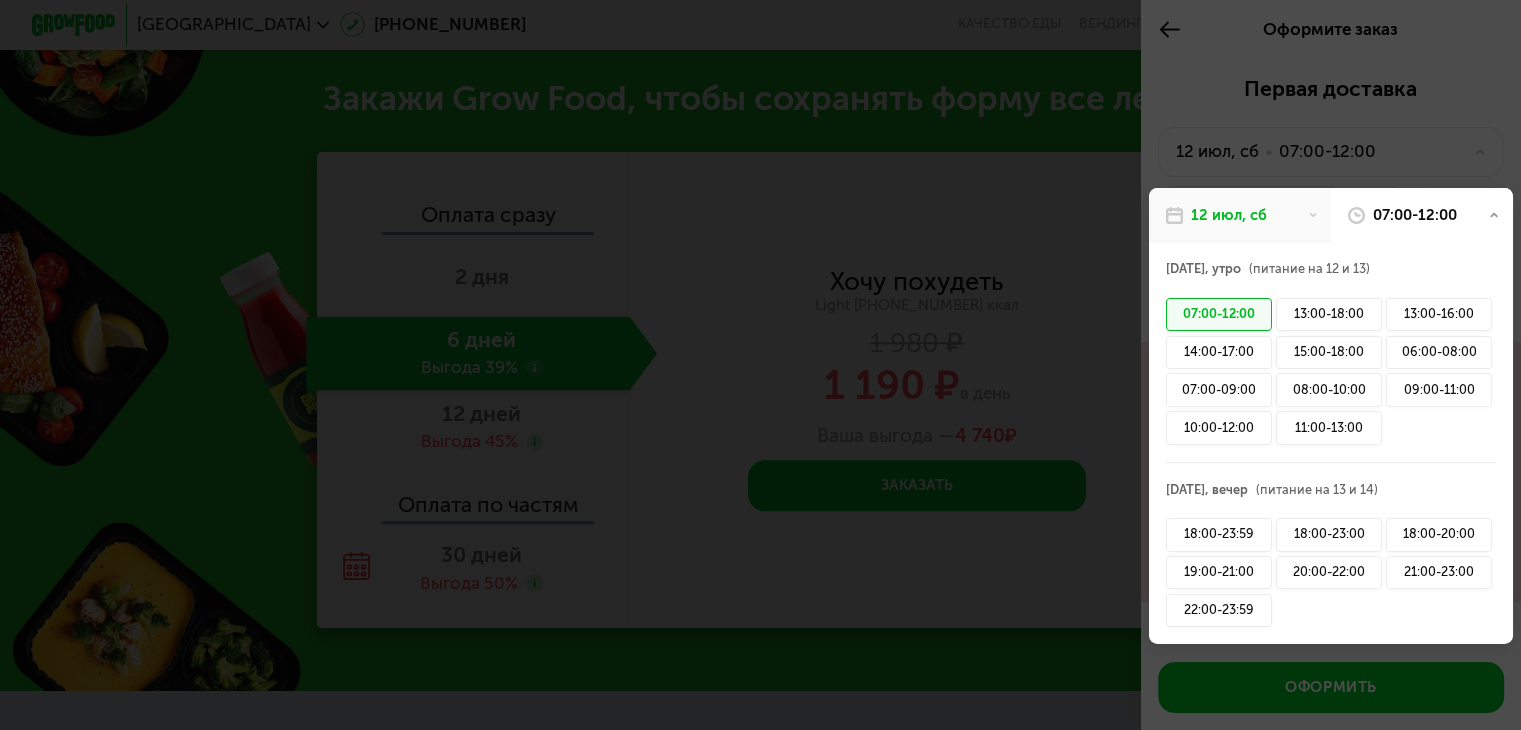 click at bounding box center [760, 365] 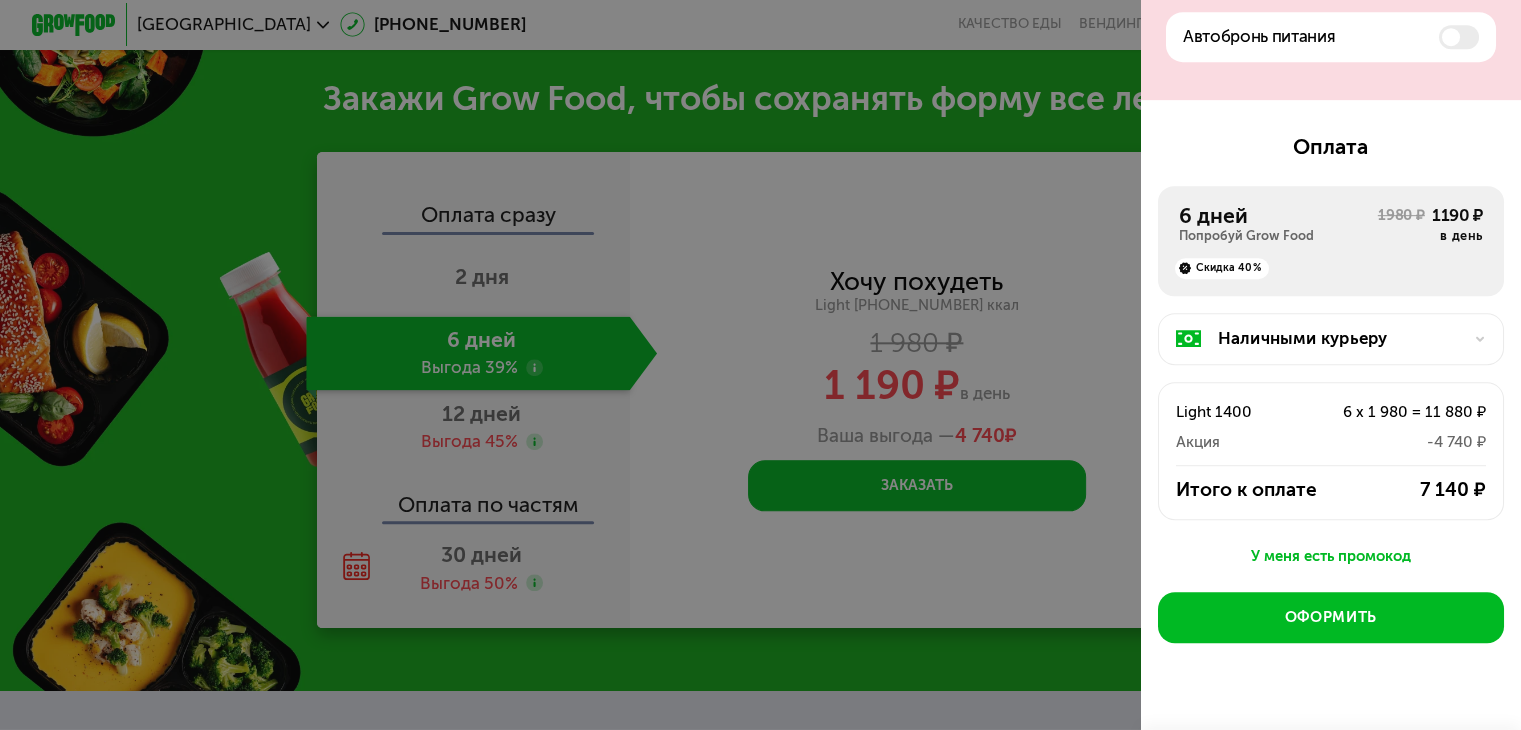 scroll, scrollTop: 1117, scrollLeft: 0, axis: vertical 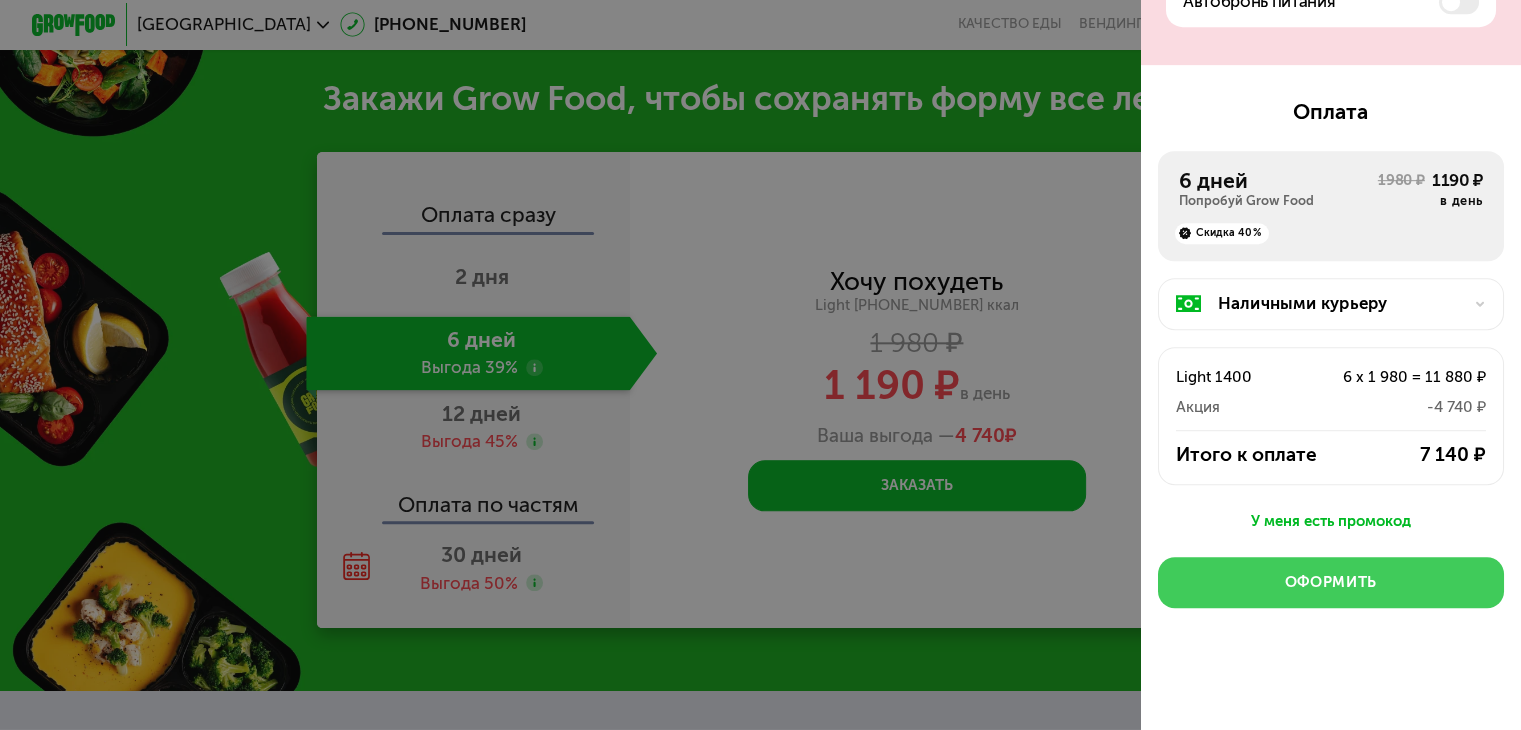 click on "Оформить" at bounding box center [1331, 582] 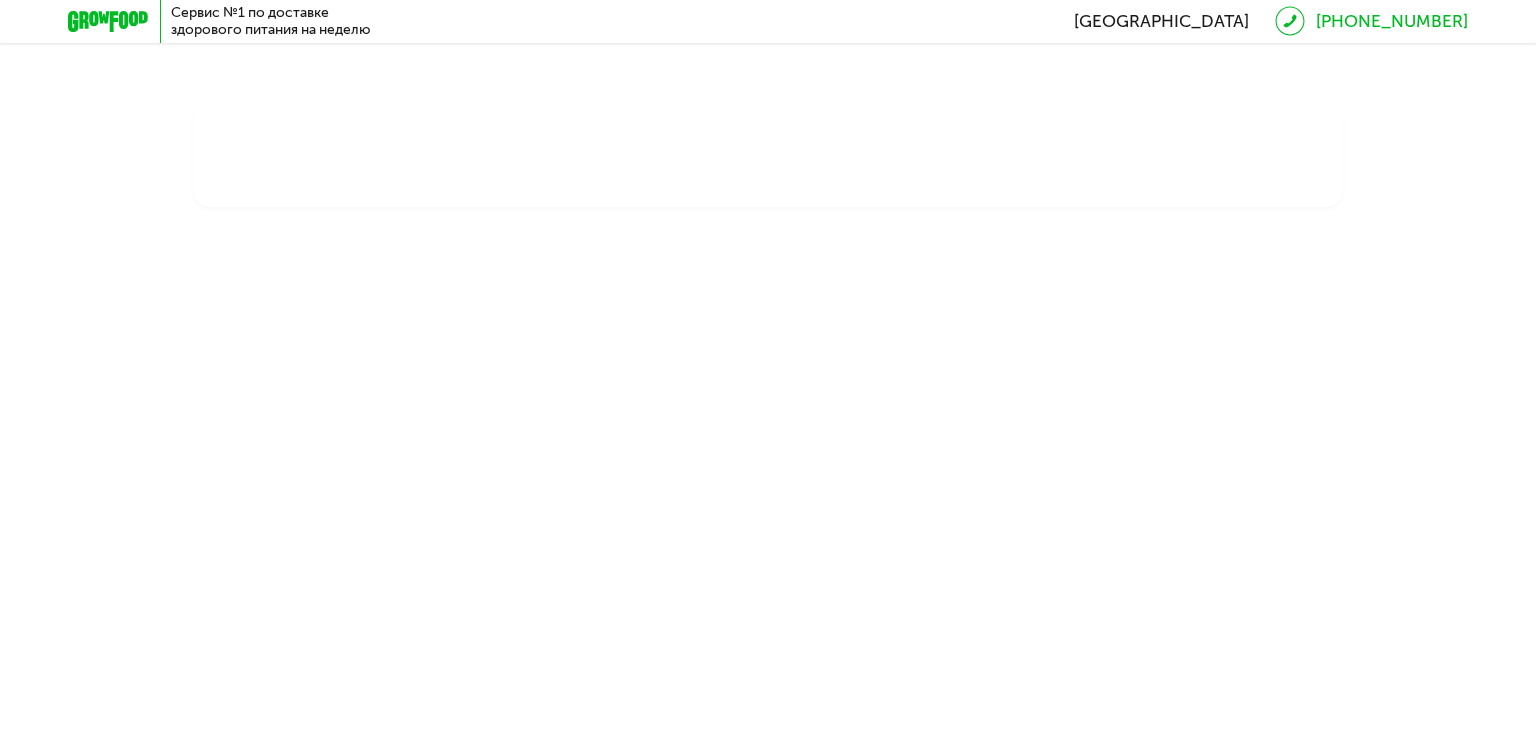 scroll, scrollTop: 0, scrollLeft: 0, axis: both 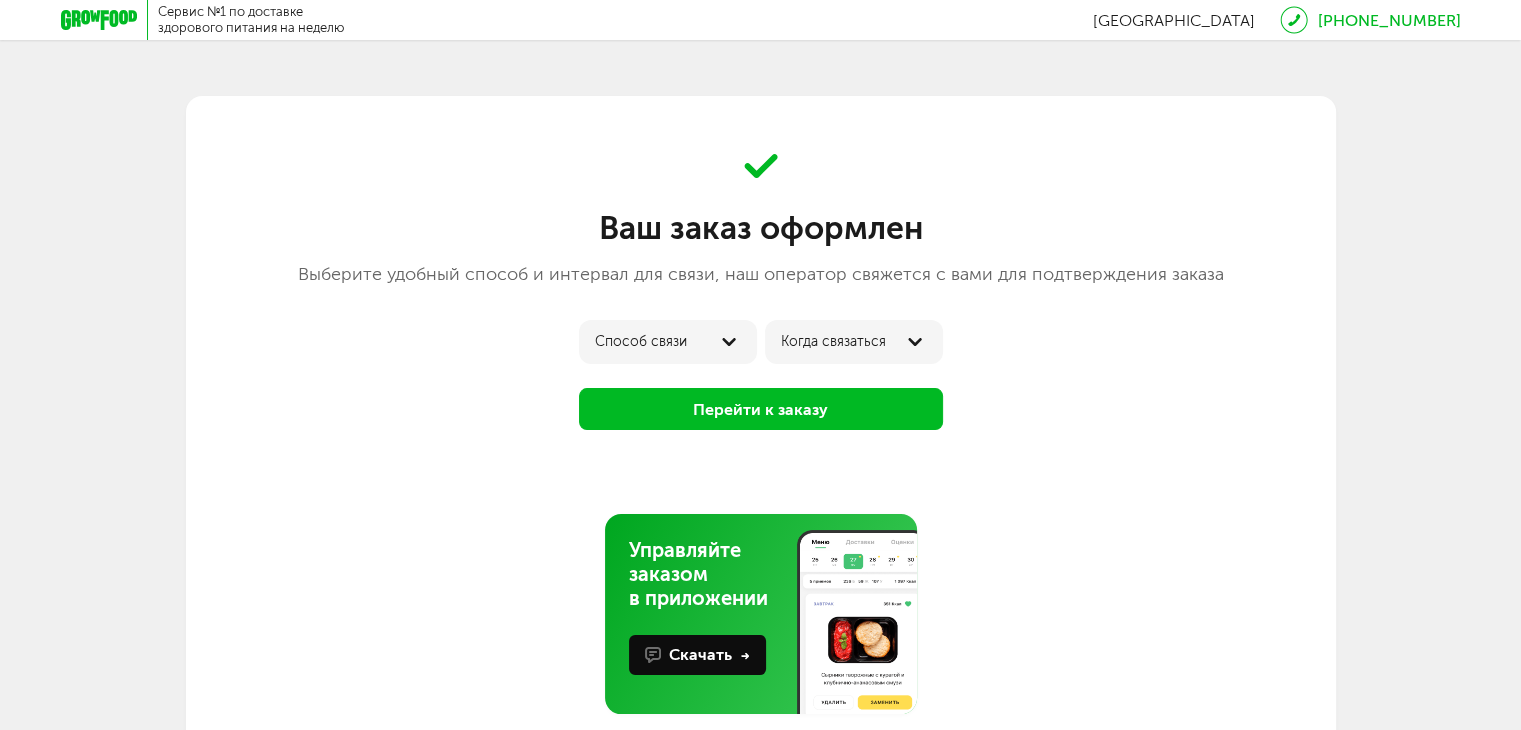 click 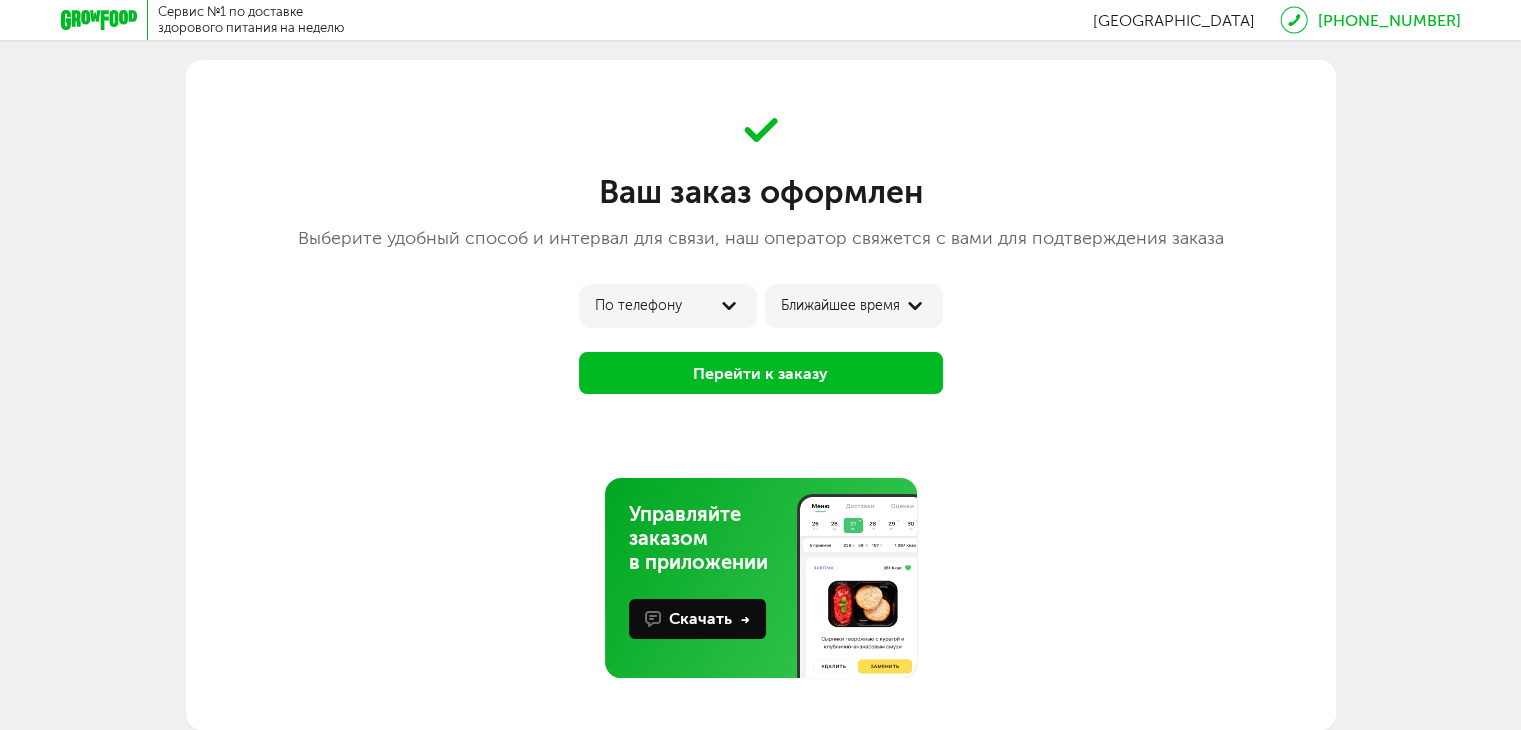 scroll, scrollTop: 36, scrollLeft: 0, axis: vertical 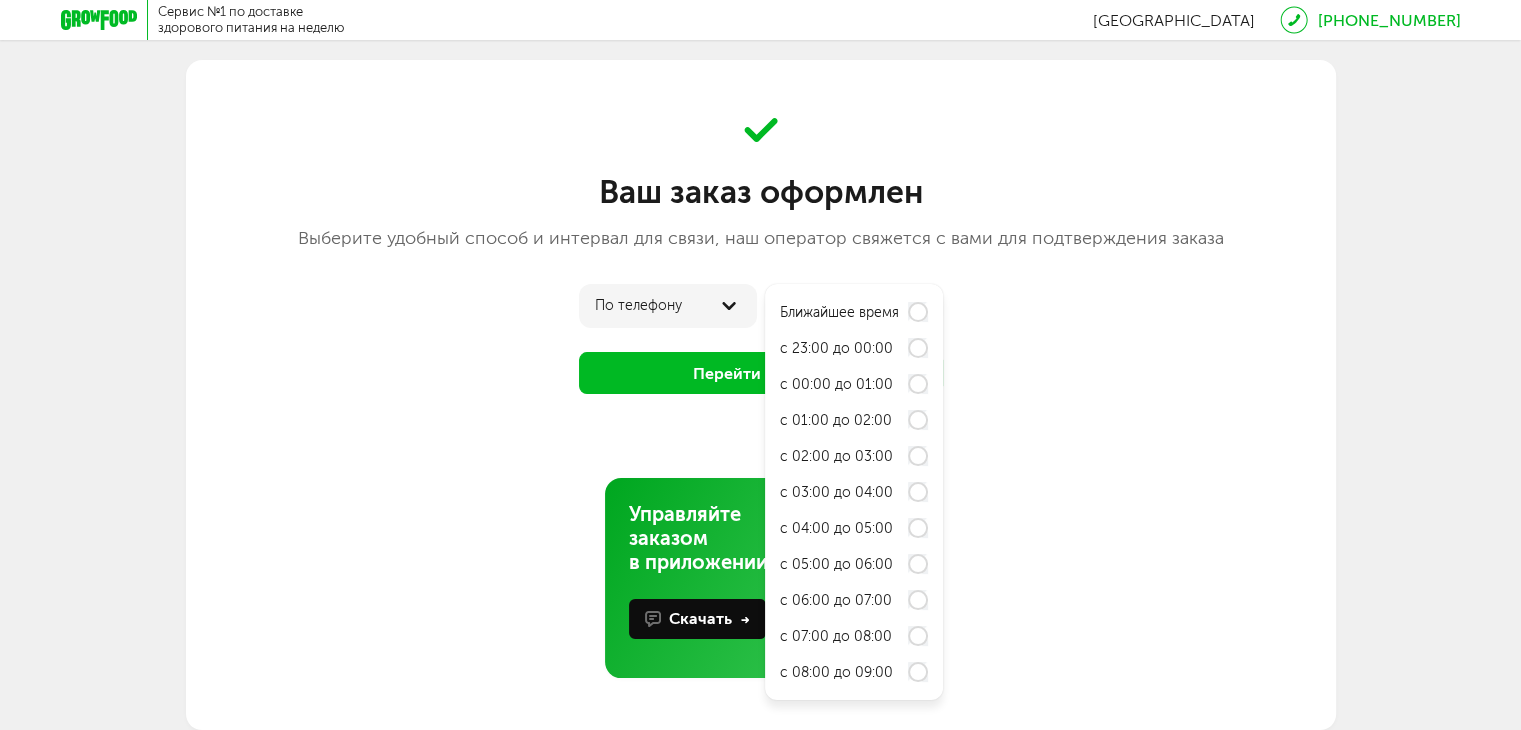 click on "Ваш заказ оформлен   Выберите удобный способ и интервал для связи, наш оператор свяжется с вами для подтверждения заказа     по телефону         Ближайшее время         Ближайшее время   с 23:00 до 00:00   с 00:00 до 01:00   с 01:00 до 02:00   с 02:00 до 03:00   с 03:00 до 04:00   с 04:00 до 05:00   с 05:00 до 06:00   с 06:00 до 07:00   с 07:00 до 08:00   с 08:00 до 09:00
Перейти к заказу
Управляйте заказом в приложении     Скачать" at bounding box center [761, 404] 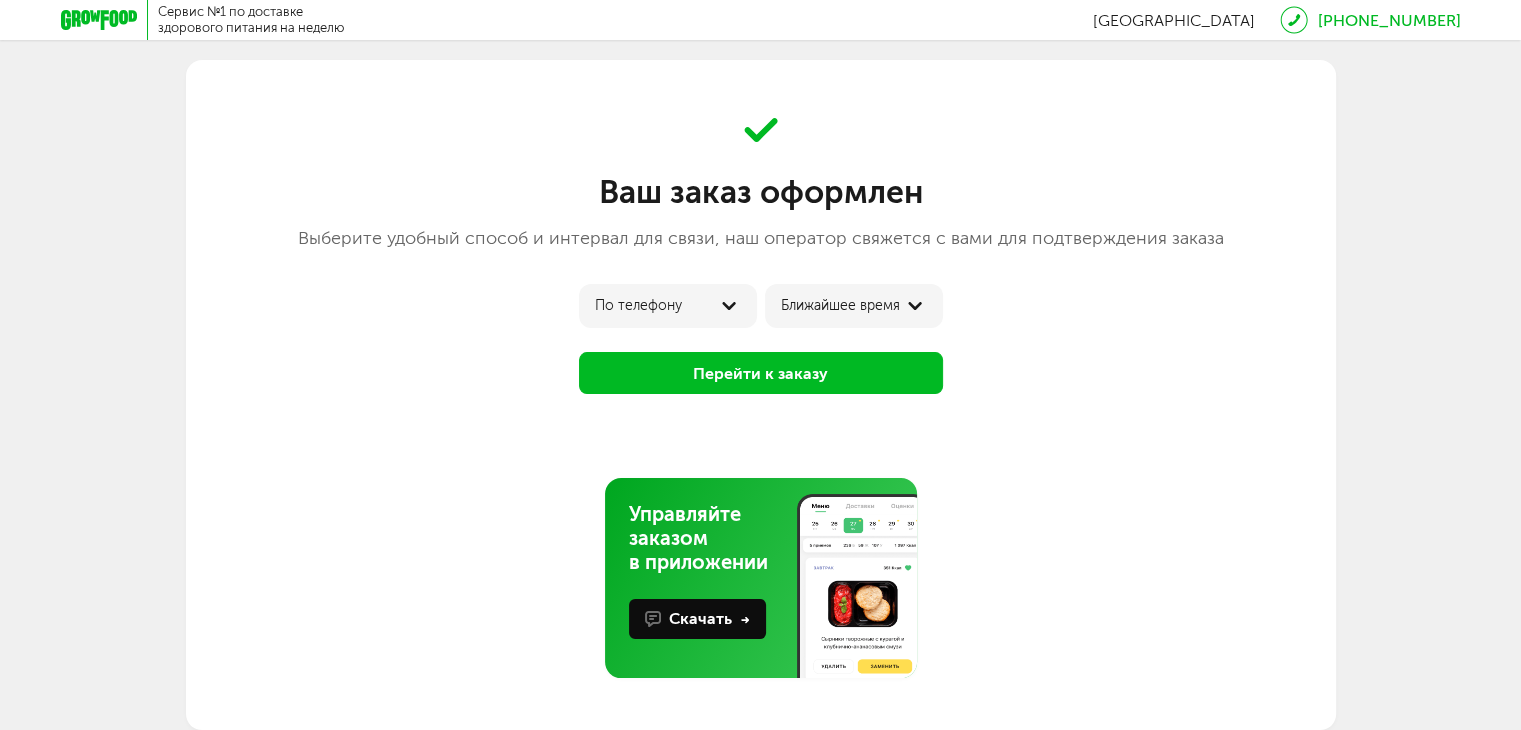 click on "Перейти к заказу" at bounding box center (761, 373) 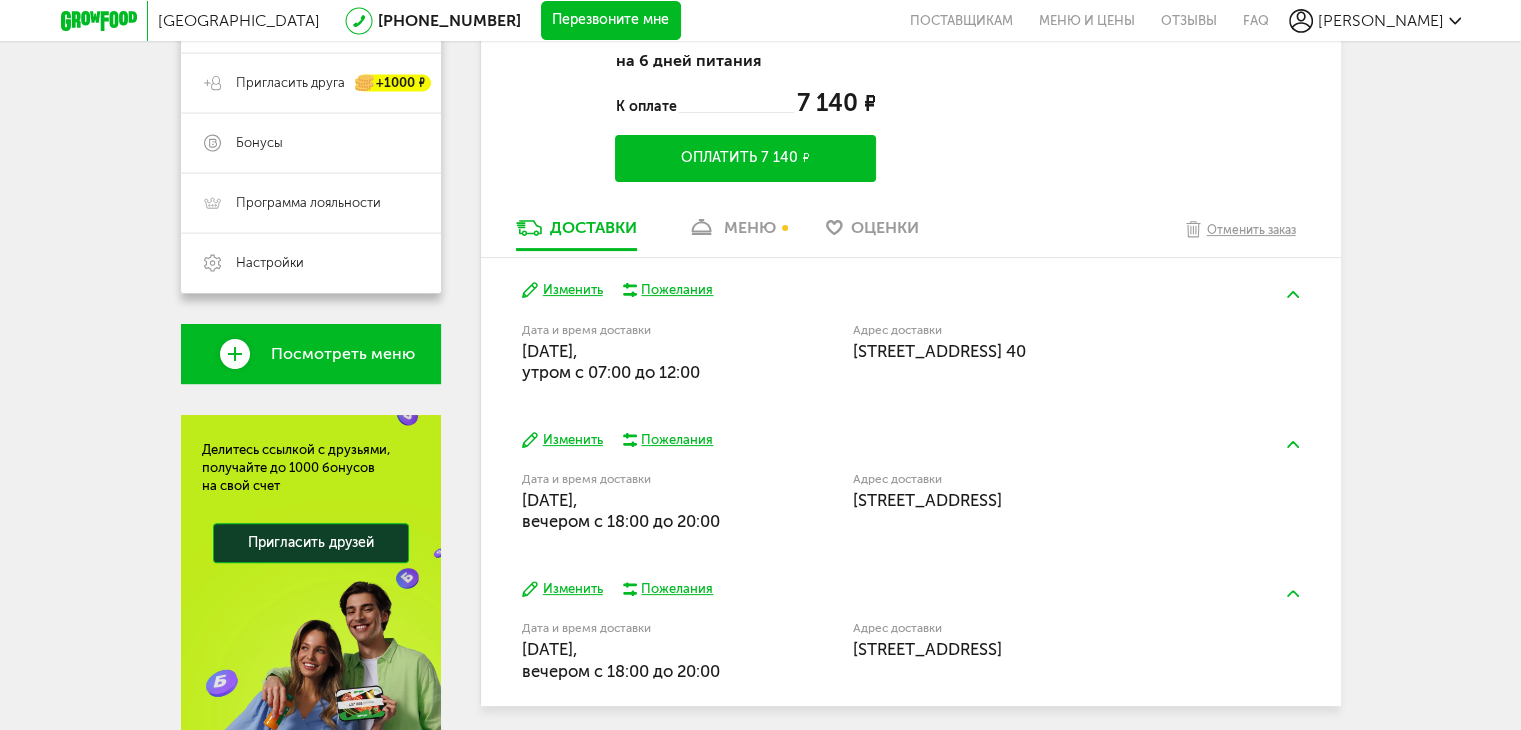 scroll, scrollTop: 470, scrollLeft: 0, axis: vertical 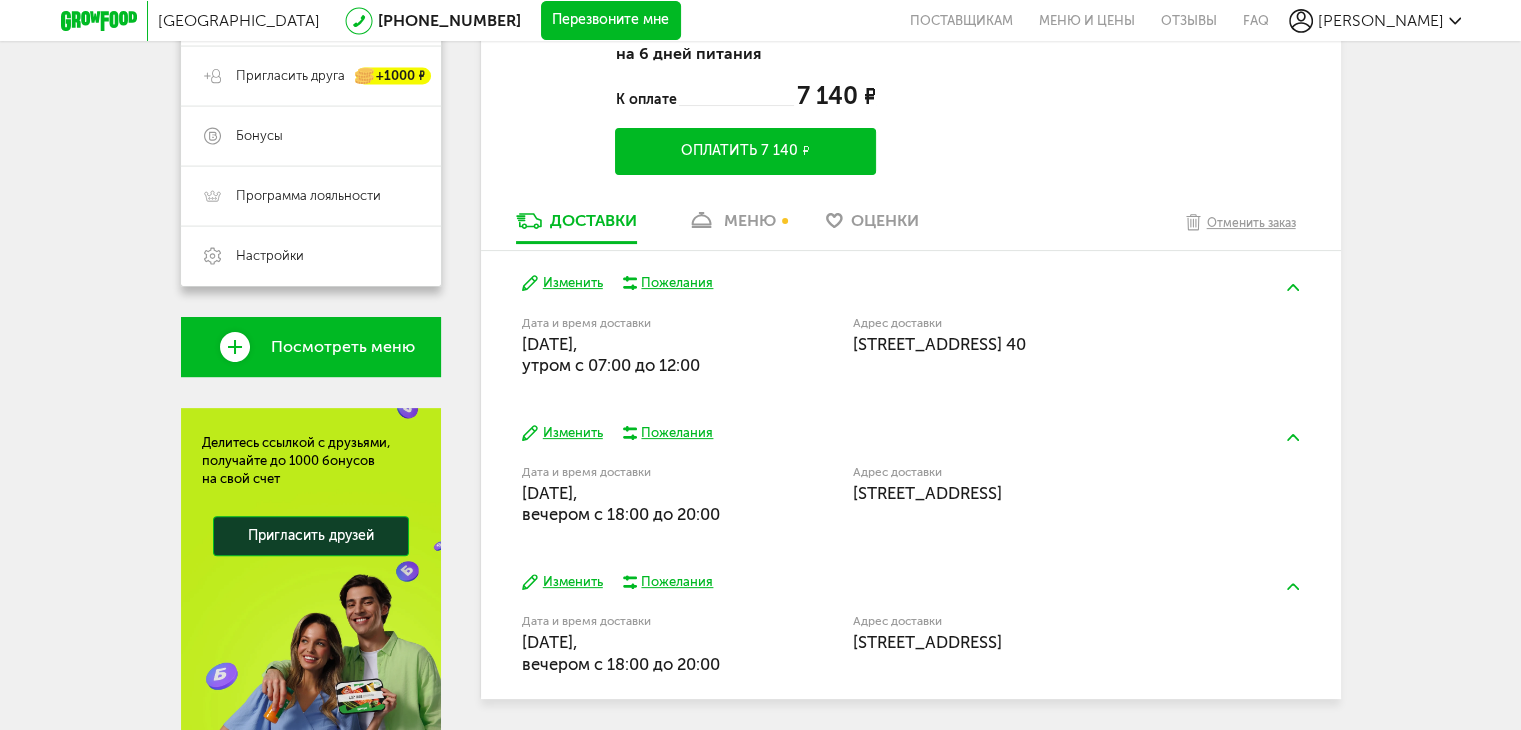 click on "меню" at bounding box center [750, 220] 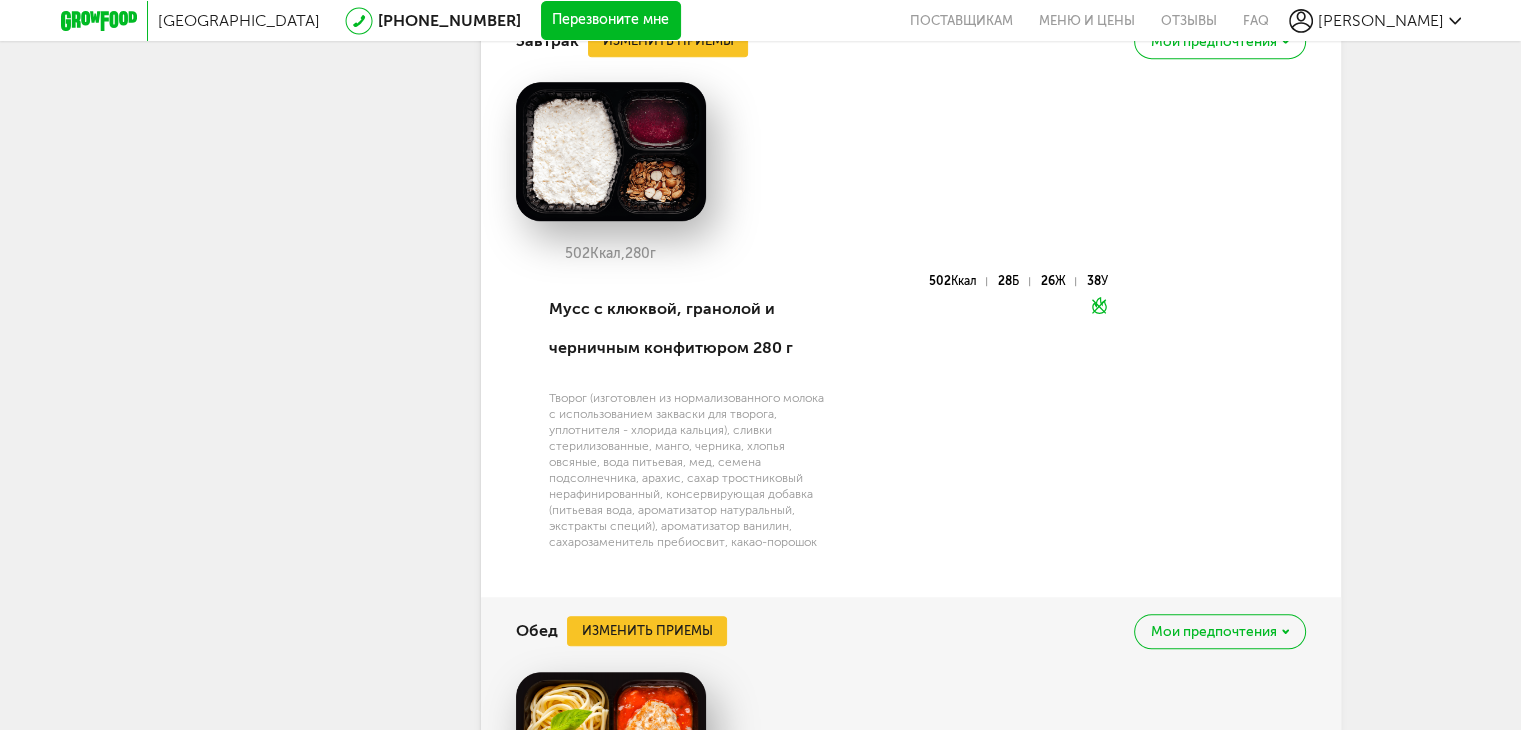 scroll, scrollTop: 1063, scrollLeft: 0, axis: vertical 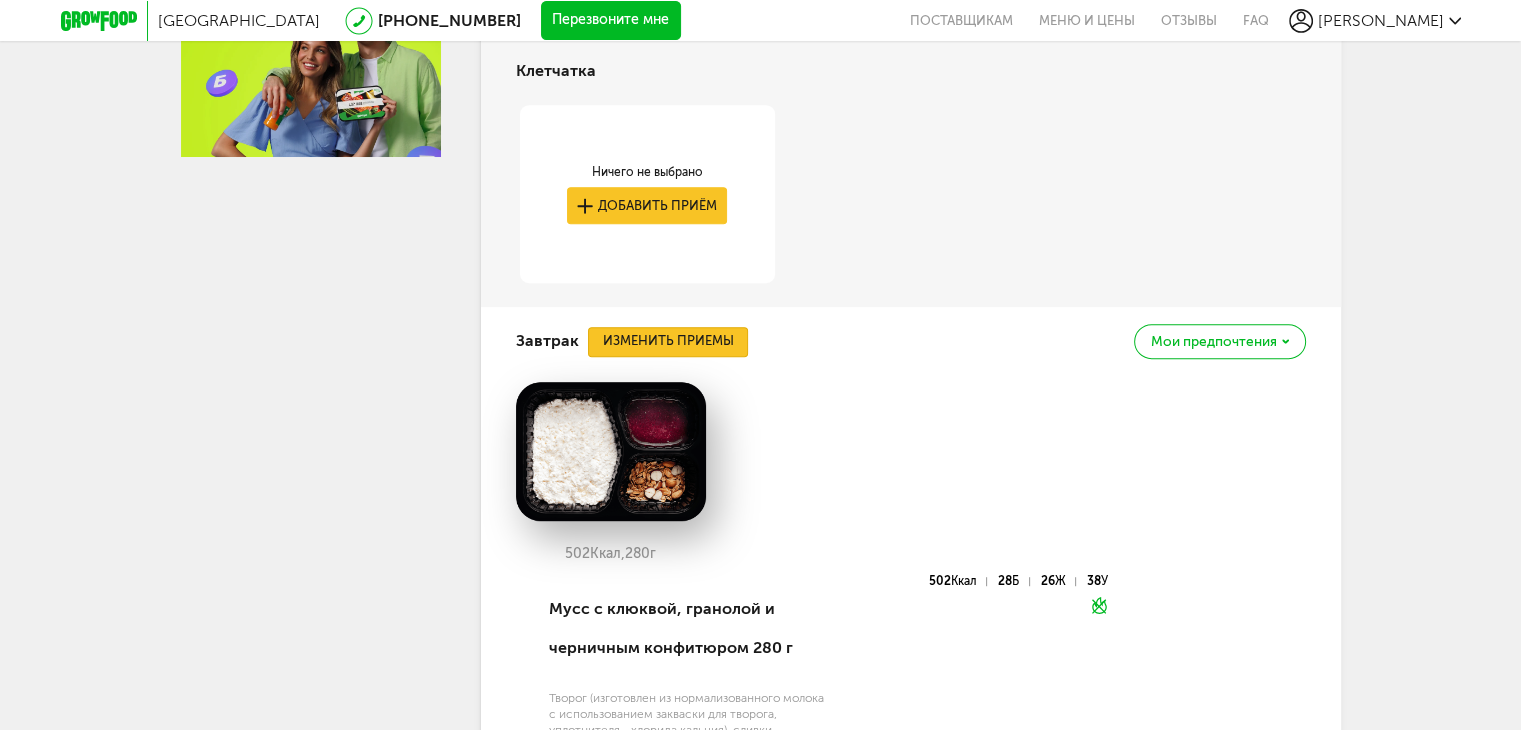 click on "Изменить приемы" at bounding box center (668, 342) 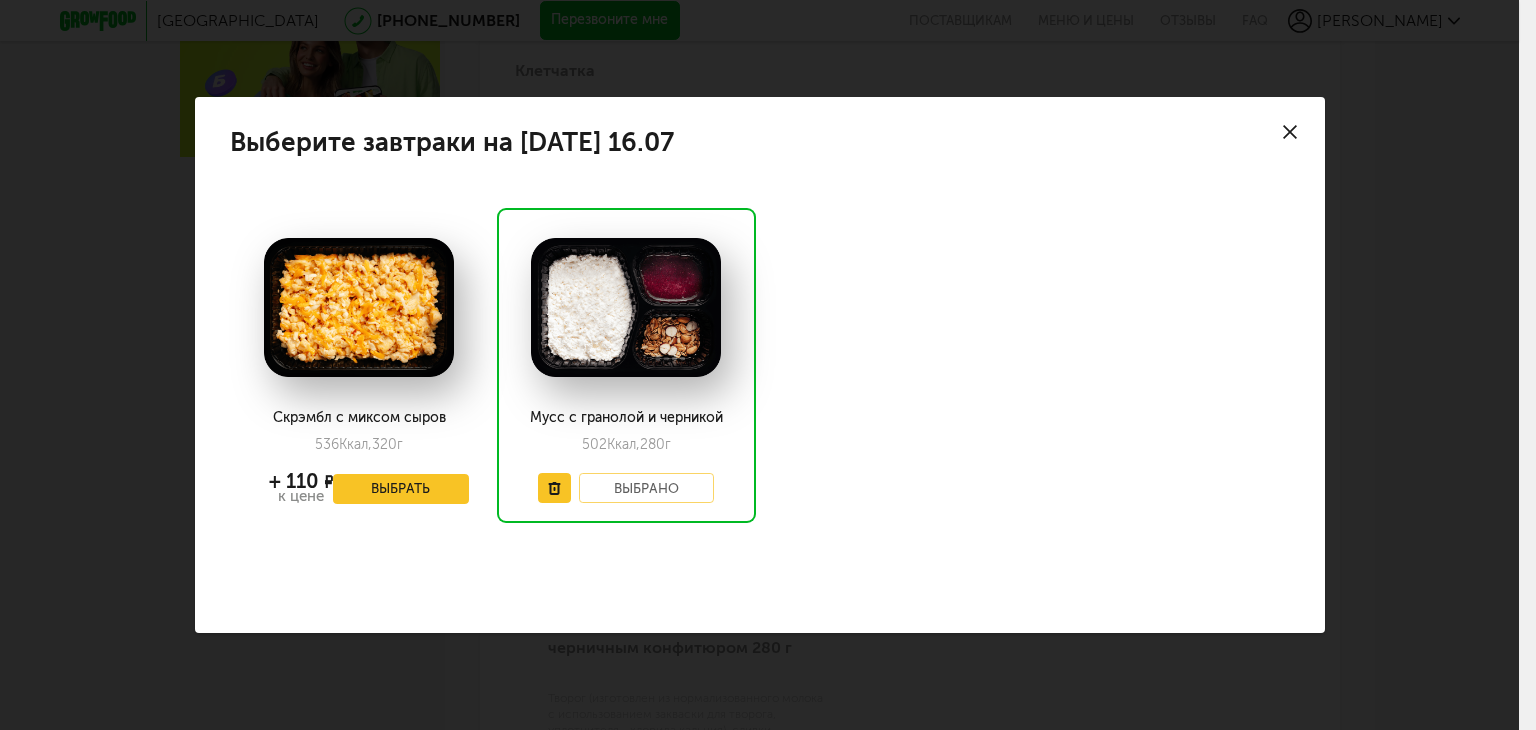 click 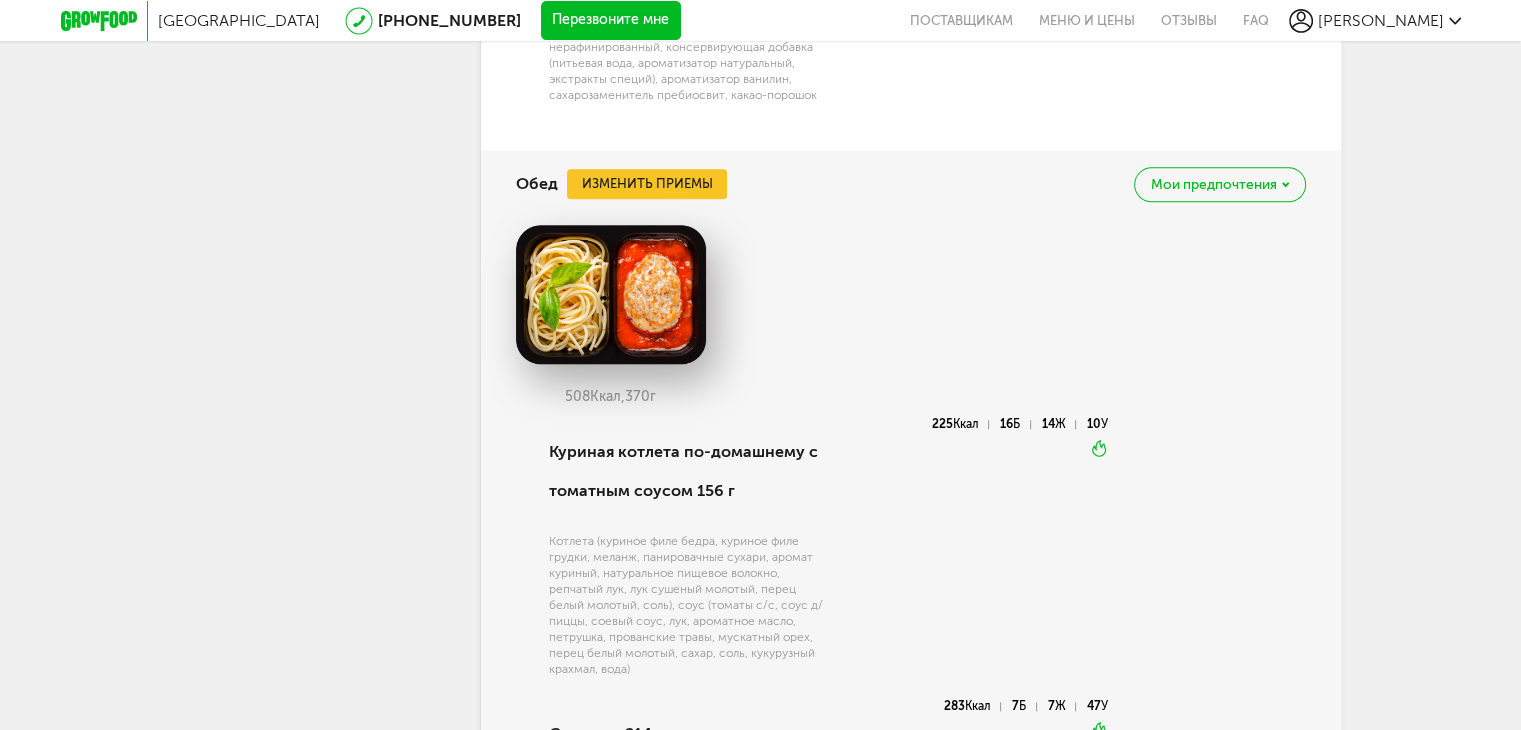 scroll, scrollTop: 1763, scrollLeft: 0, axis: vertical 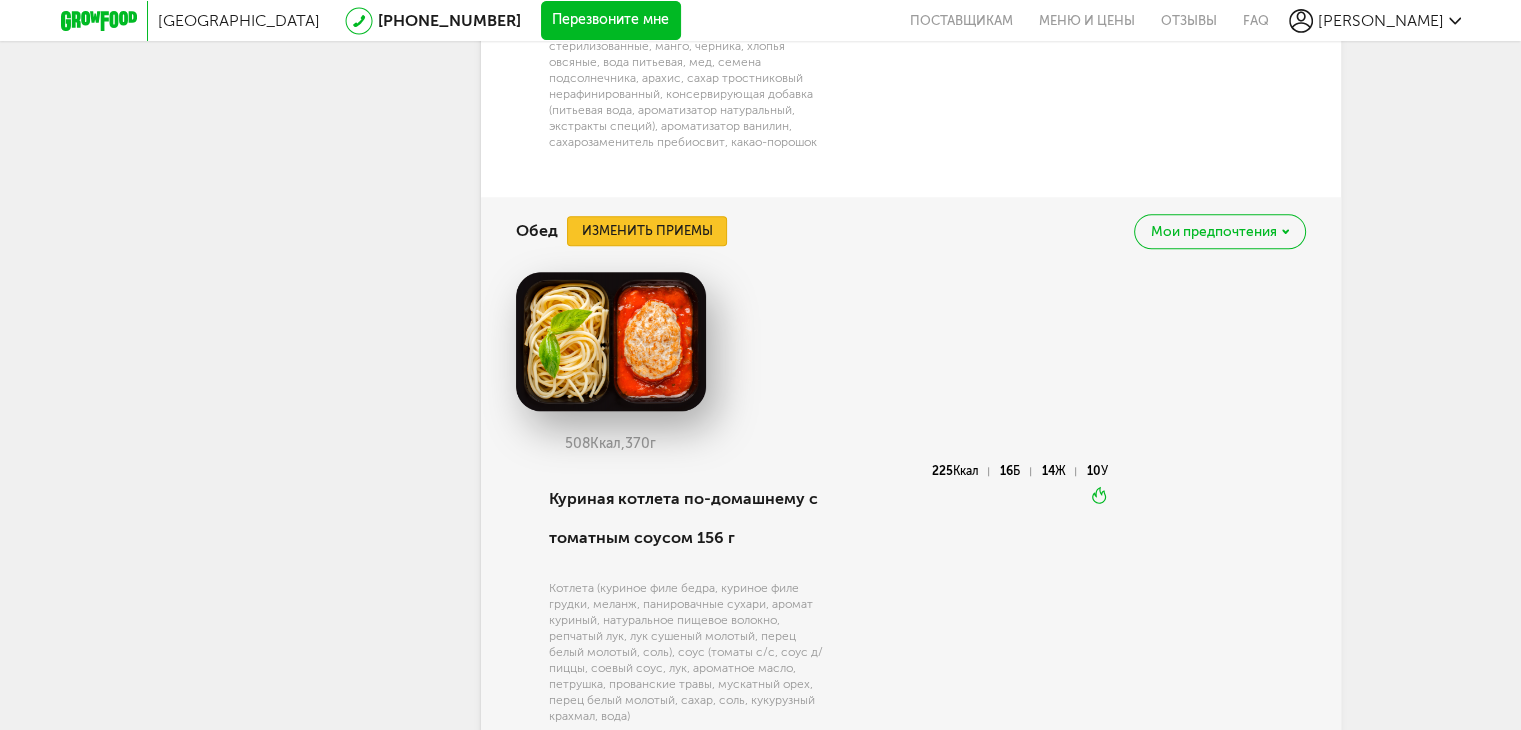 click on "Изменить приемы" at bounding box center [647, 231] 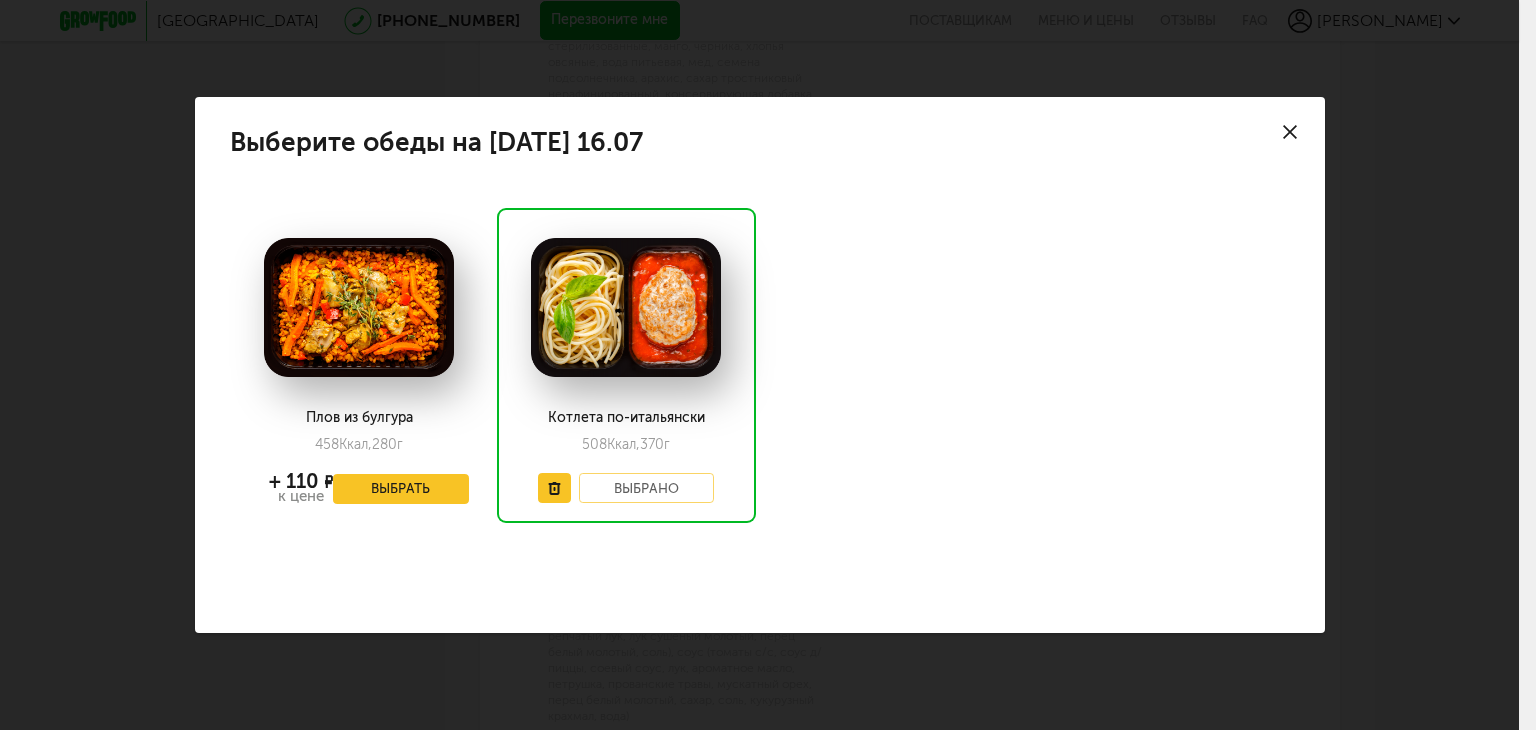 click at bounding box center [1290, 132] 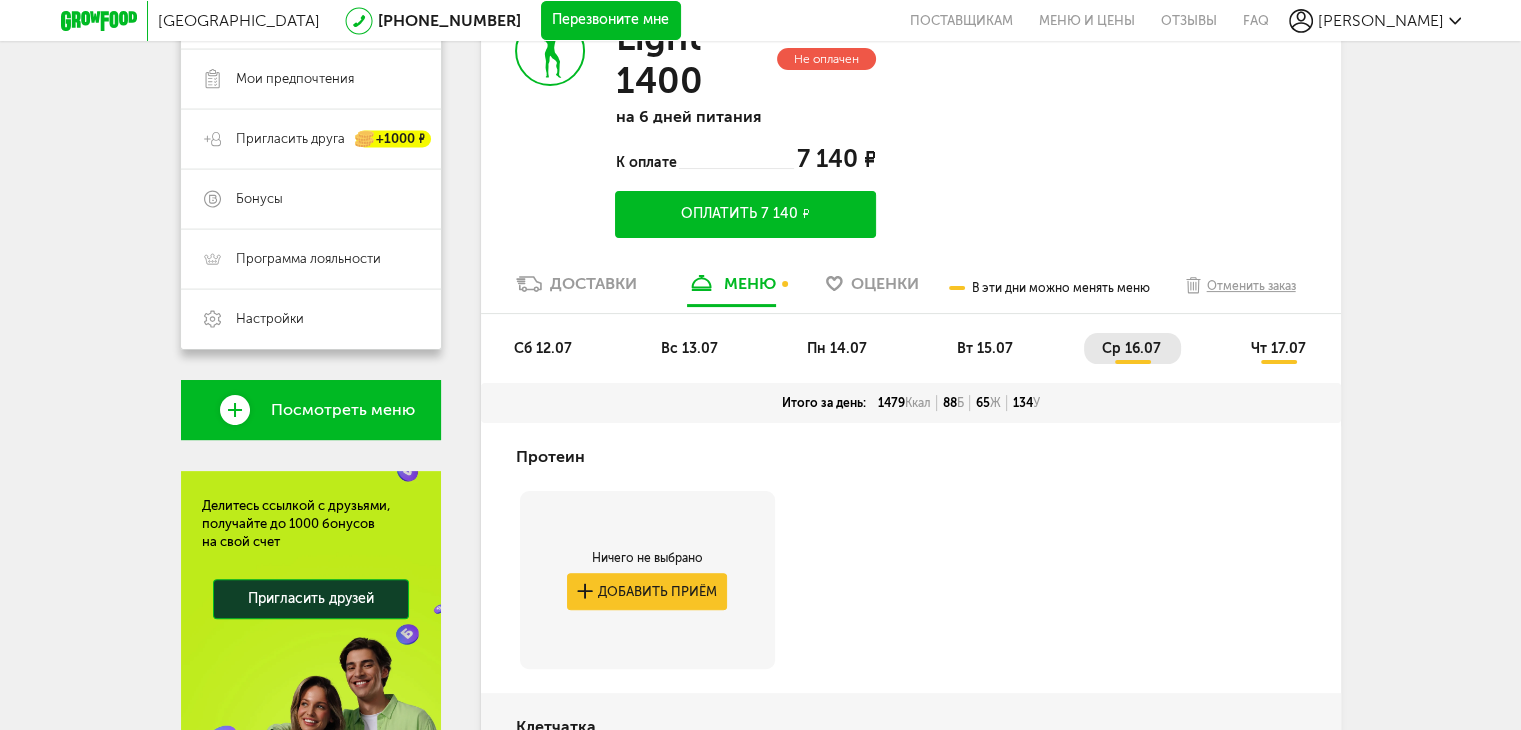 scroll, scrollTop: 463, scrollLeft: 0, axis: vertical 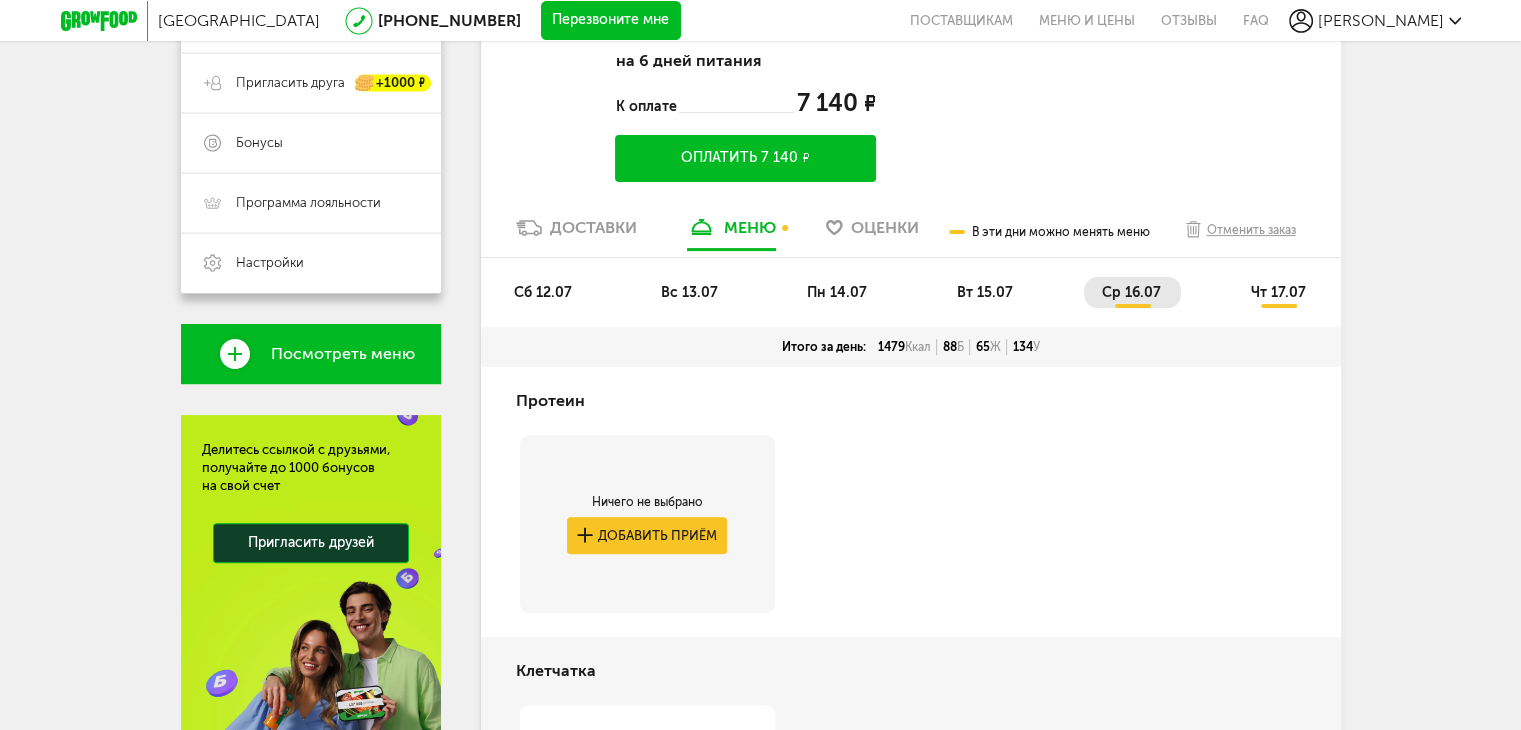 click on "вт 15.07" at bounding box center (985, 292) 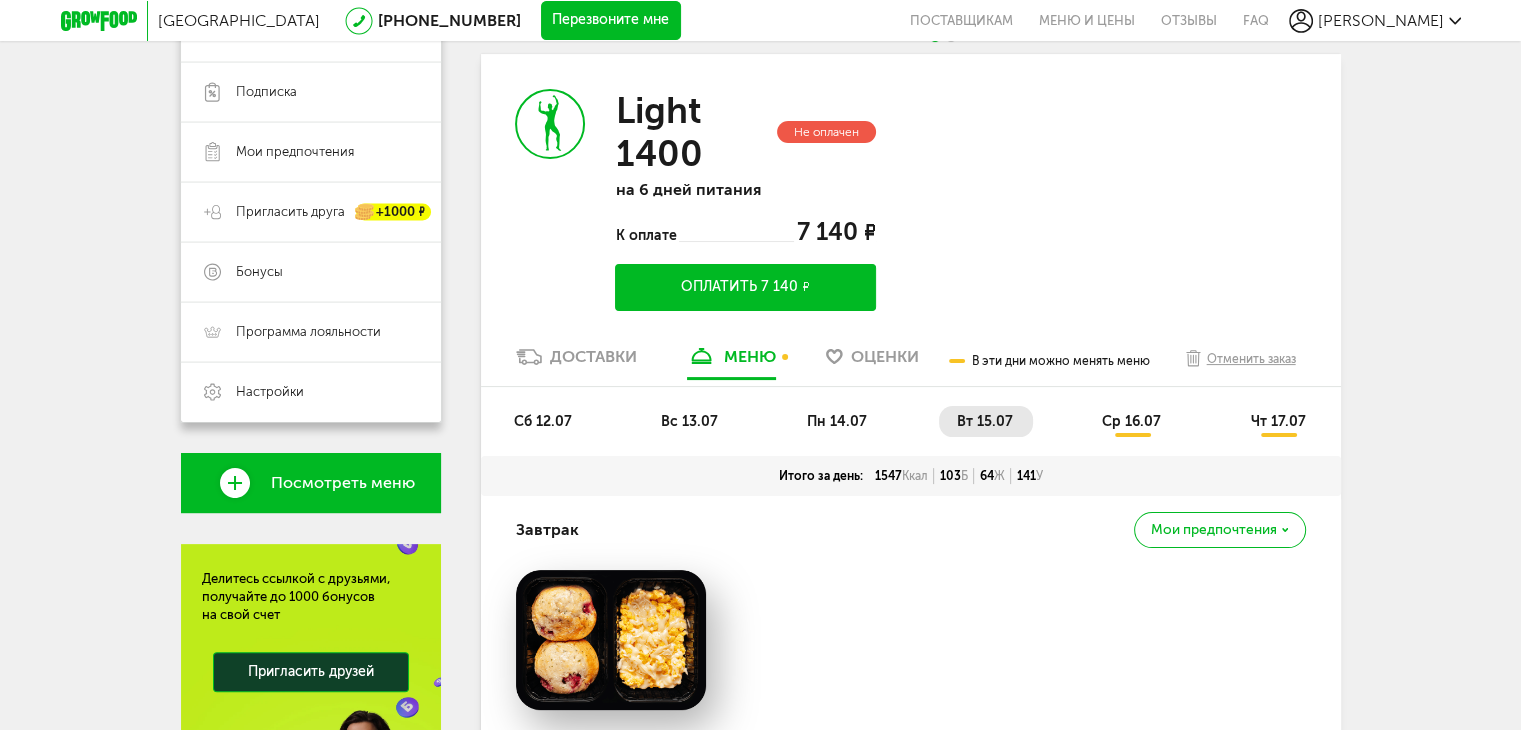 scroll, scrollTop: 363, scrollLeft: 0, axis: vertical 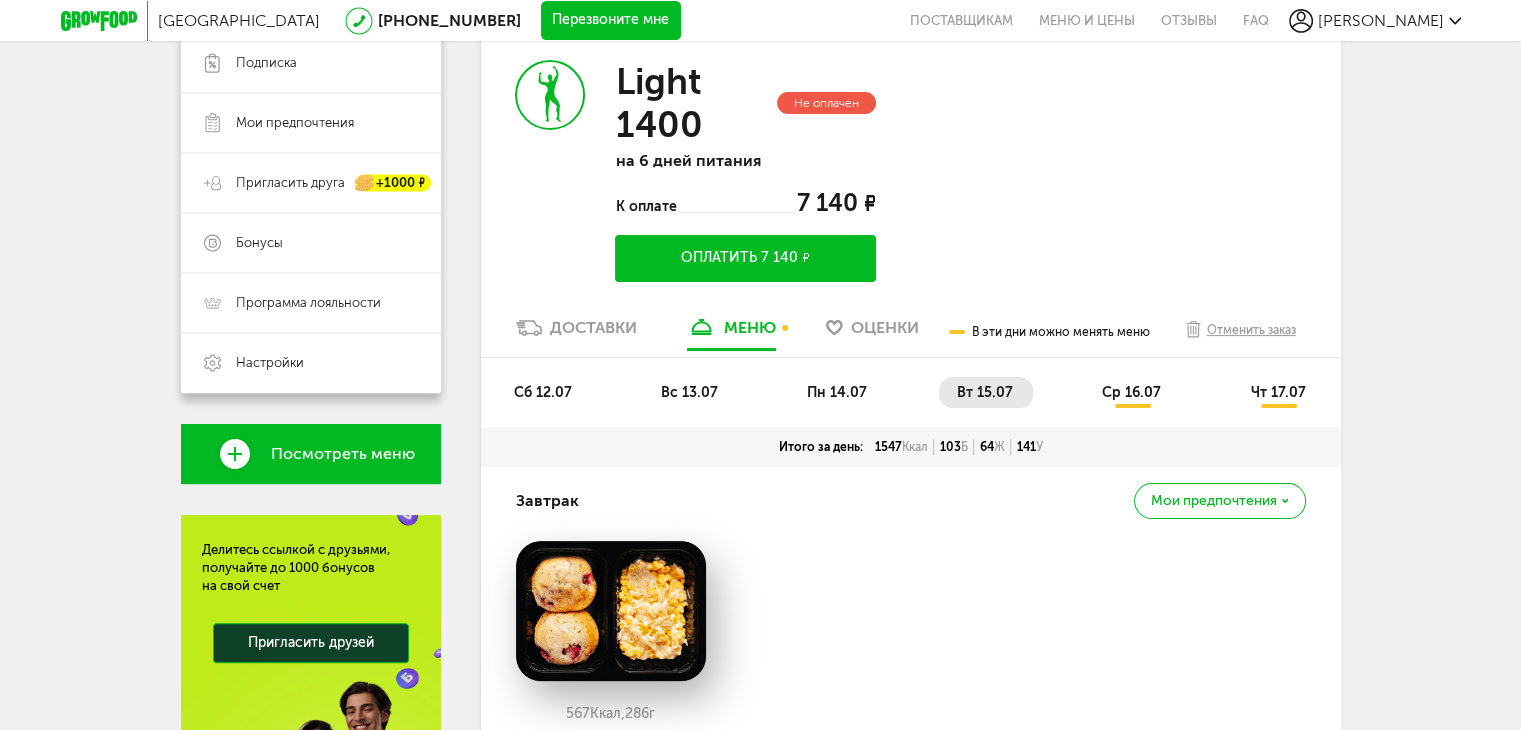 click on "ср 16.07" at bounding box center (1131, 392) 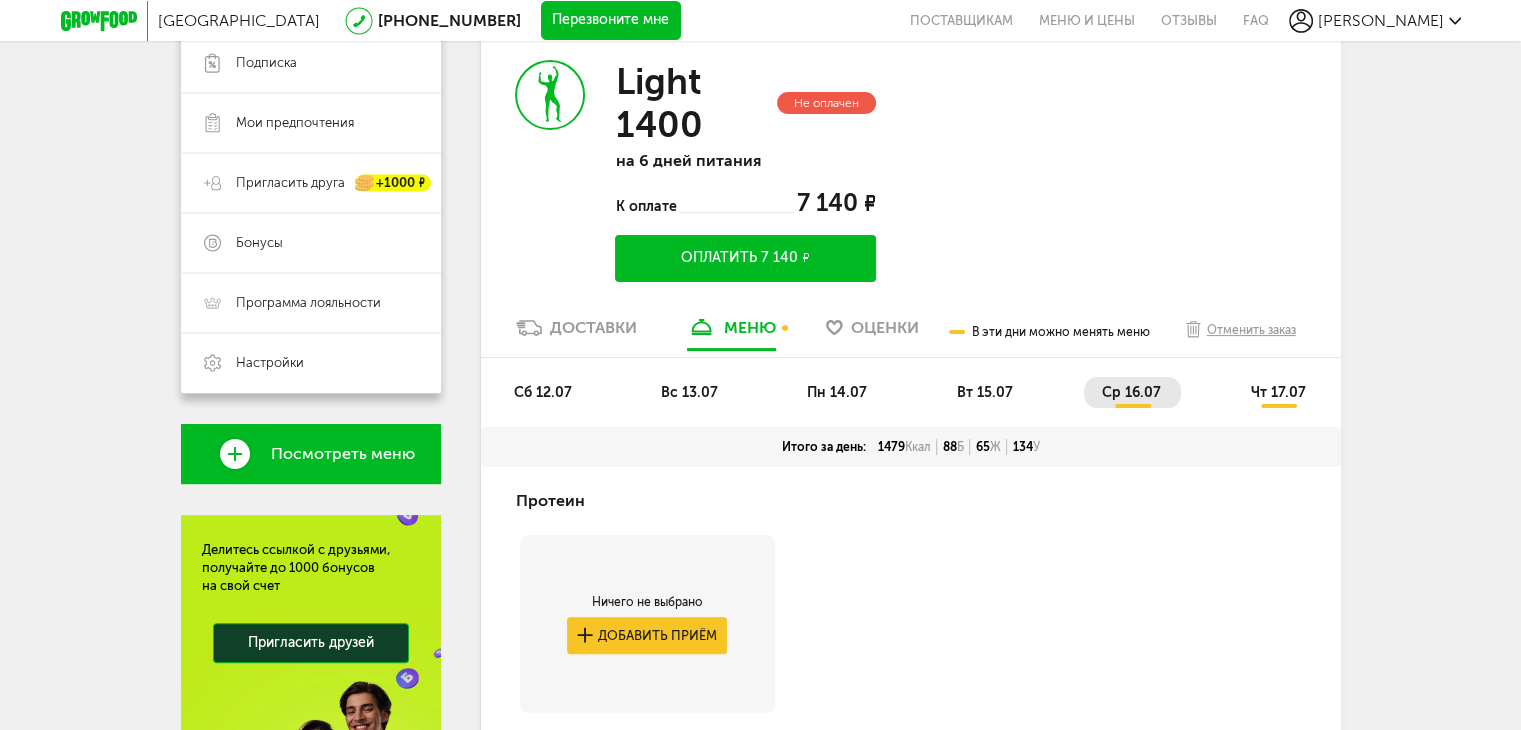 click on "сб 12.07" at bounding box center [543, 392] 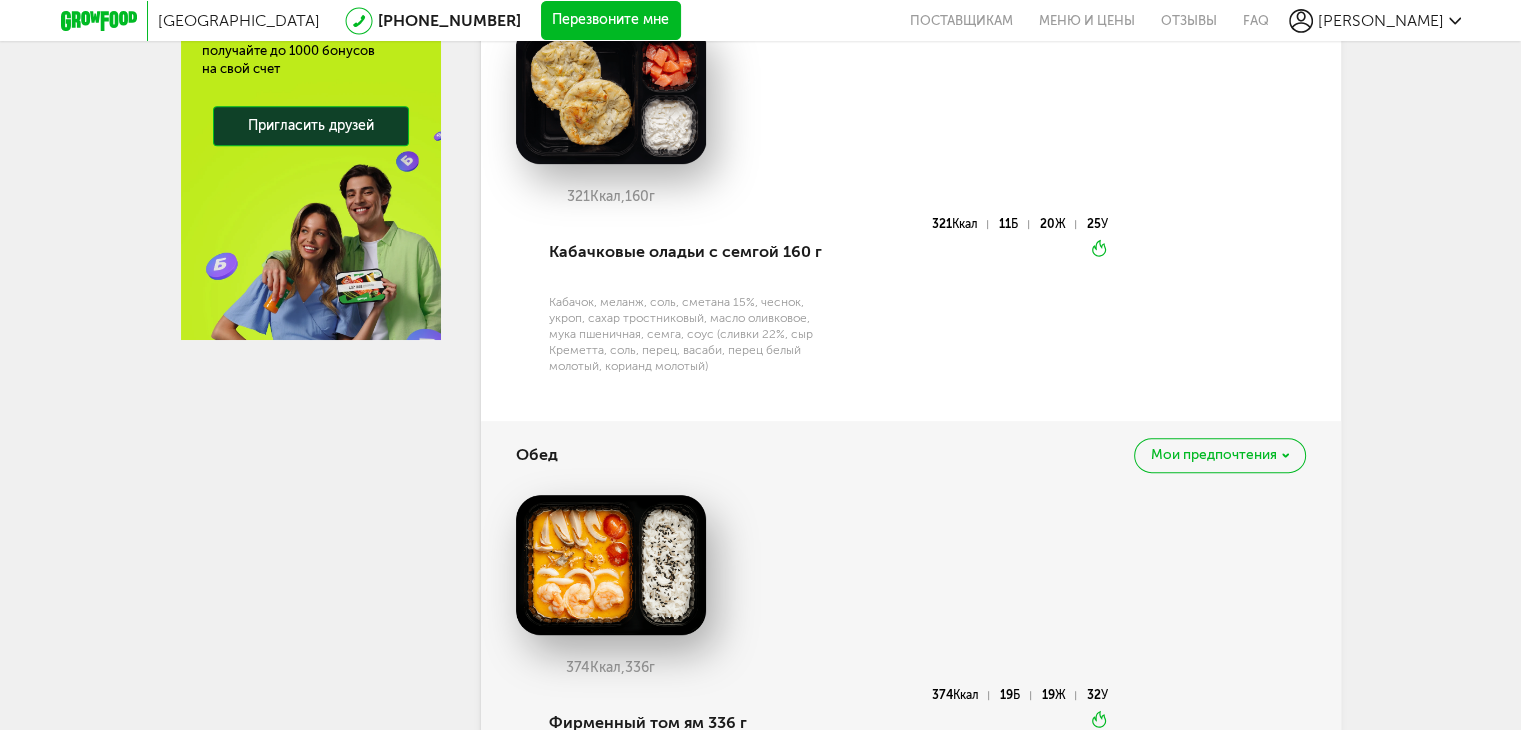 scroll, scrollTop: 822, scrollLeft: 0, axis: vertical 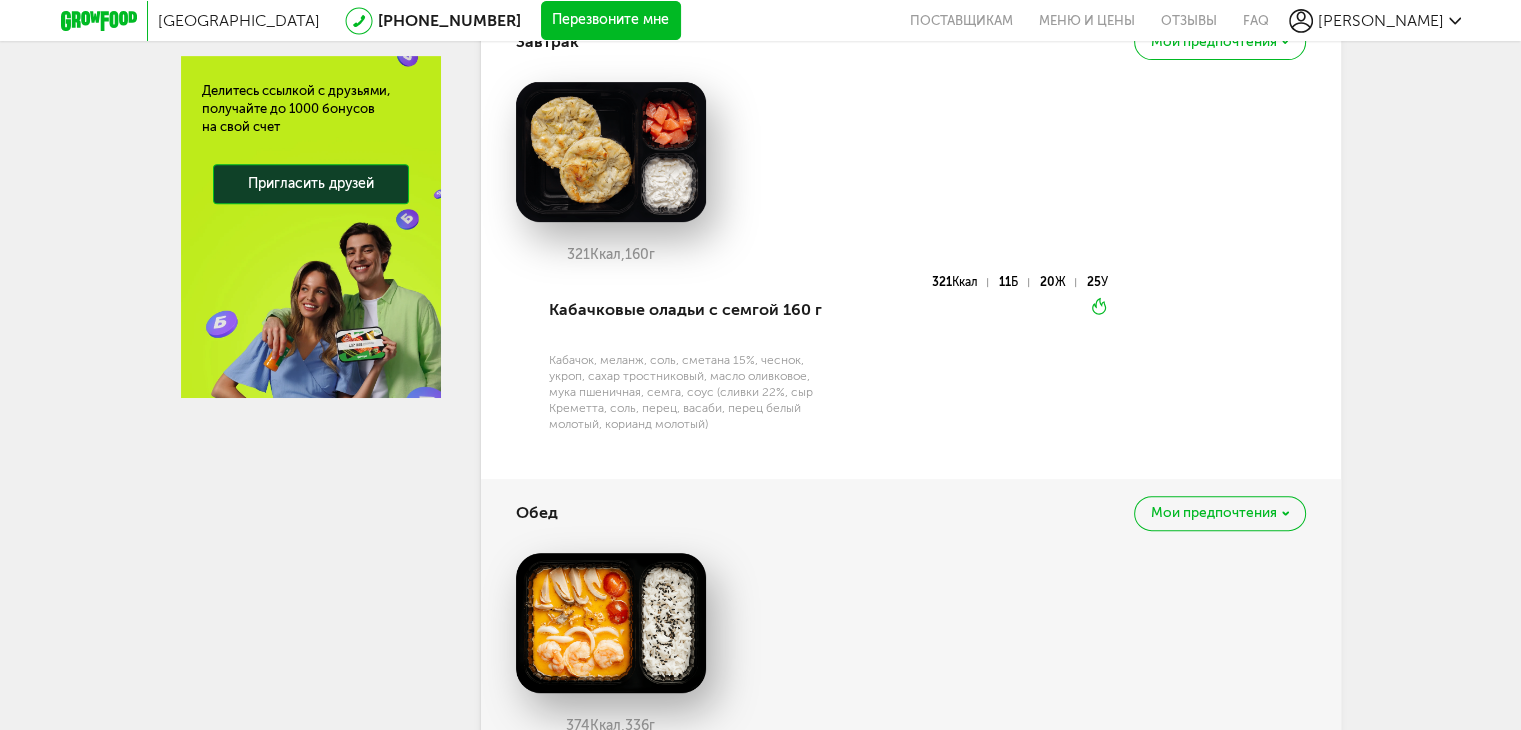 click 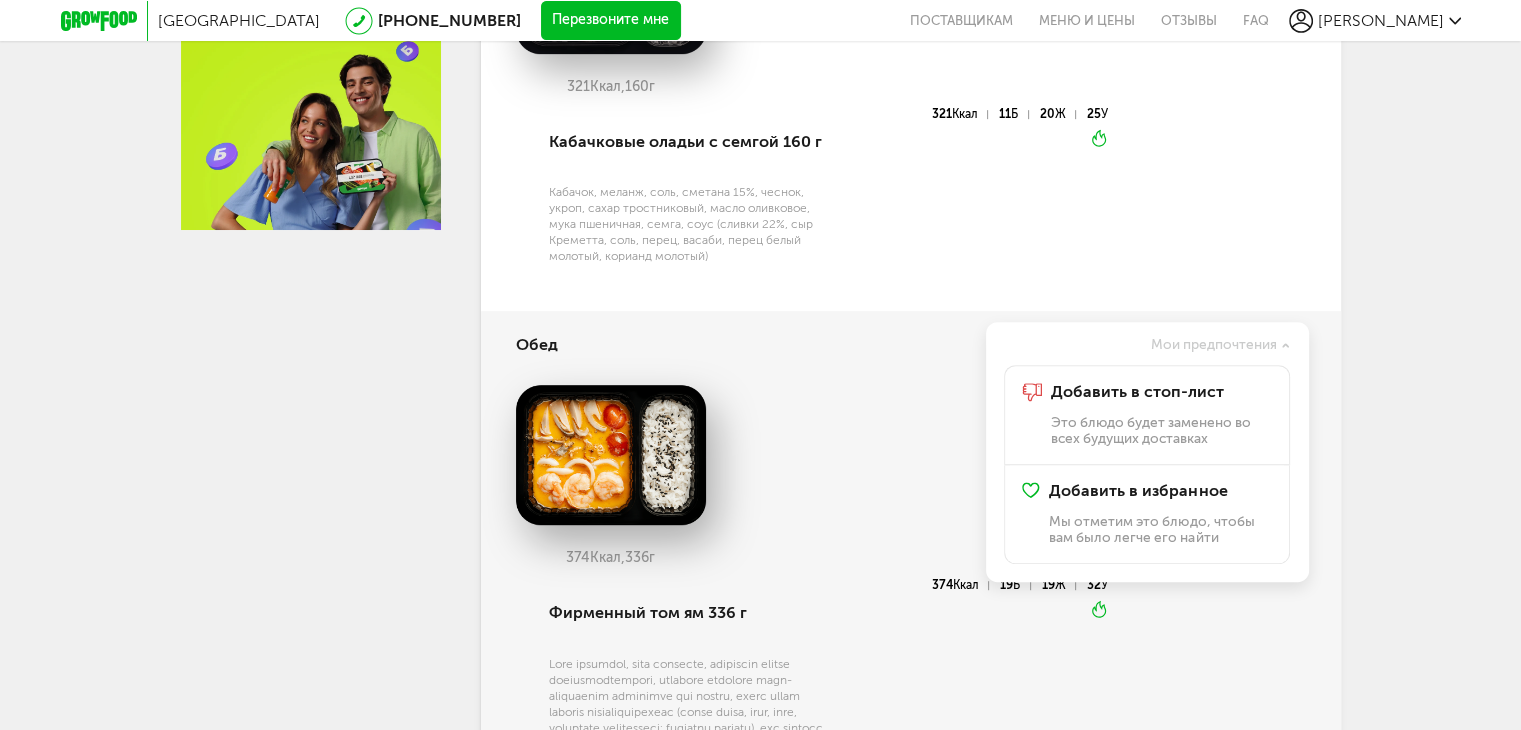 scroll, scrollTop: 1022, scrollLeft: 0, axis: vertical 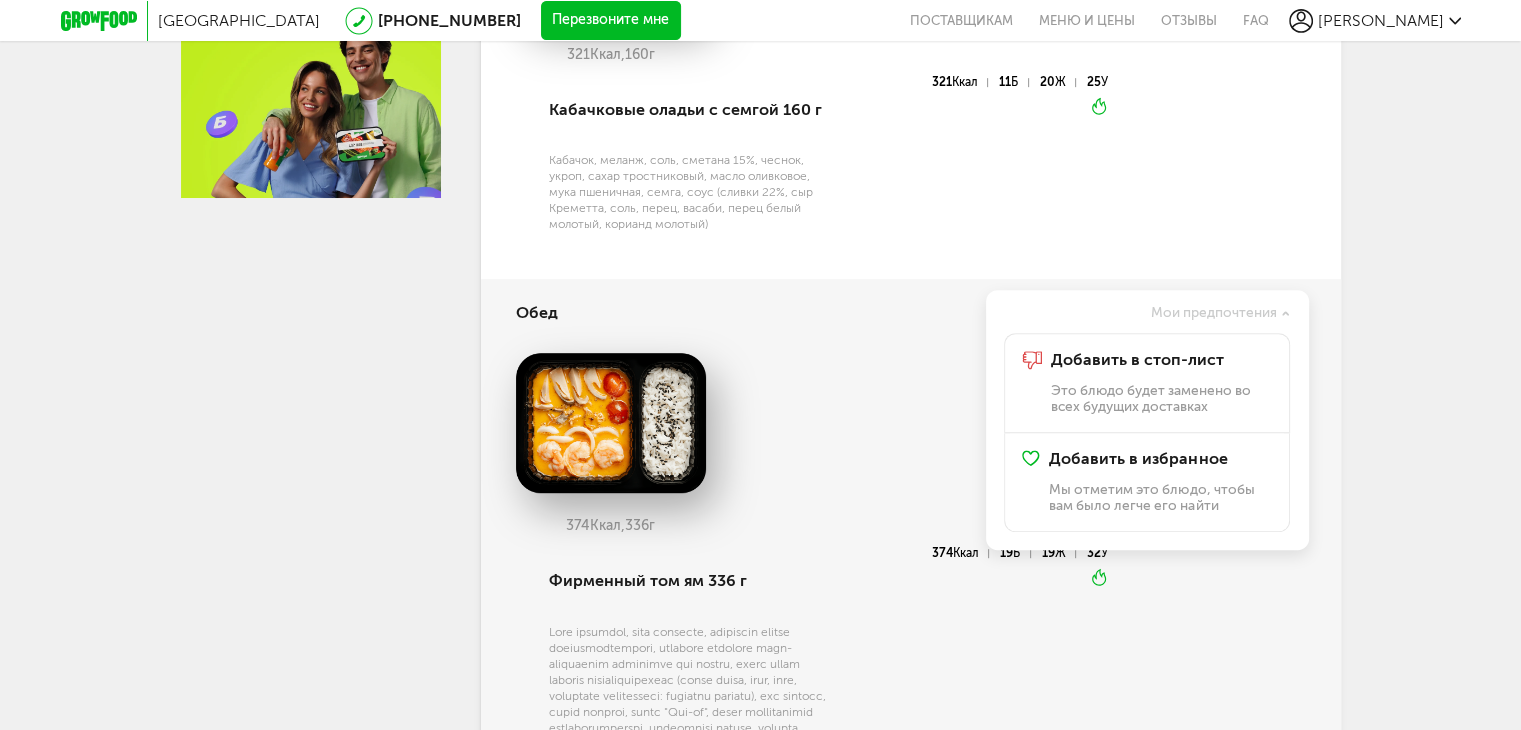 click on "374  Ккал,
336  г" at bounding box center (911, 450) 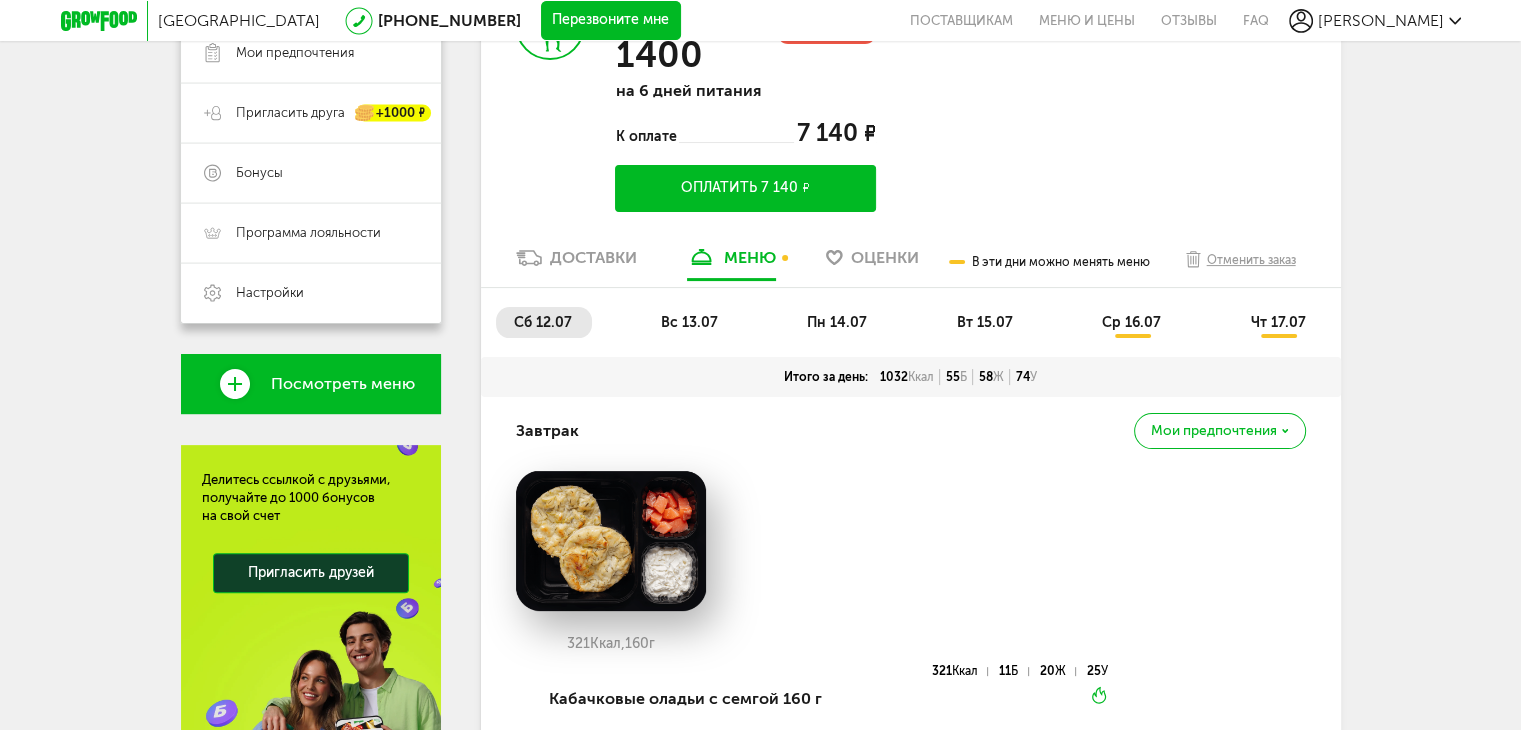 scroll, scrollTop: 422, scrollLeft: 0, axis: vertical 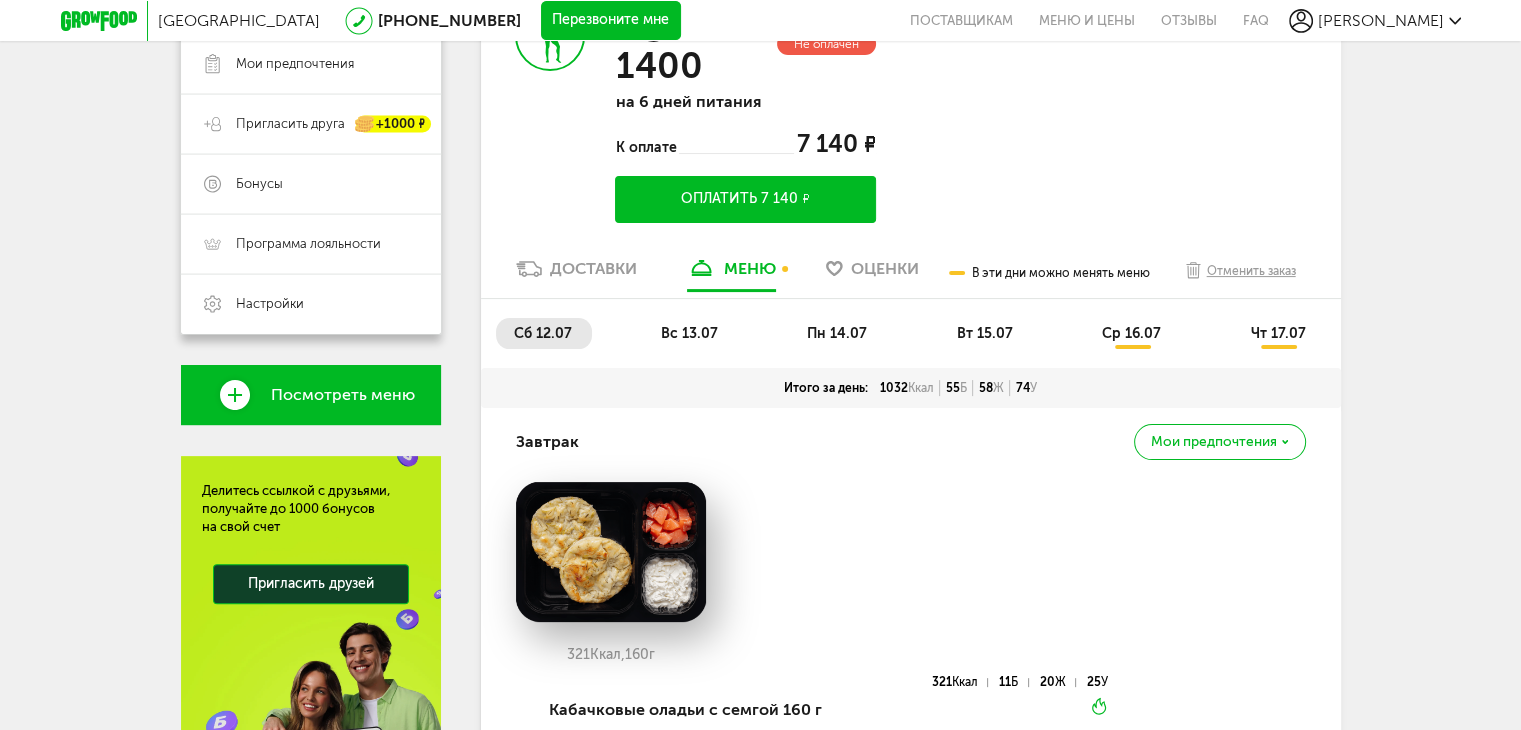 click on "ср 16.07" at bounding box center (1131, 333) 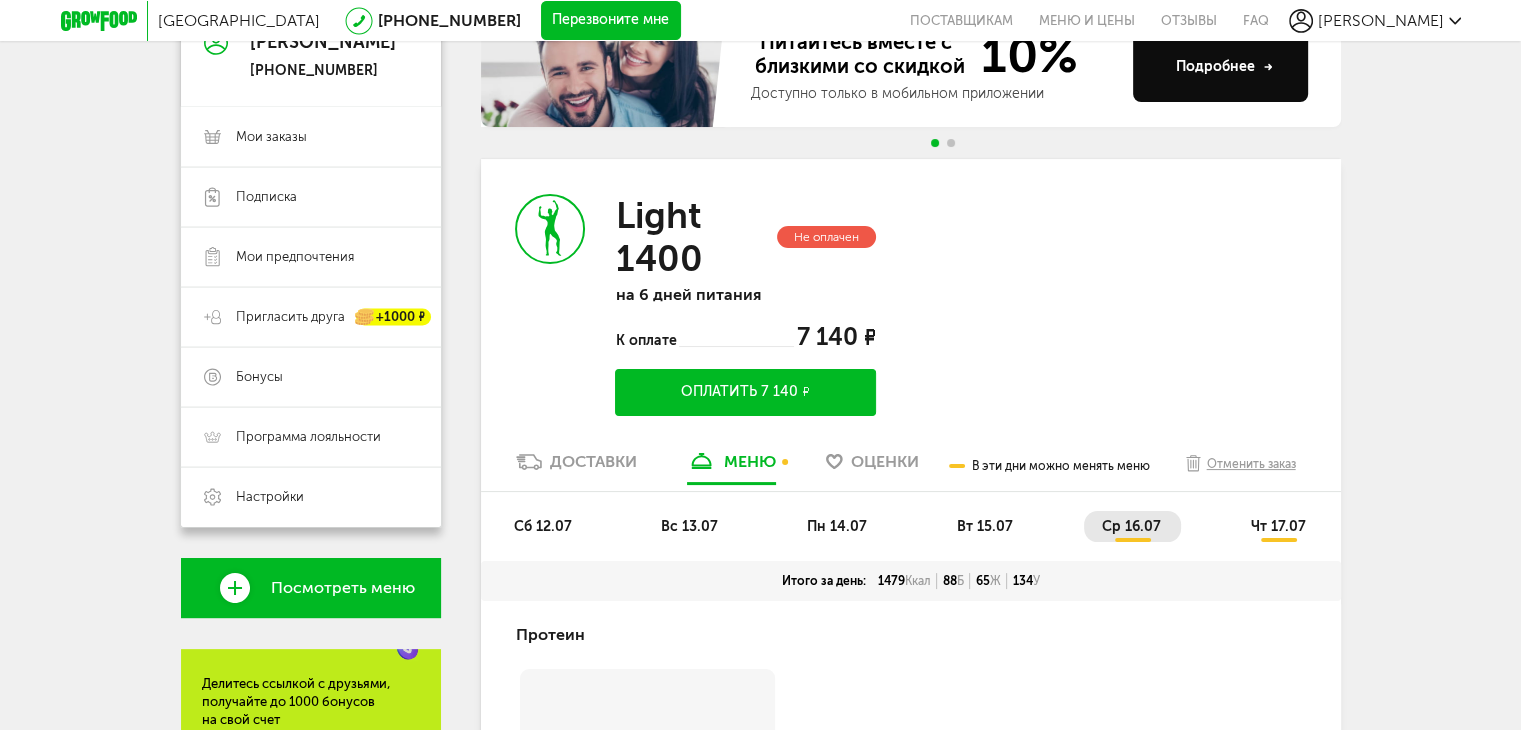 scroll, scrollTop: 222, scrollLeft: 0, axis: vertical 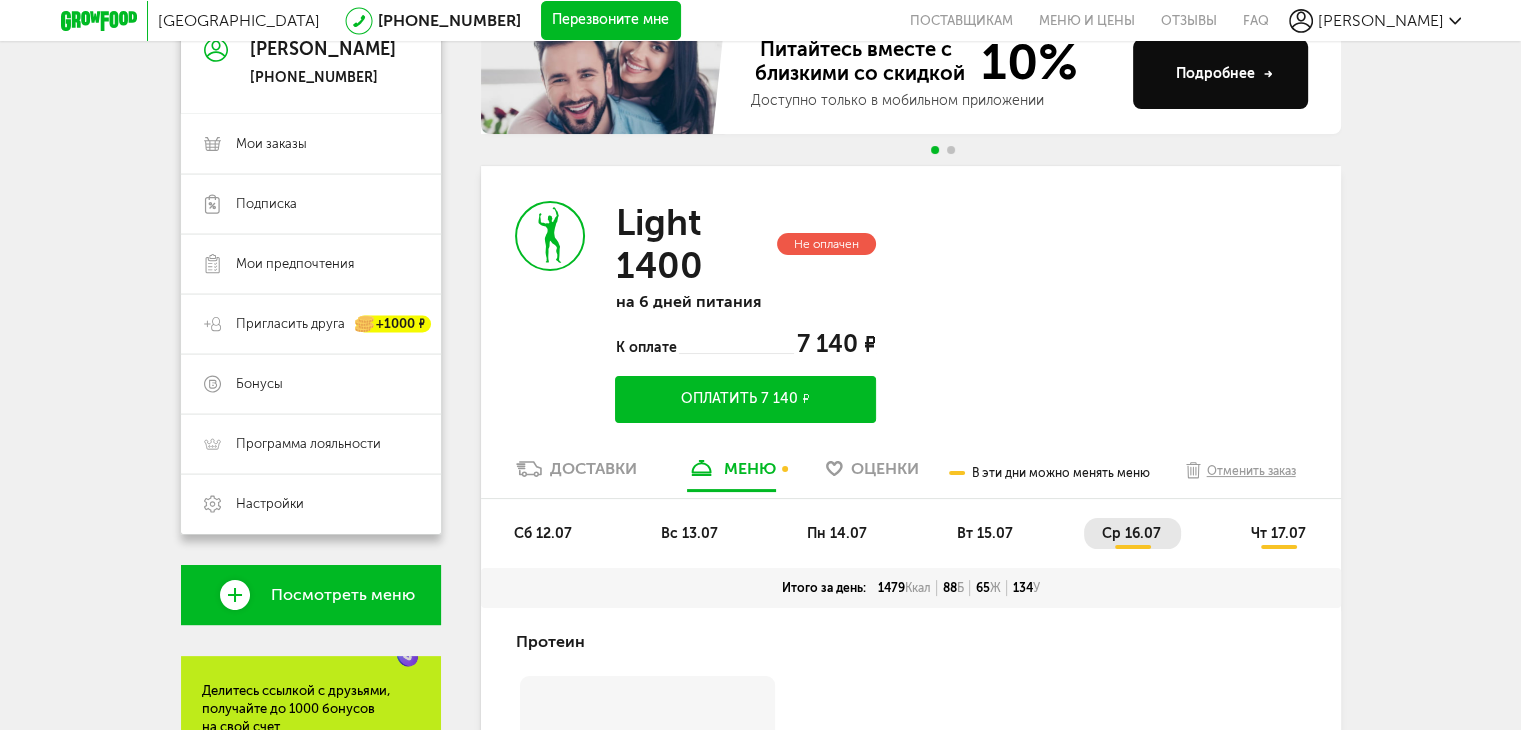 click on "сб 12.07" at bounding box center [543, 533] 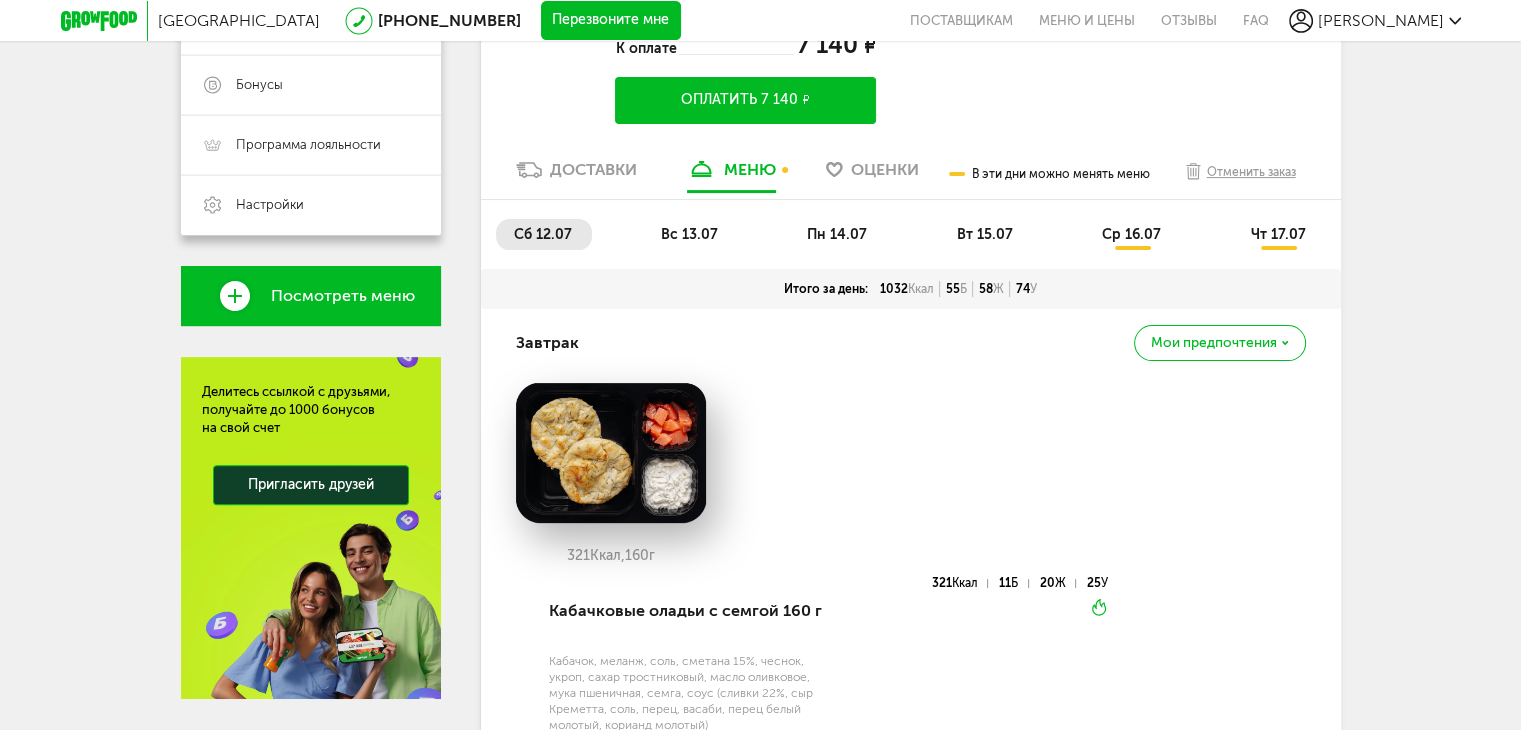scroll, scrollTop: 522, scrollLeft: 0, axis: vertical 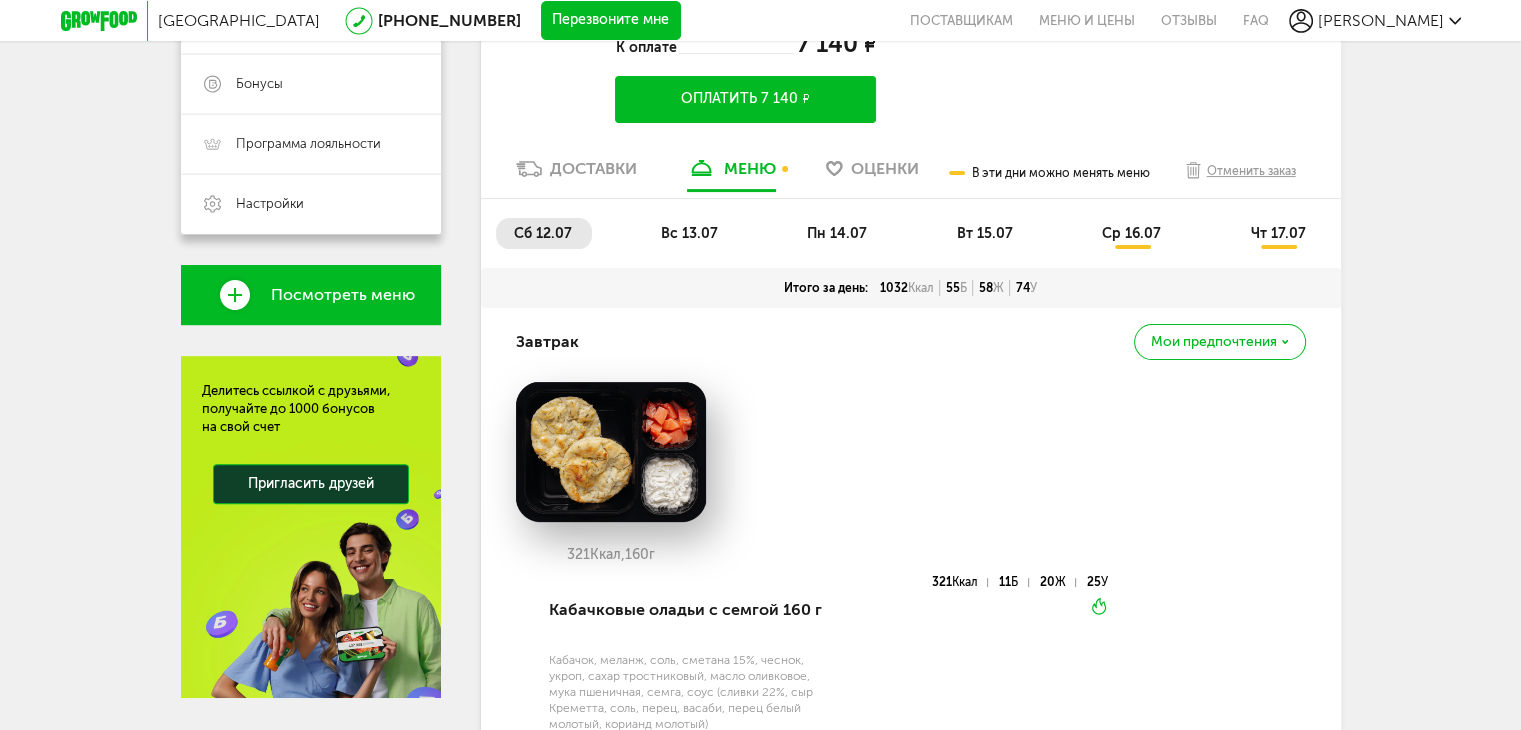 click on "Мои предпочтения" at bounding box center (1219, 341) 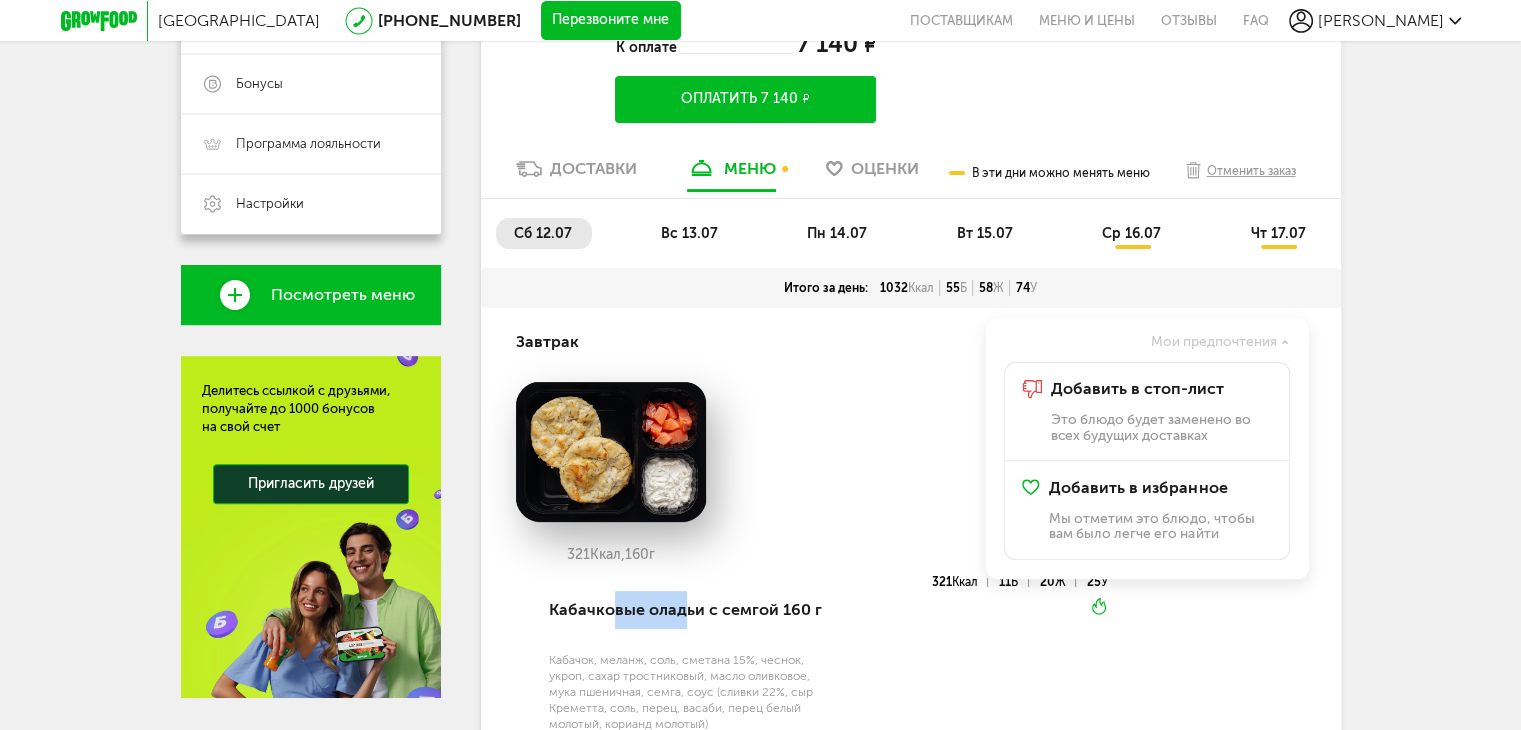 drag, startPoint x: 612, startPoint y: 608, endPoint x: 720, endPoint y: 606, distance: 108.01852 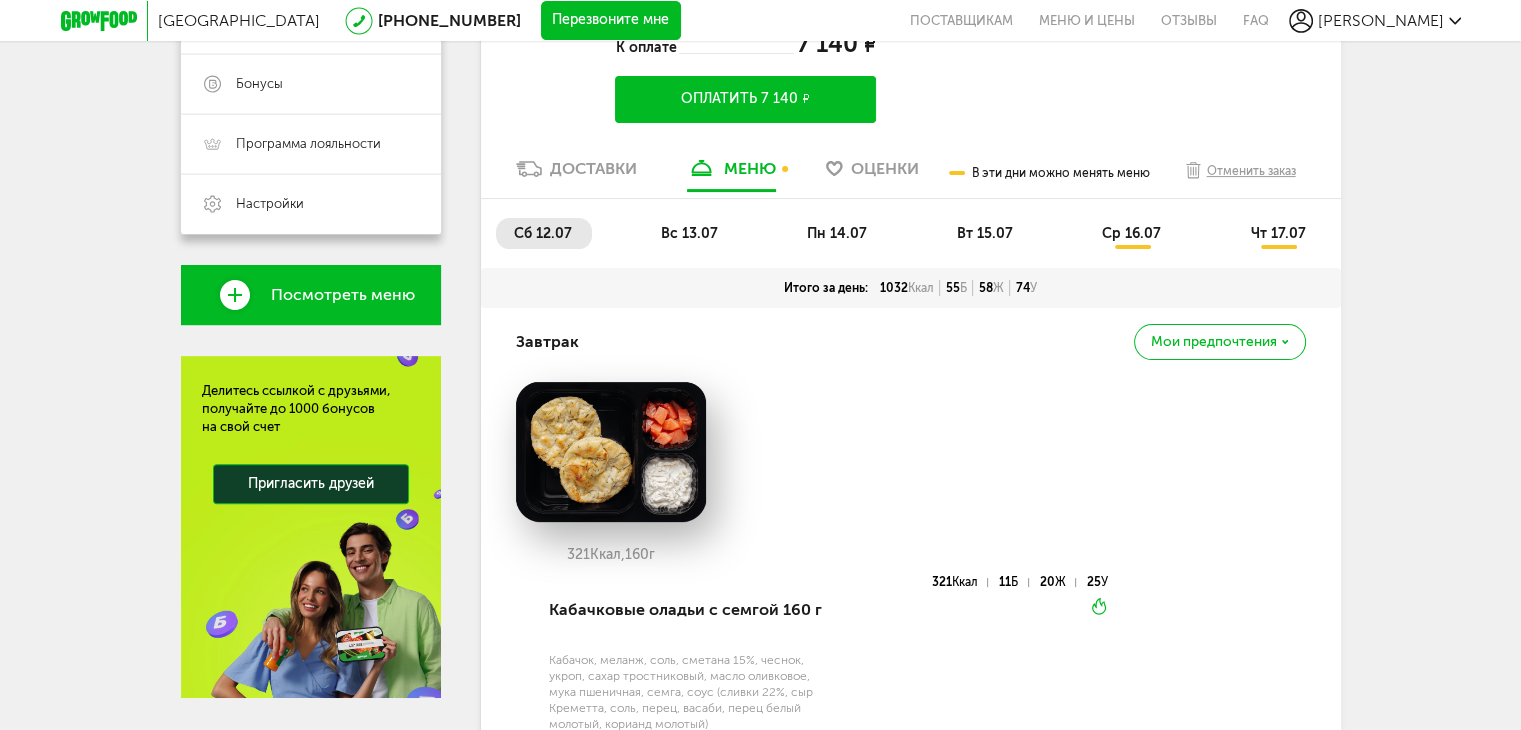 click on "Мои предпочтения" at bounding box center [1219, 341] 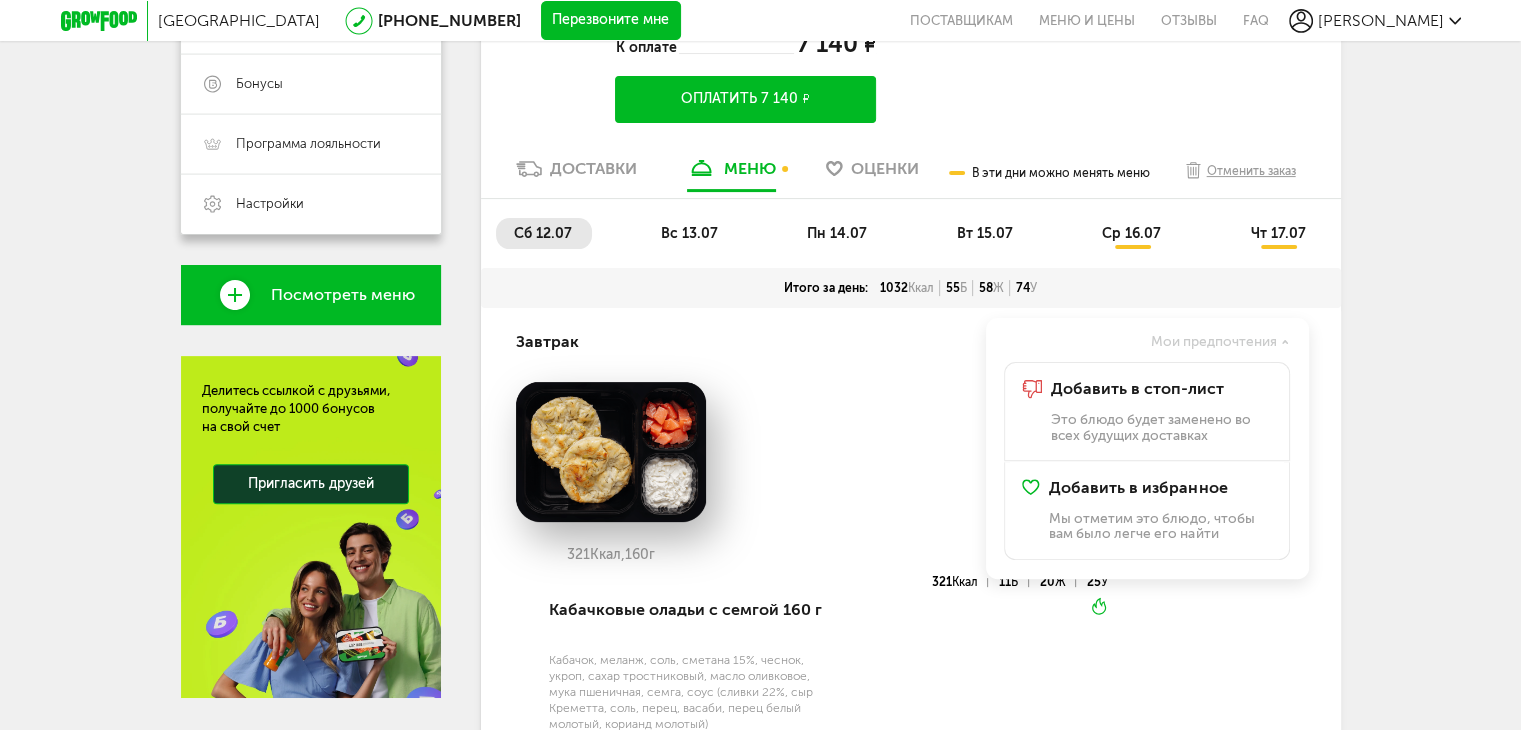 click on "[GEOGRAPHIC_DATA]
[PHONE_NUMBER]   Перезвоните мне
поставщикам
Меню и цены
Отзывы
FAQ
[PERSON_NAME]   [PHONE_NUMBER]       Мои заказы       Подписка           [PERSON_NAME] предпочтения     Пригласить друга     +1000 ₽       Бонусы     Программа лояльности     Настройки       Выход       Меню и цены Отзывы FAQ     [PHONE_NUMBER]   Перезвоните мне     По любым вопросам пишите сюда:       Подписывайтесь в соцсетях:       Присоединяйся к нашей команде:   [PERSON_NAME] в GF   Читайте статьи:   Блог GrowFood   Ты блогер?   Оставляй заявку   Поставщикам:   Написать   Новый заказ" at bounding box center (760, 841) 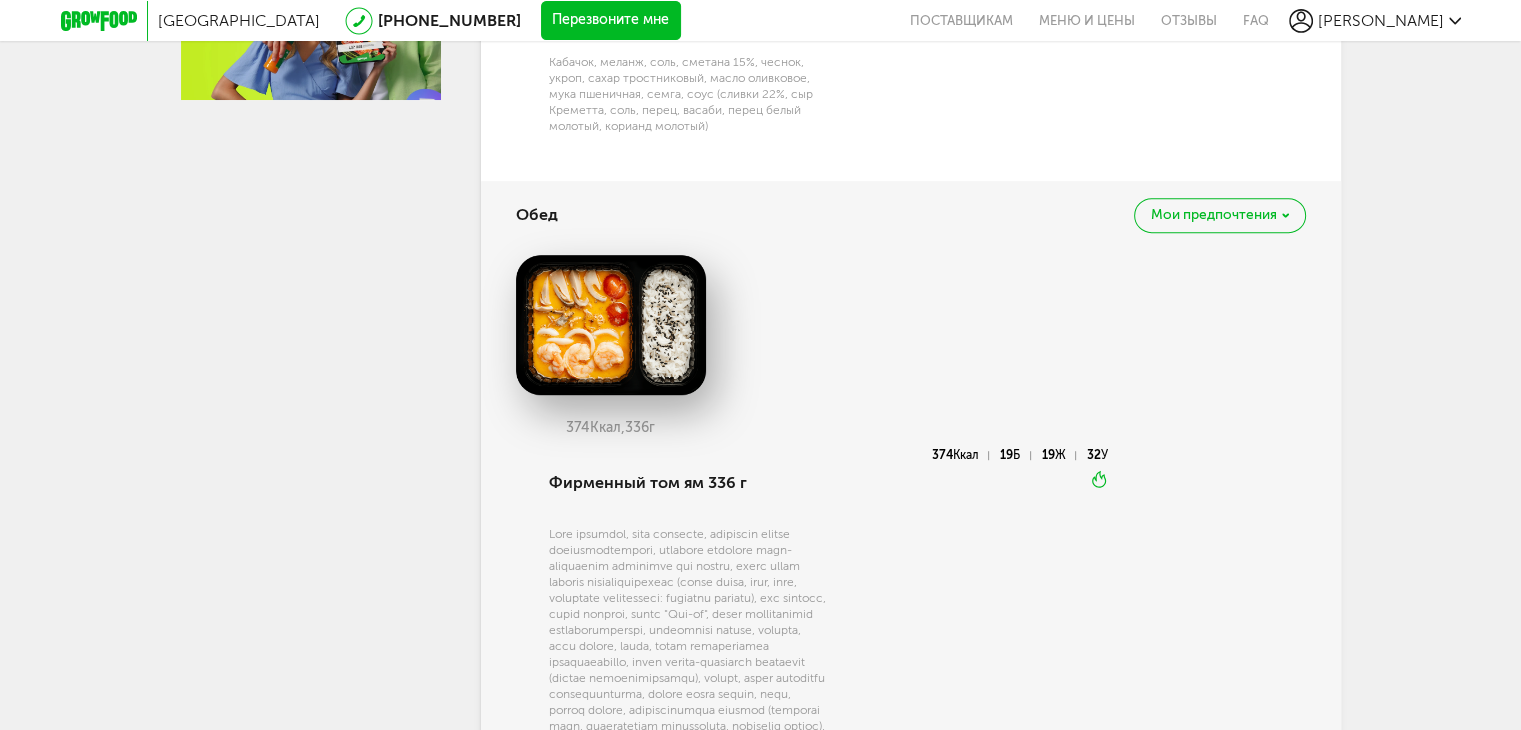 scroll, scrollTop: 1122, scrollLeft: 0, axis: vertical 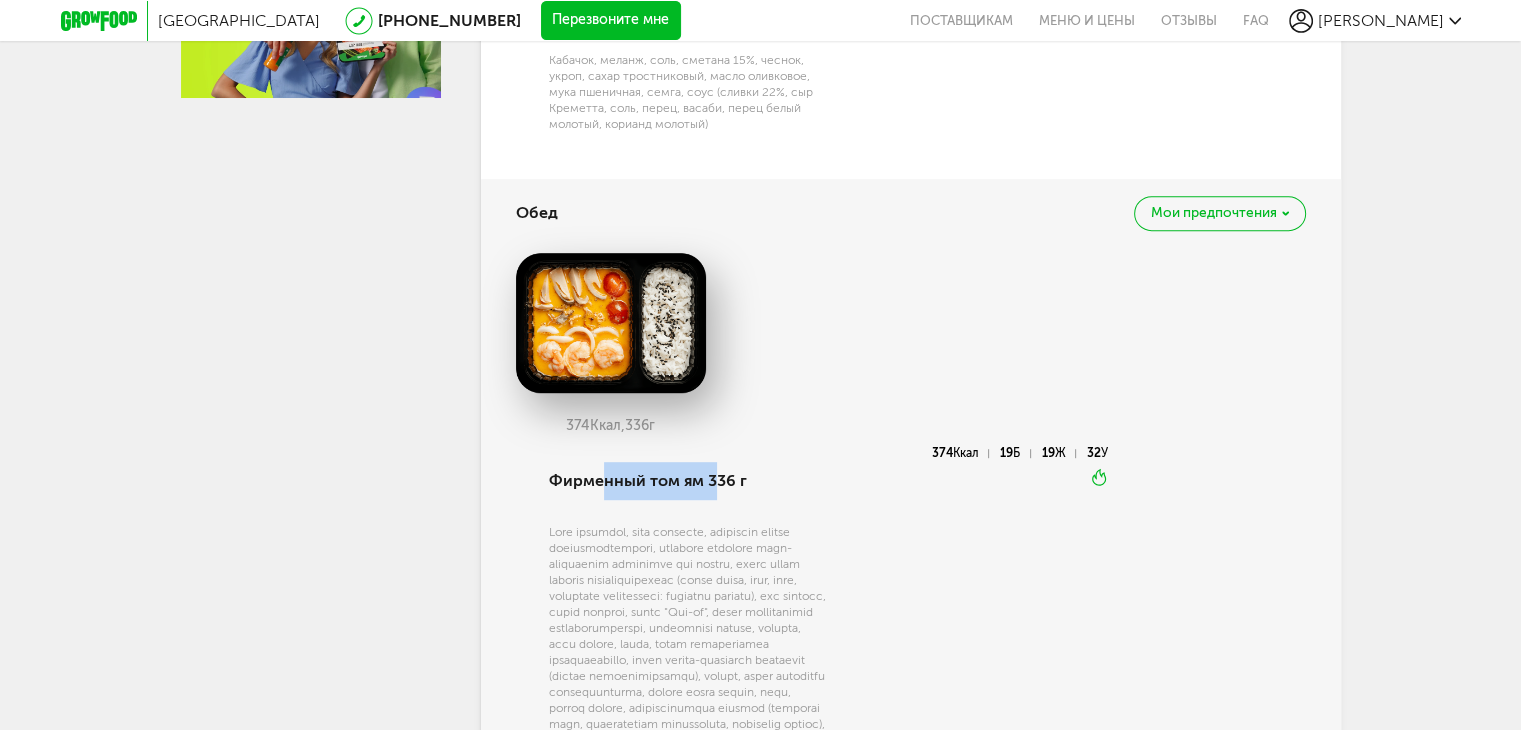 drag, startPoint x: 604, startPoint y: 489, endPoint x: 761, endPoint y: 487, distance: 157.01274 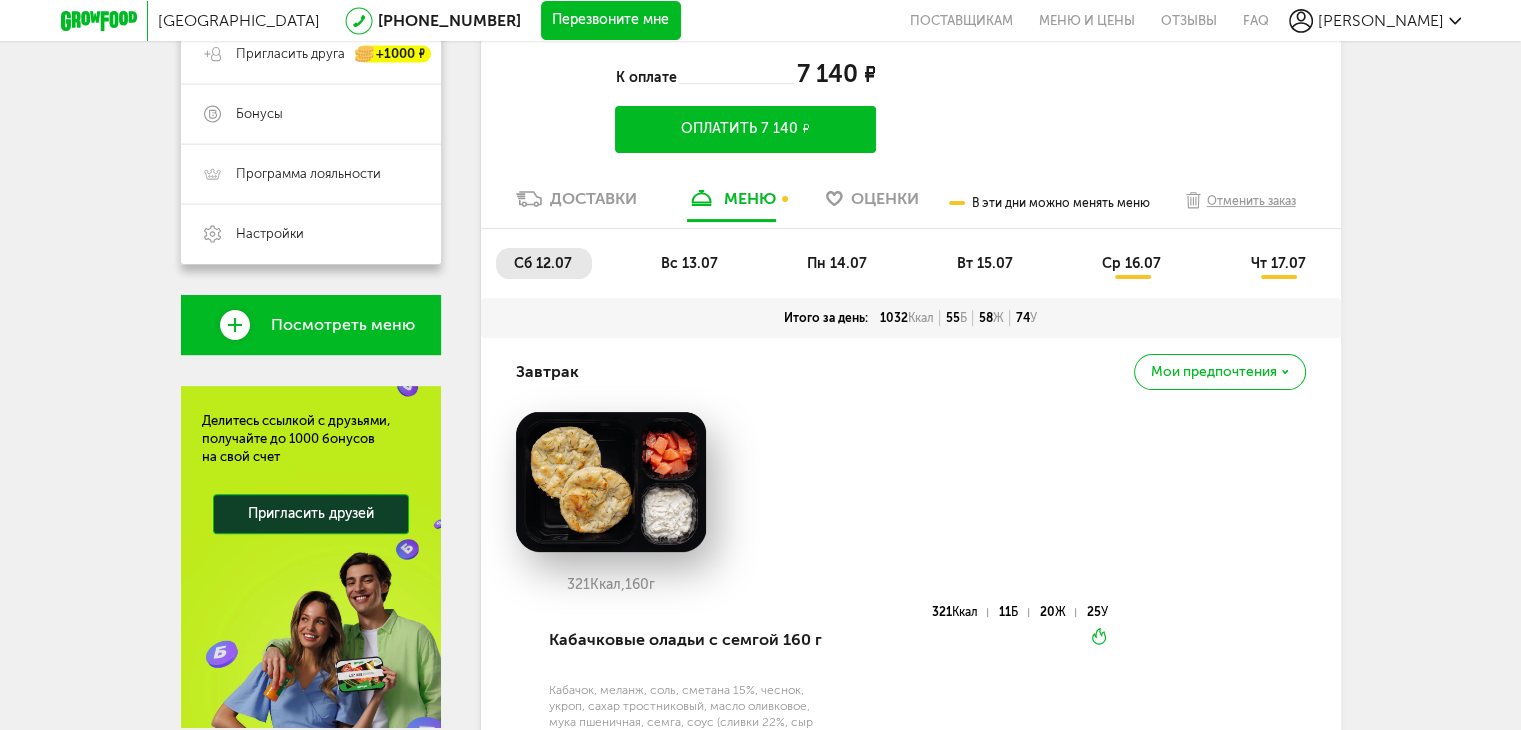 scroll, scrollTop: 500, scrollLeft: 0, axis: vertical 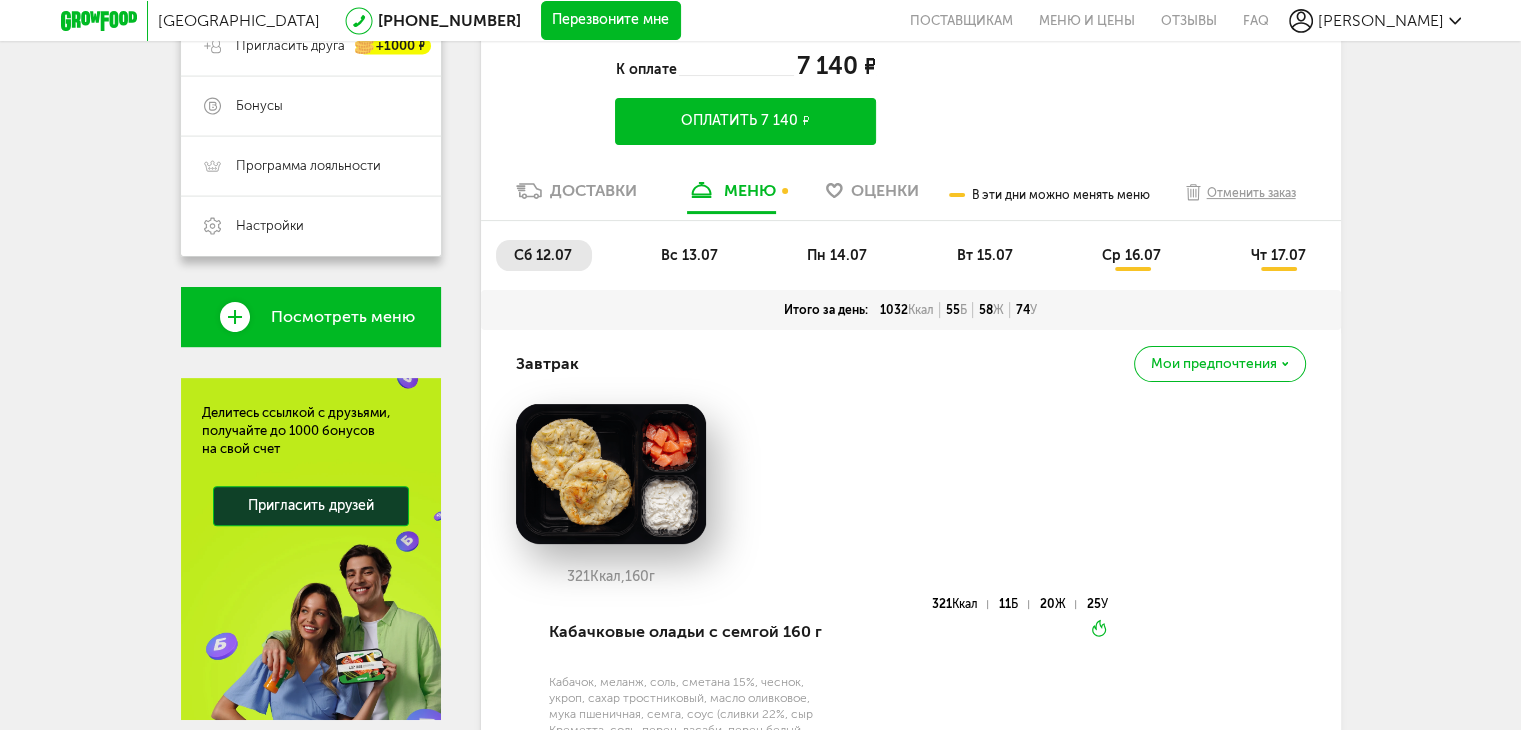 click on "вс 13.07" at bounding box center [689, 255] 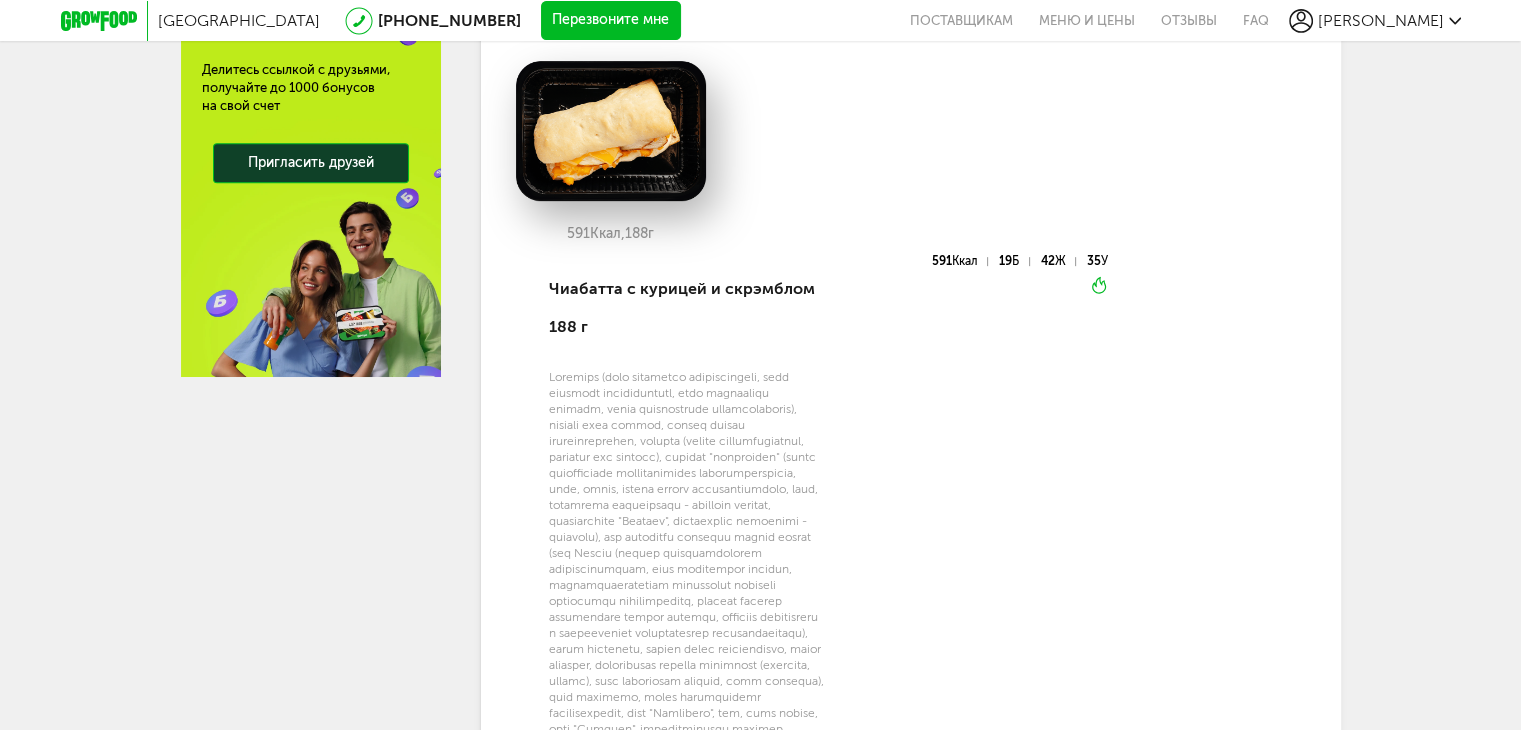 scroll, scrollTop: 900, scrollLeft: 0, axis: vertical 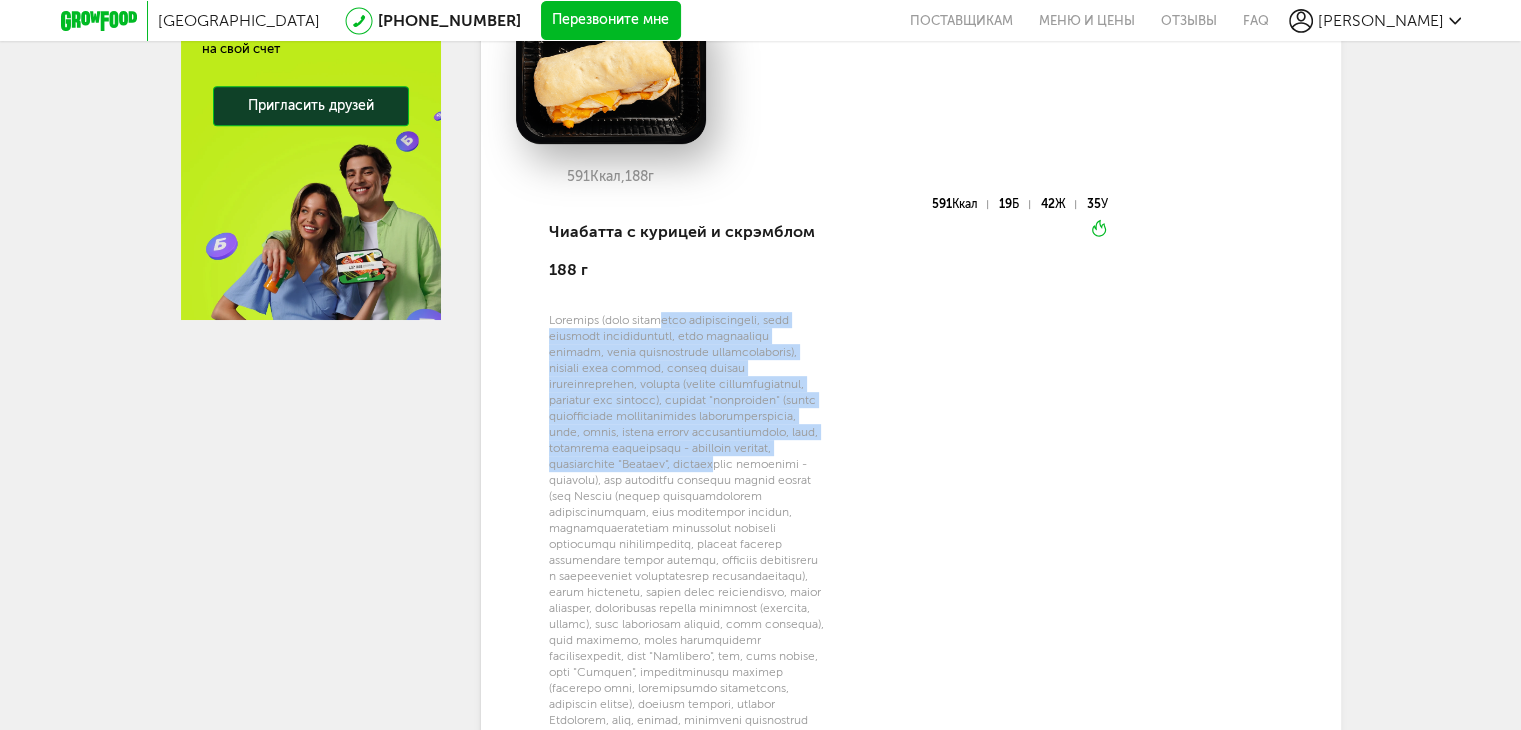 drag, startPoint x: 672, startPoint y: 321, endPoint x: 733, endPoint y: 476, distance: 166.5713 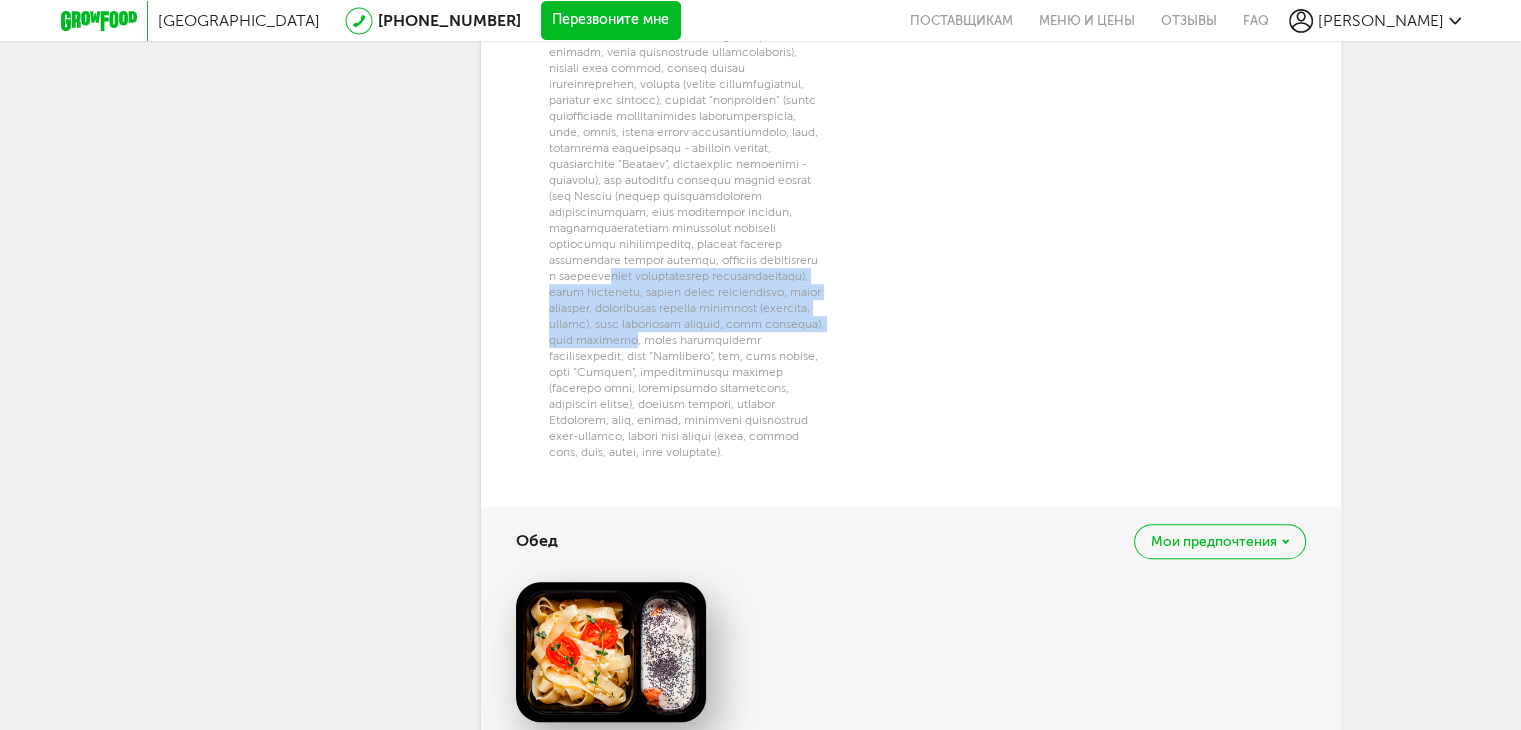 drag, startPoint x: 696, startPoint y: 289, endPoint x: 688, endPoint y: 375, distance: 86.37129 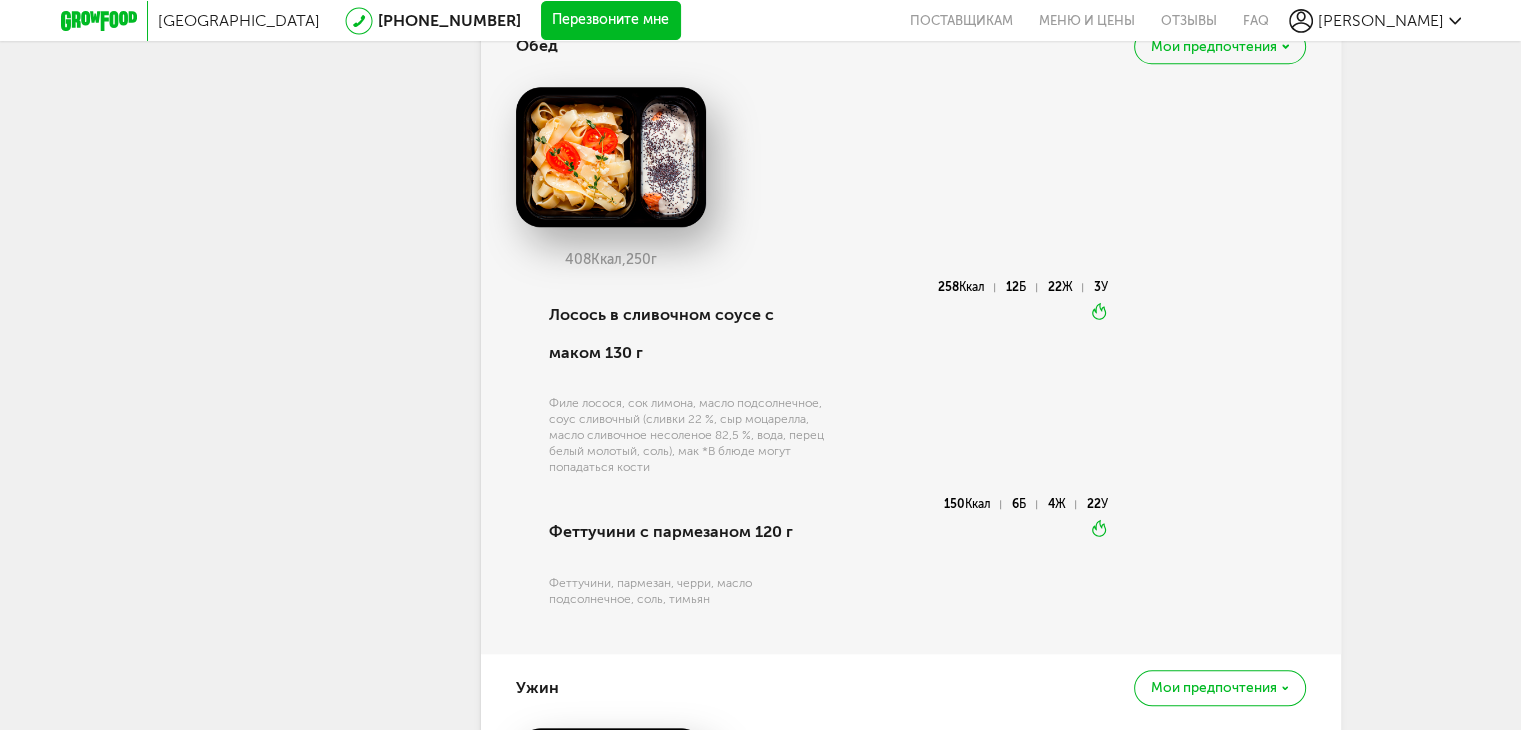 scroll, scrollTop: 1700, scrollLeft: 0, axis: vertical 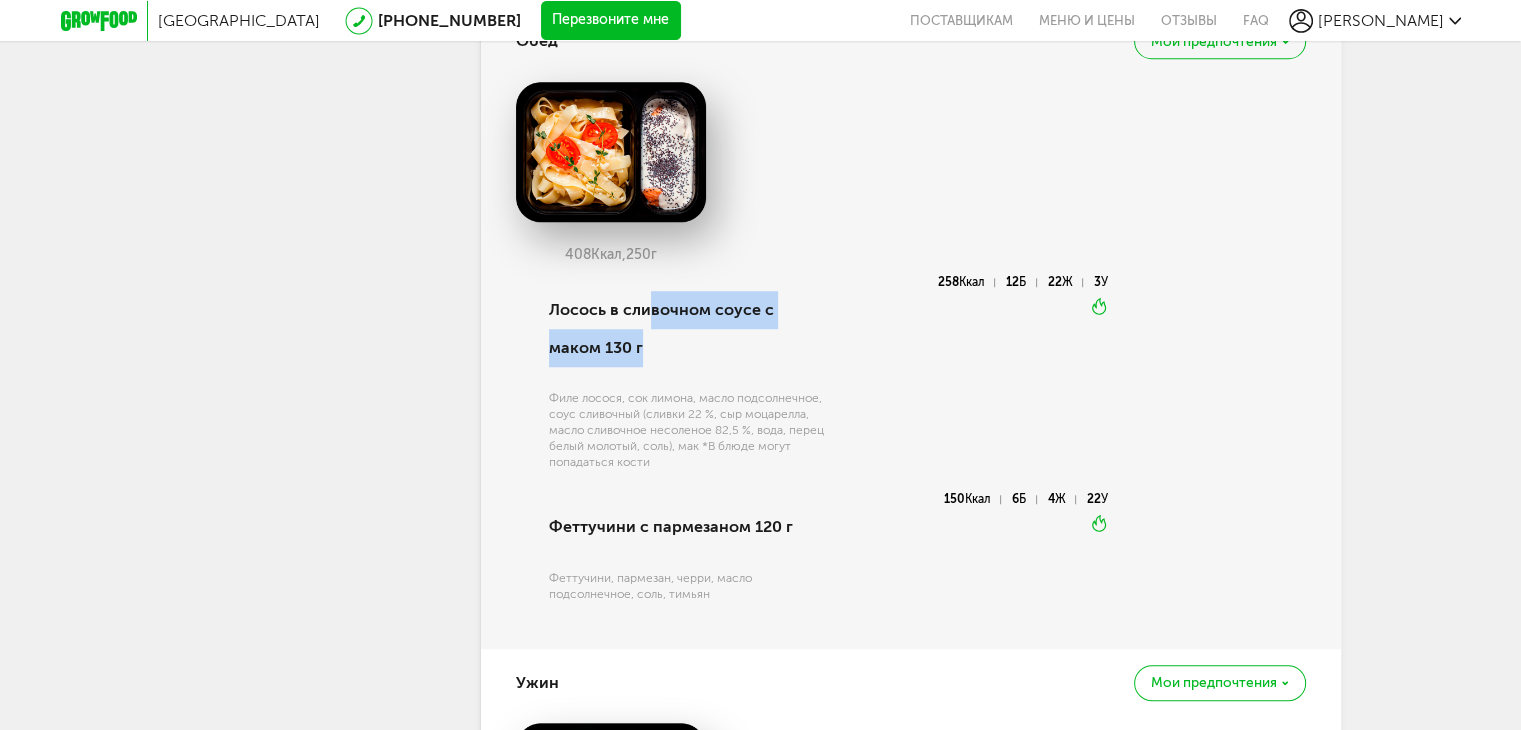 drag, startPoint x: 648, startPoint y: 359, endPoint x: 730, endPoint y: 422, distance: 103.40696 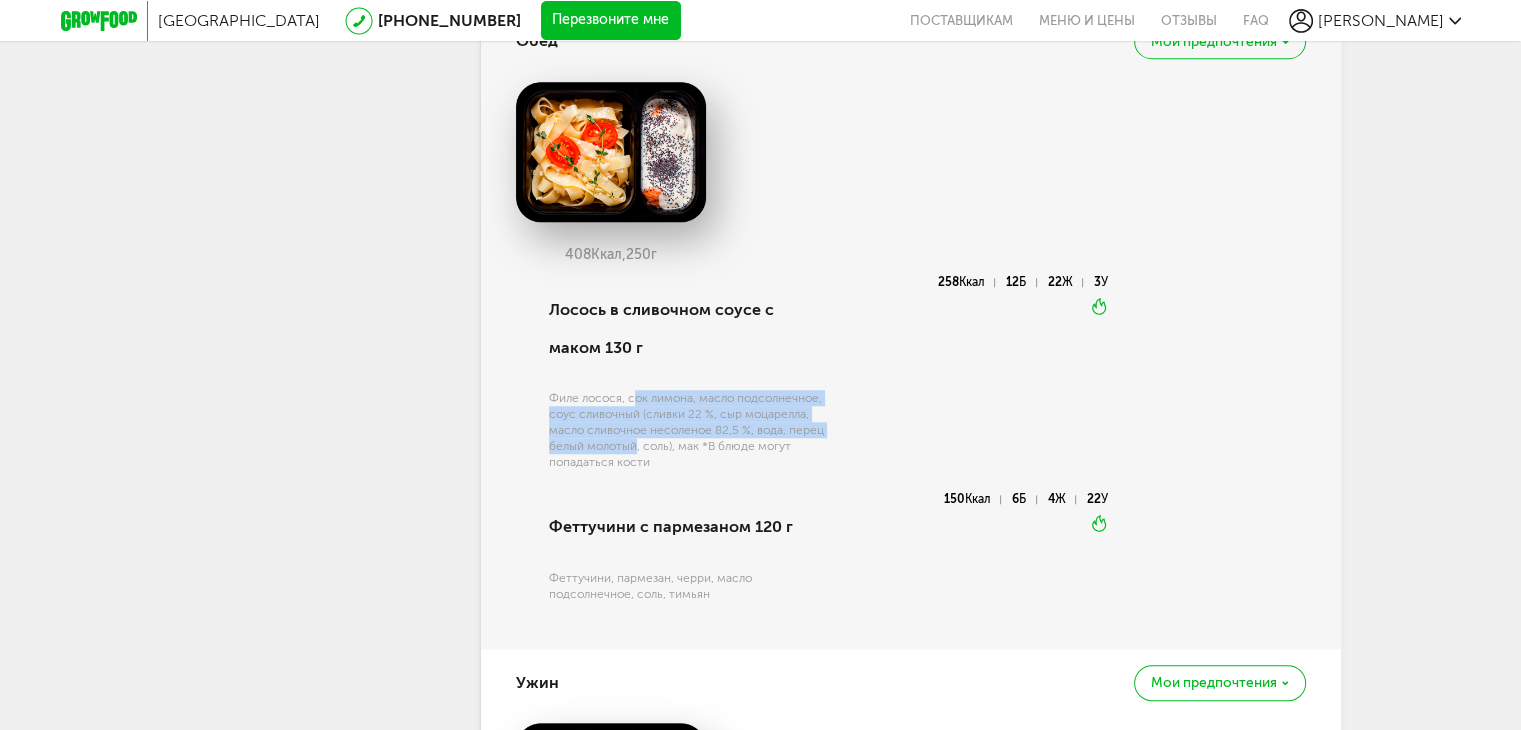 drag, startPoint x: 631, startPoint y: 444, endPoint x: 633, endPoint y: 497, distance: 53.037724 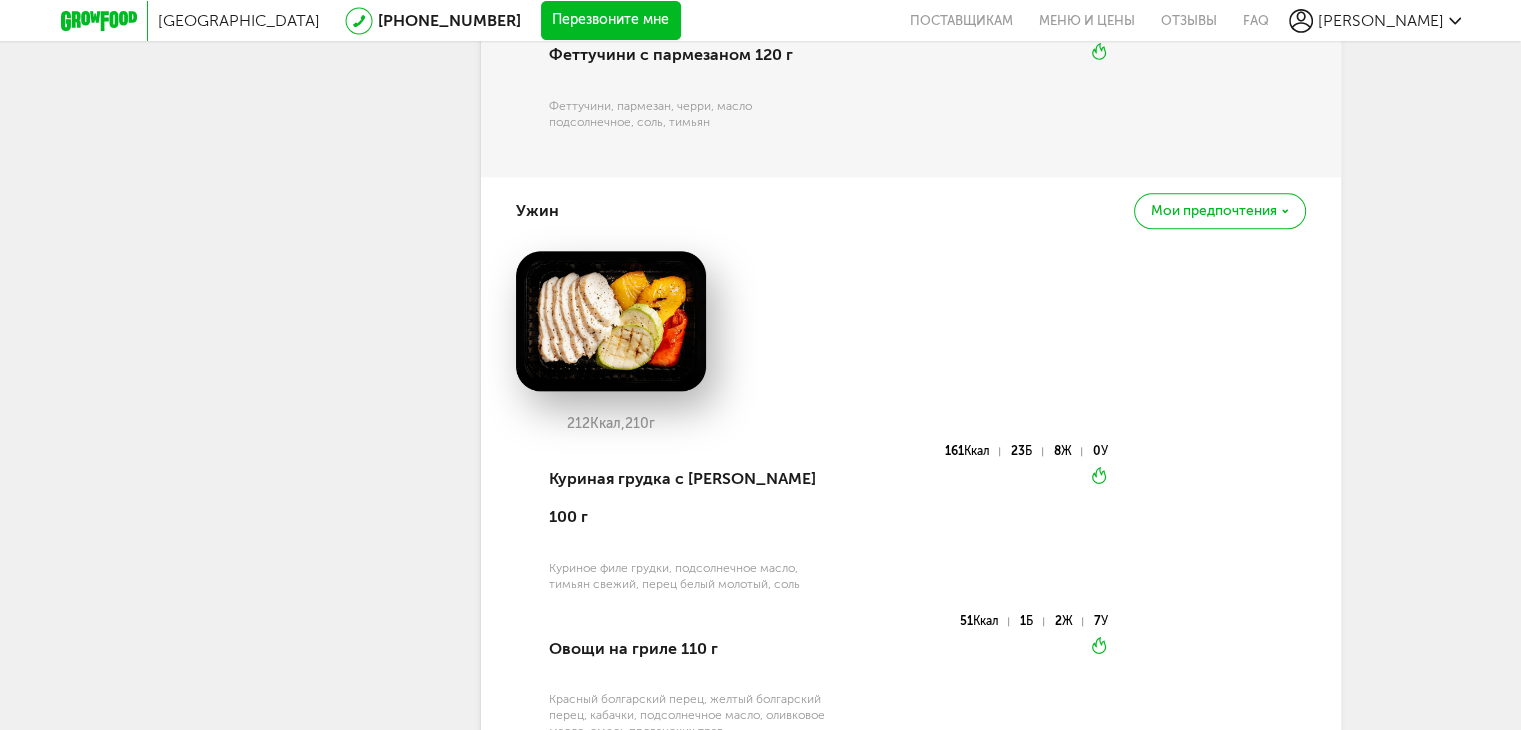 scroll, scrollTop: 2356, scrollLeft: 0, axis: vertical 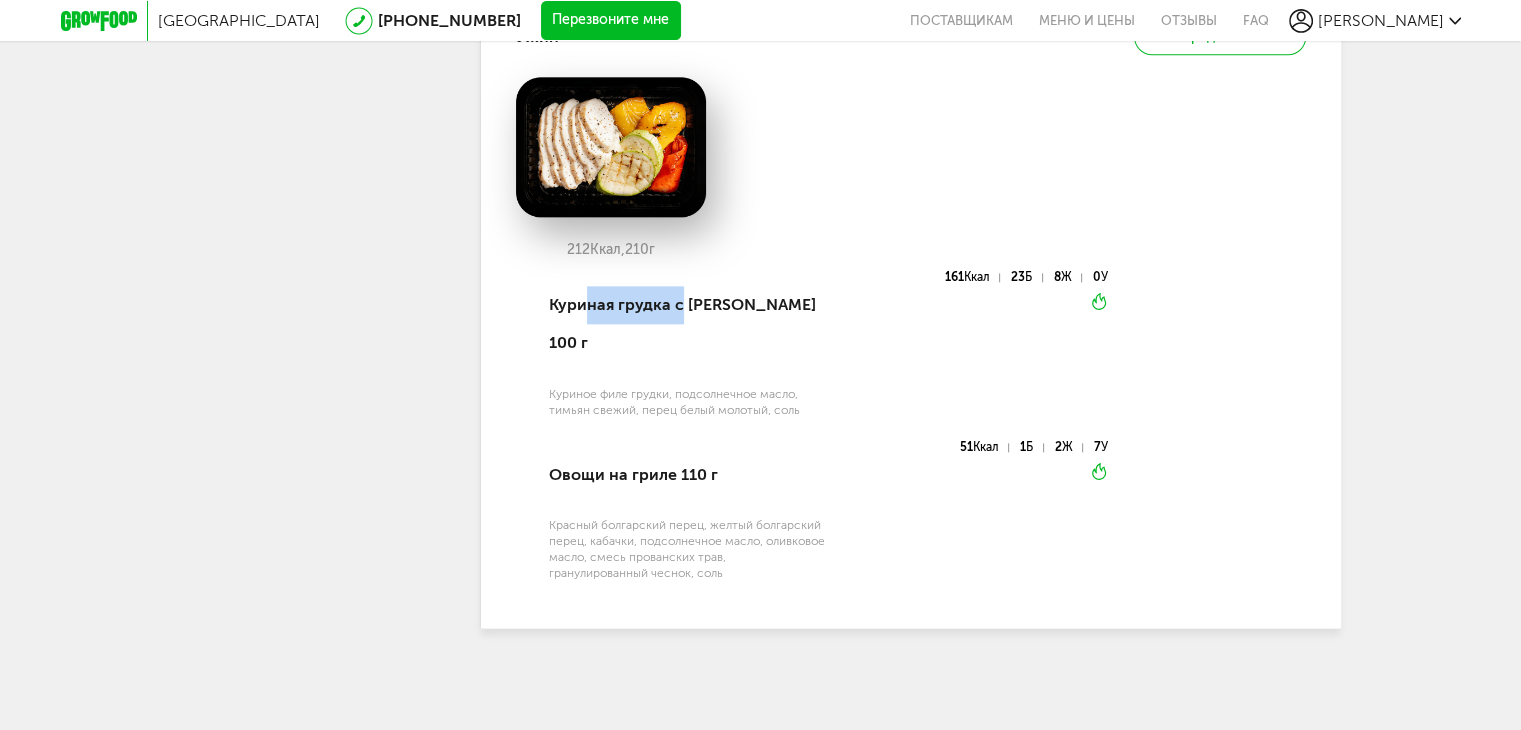 drag, startPoint x: 636, startPoint y: 337, endPoint x: 711, endPoint y: 333, distance: 75.10659 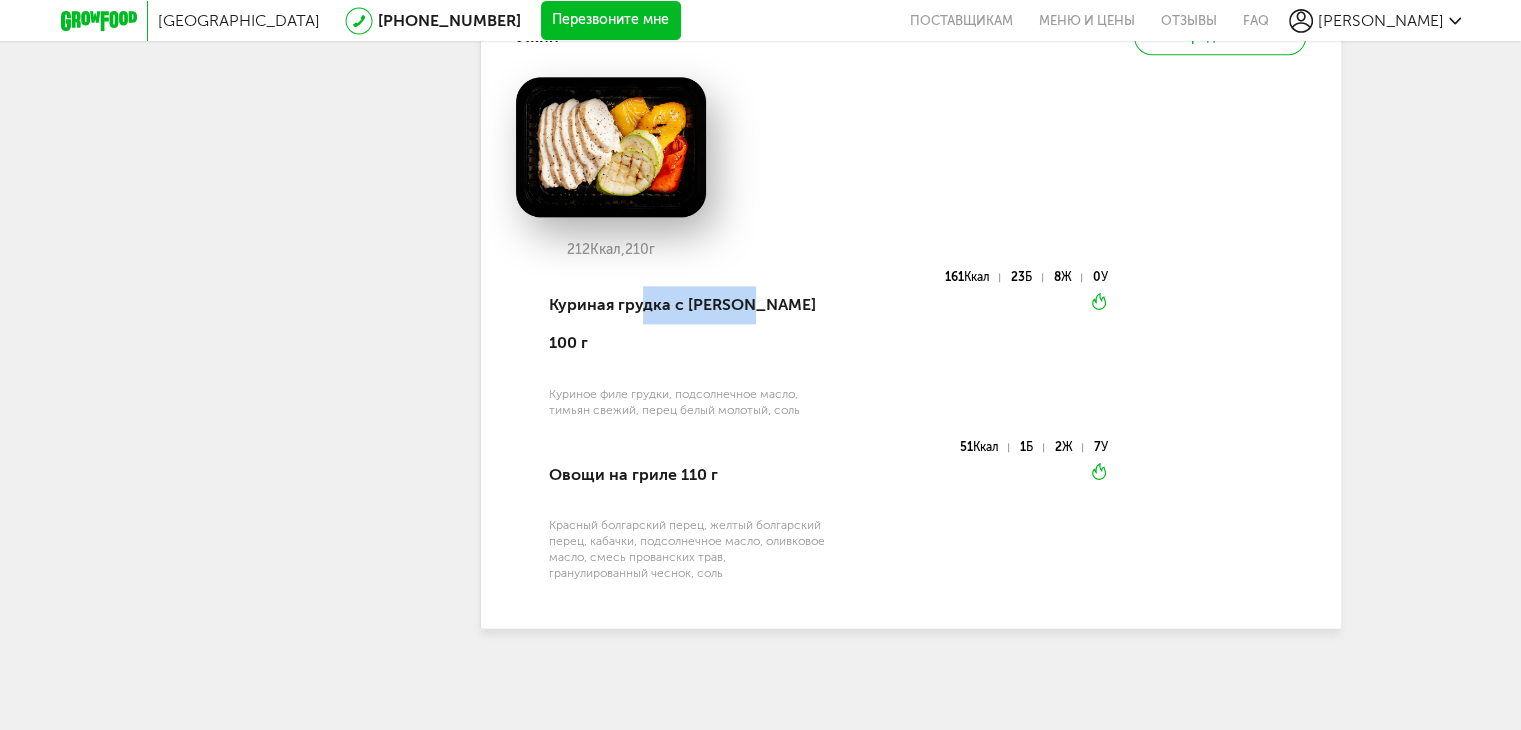 drag, startPoint x: 750, startPoint y: 343, endPoint x: 636, endPoint y: 341, distance: 114.01754 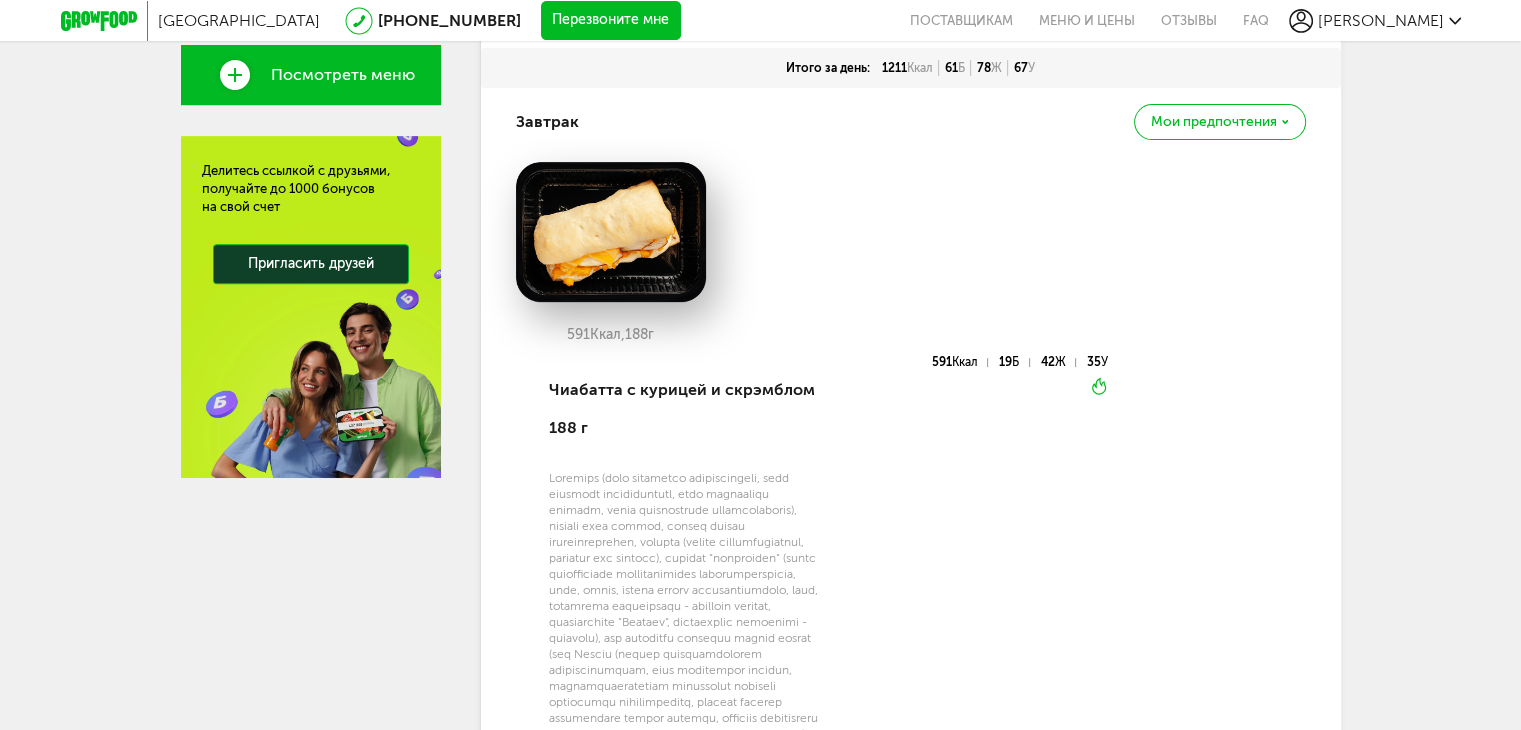 scroll, scrollTop: 756, scrollLeft: 0, axis: vertical 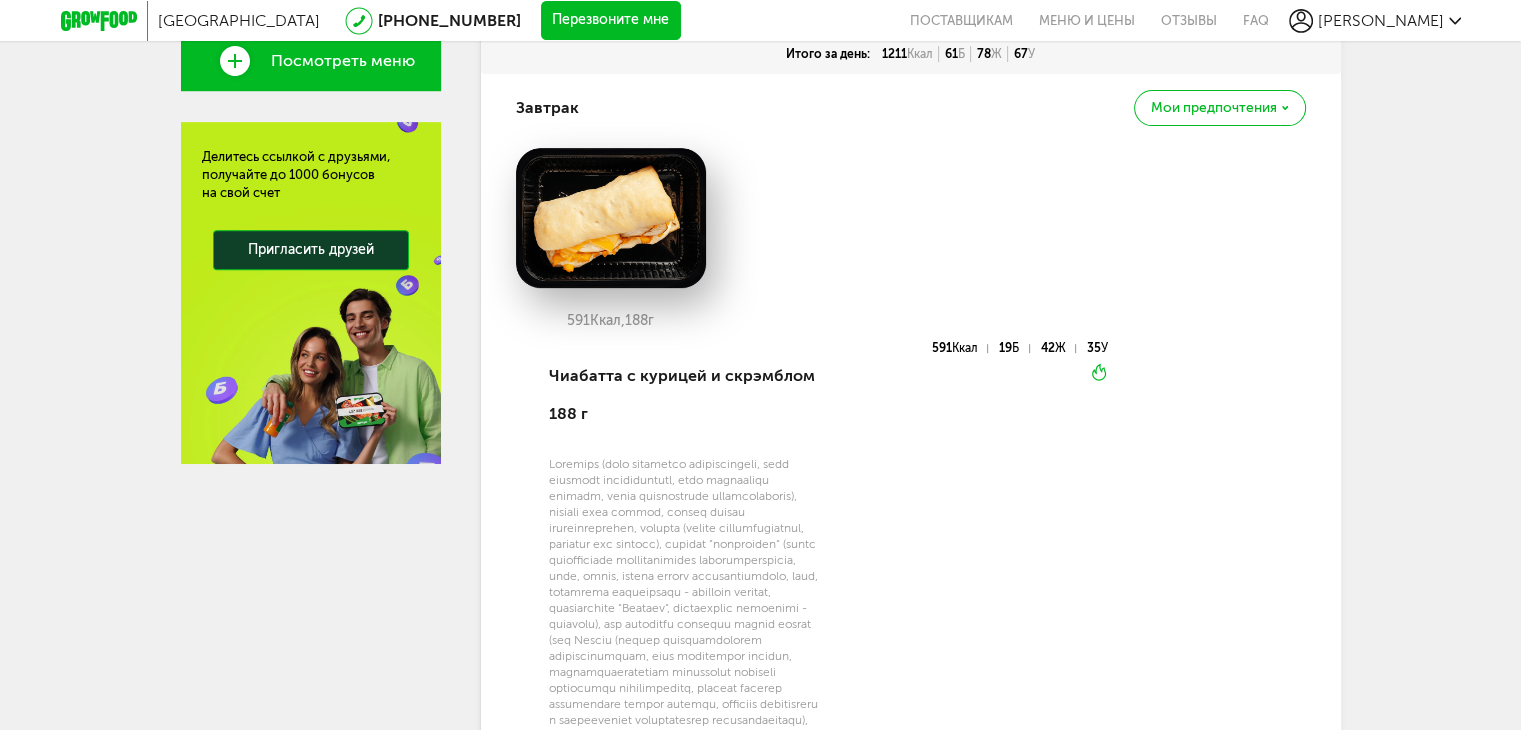 click at bounding box center (611, 218) 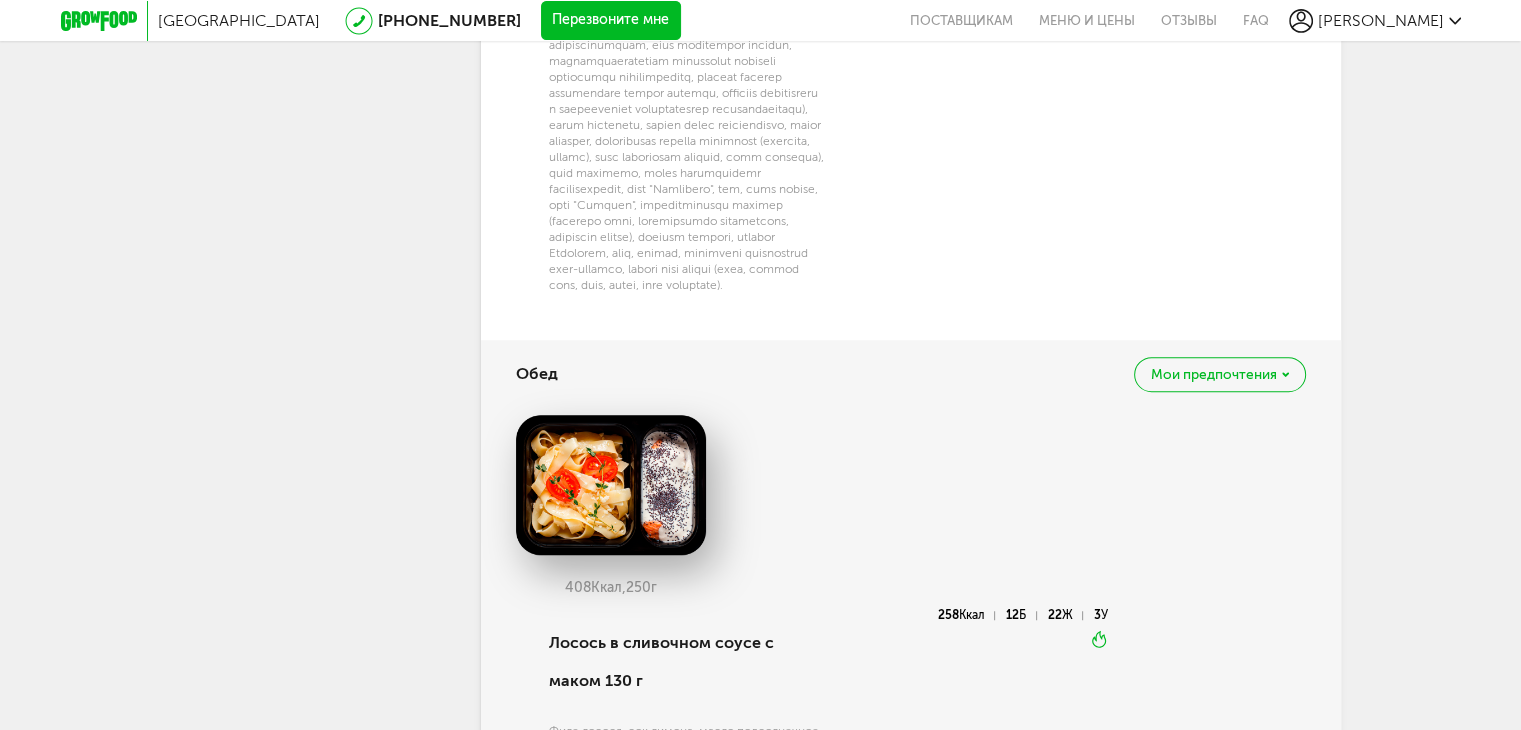 scroll, scrollTop: 1556, scrollLeft: 0, axis: vertical 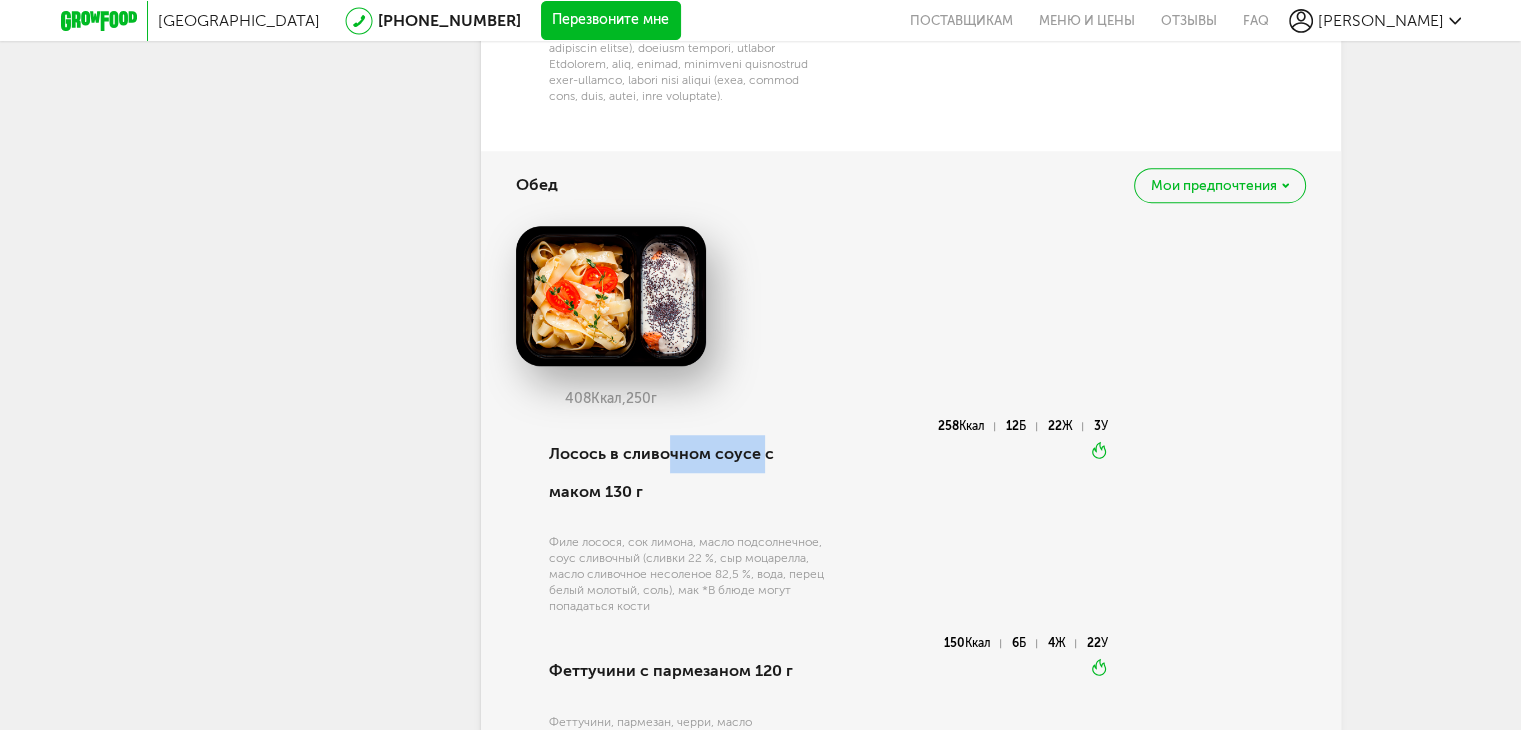 drag, startPoint x: 676, startPoint y: 499, endPoint x: 775, endPoint y: 497, distance: 99.0202 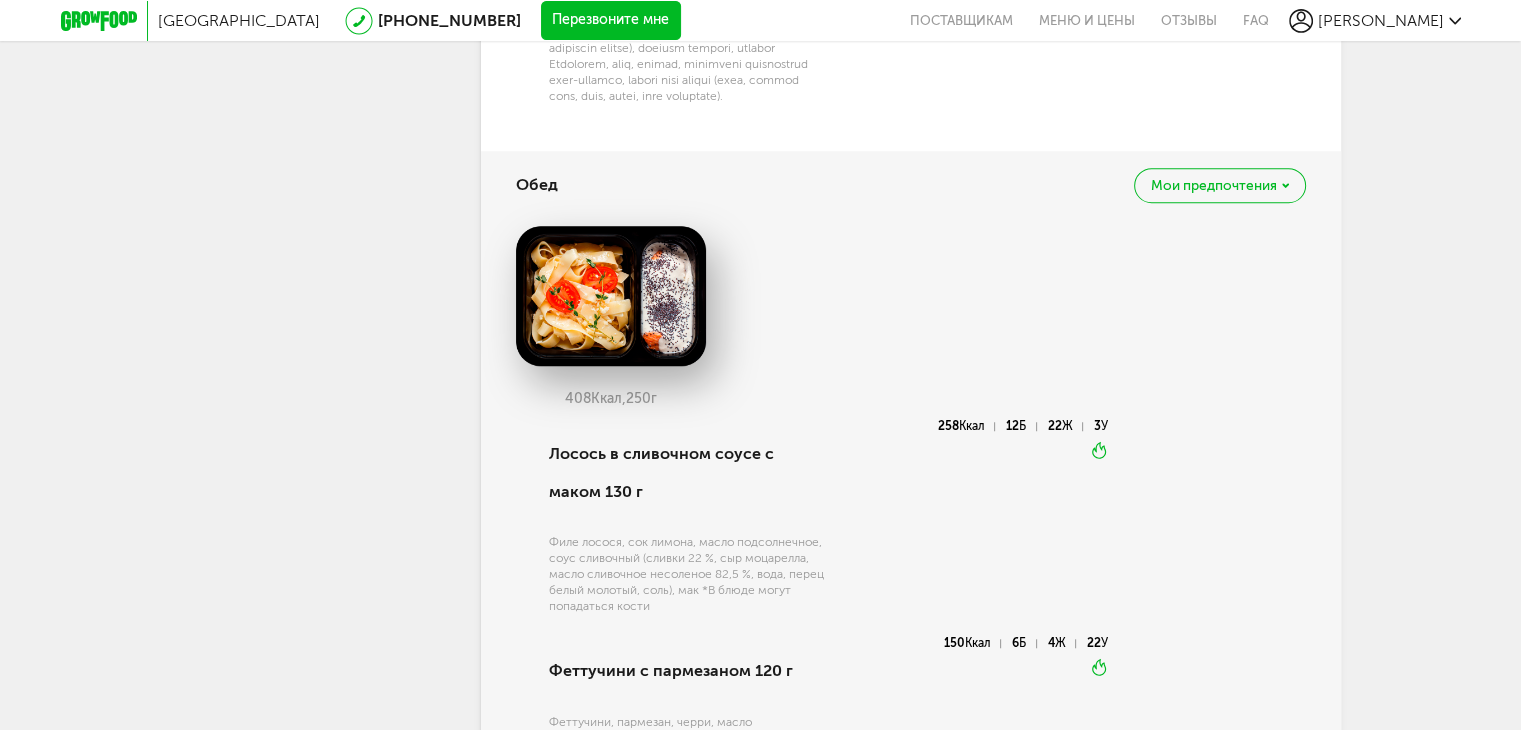 click on "Лосось в сливочном соусе с маком 130 г" at bounding box center (687, 473) 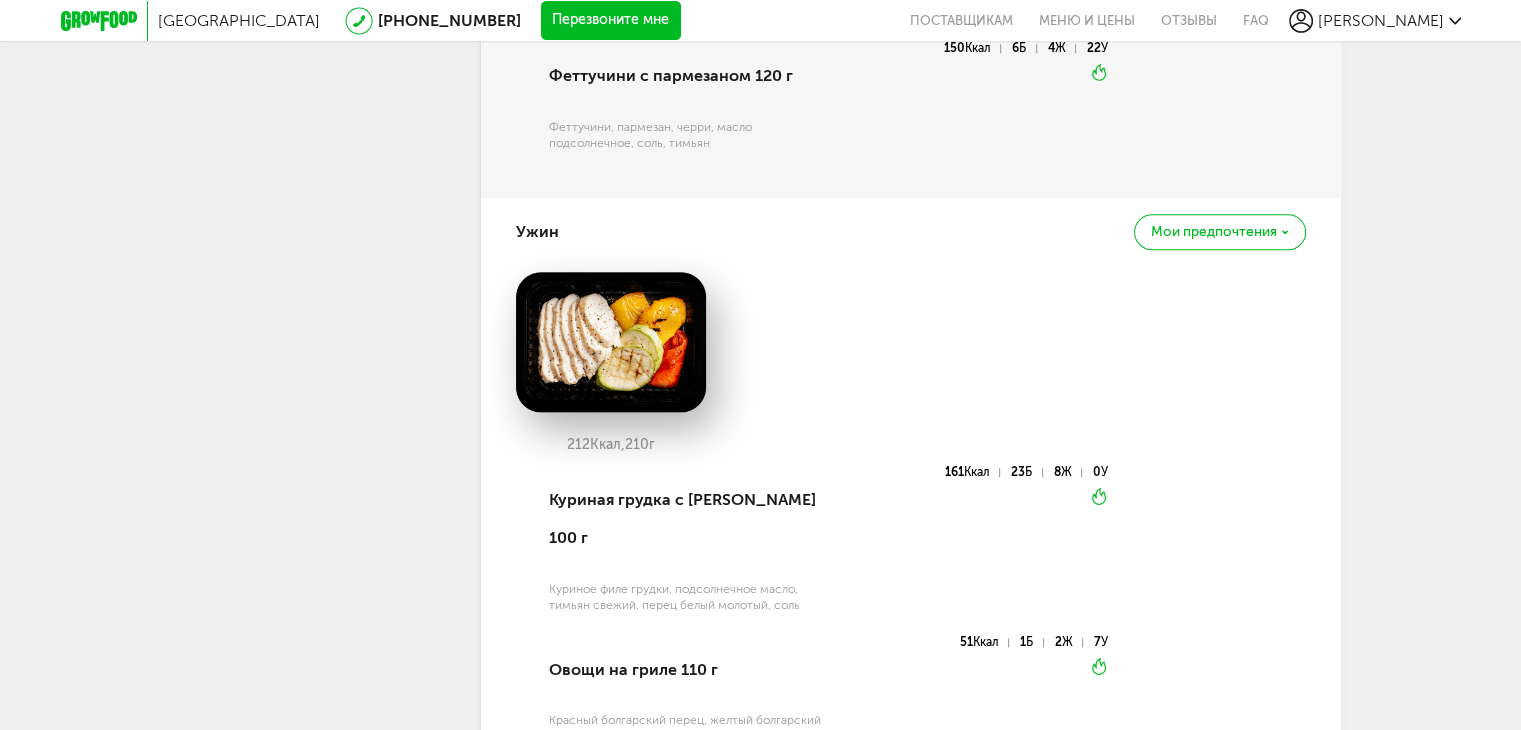 scroll, scrollTop: 2156, scrollLeft: 0, axis: vertical 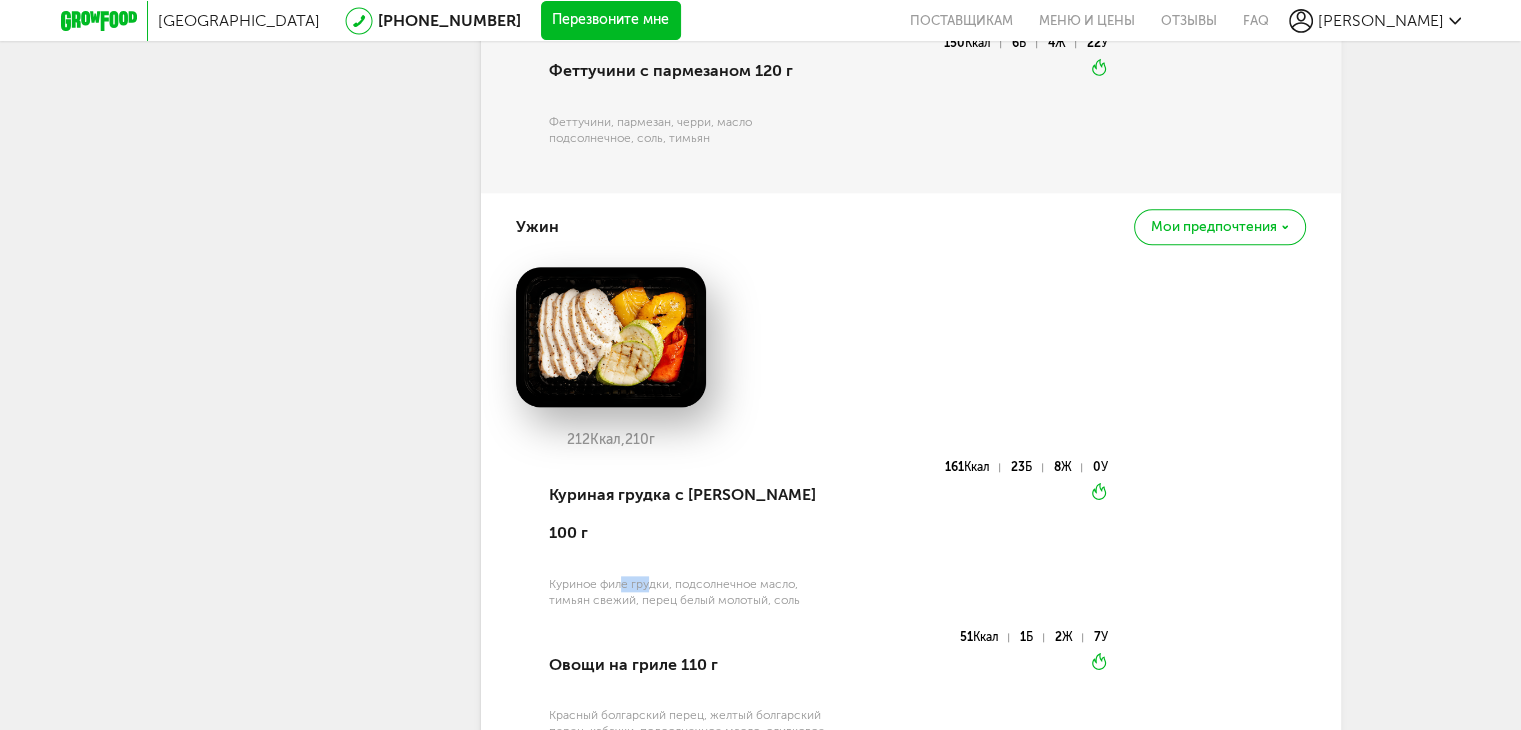 drag, startPoint x: 622, startPoint y: 599, endPoint x: 653, endPoint y: 597, distance: 31.06445 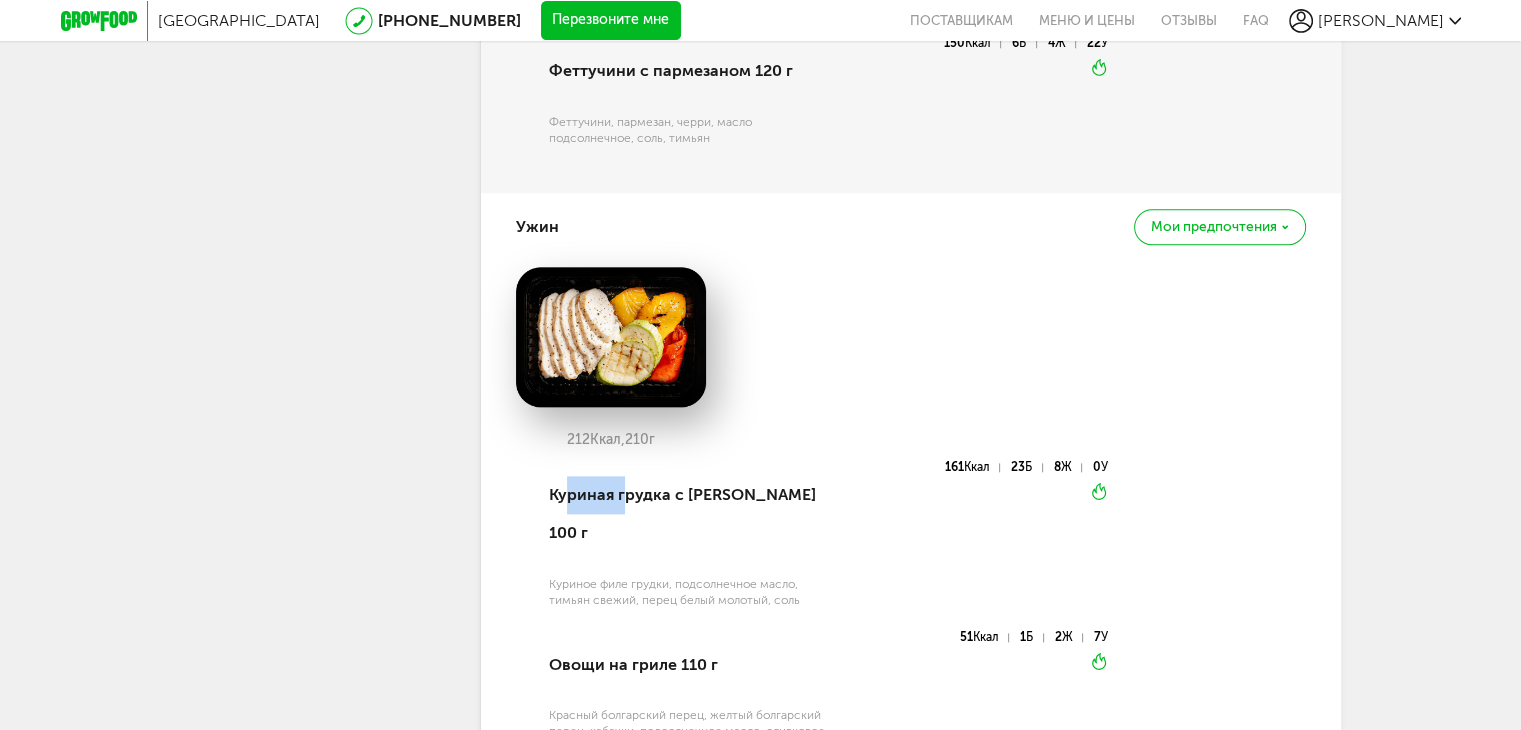 drag, startPoint x: 596, startPoint y: 545, endPoint x: 636, endPoint y: 545, distance: 40 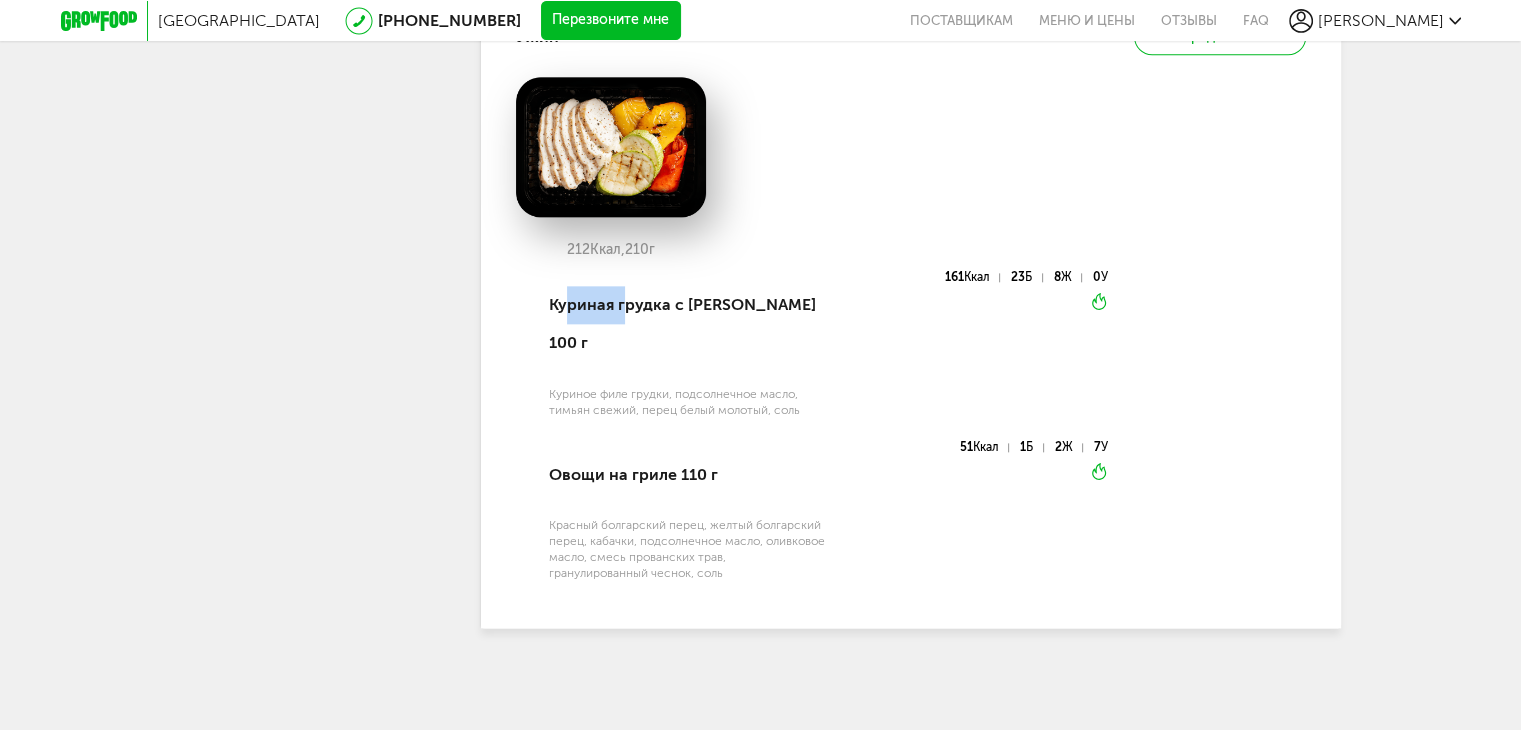 scroll, scrollTop: 2356, scrollLeft: 0, axis: vertical 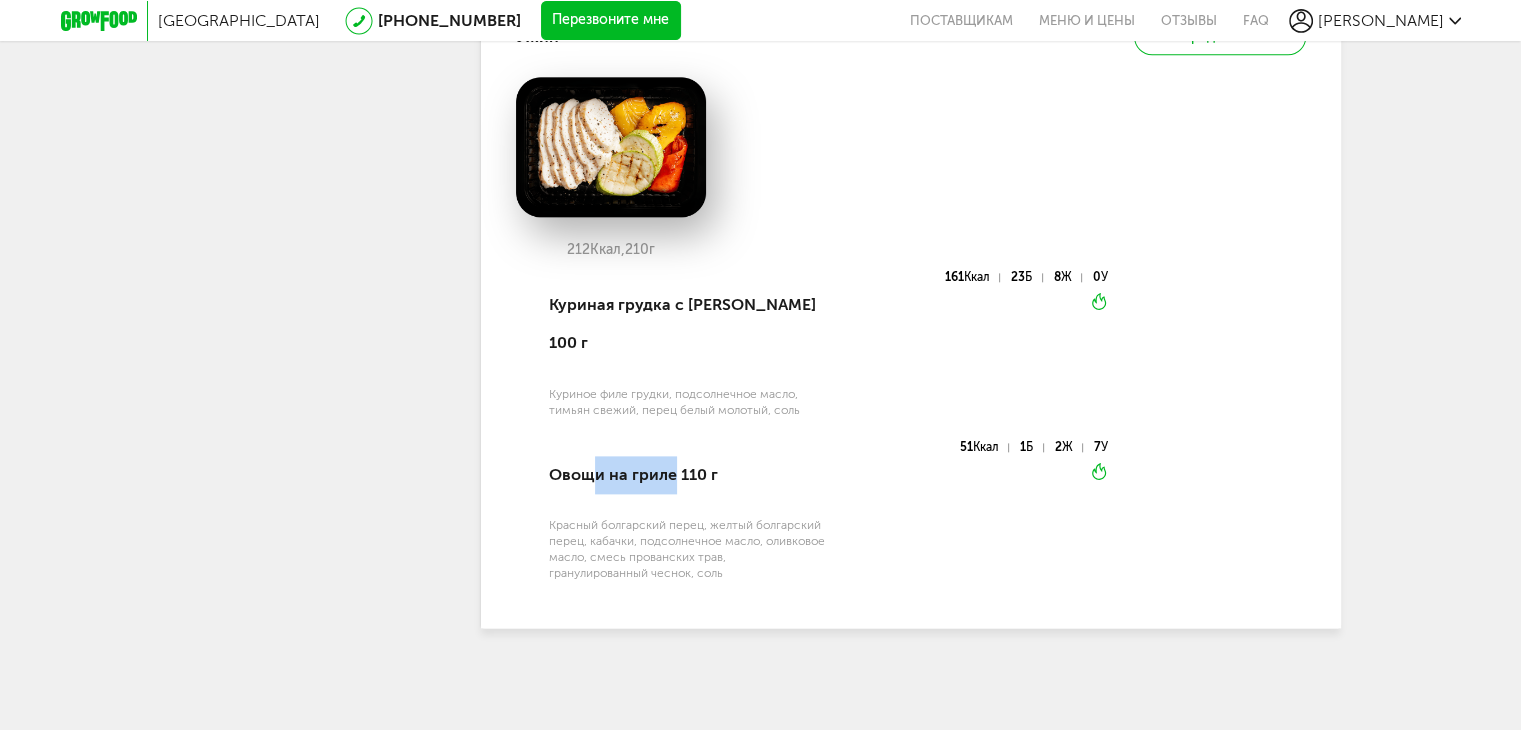 drag, startPoint x: 595, startPoint y: 473, endPoint x: 700, endPoint y: 481, distance: 105.30432 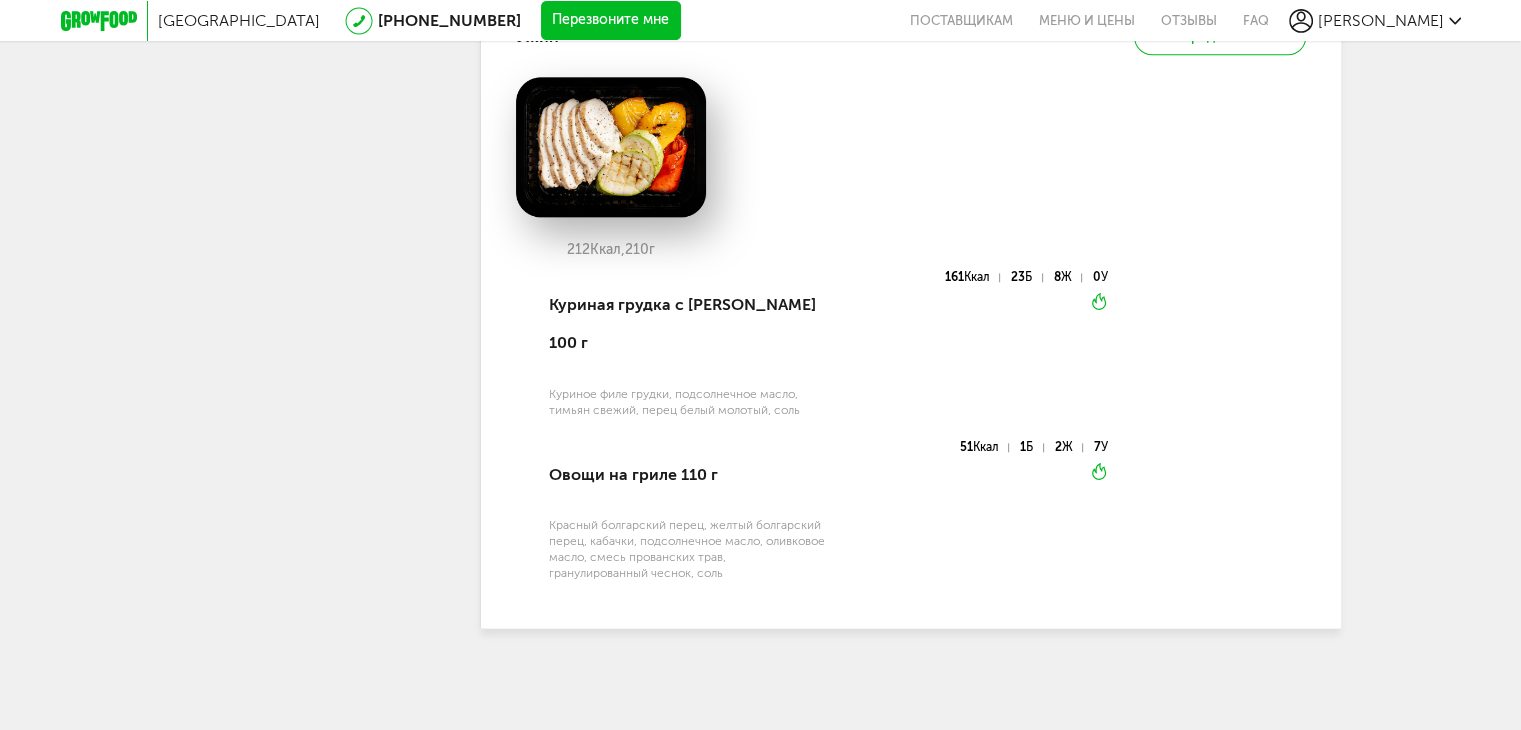 click on "Овощи на гриле 110 г" at bounding box center (687, 475) 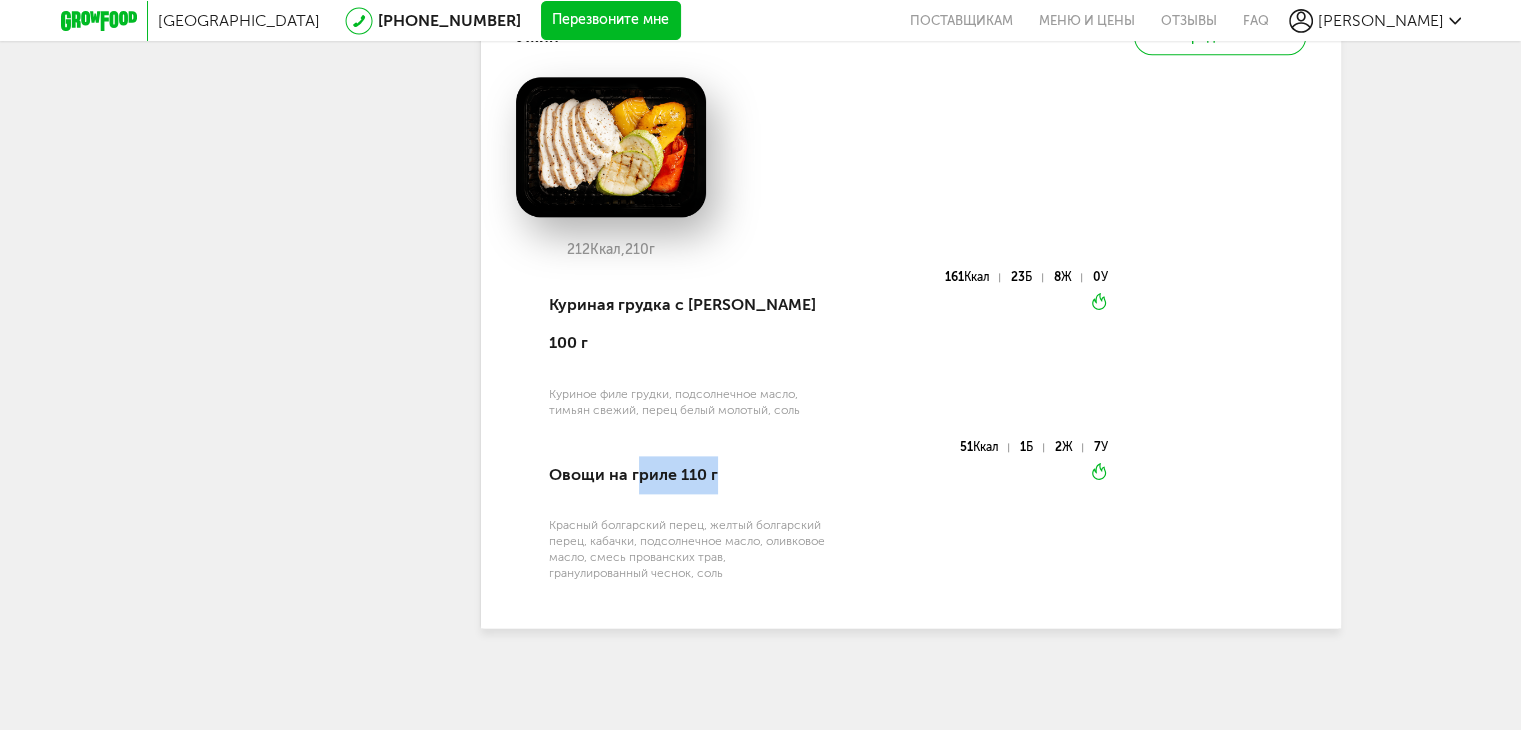 drag, startPoint x: 668, startPoint y: 479, endPoint x: 732, endPoint y: 479, distance: 64 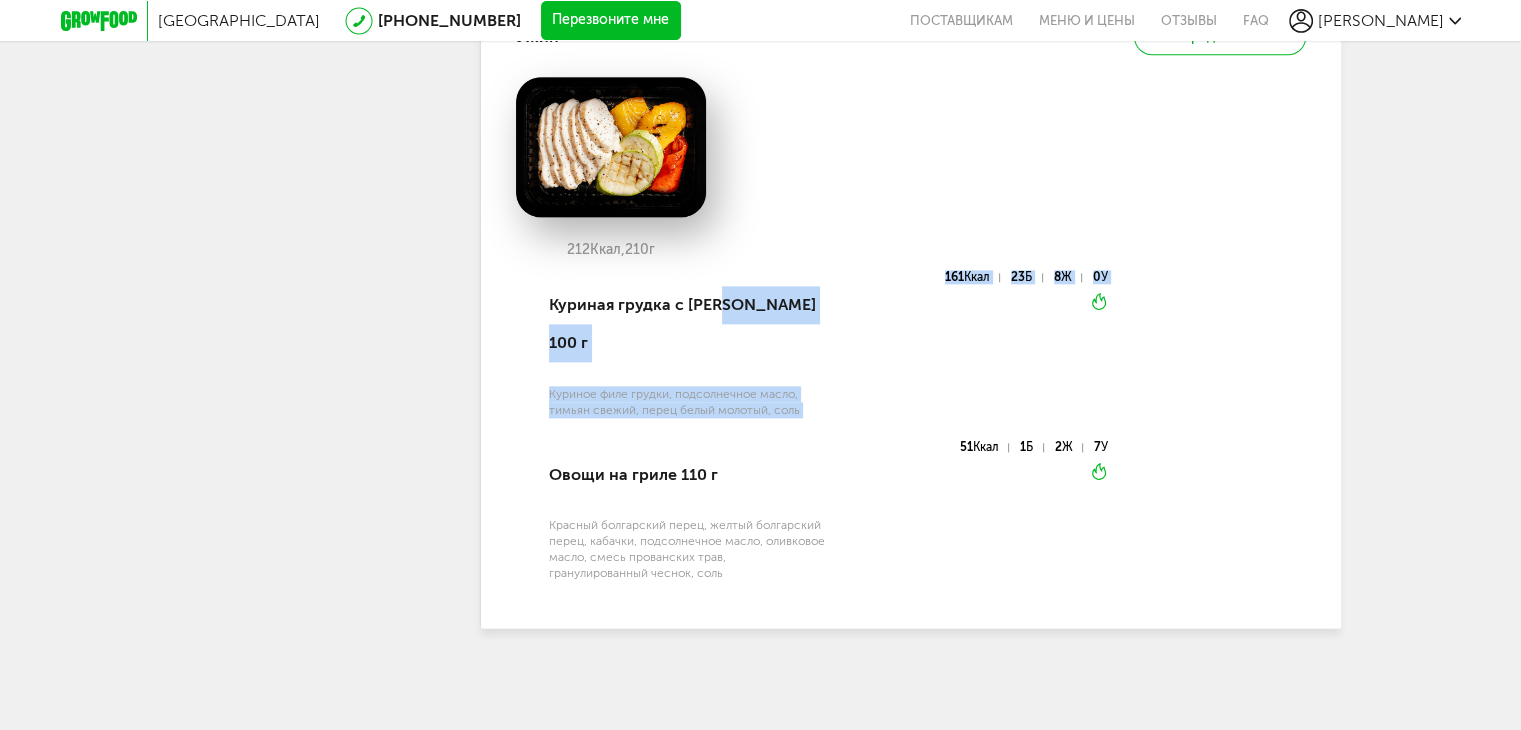 drag, startPoint x: 741, startPoint y: 339, endPoint x: 888, endPoint y: 341, distance: 147.01361 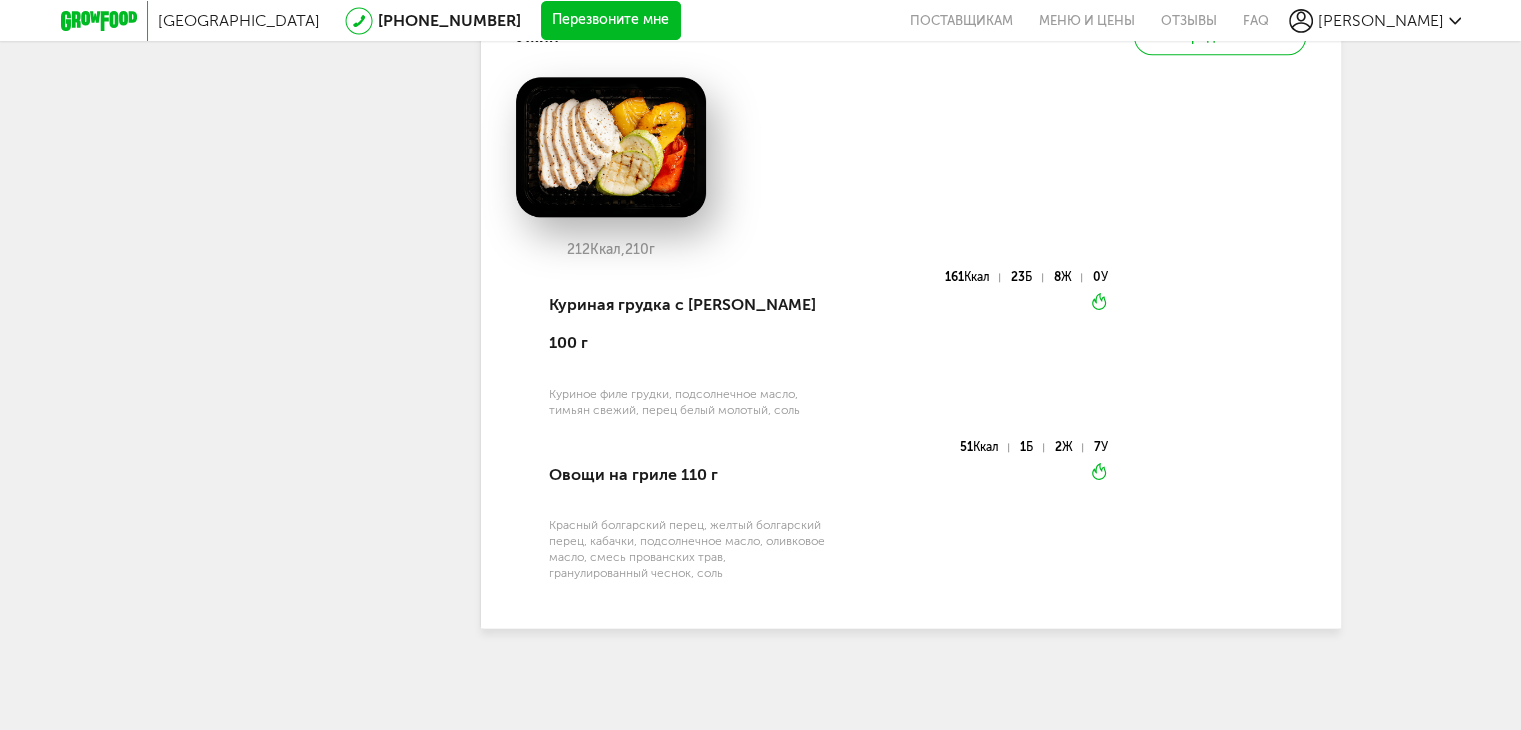 click on "Куриная грудка с [PERSON_NAME] 100 г" at bounding box center (687, 324) 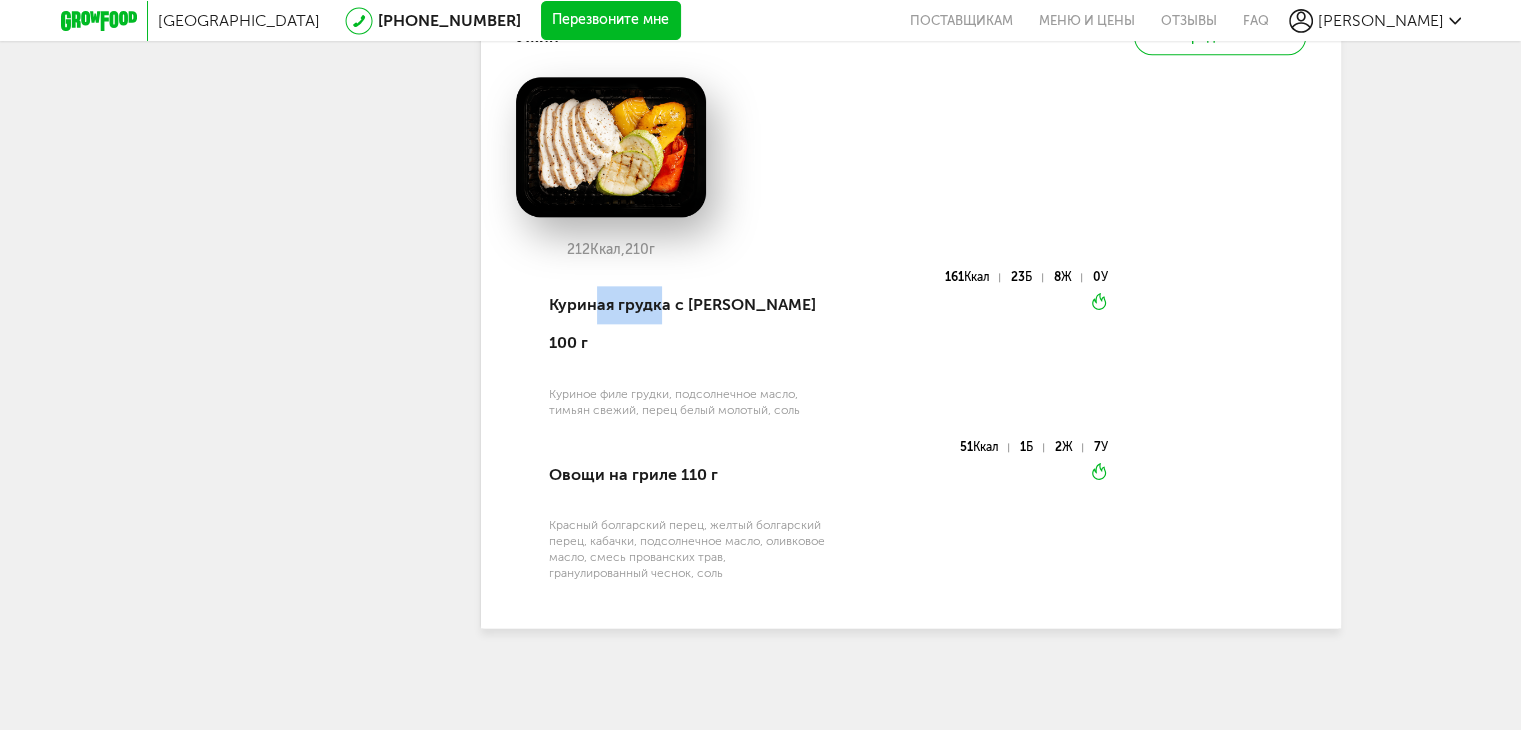 drag, startPoint x: 668, startPoint y: 349, endPoint x: 708, endPoint y: 355, distance: 40.4475 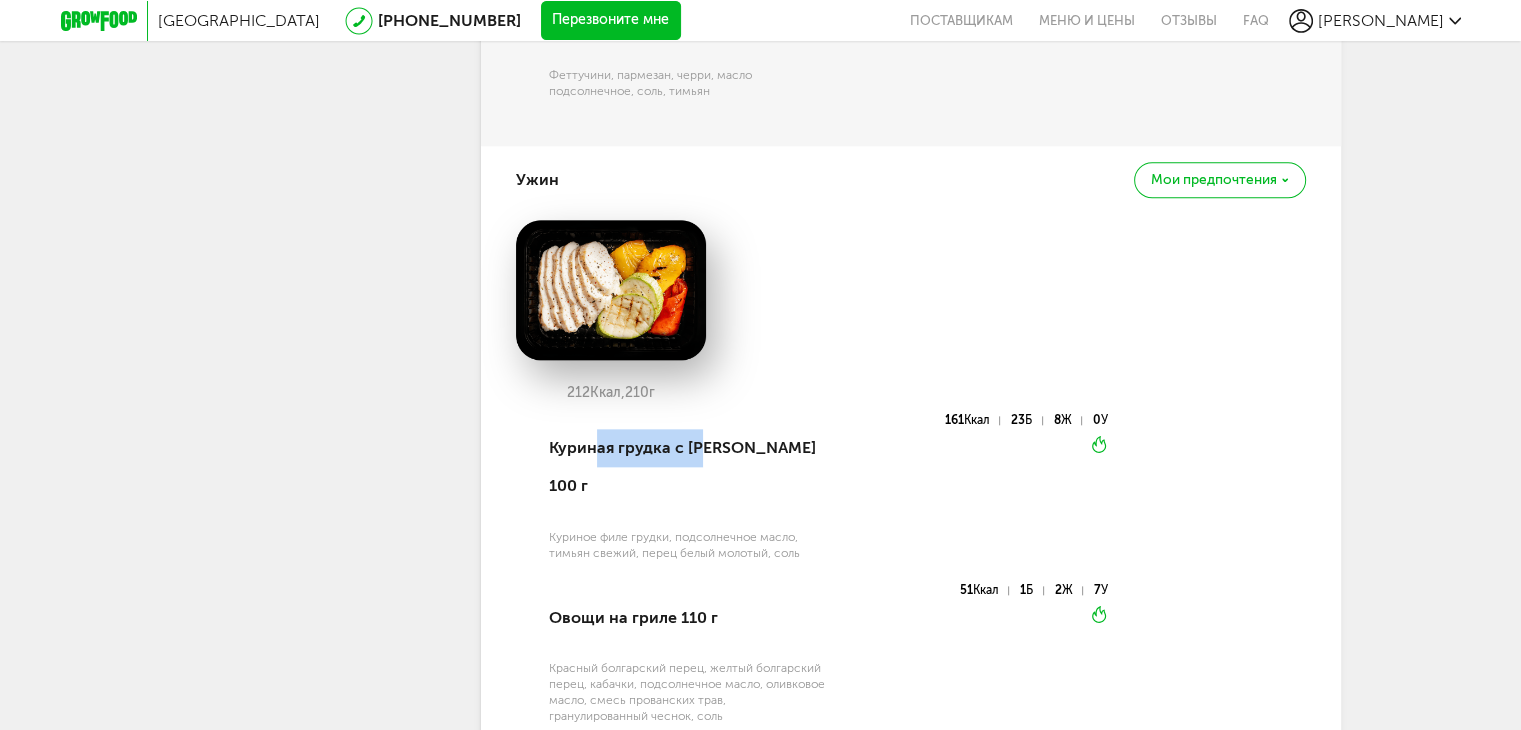 scroll, scrollTop: 2356, scrollLeft: 0, axis: vertical 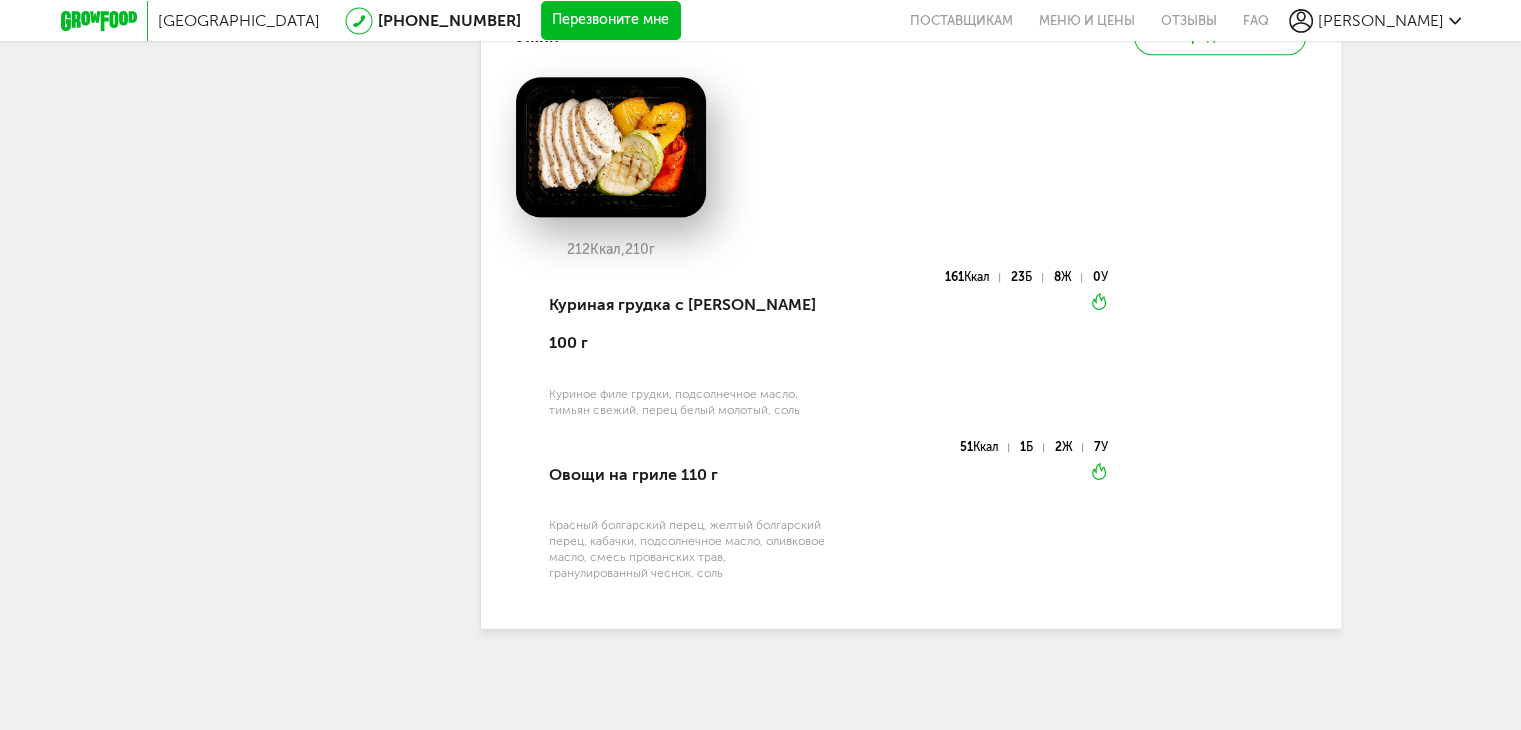 click on "Куриная грудка с [PERSON_NAME] 100 г" at bounding box center (687, 324) 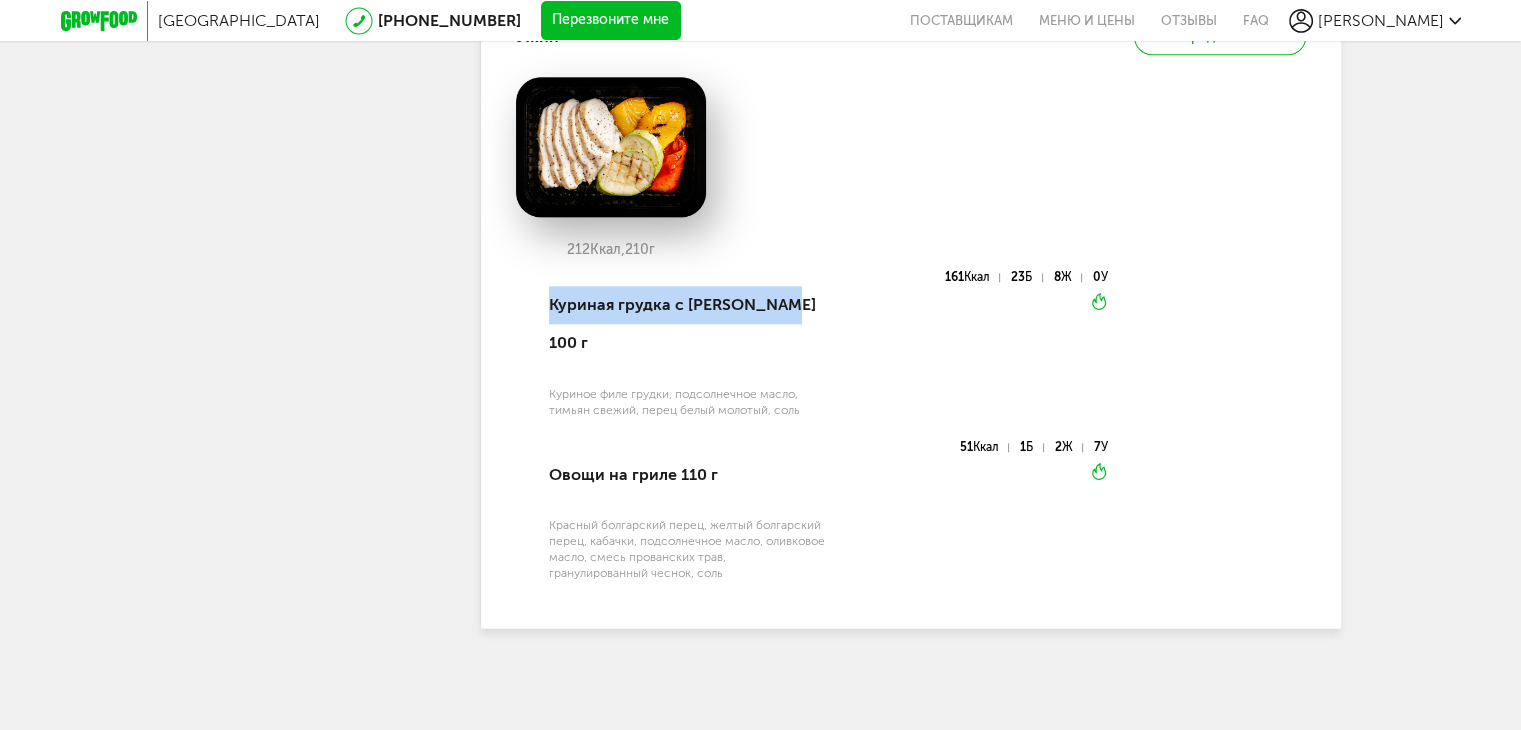 drag, startPoint x: 548, startPoint y: 345, endPoint x: 764, endPoint y: 373, distance: 217.80725 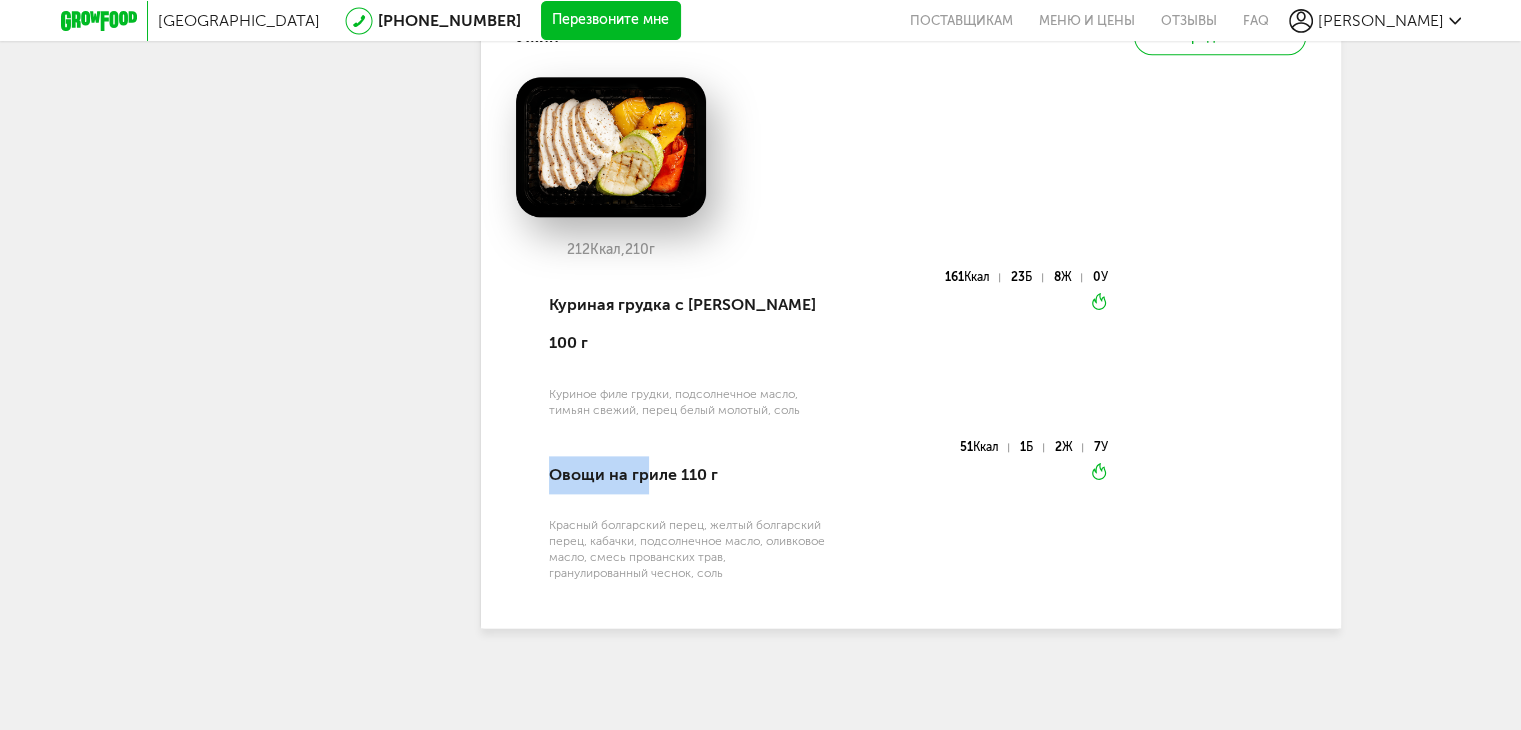 drag, startPoint x: 544, startPoint y: 466, endPoint x: 799, endPoint y: 465, distance: 255.00197 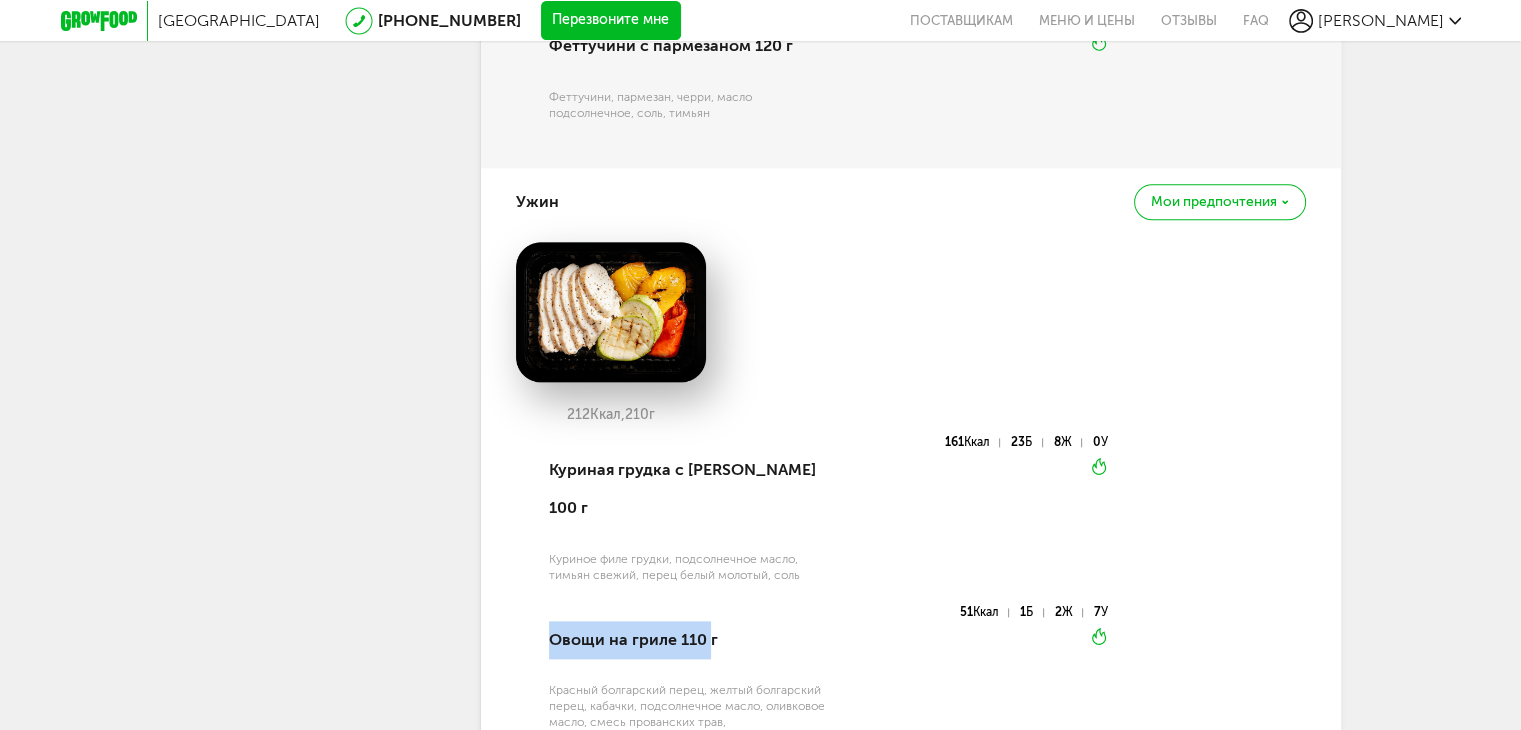 scroll, scrollTop: 2156, scrollLeft: 0, axis: vertical 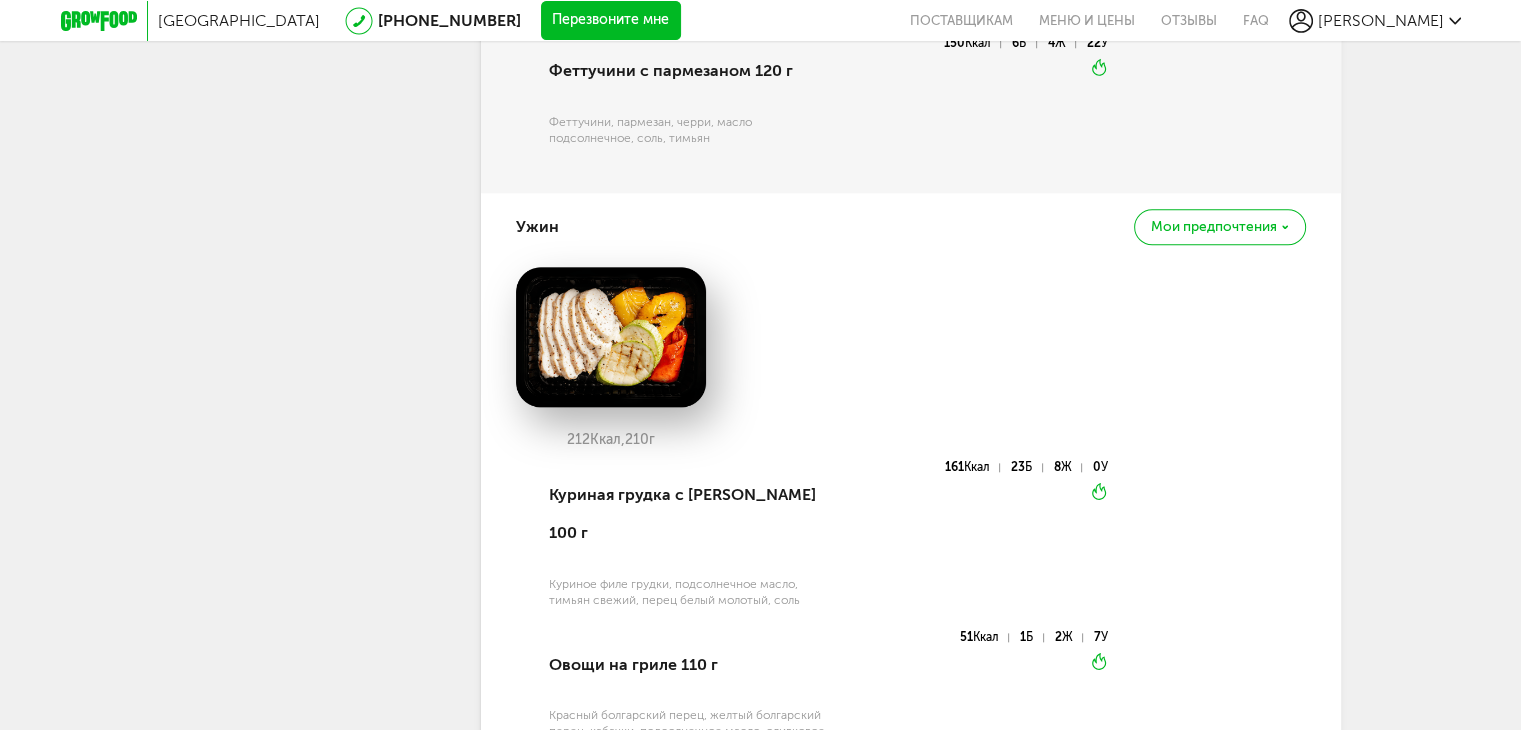 click on "Мои предпочтения" at bounding box center (1214, 227) 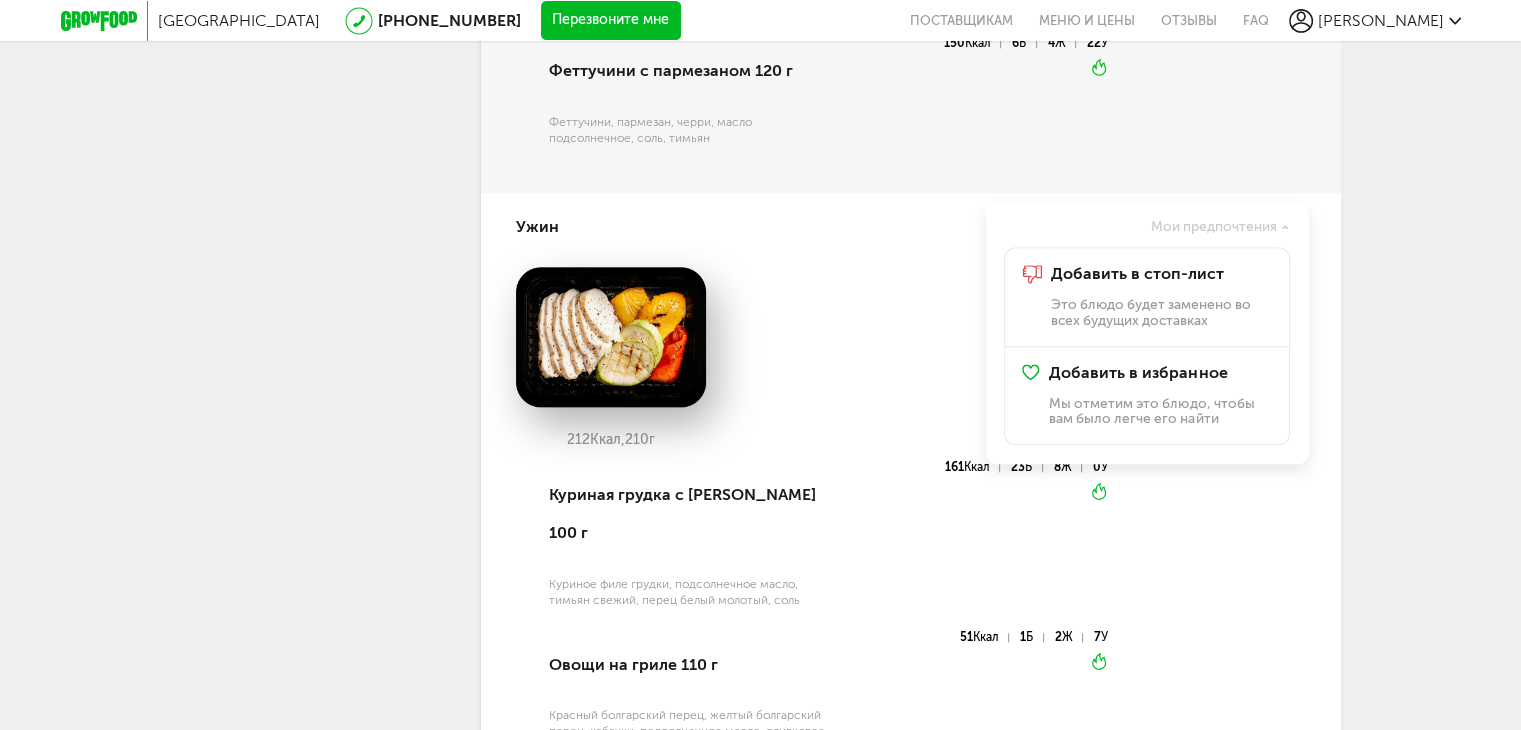 click on "[GEOGRAPHIC_DATA]
[PHONE_NUMBER]   Перезвоните мне
поставщикам
Меню и цены
Отзывы
FAQ
[PERSON_NAME]   [PHONE_NUMBER]       Мои заказы       Подписка           [PERSON_NAME] предпочтения     Пригласить друга     +1000 ₽       Бонусы     Программа лояльности     Настройки       Выход       Меню и цены Отзывы FAQ     [PHONE_NUMBER]   Перезвоните мне     По любым вопросам пишите сюда:       Подписывайтесь в соцсетях:       Присоединяйся к нашей команде:   [PERSON_NAME] в GF   Читайте статьи:   Блог GrowFood   Ты блогер?   Оставляй заявку   Поставщикам:   Написать   Новый заказ" at bounding box center [760, -618] 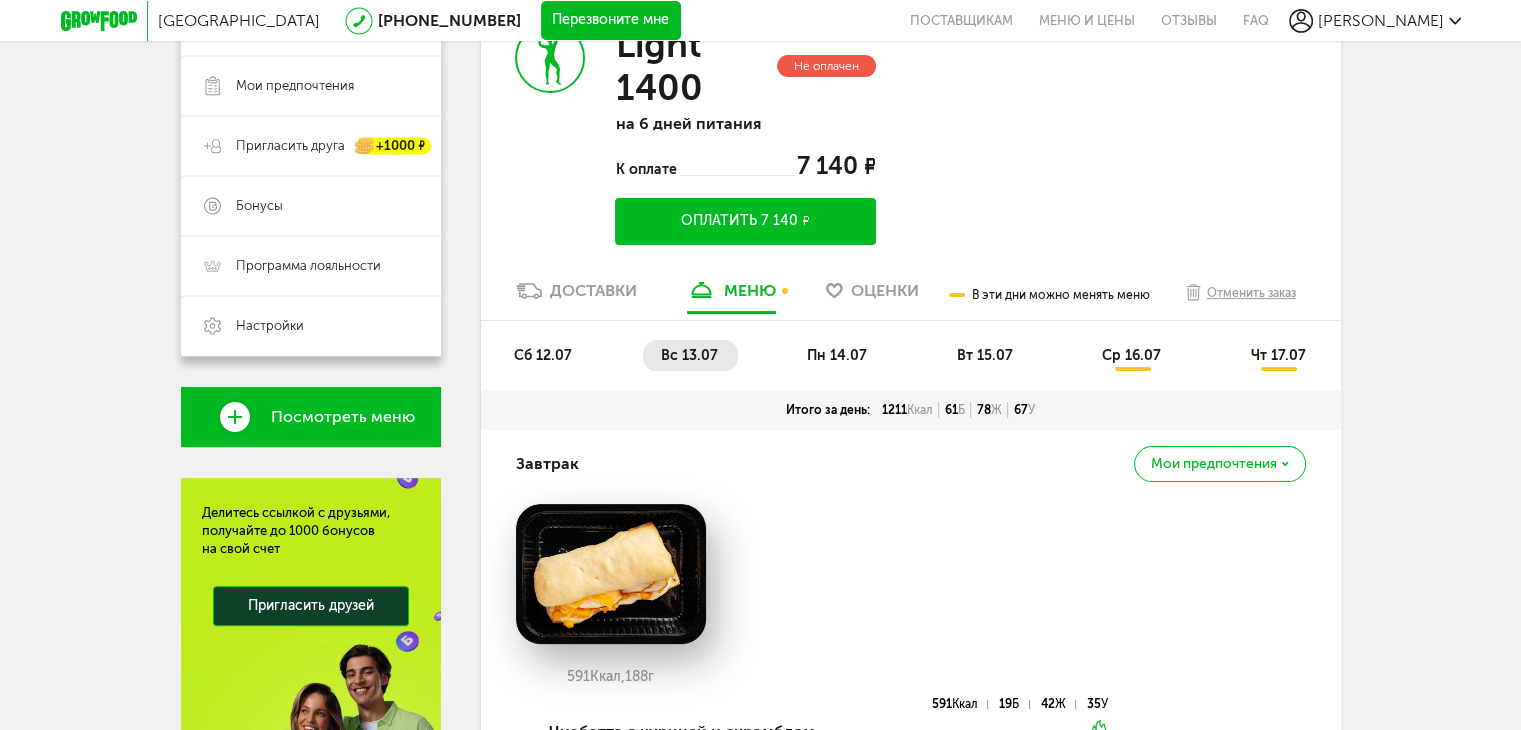 scroll, scrollTop: 356, scrollLeft: 0, axis: vertical 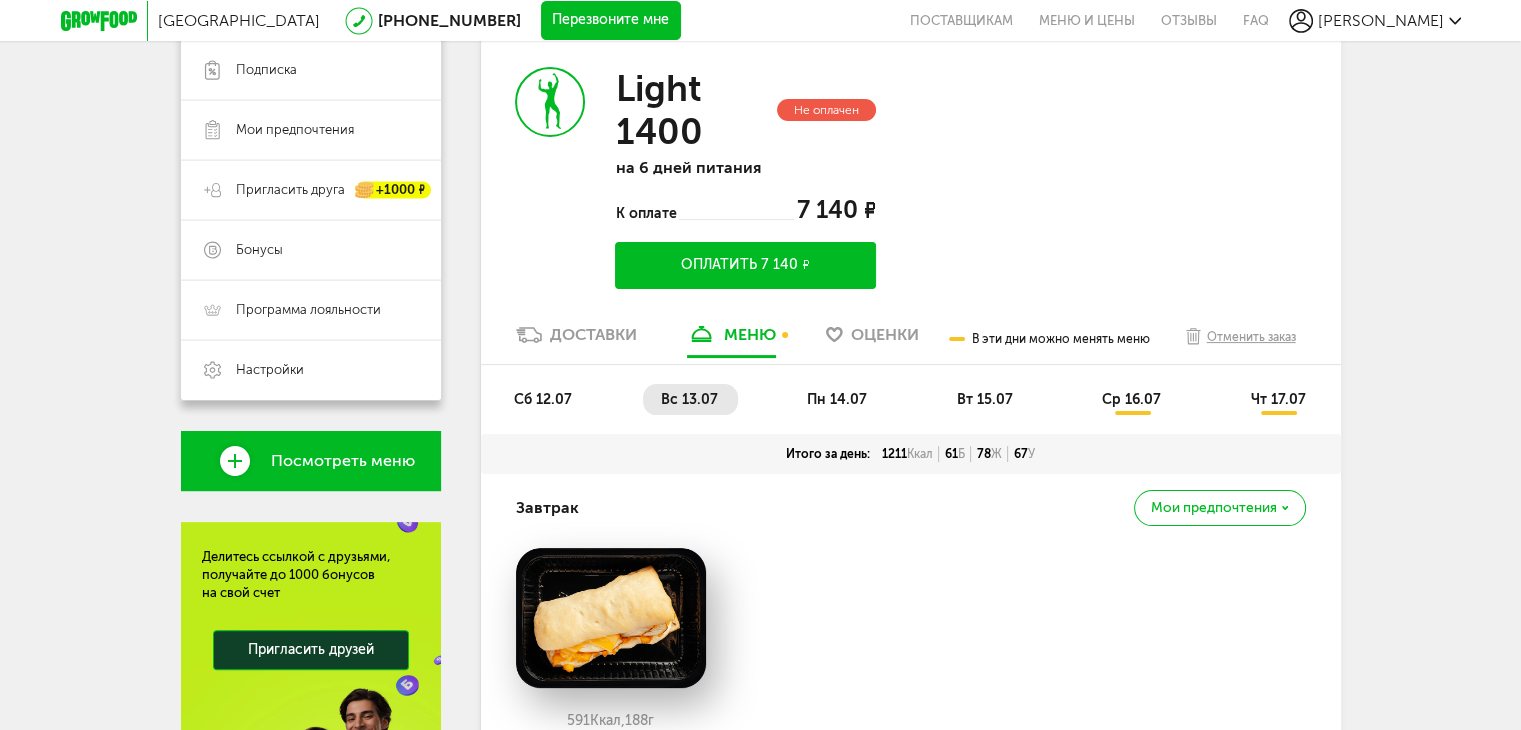 click on "пн 14.07" at bounding box center (837, 399) 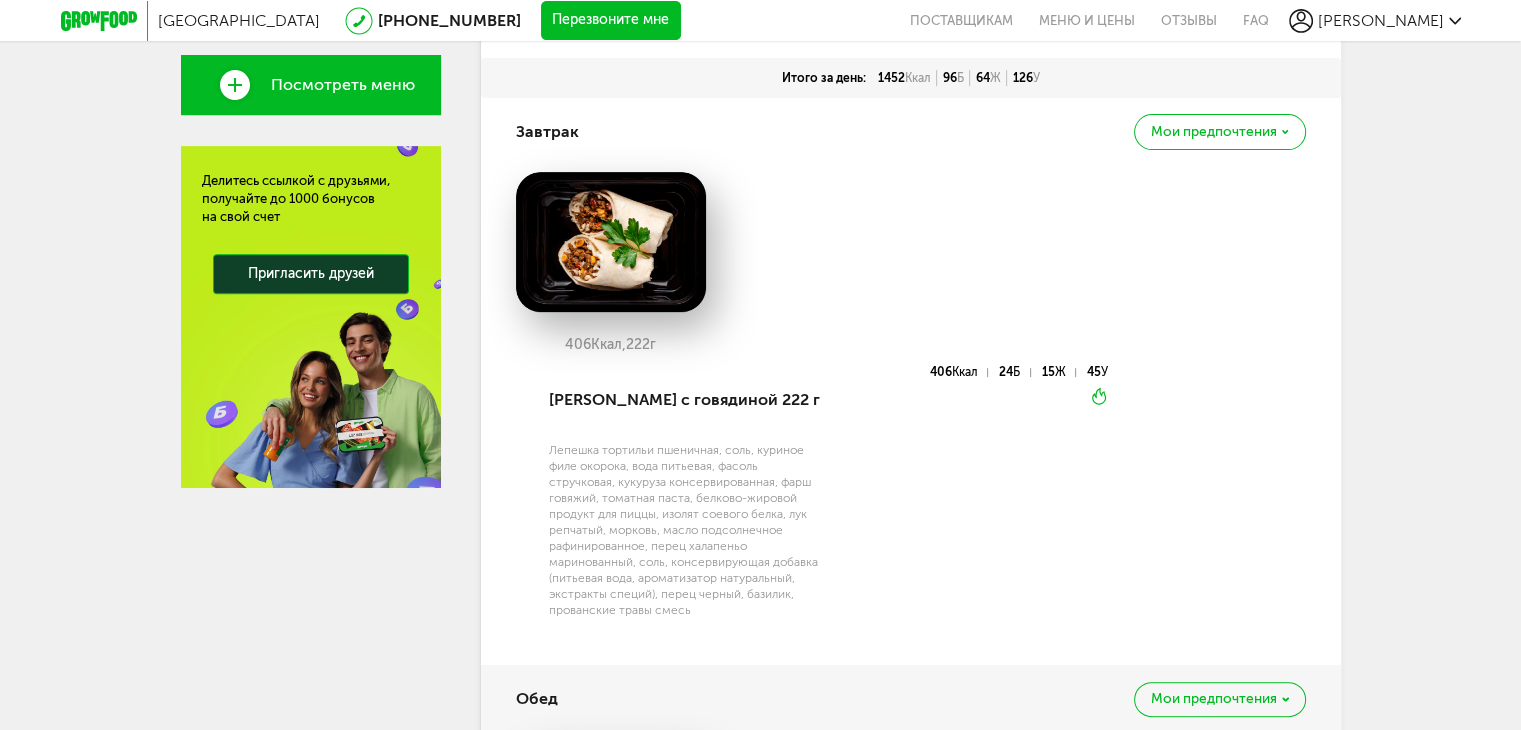 scroll, scrollTop: 756, scrollLeft: 0, axis: vertical 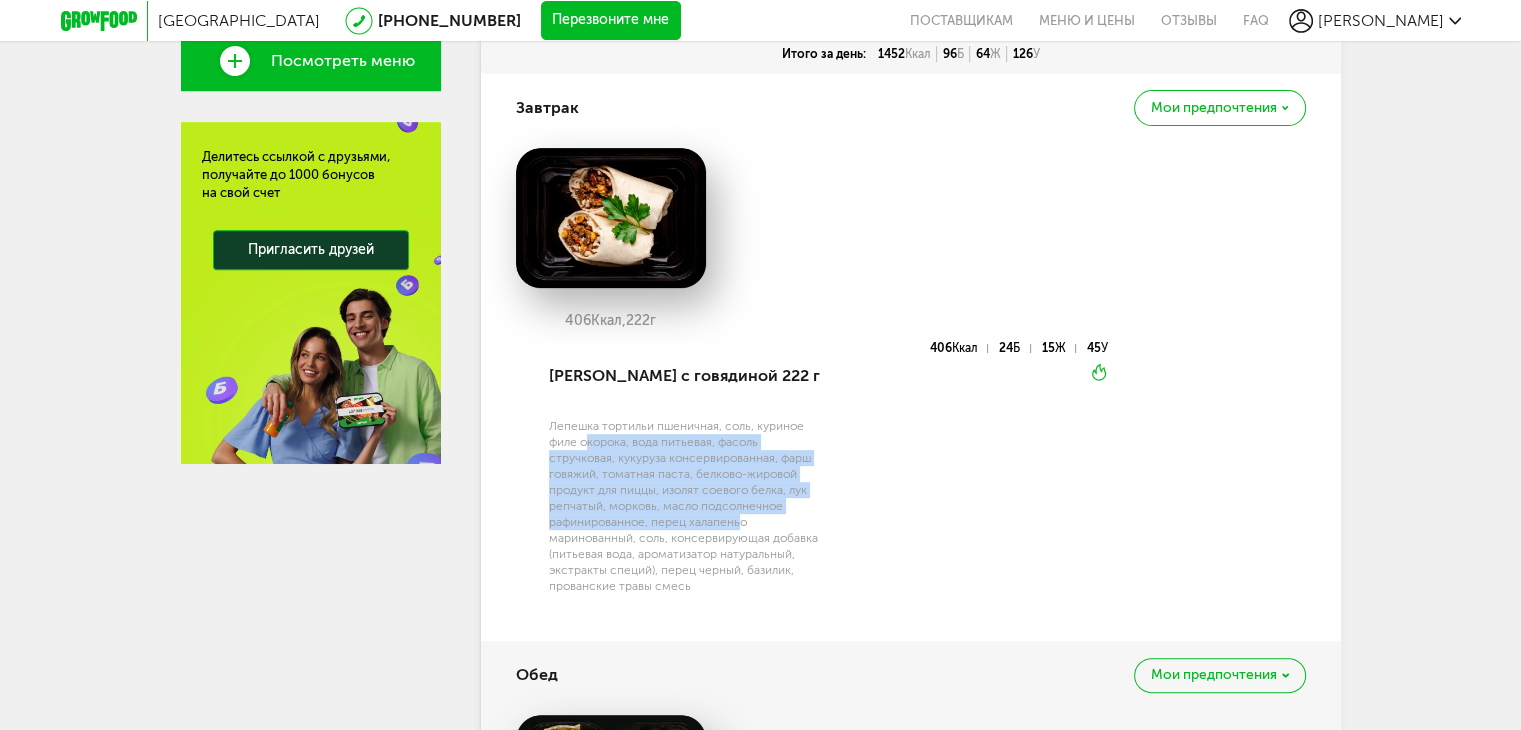drag, startPoint x: 588, startPoint y: 444, endPoint x: 738, endPoint y: 526, distance: 170.95029 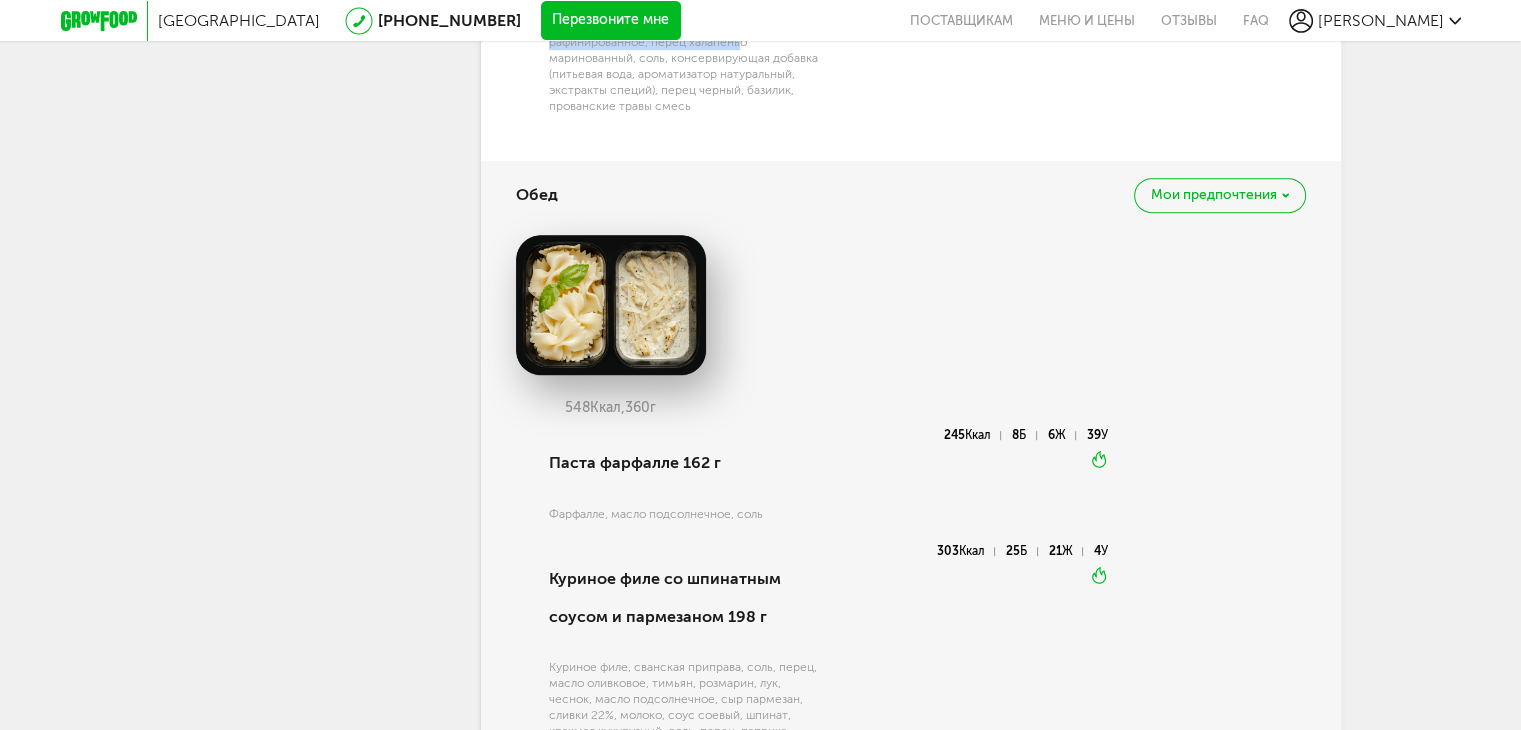 scroll, scrollTop: 1256, scrollLeft: 0, axis: vertical 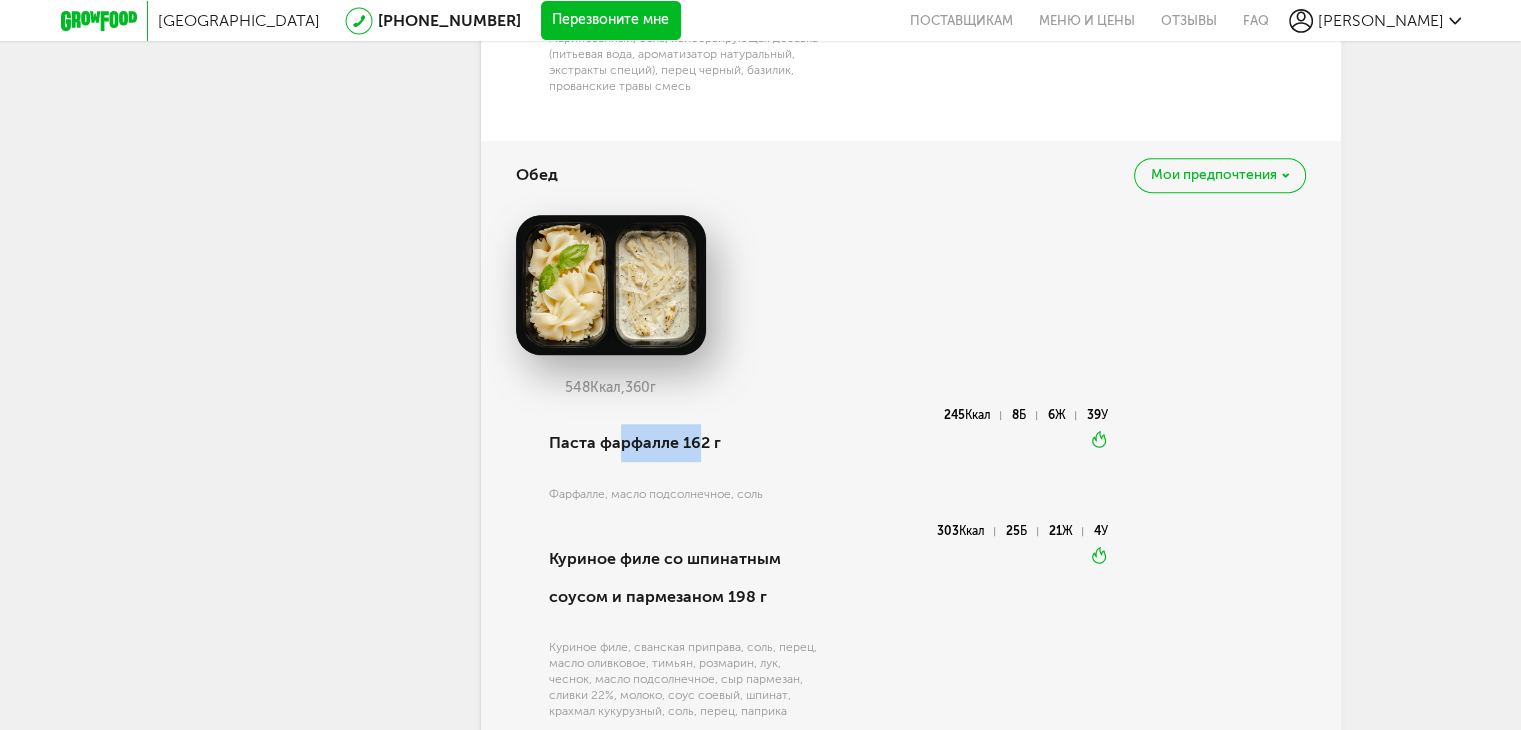 drag, startPoint x: 614, startPoint y: 441, endPoint x: 702, endPoint y: 441, distance: 88 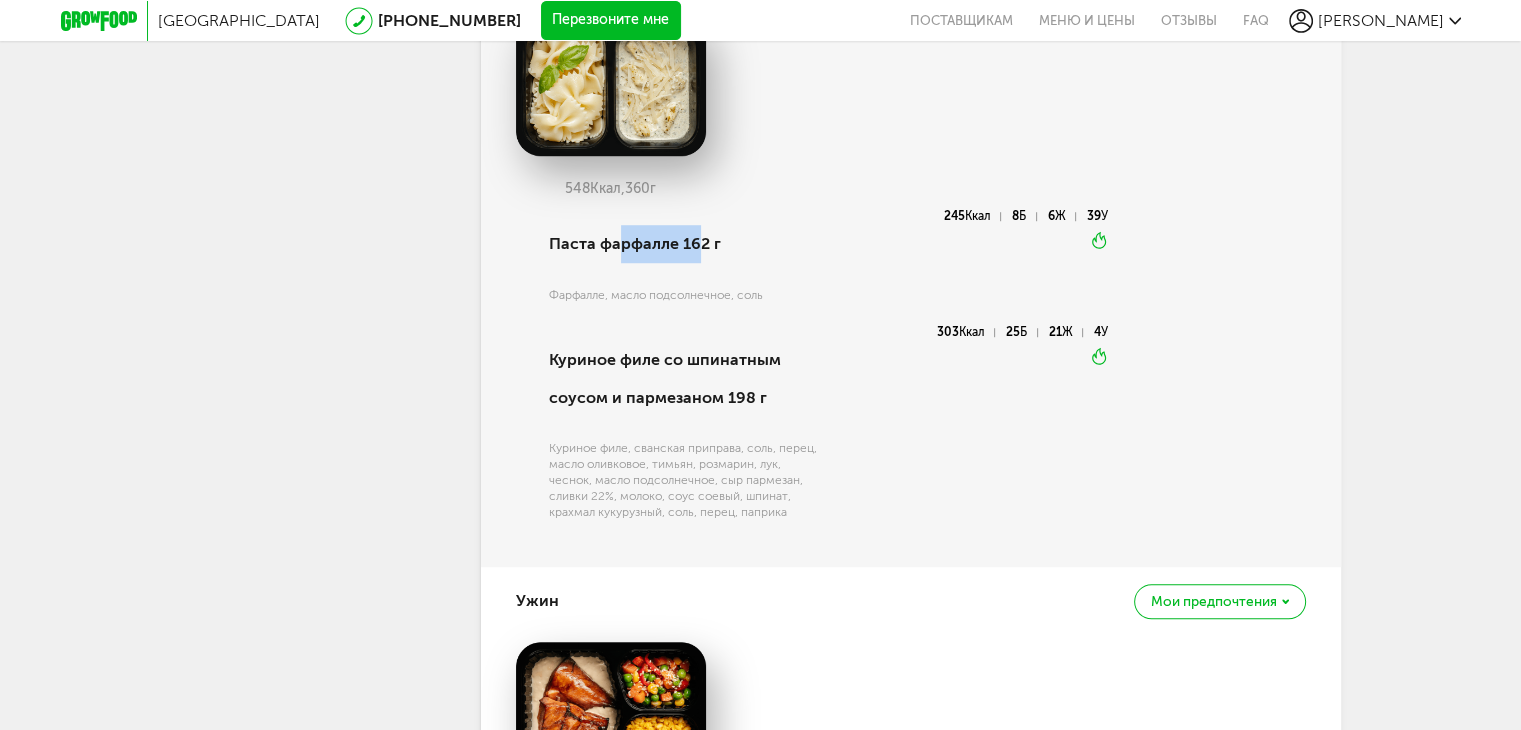 scroll, scrollTop: 1456, scrollLeft: 0, axis: vertical 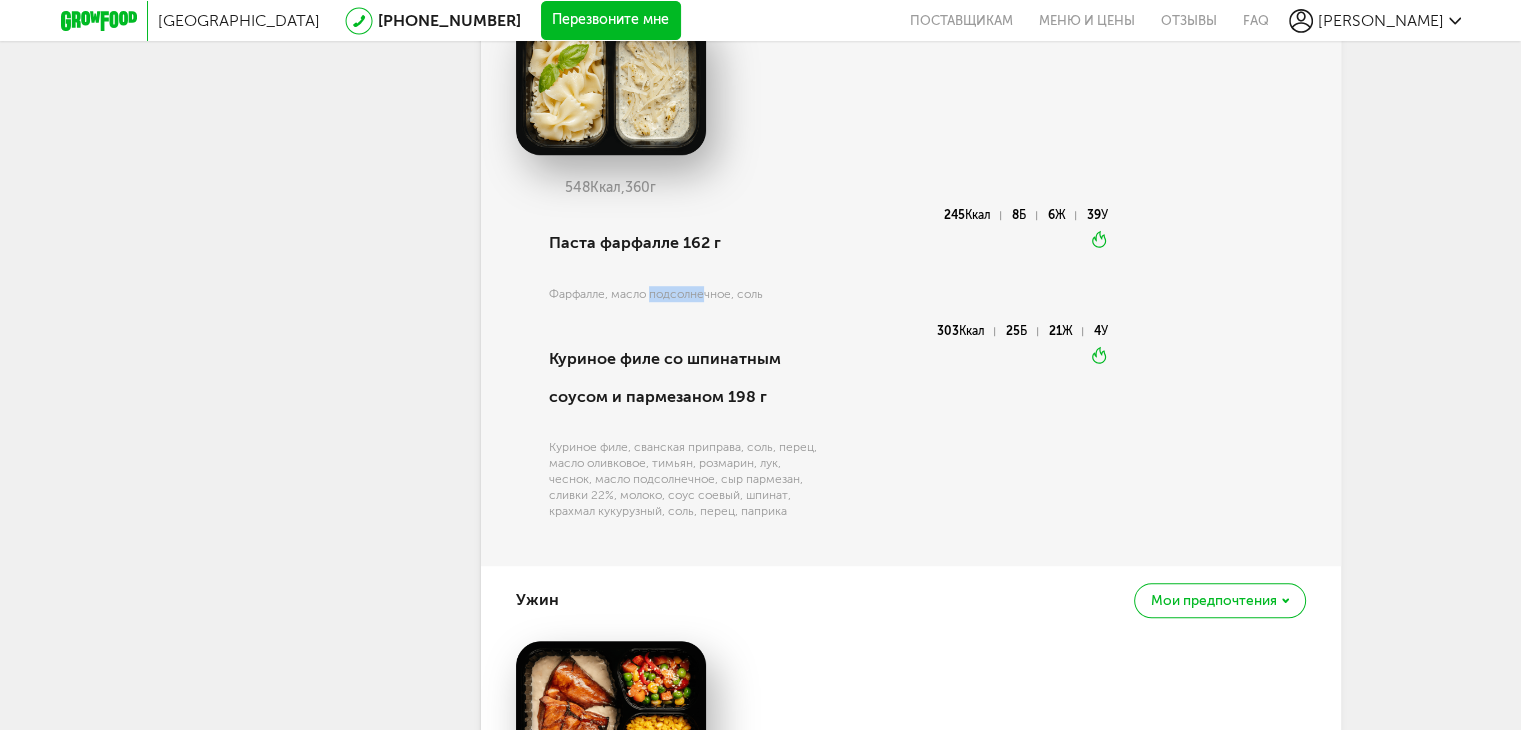 drag, startPoint x: 670, startPoint y: 294, endPoint x: 721, endPoint y: 295, distance: 51.009804 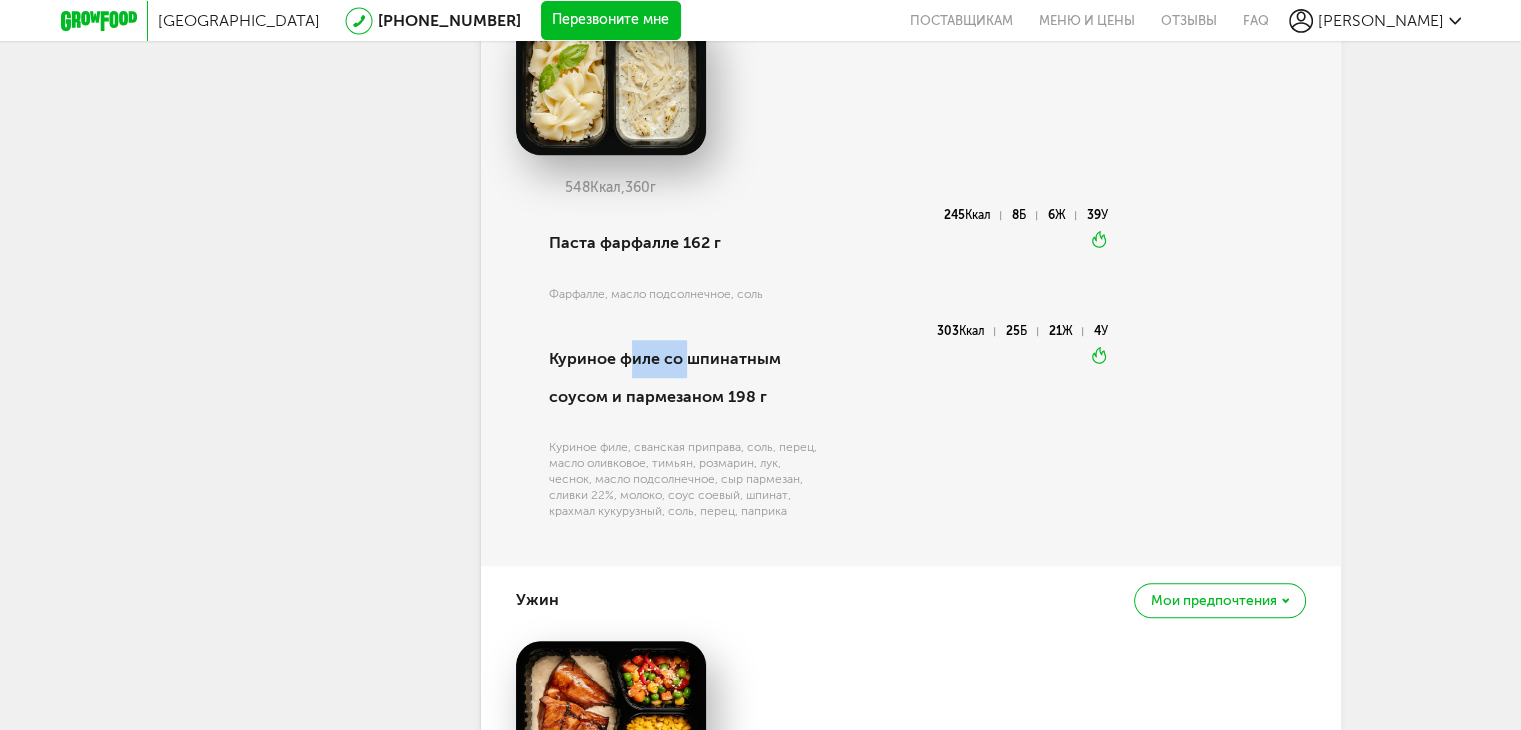 click on "Куриное филе со шпинатным соусом и пармезаном  198 г" at bounding box center [687, 378] 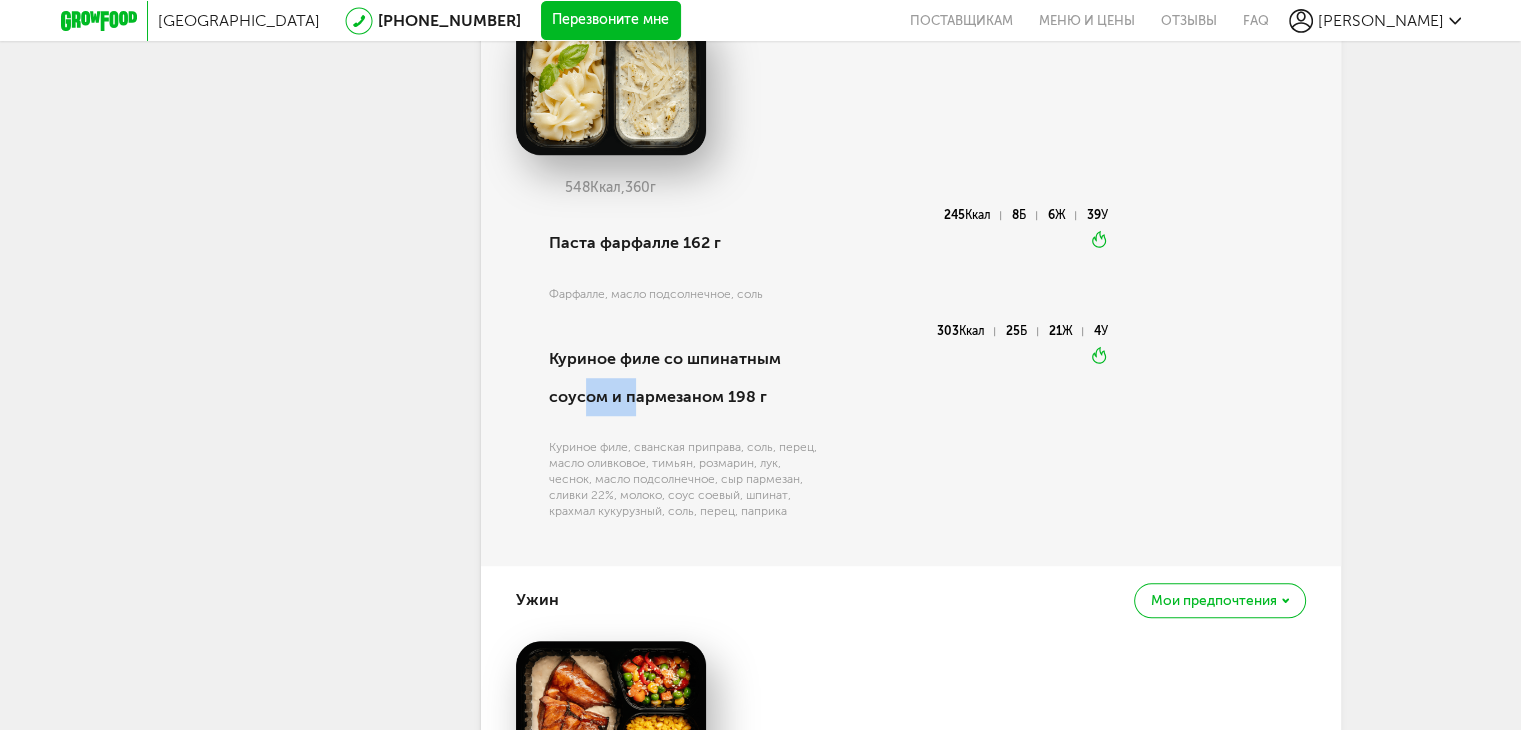 drag, startPoint x: 585, startPoint y: 397, endPoint x: 640, endPoint y: 397, distance: 55 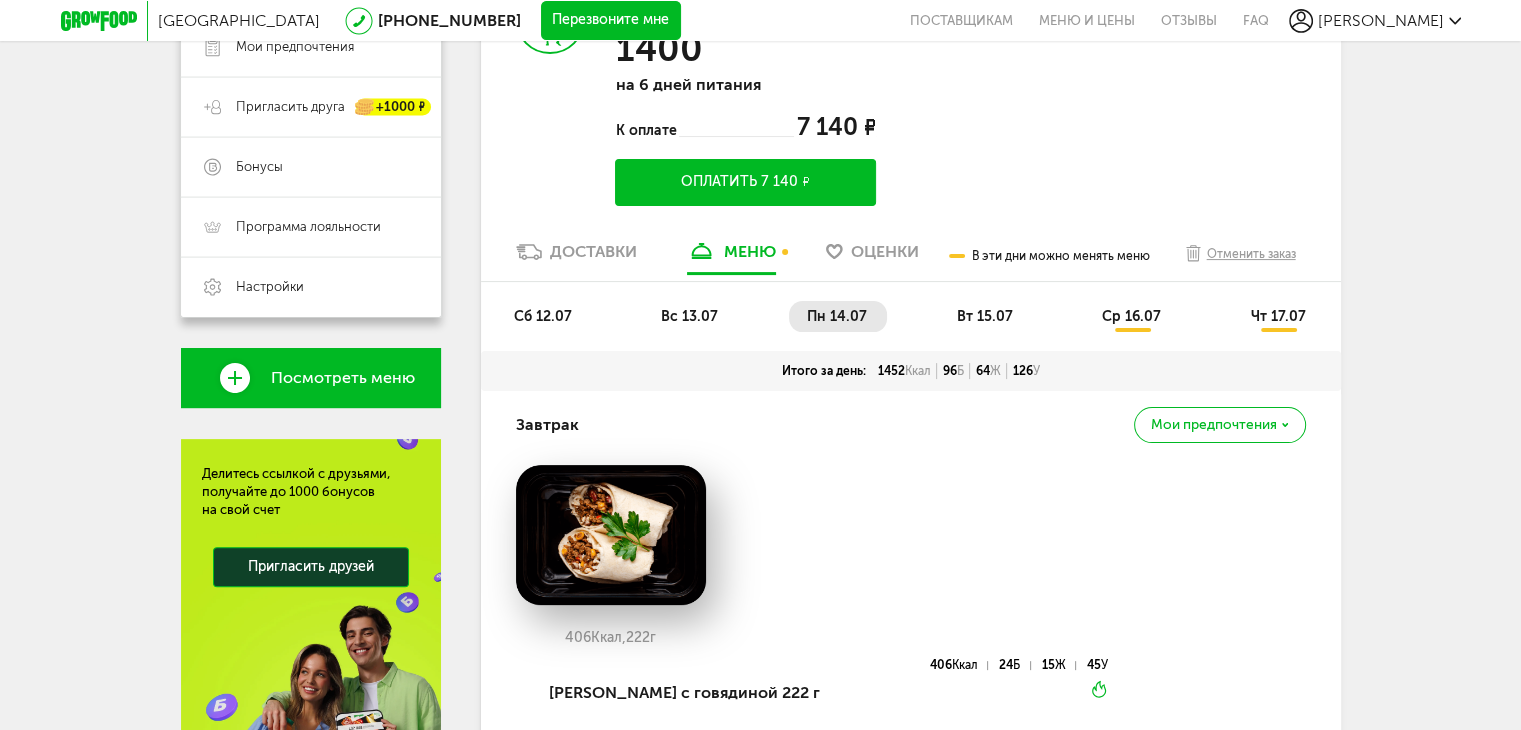 scroll, scrollTop: 432, scrollLeft: 0, axis: vertical 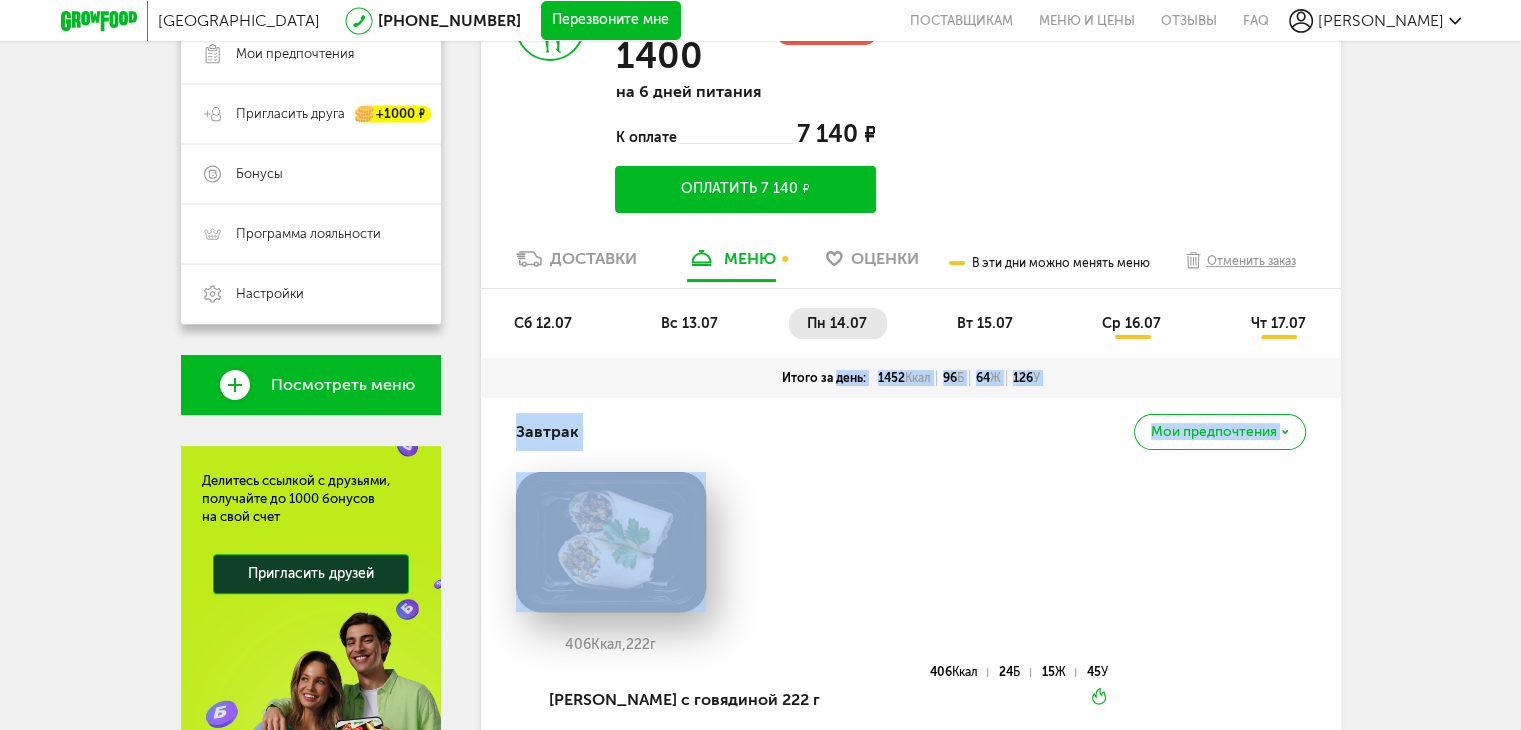 drag, startPoint x: 750, startPoint y: 381, endPoint x: 818, endPoint y: 529, distance: 162.87419 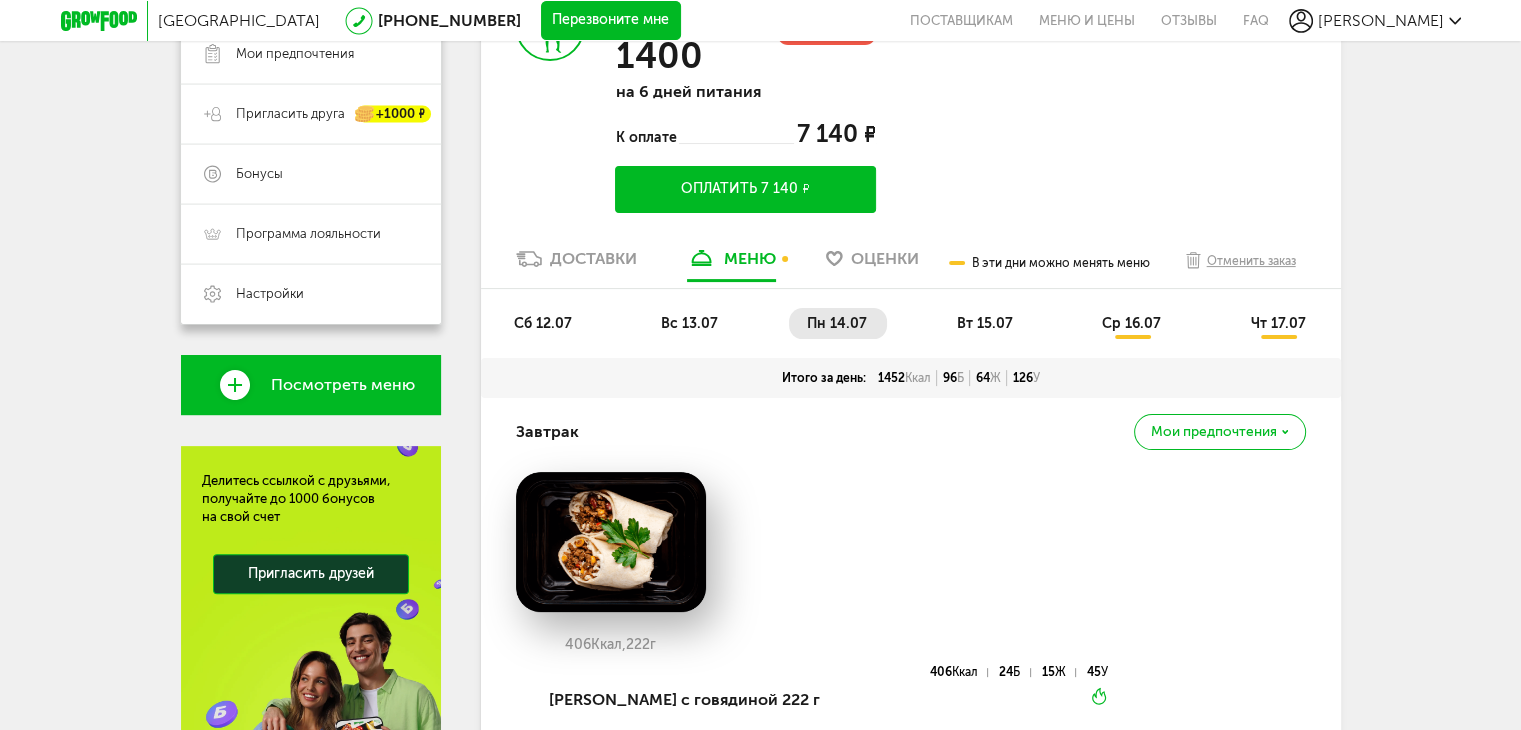 click on "вт 15.07" at bounding box center [985, 323] 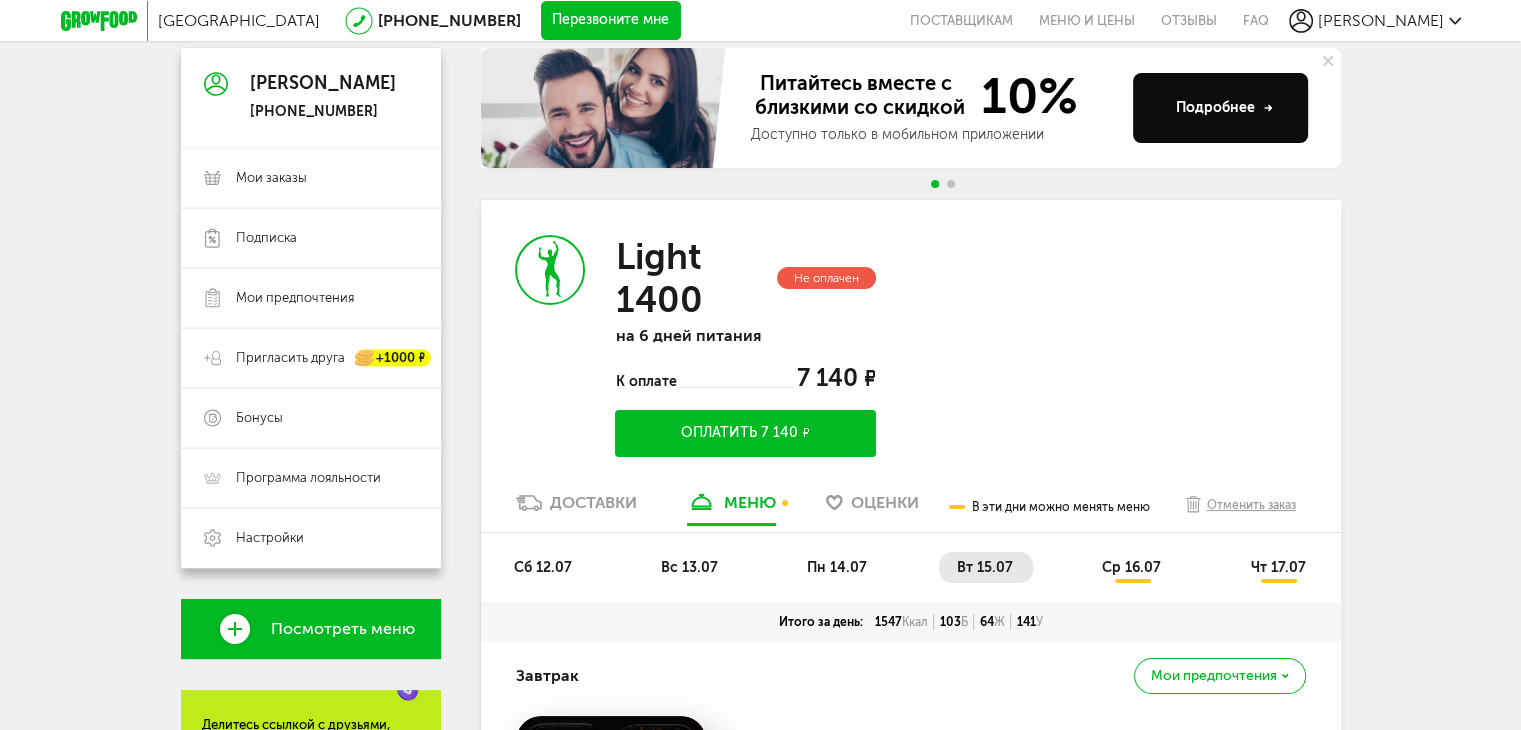 scroll, scrollTop: 32, scrollLeft: 0, axis: vertical 